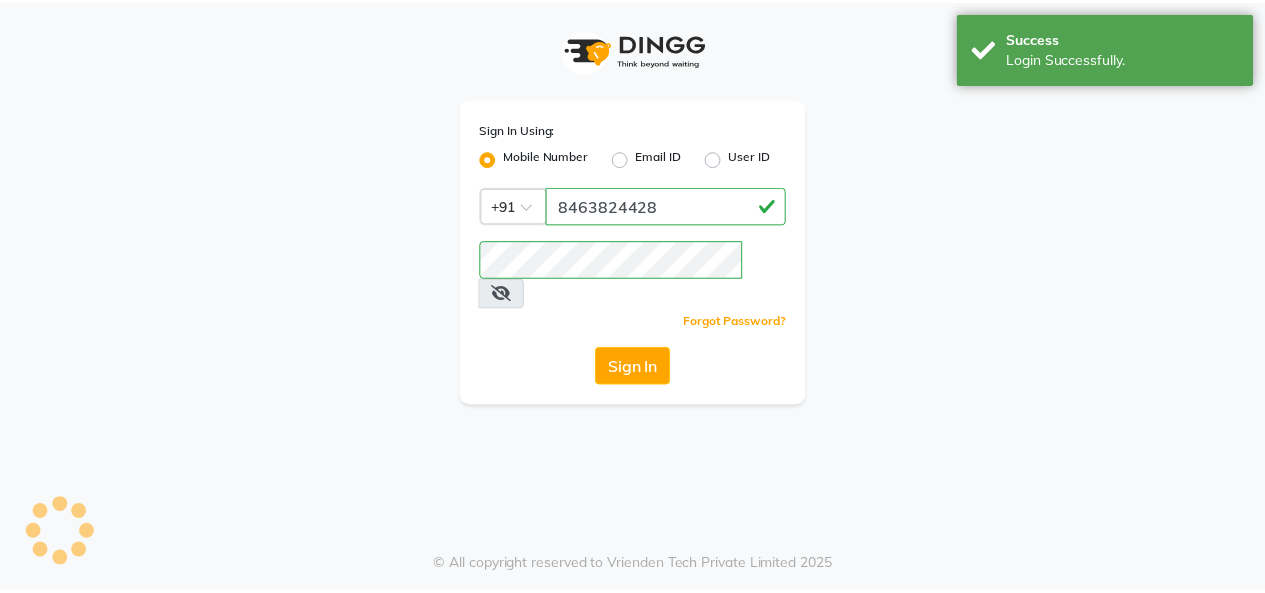 scroll, scrollTop: 0, scrollLeft: 0, axis: both 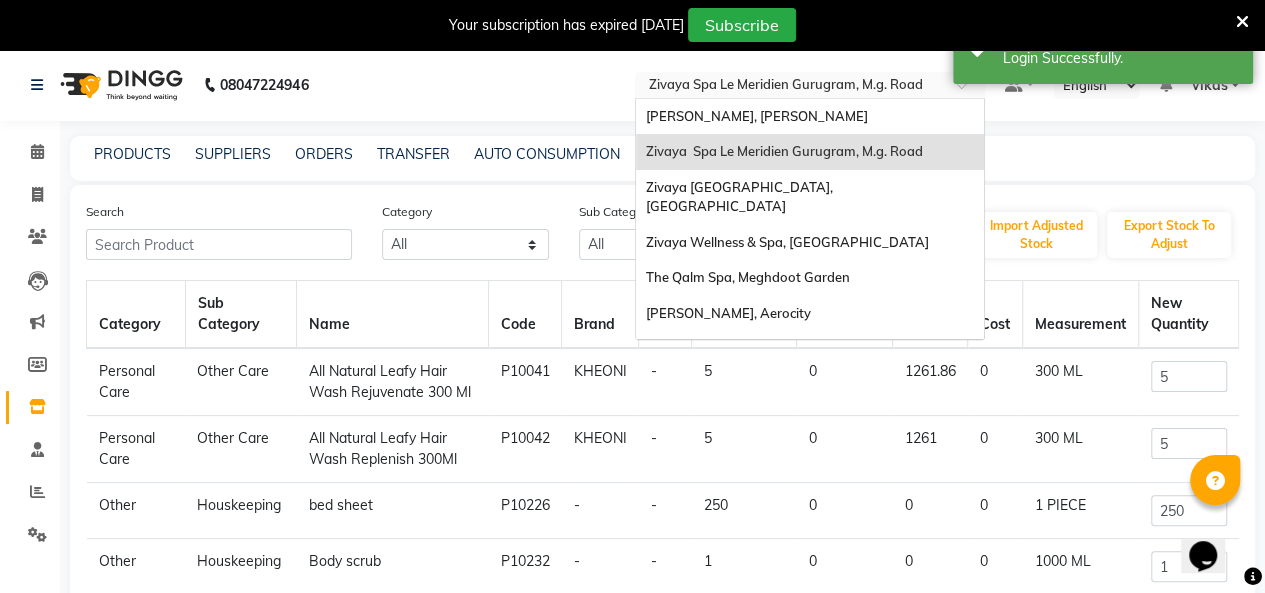 click at bounding box center [790, 87] 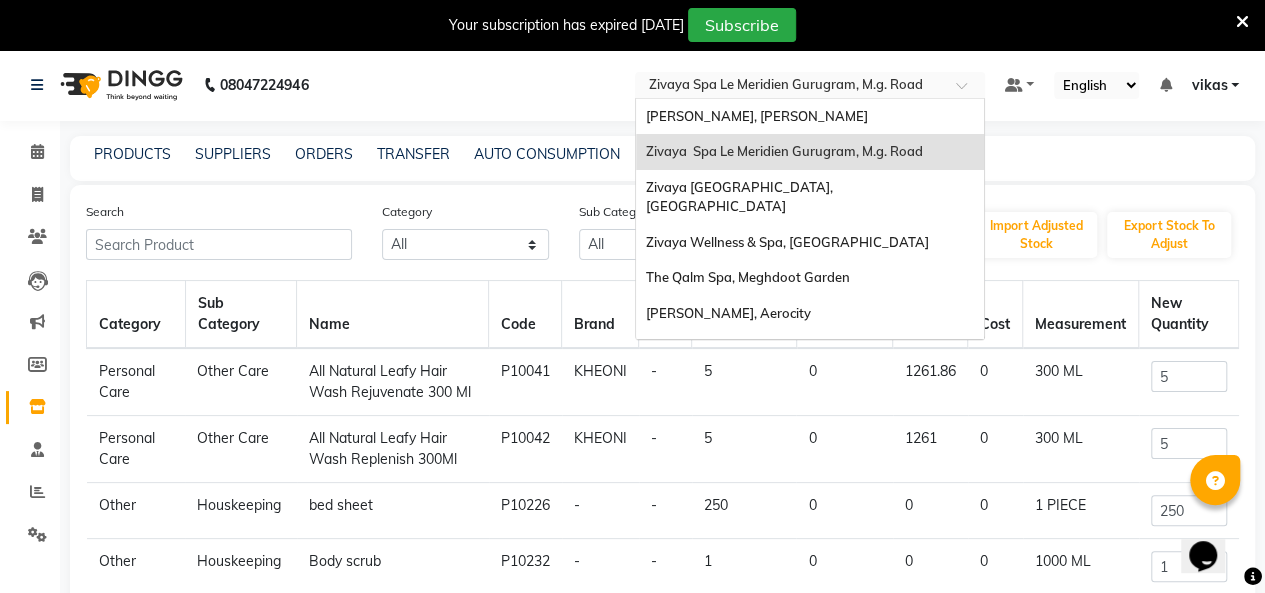 click at bounding box center (790, 87) 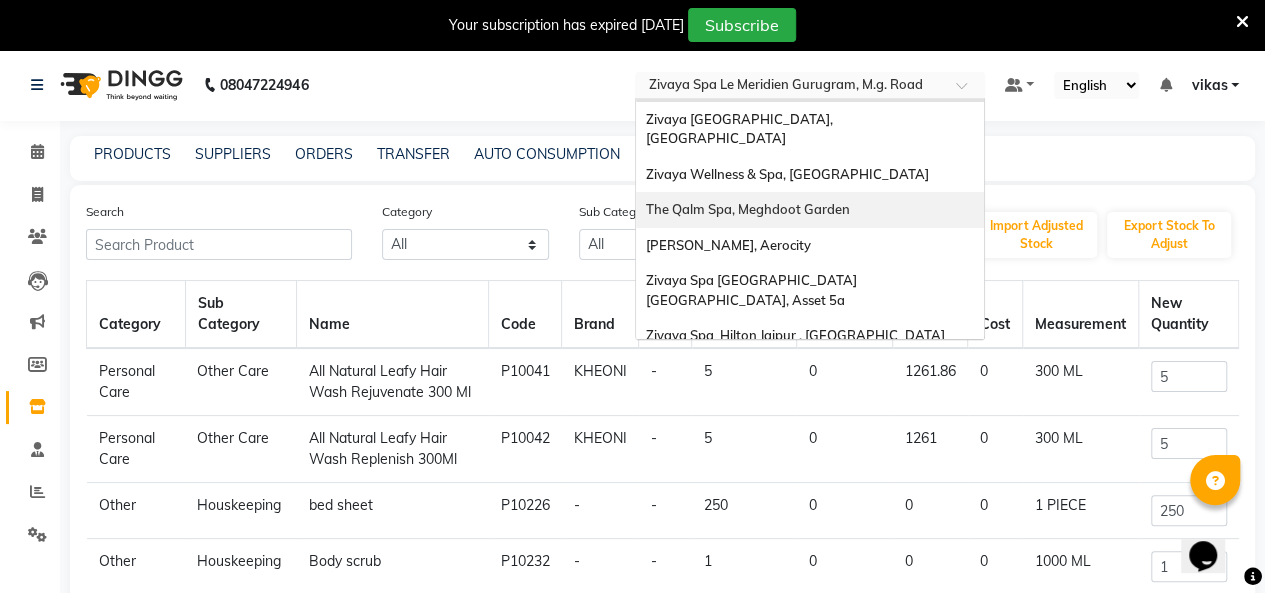 scroll, scrollTop: 69, scrollLeft: 0, axis: vertical 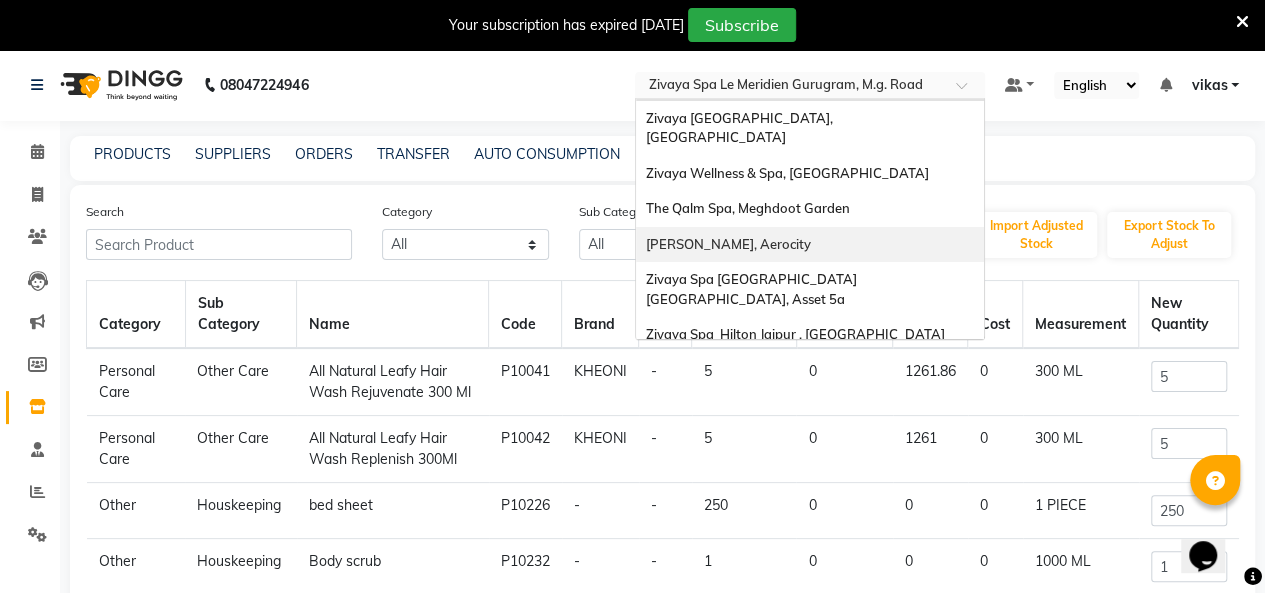 click on "[PERSON_NAME], Aerocity" at bounding box center (810, 245) 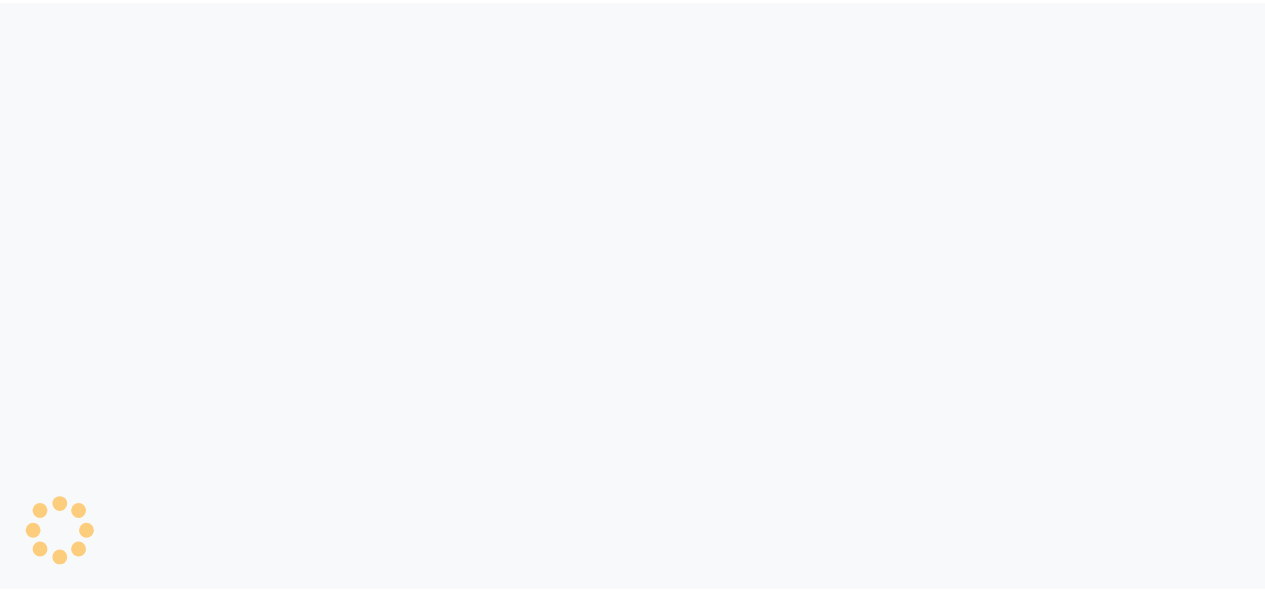 scroll, scrollTop: 0, scrollLeft: 0, axis: both 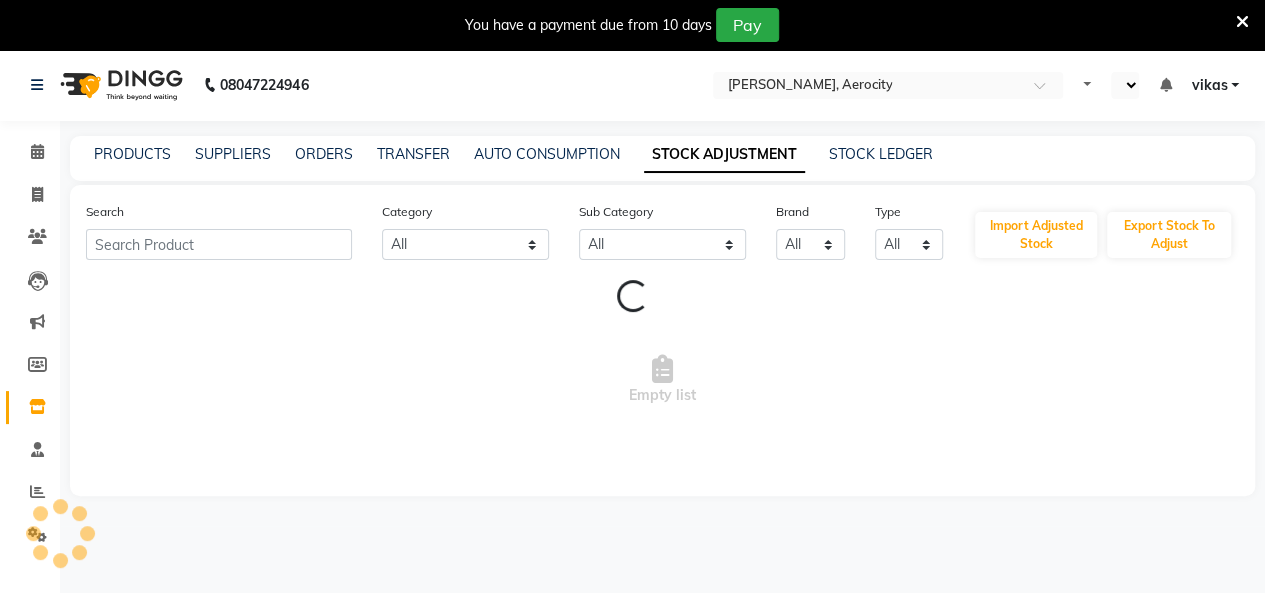 select on "en" 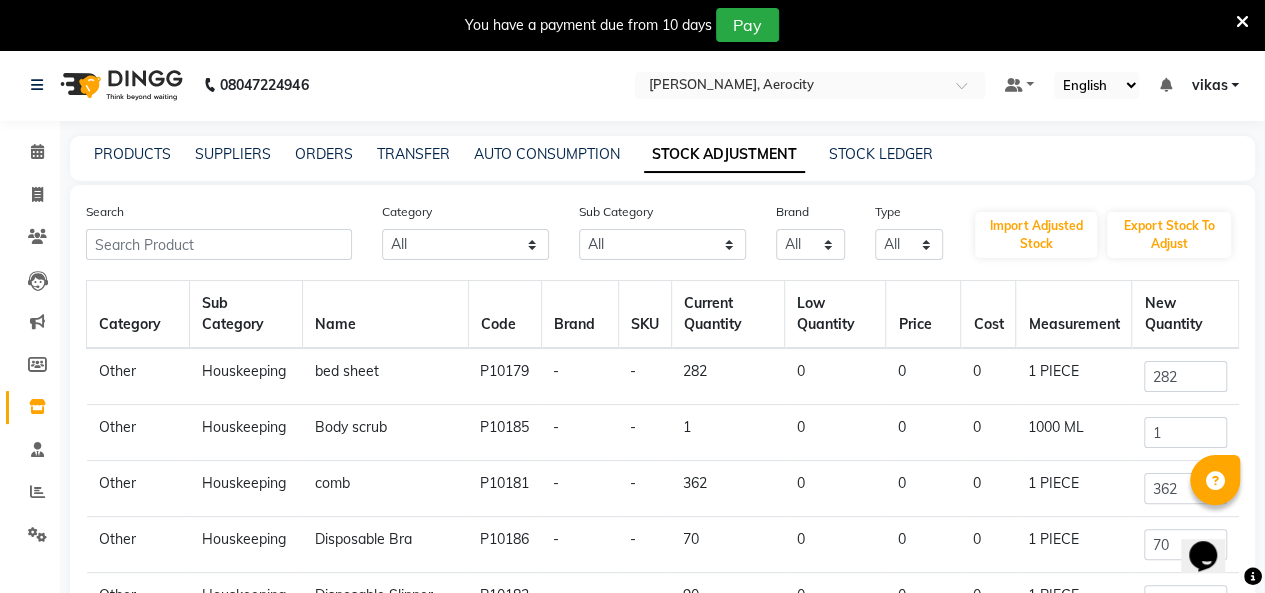 scroll, scrollTop: 0, scrollLeft: 0, axis: both 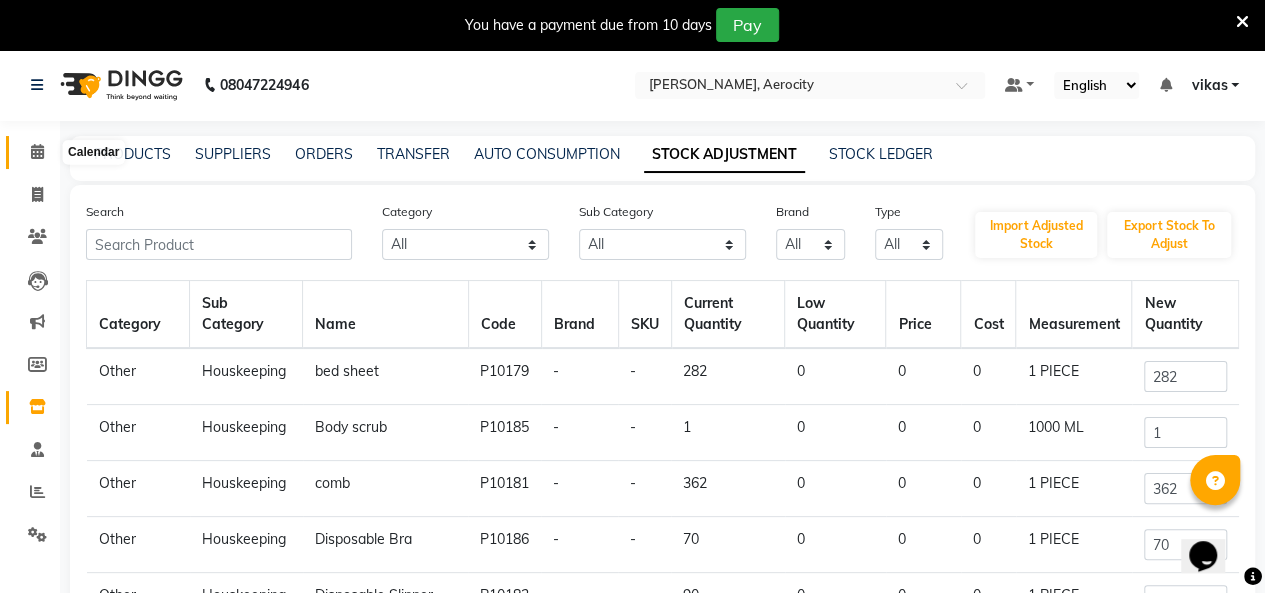 click 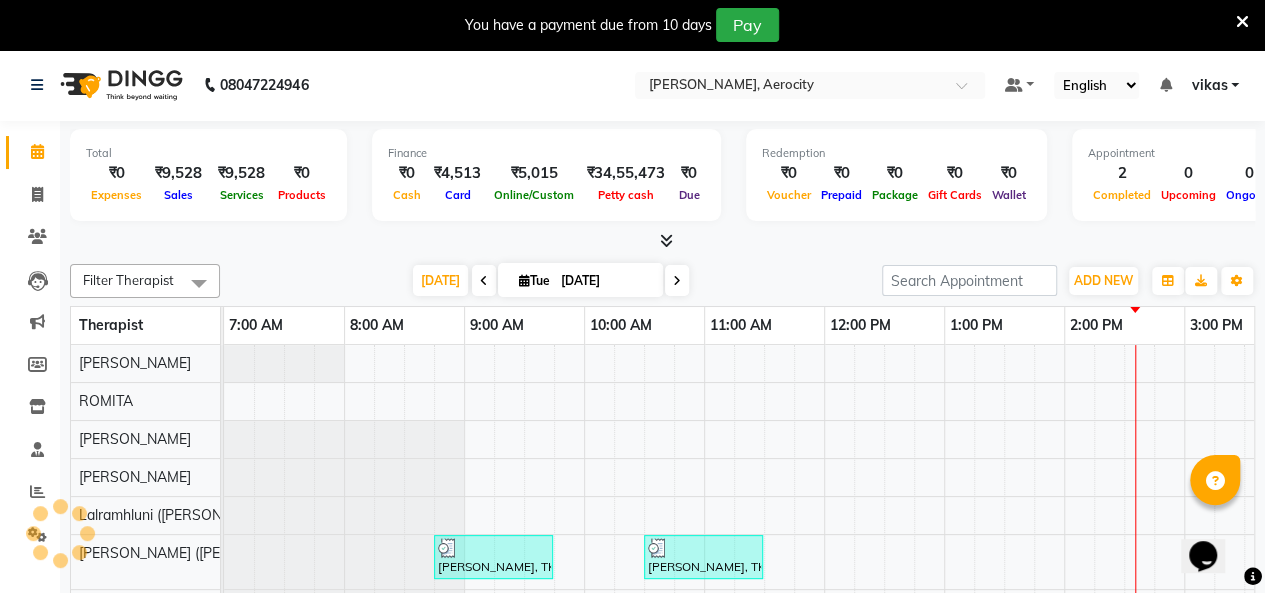 scroll, scrollTop: 0, scrollLeft: 841, axis: horizontal 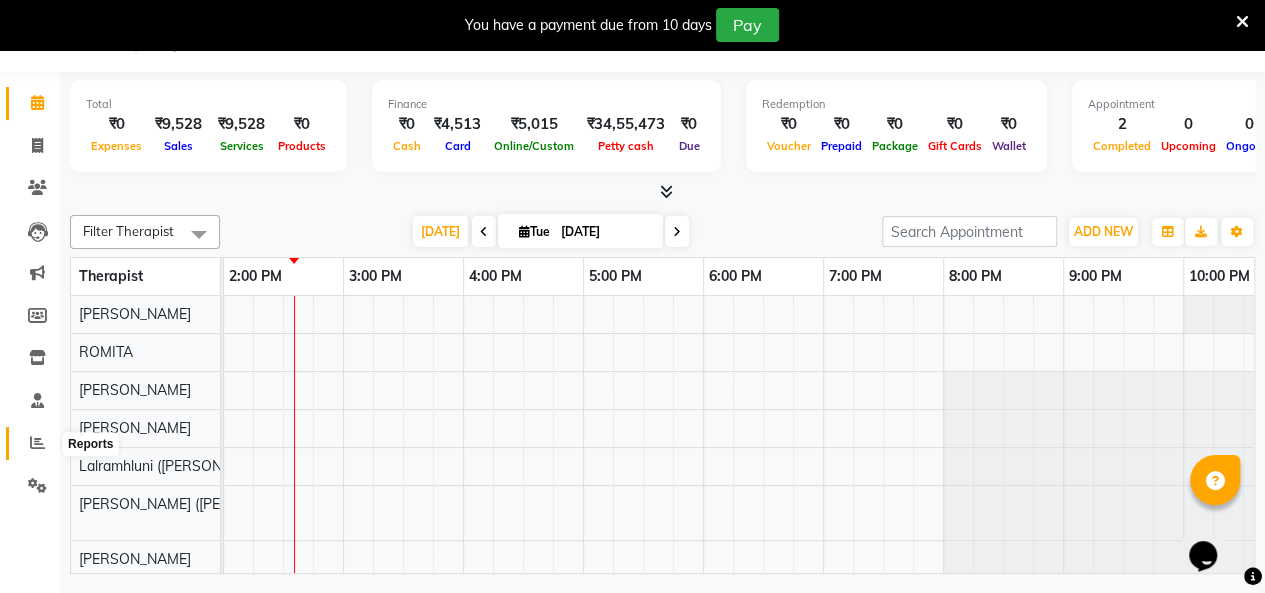 click 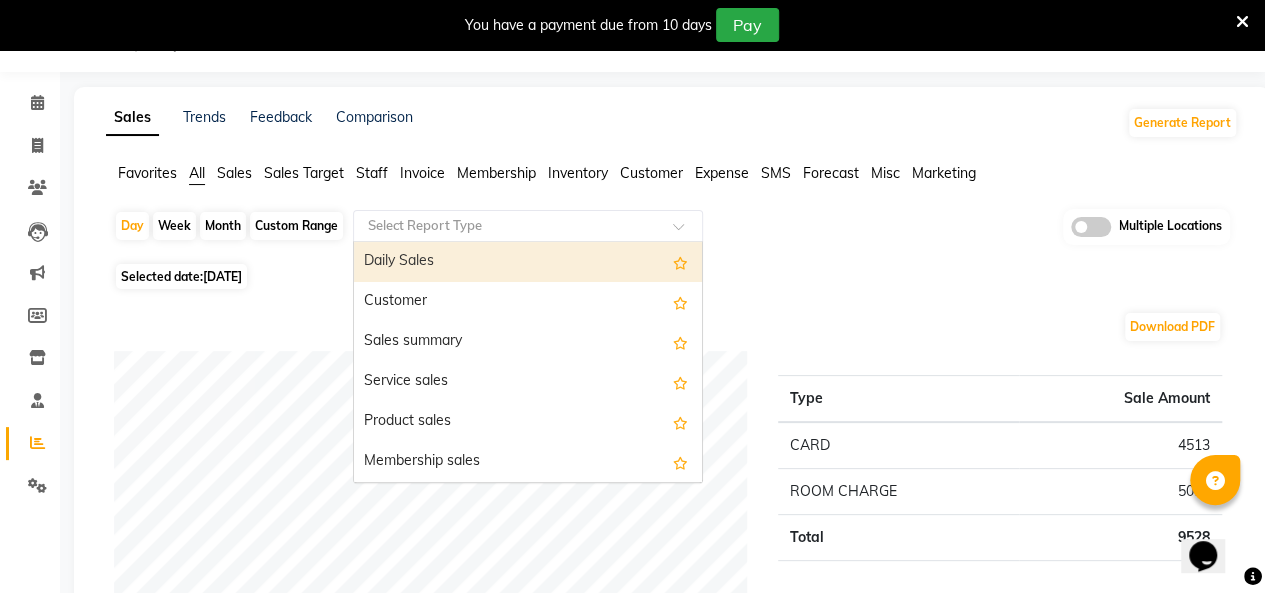 click on "Select Report Type  Daily Sales   Customer   Sales summary   Service sales   Product sales   Membership sales   Package sales   Prepaid sales   Voucher sales   Payment mode   Service by category   Sales by center   Gift card sales   Business Analysis   Backline Transaction Log Summary   Backline Transaction Log   Collection By Date   Collection By Invoice   Staff summary   Staff by service   Staff by product   Staff by membership   Staff by customer service   Staff by customer   Staff attendance   Staff attendance logs   Staff performance   Staff performance service   Staff performance product   Staff combined summary   Staff service summary   Staff product summary   Staff membership summary   Staff prepaid summary   Staff voucher summary   Staff package summary   Staff transfer   Staff performance summary   Staff Gift card Summary   Staff Tip Summary   Invoice   Tax invoice   Tax detail invoice   Invoice unpaid(balance due)   Invoice tax report (Products only)   Invoice discount summary   Invoice Item wise" 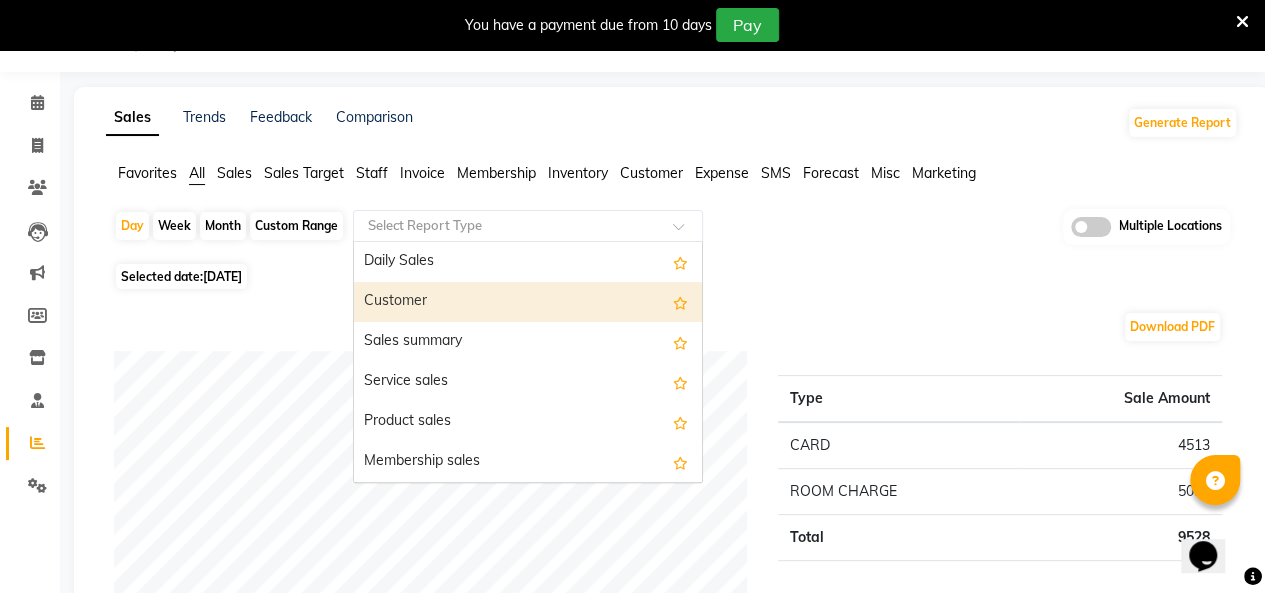 click on "Customer" at bounding box center [528, 302] 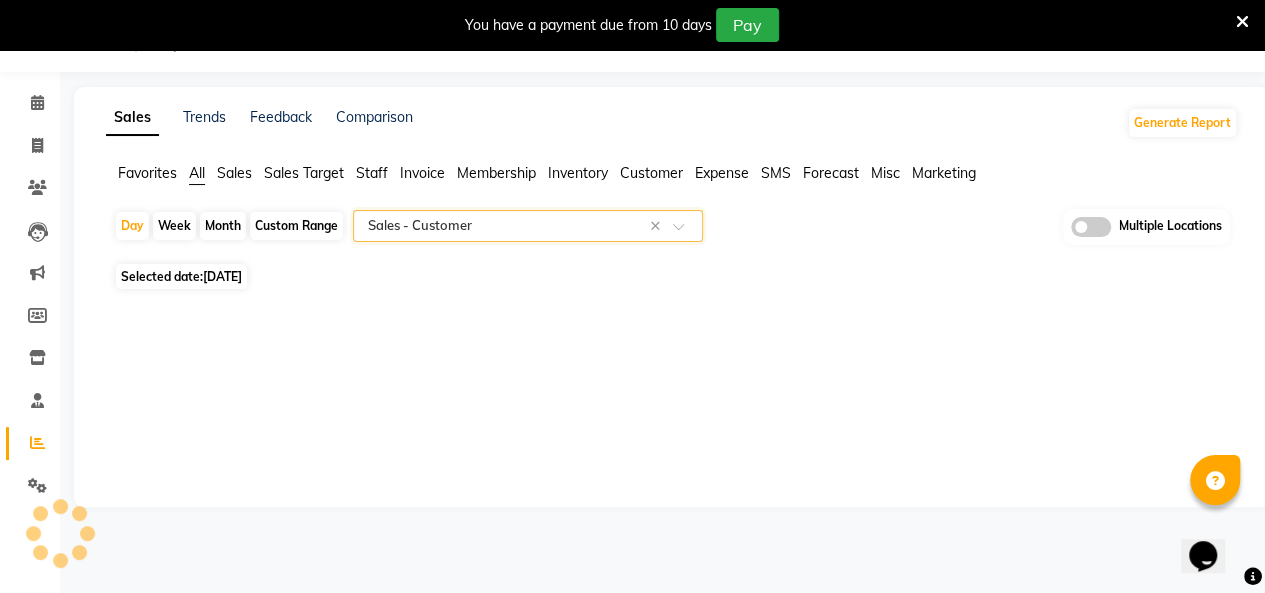 select on "full_report" 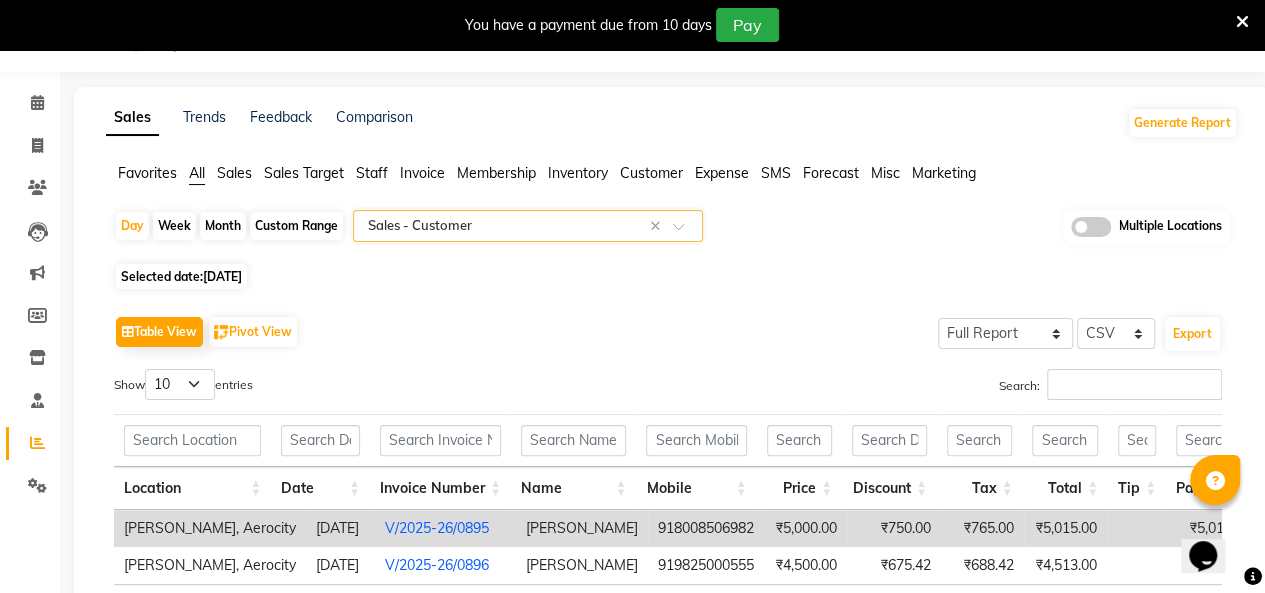 scroll, scrollTop: 217, scrollLeft: 0, axis: vertical 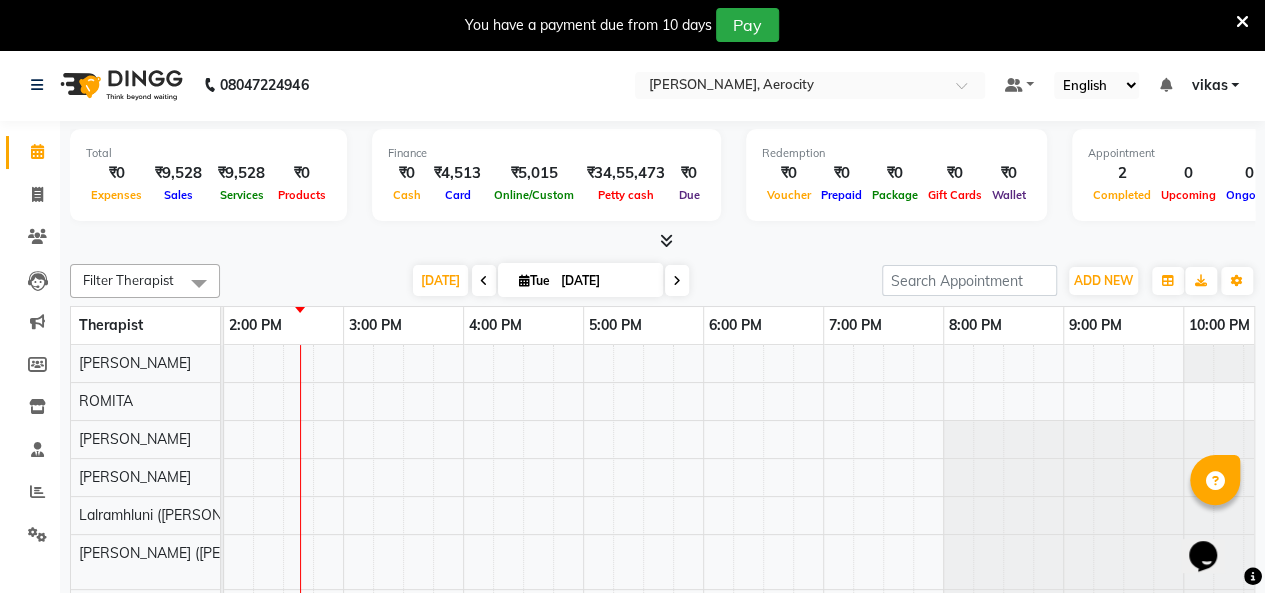 click on "You have a payment due from 10 days   Pay" at bounding box center [632, 25] 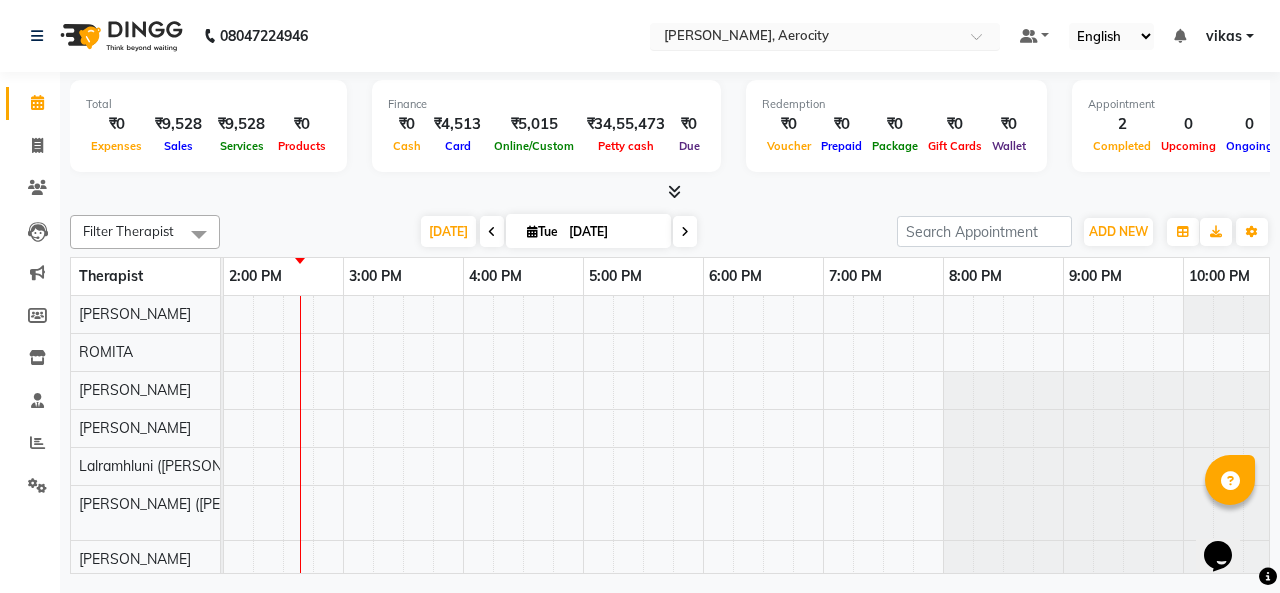 click at bounding box center [805, 38] 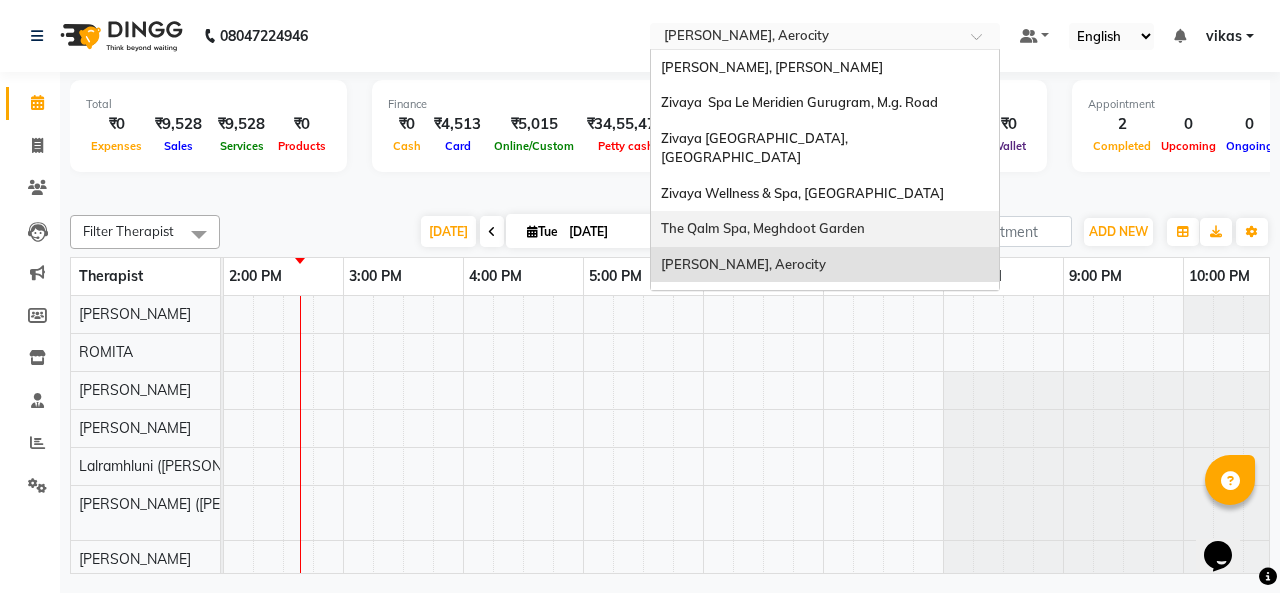 click on "The Qalm Spa, Meghdoot Garden" at bounding box center [763, 228] 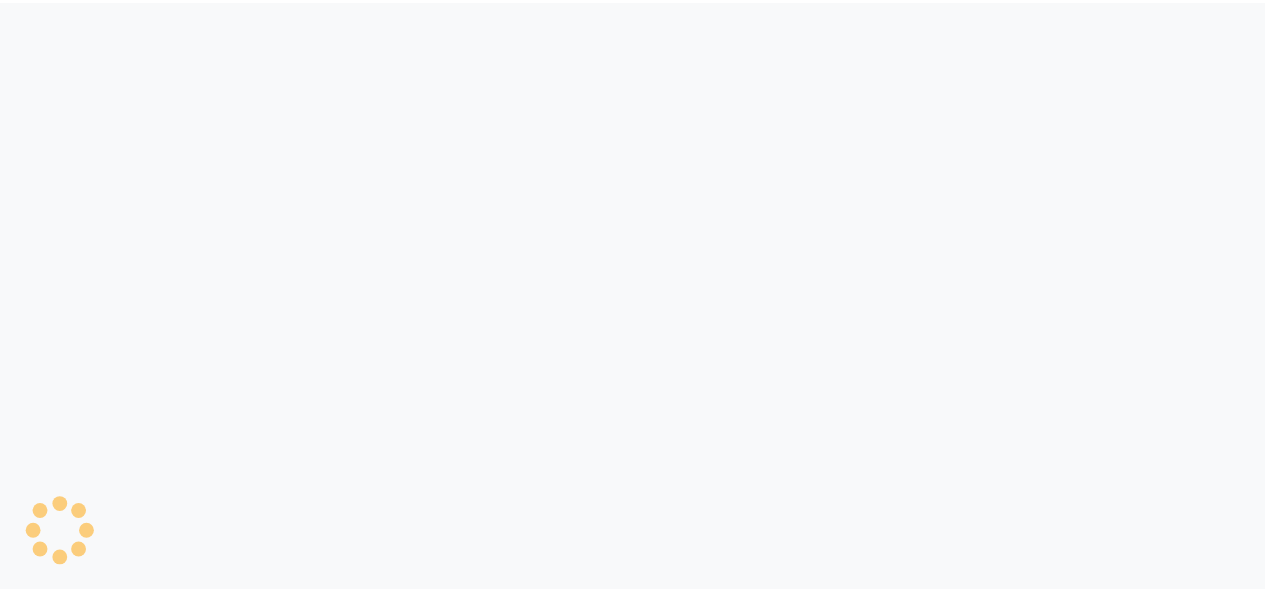 scroll, scrollTop: 0, scrollLeft: 0, axis: both 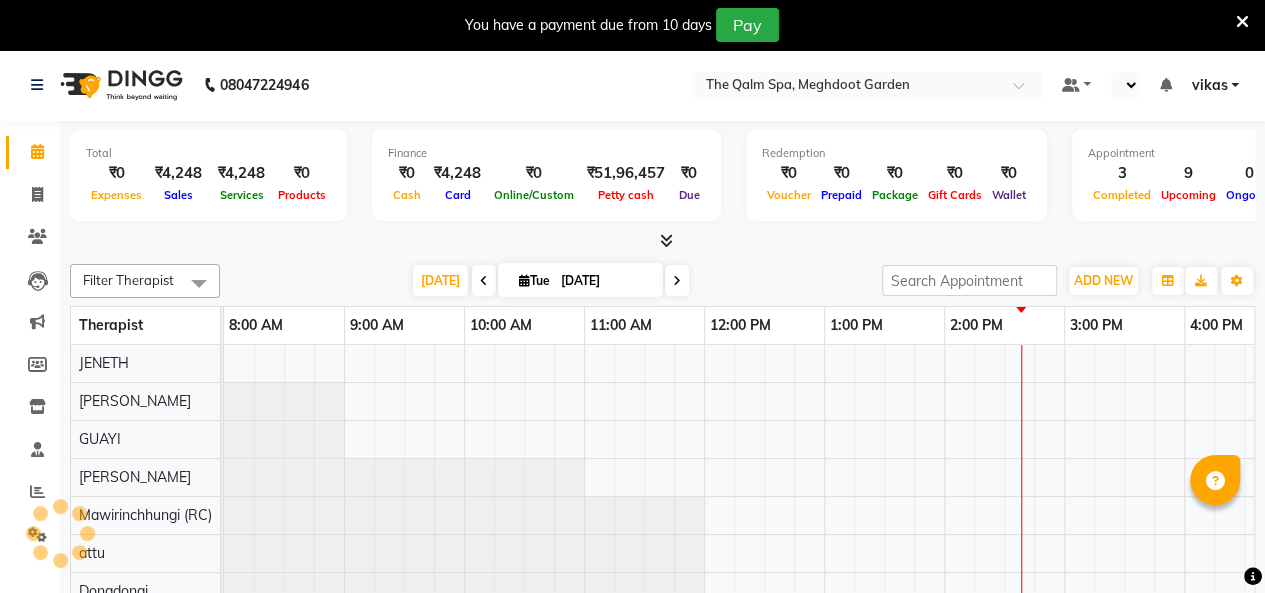 select on "en" 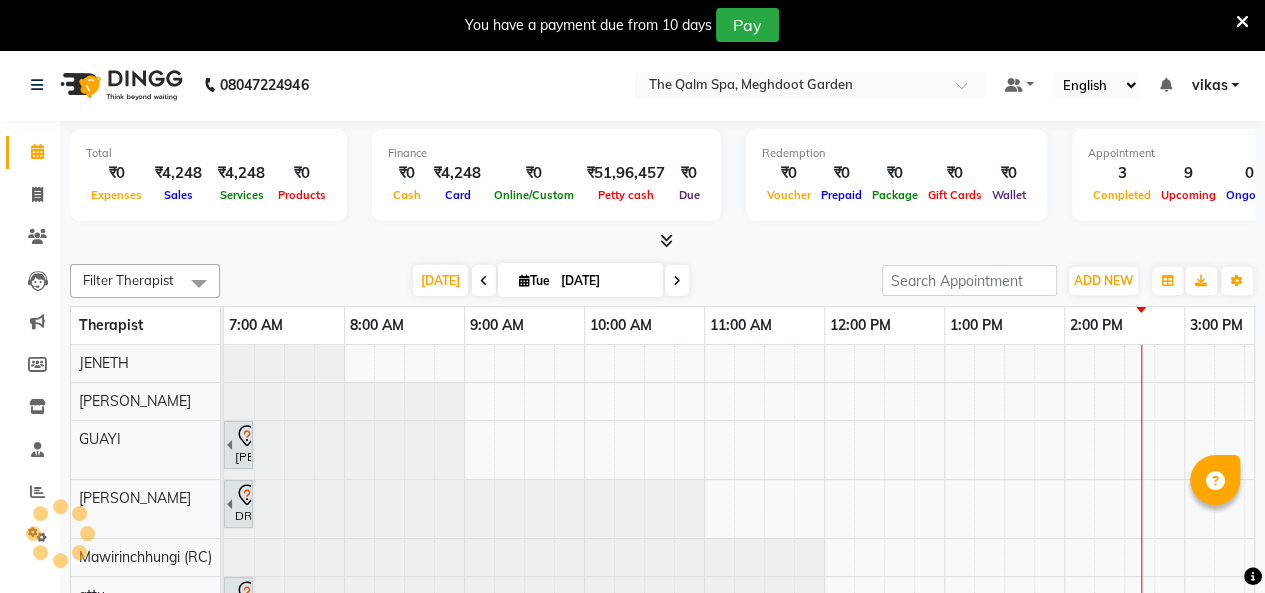 scroll, scrollTop: 0, scrollLeft: 0, axis: both 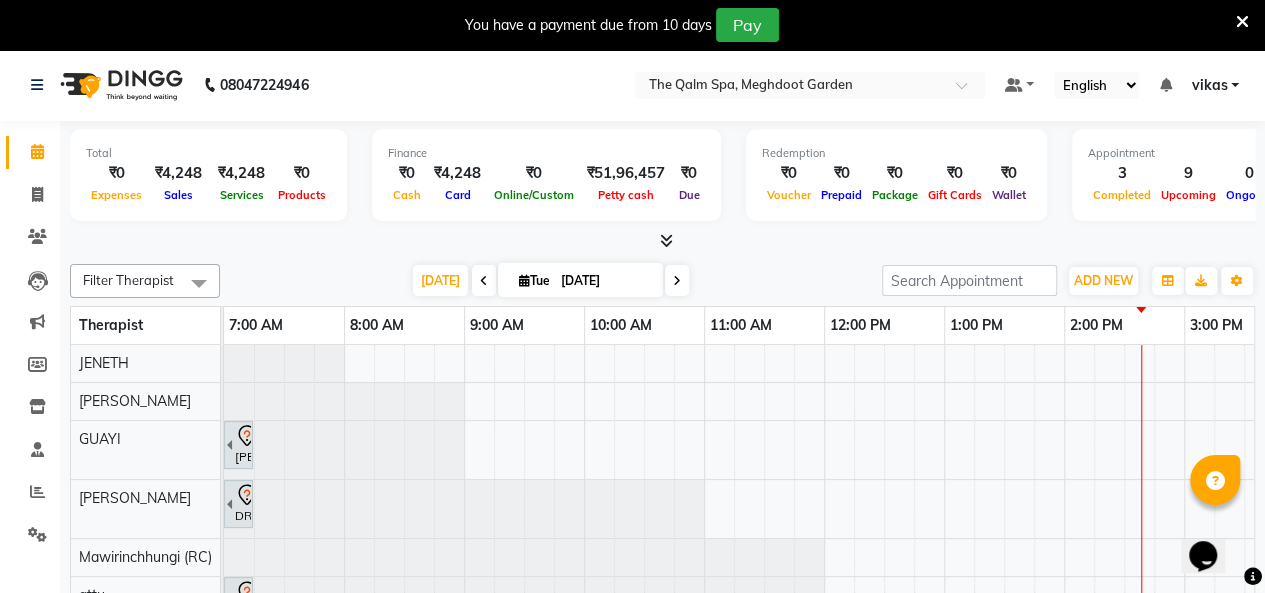 click at bounding box center (60, 533) 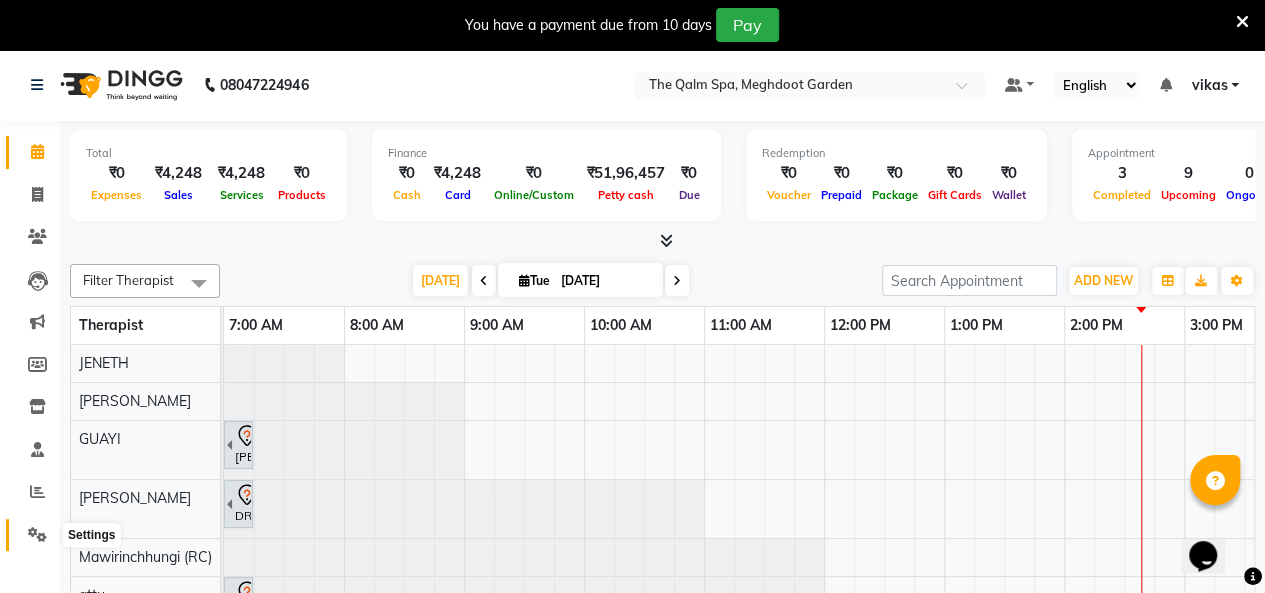 click 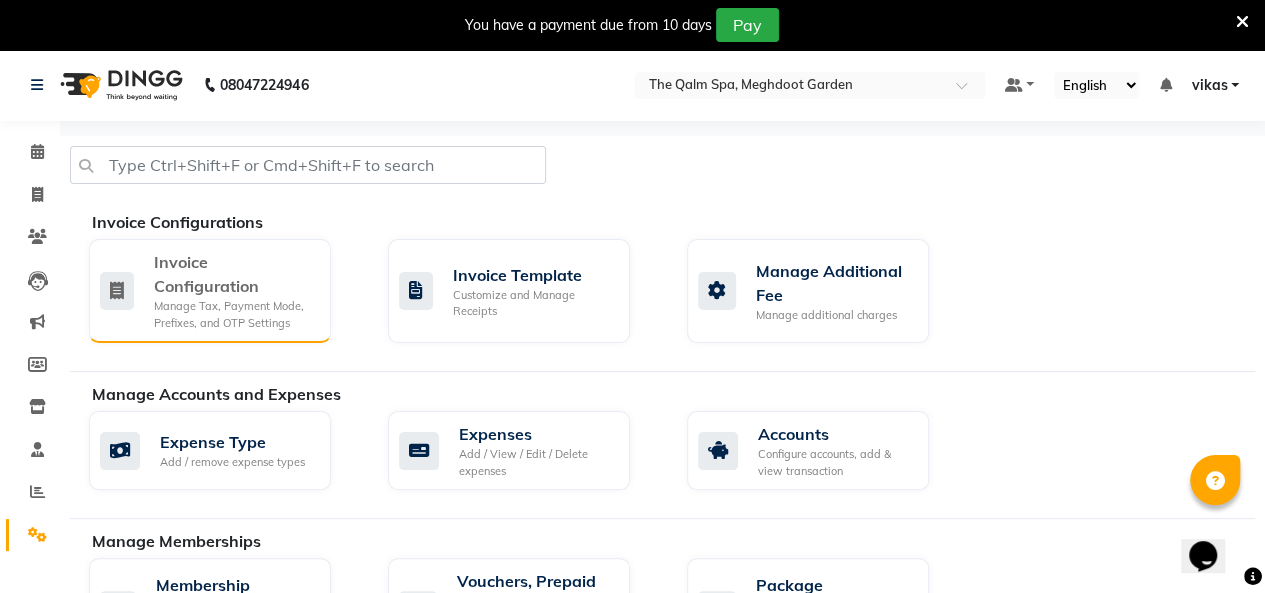 click on "Manage Tax, Payment Mode, Prefixes, and OTP Settings" 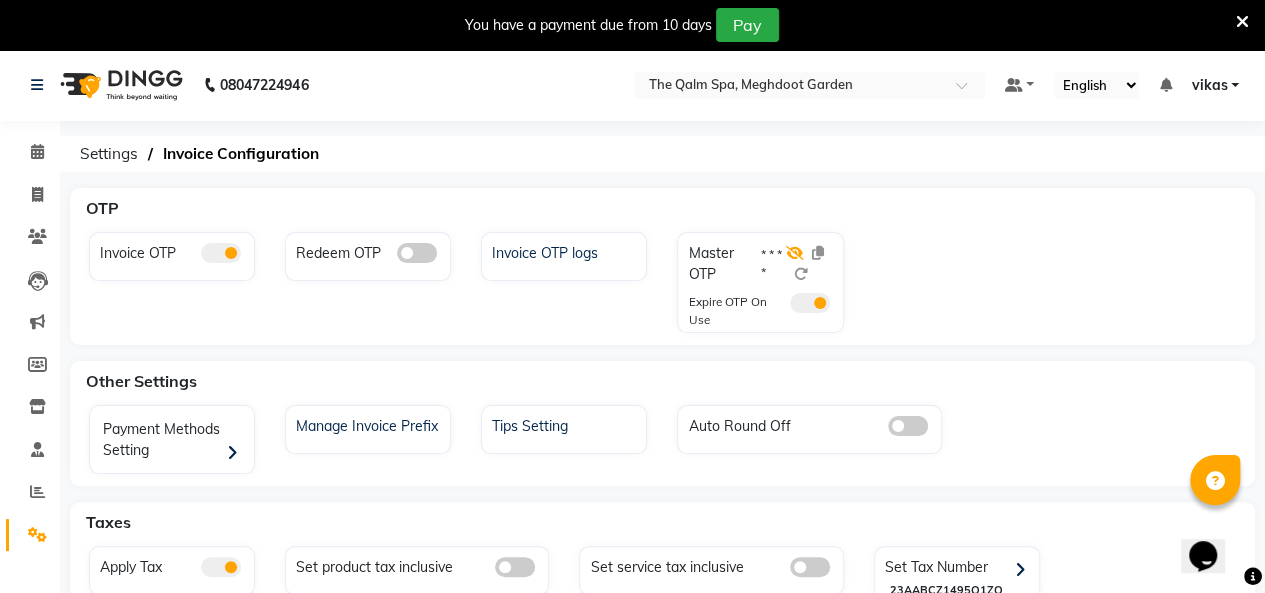 click 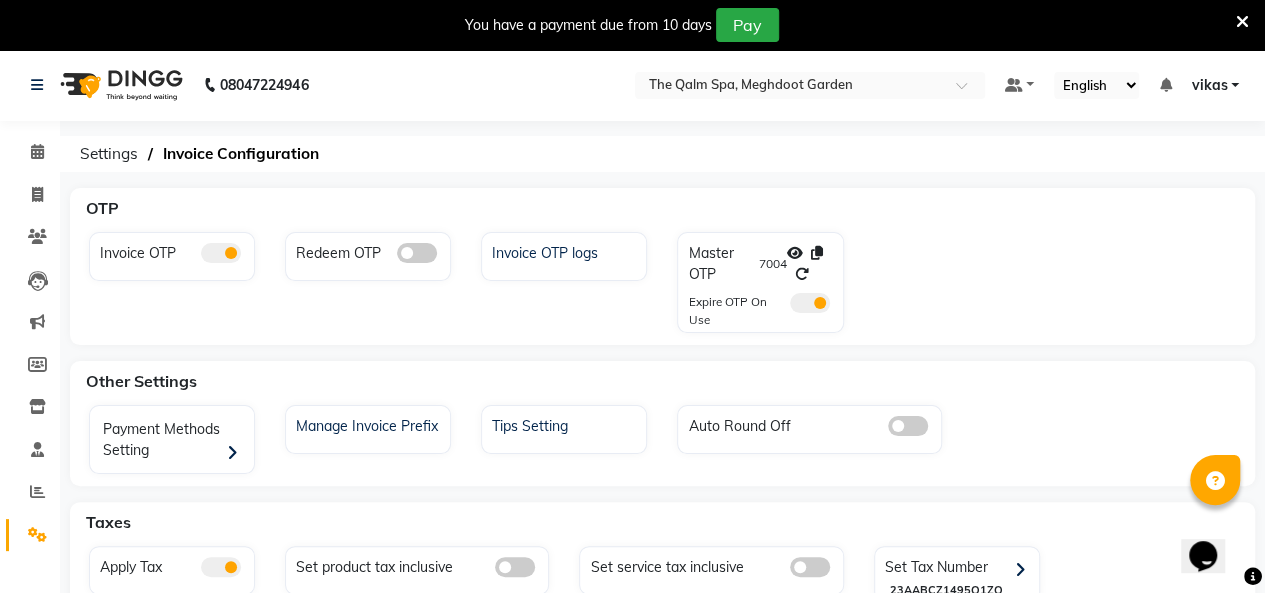 click 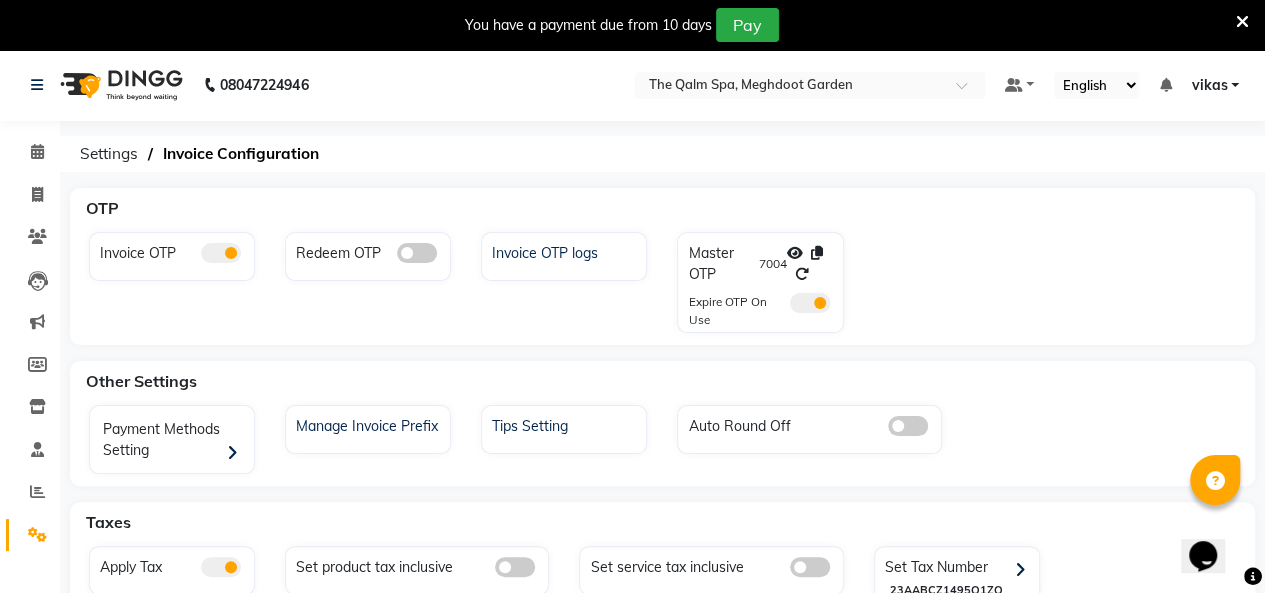 click 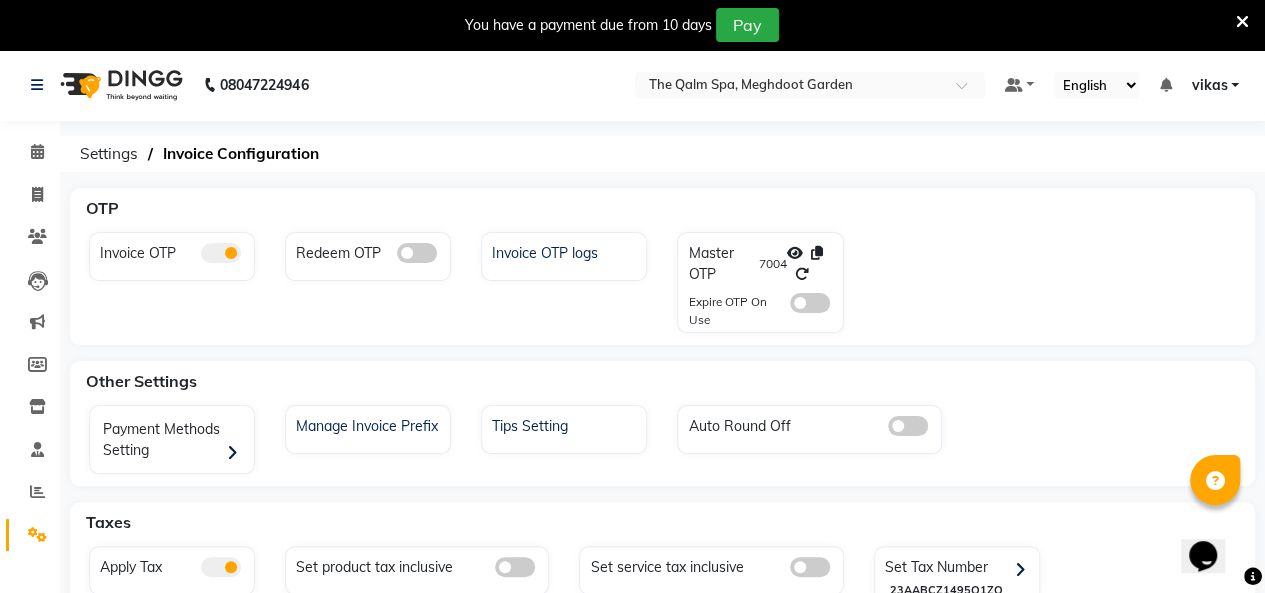 click at bounding box center [1242, 22] 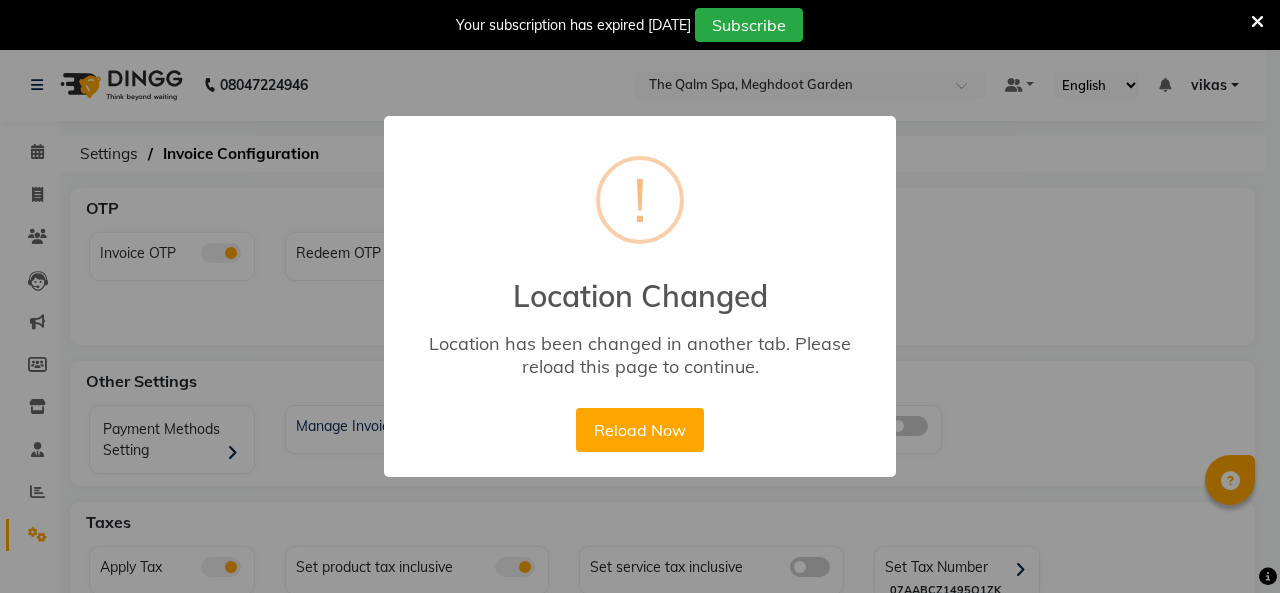 scroll, scrollTop: 49, scrollLeft: 0, axis: vertical 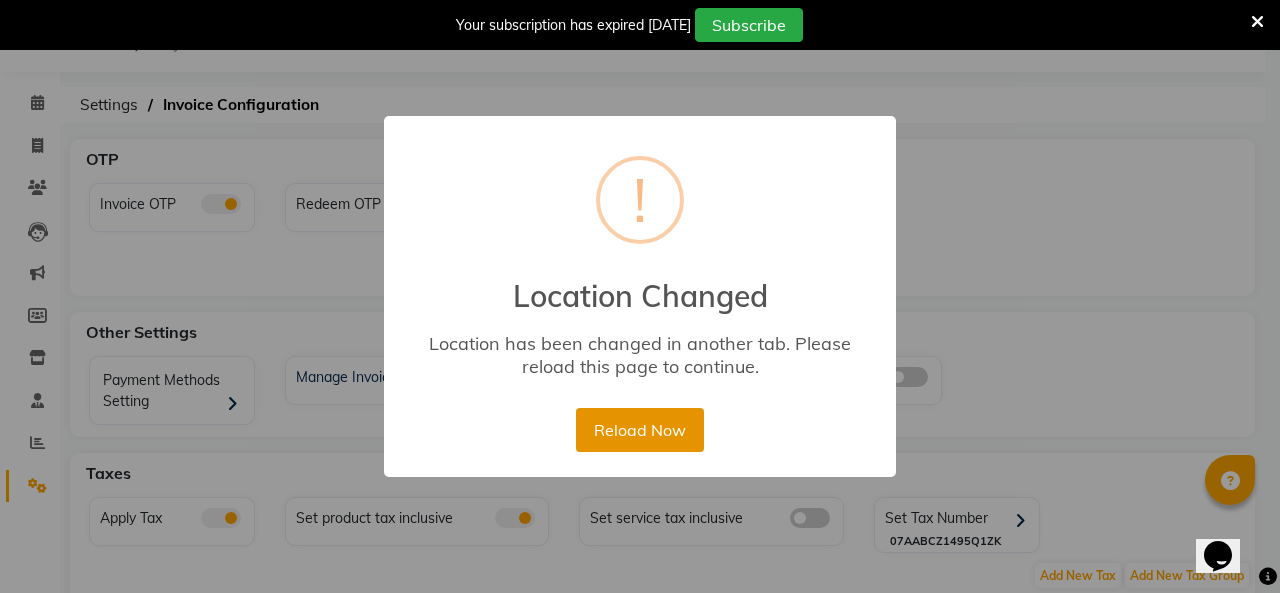 click on "Reload Now" at bounding box center [639, 430] 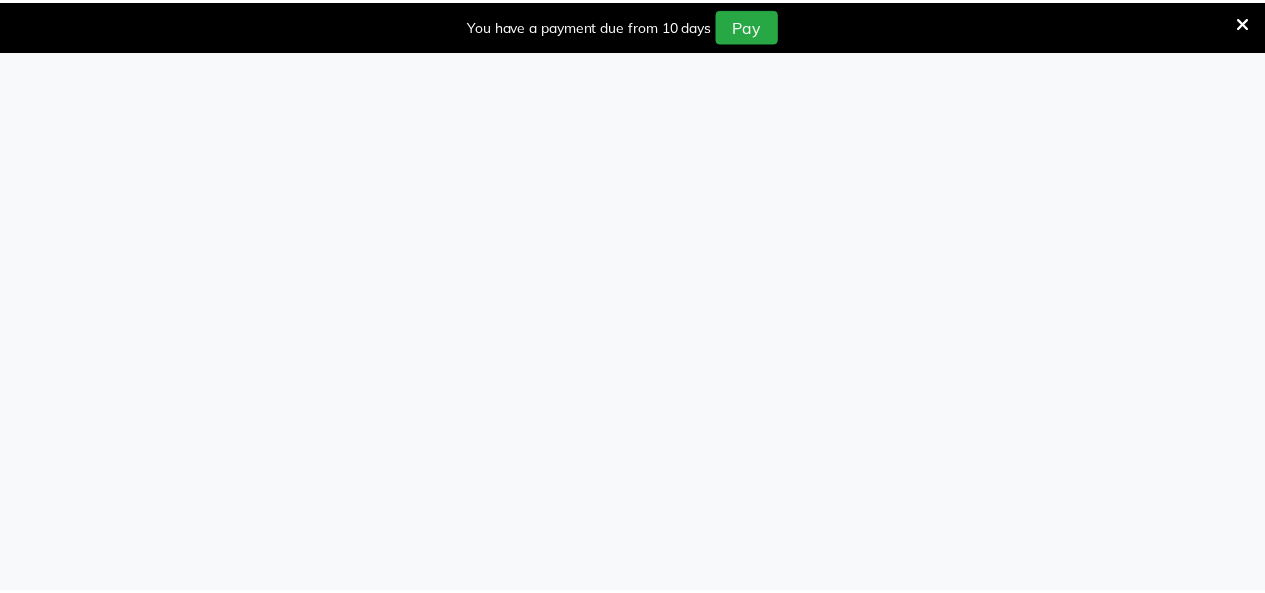 scroll, scrollTop: 0, scrollLeft: 0, axis: both 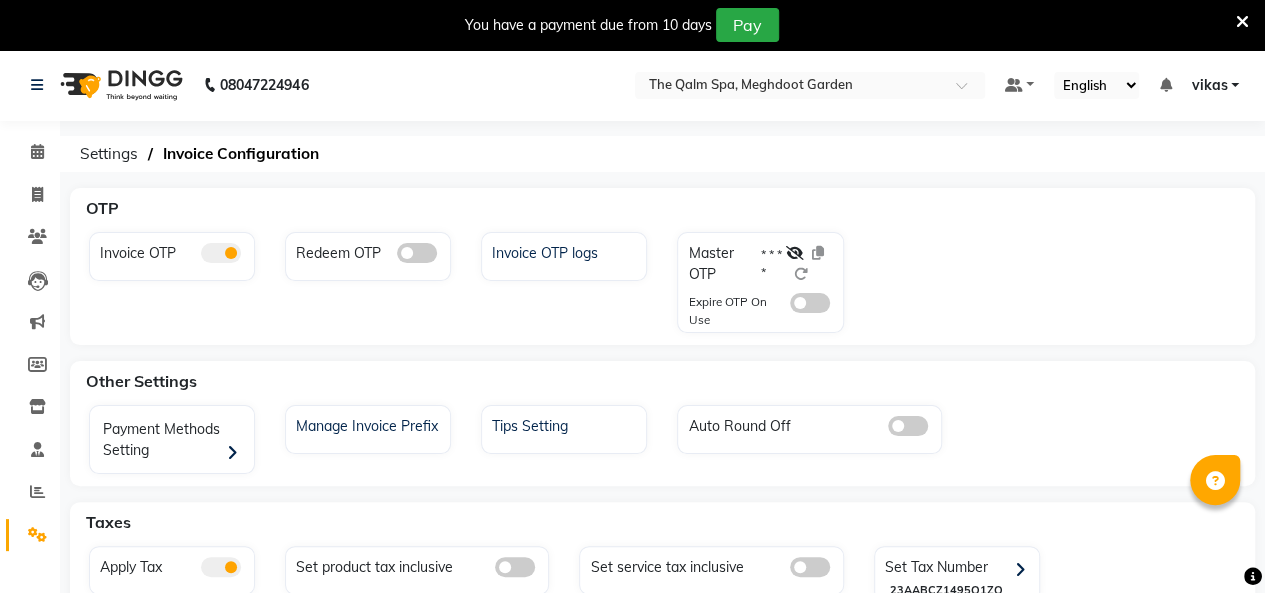 click at bounding box center (1242, 22) 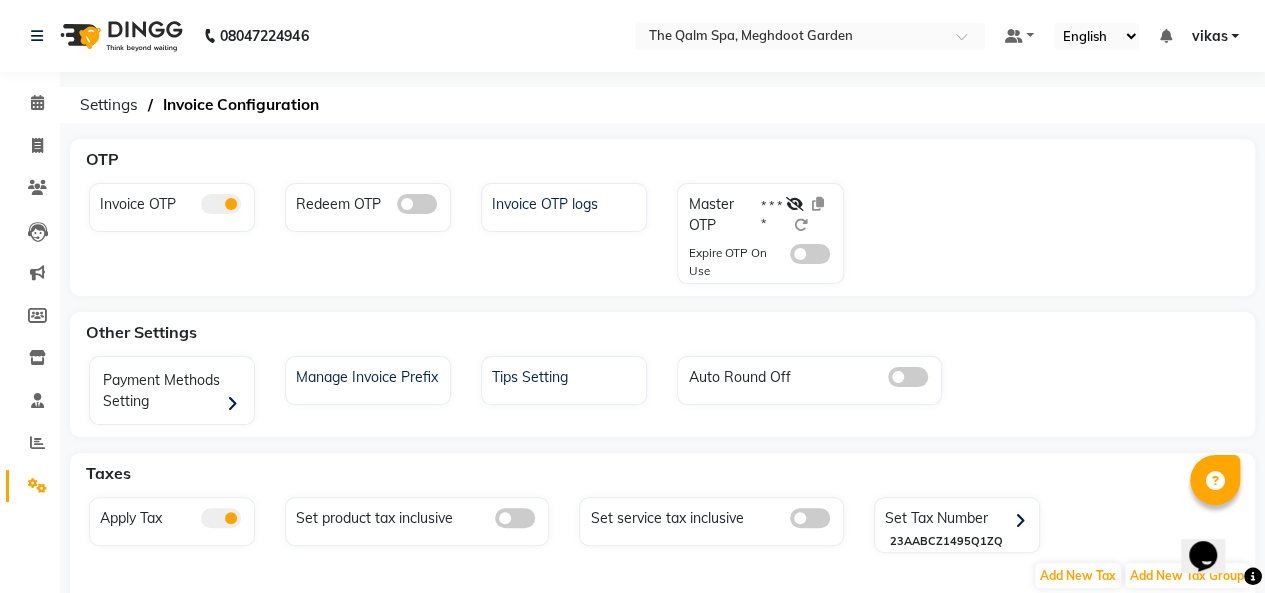 scroll, scrollTop: 0, scrollLeft: 0, axis: both 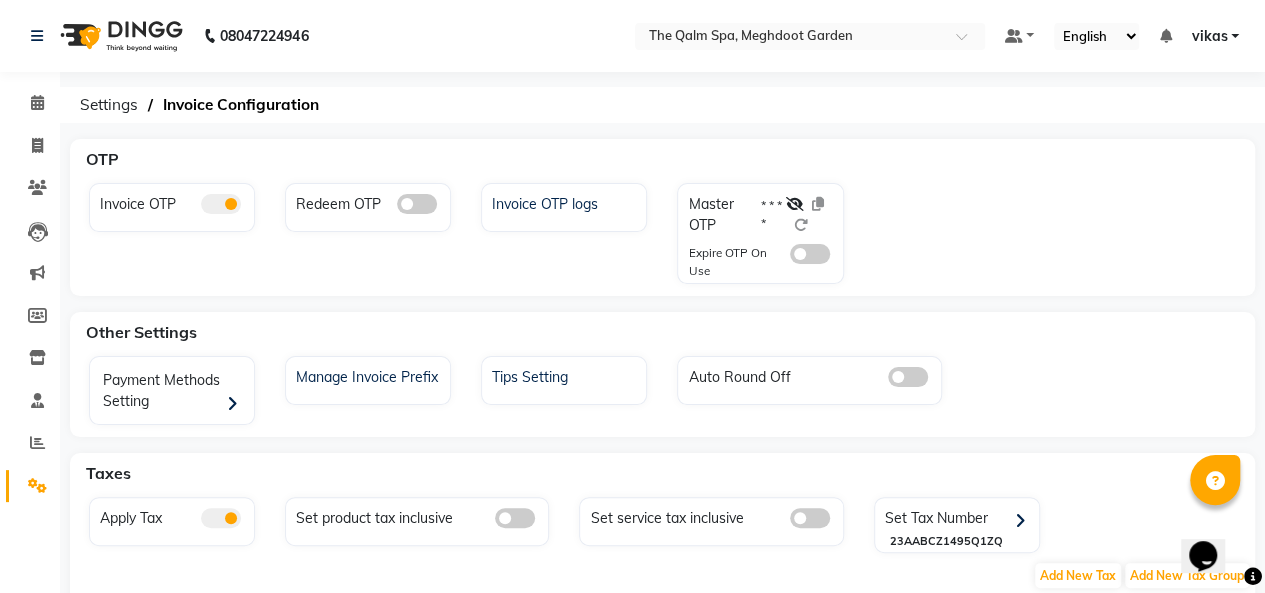 click 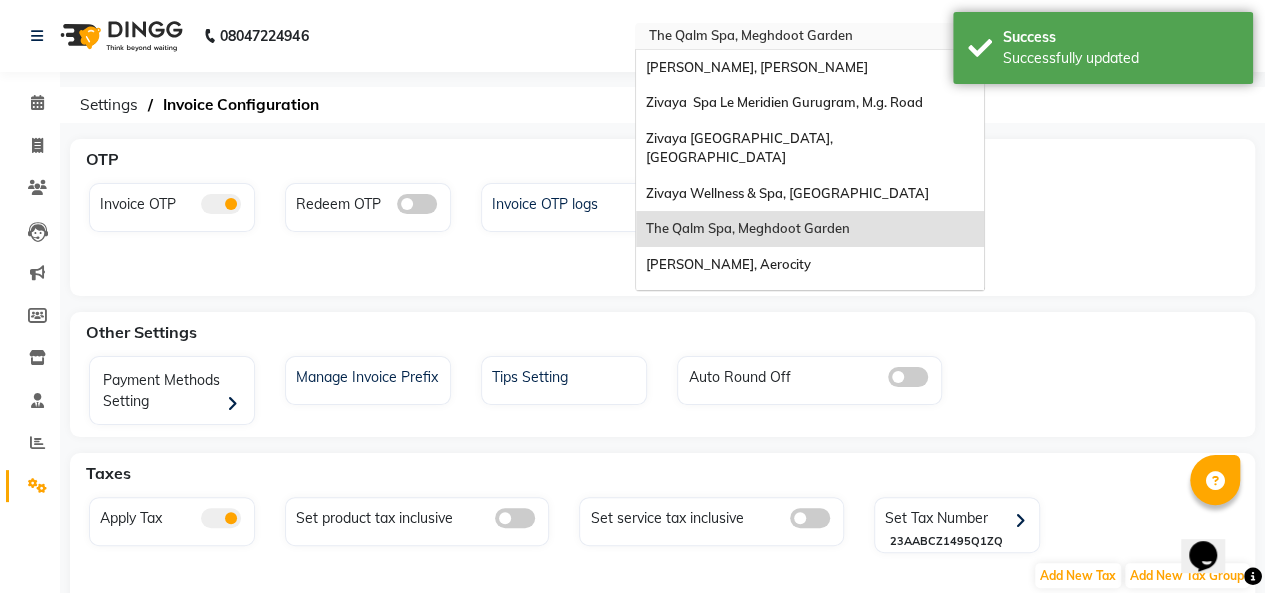 click at bounding box center [790, 38] 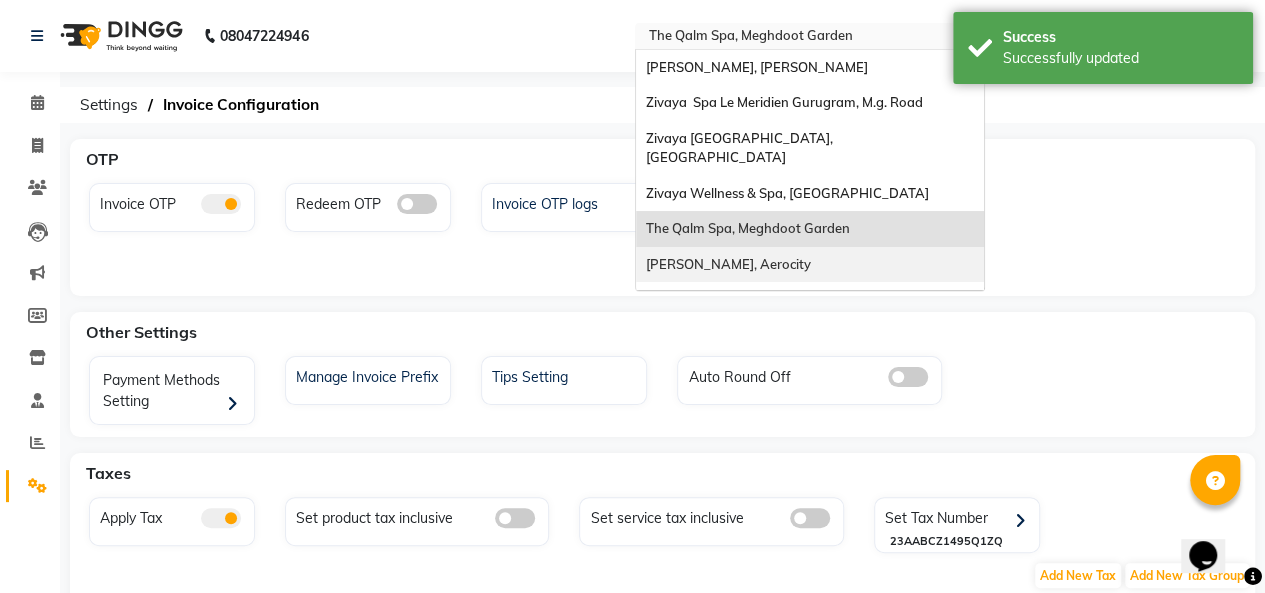 click on "[PERSON_NAME], Aerocity" at bounding box center (810, 265) 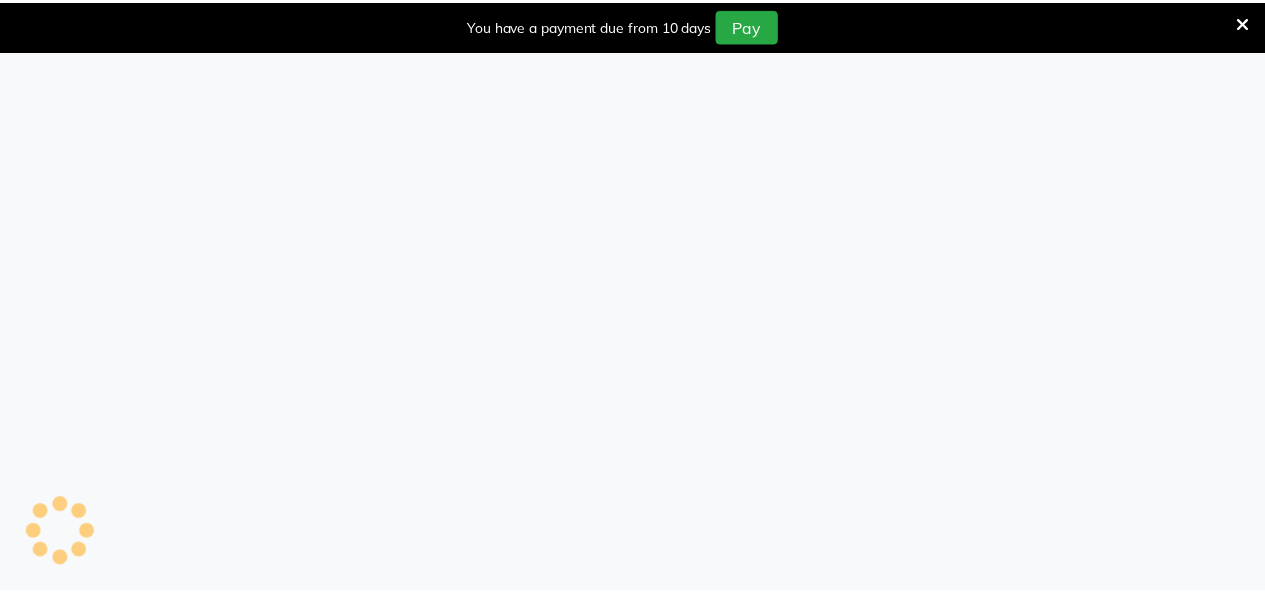 scroll, scrollTop: 0, scrollLeft: 0, axis: both 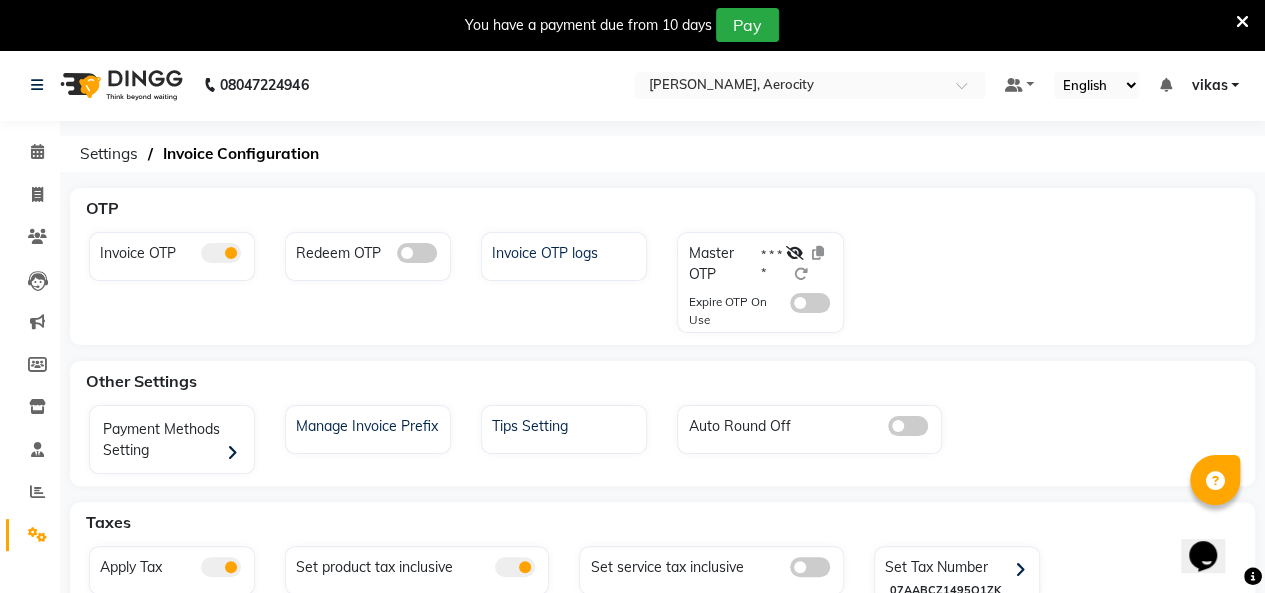 click 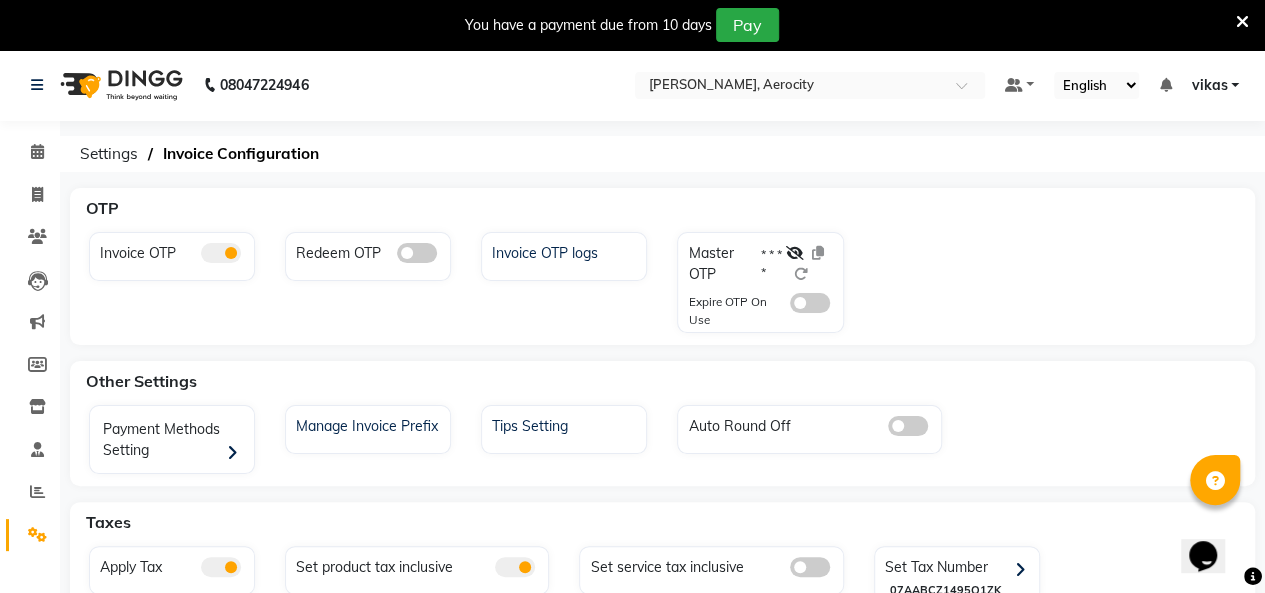 click 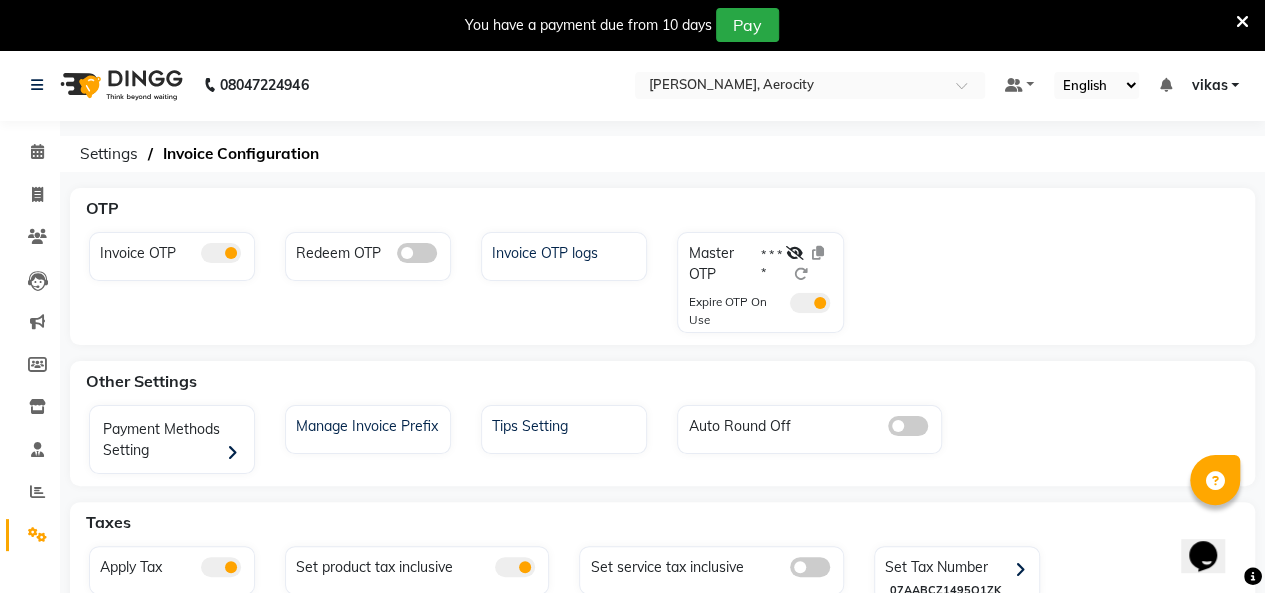 scroll, scrollTop: 0, scrollLeft: 0, axis: both 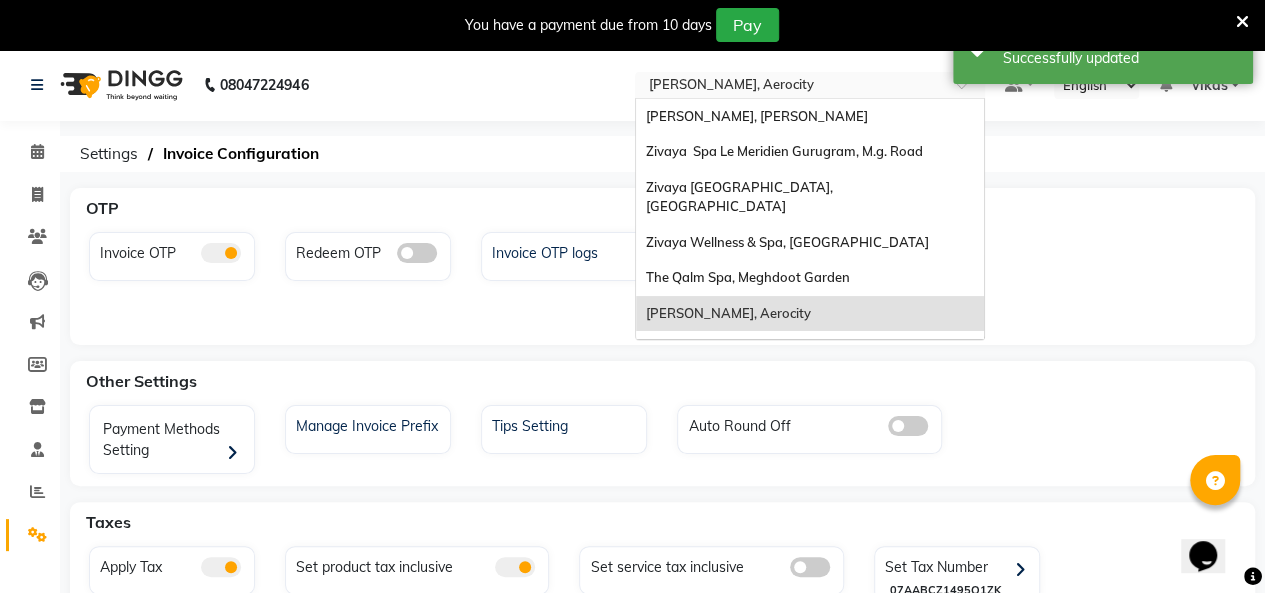 click at bounding box center [790, 87] 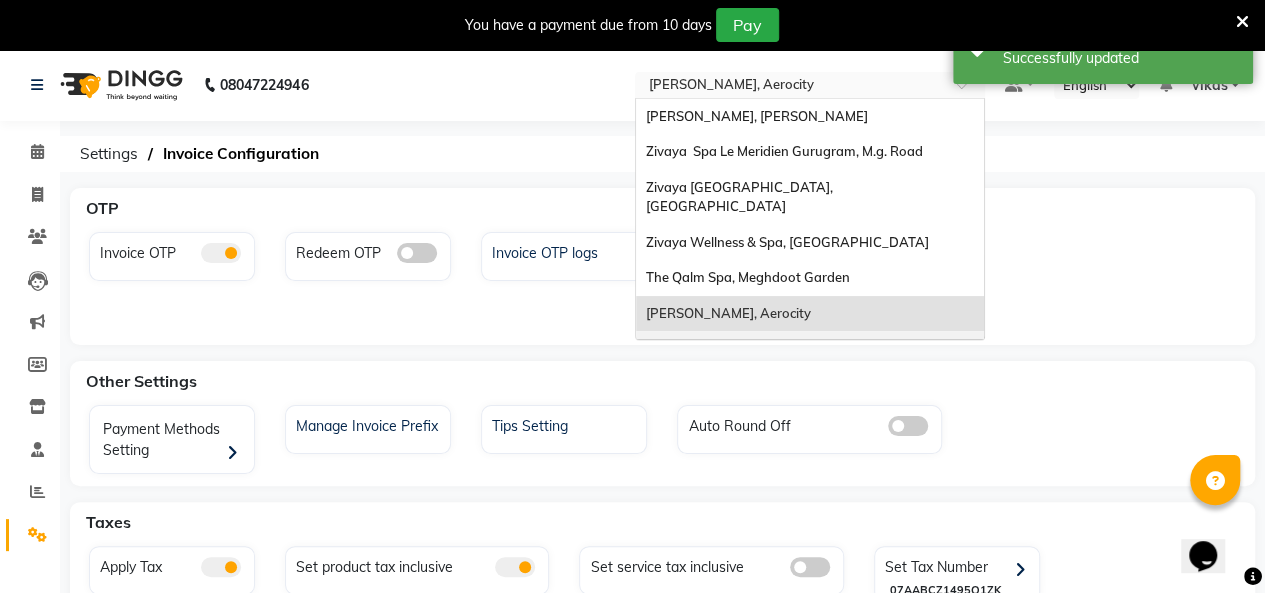 click on "Zivaya Spa [GEOGRAPHIC_DATA] [GEOGRAPHIC_DATA], Asset 5a" at bounding box center (753, 358) 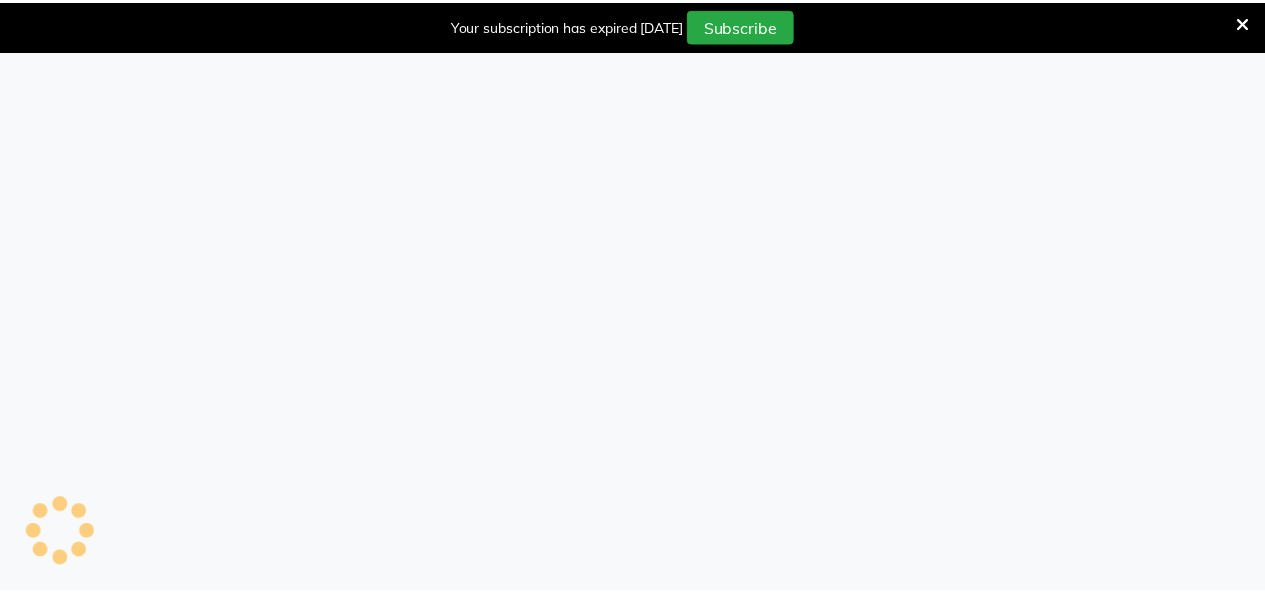 scroll, scrollTop: 0, scrollLeft: 0, axis: both 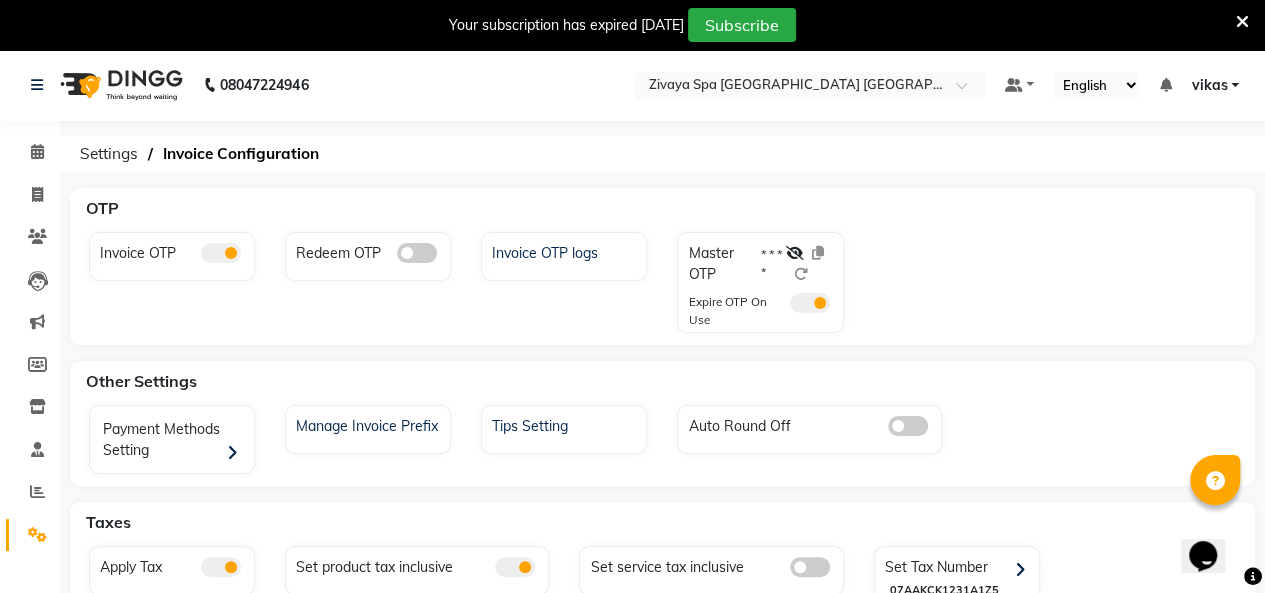 click at bounding box center [1242, 22] 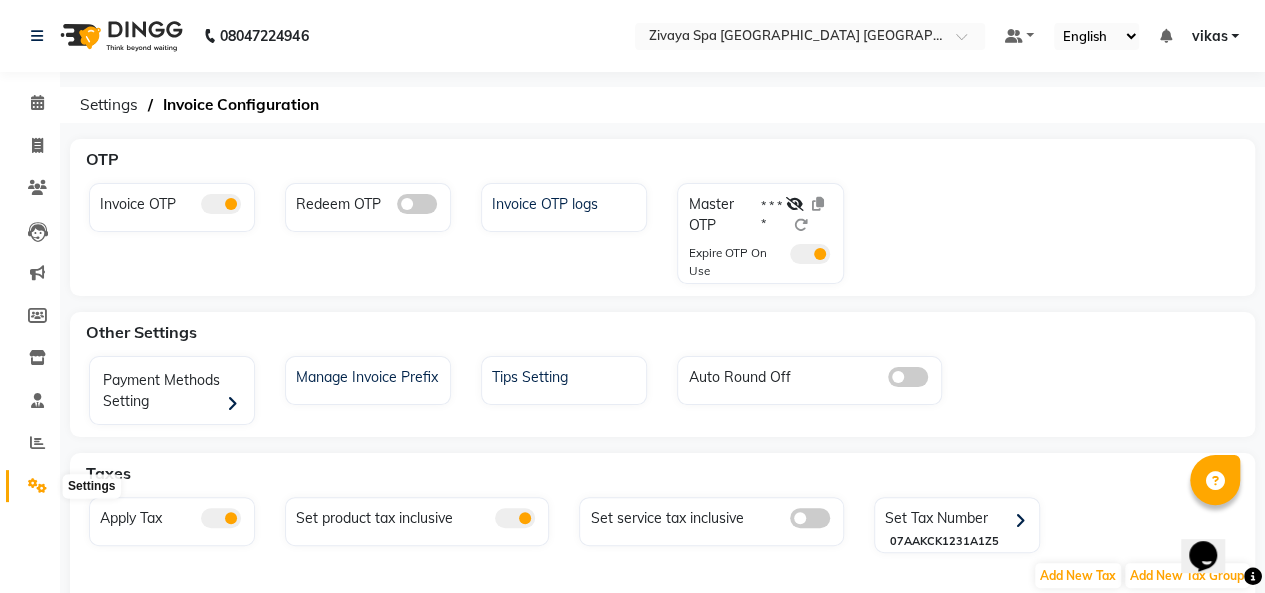 click 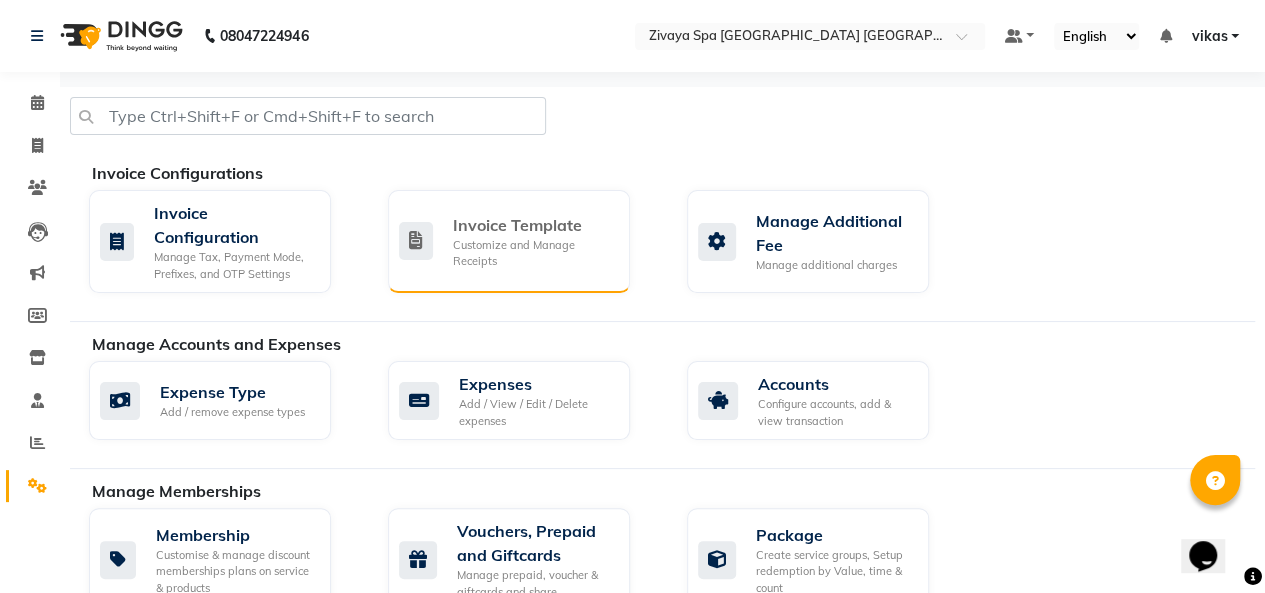 click on "Invoice Template Customize and Manage Receipts" 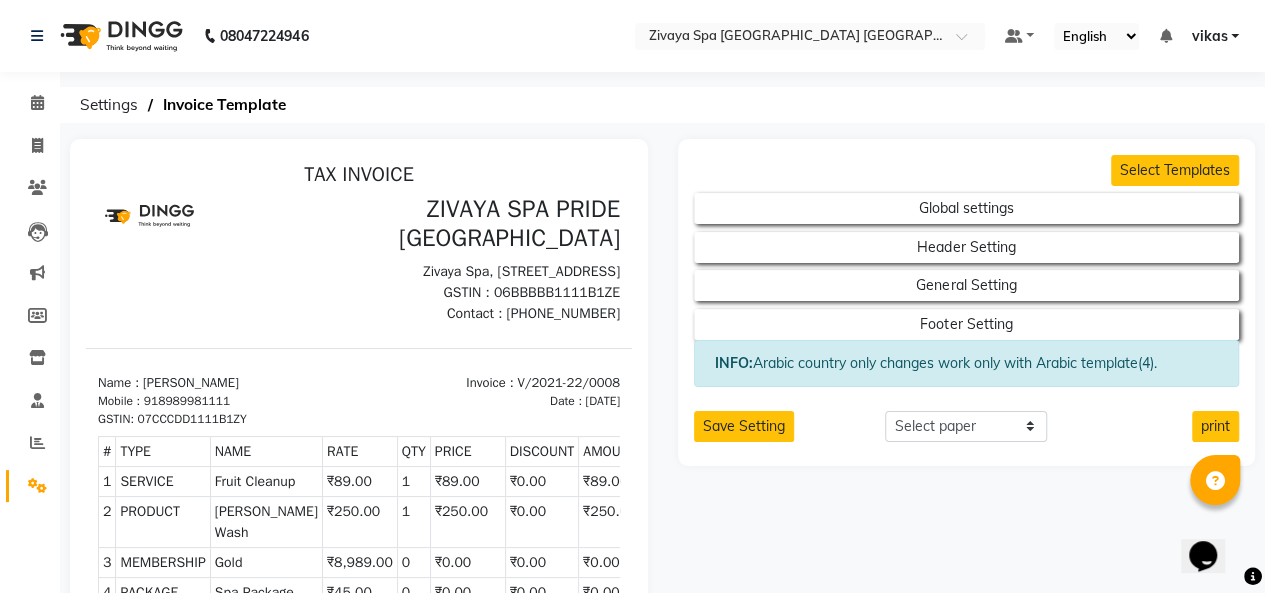 scroll, scrollTop: 72, scrollLeft: 0, axis: vertical 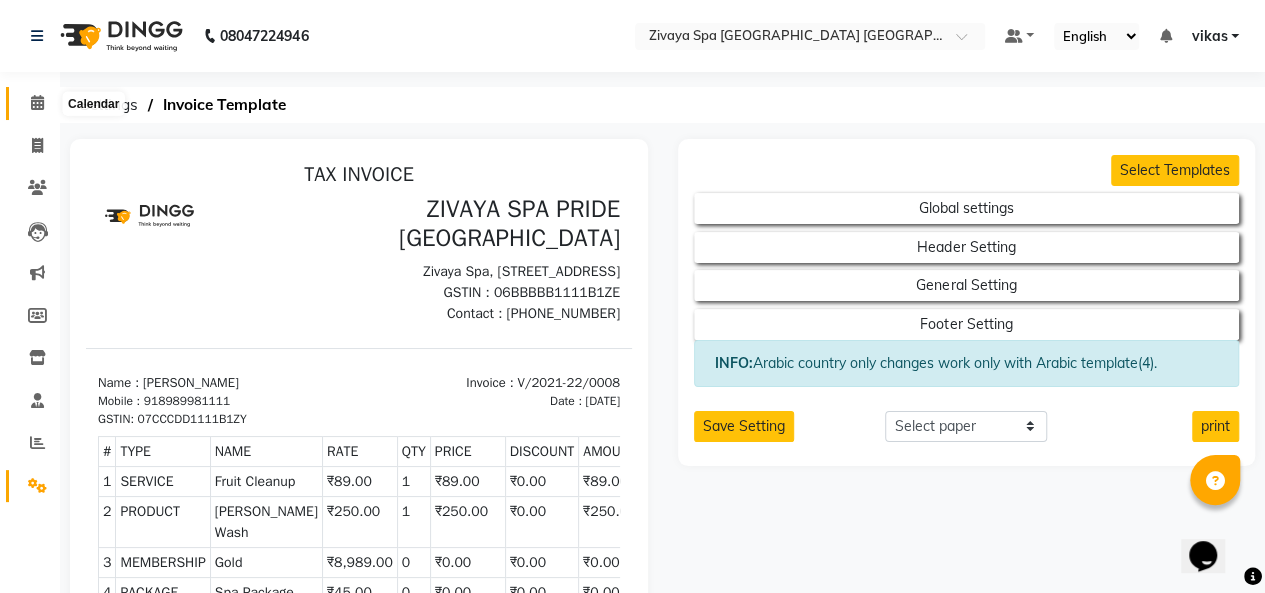click 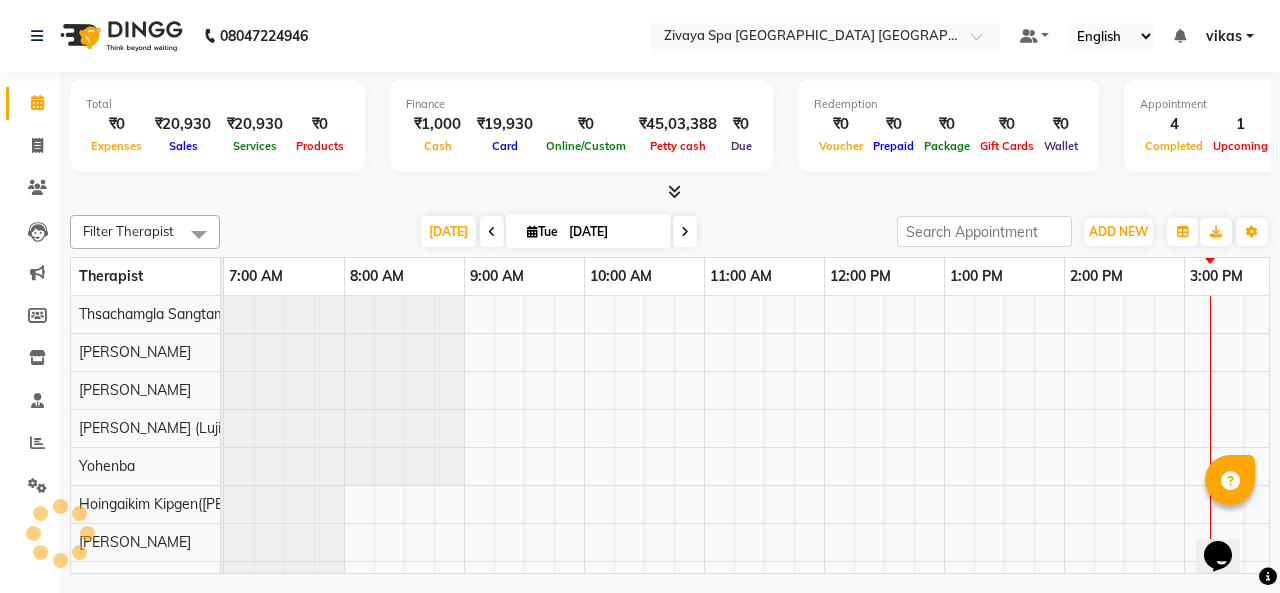 scroll, scrollTop: 0, scrollLeft: 0, axis: both 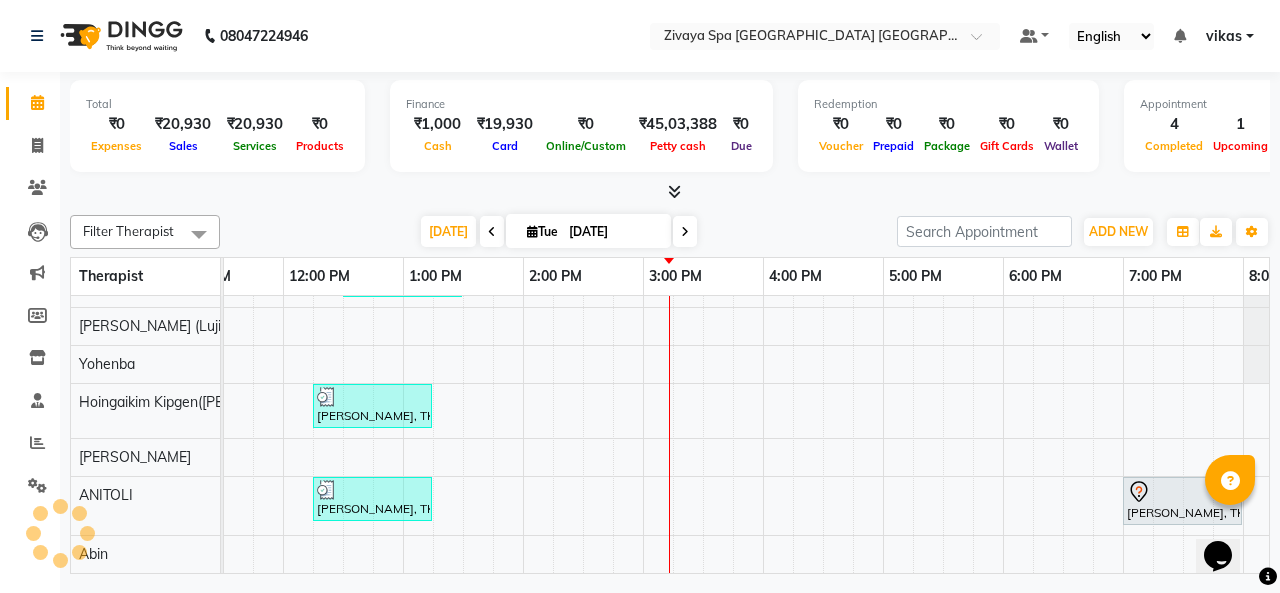 click on "Settings" 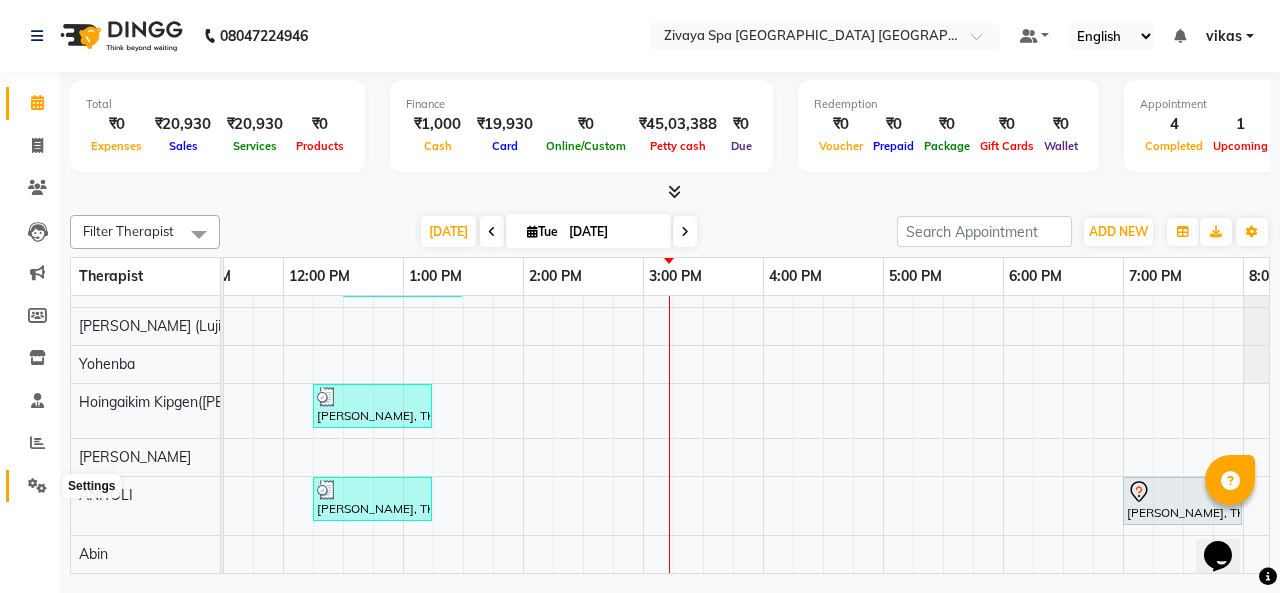 click 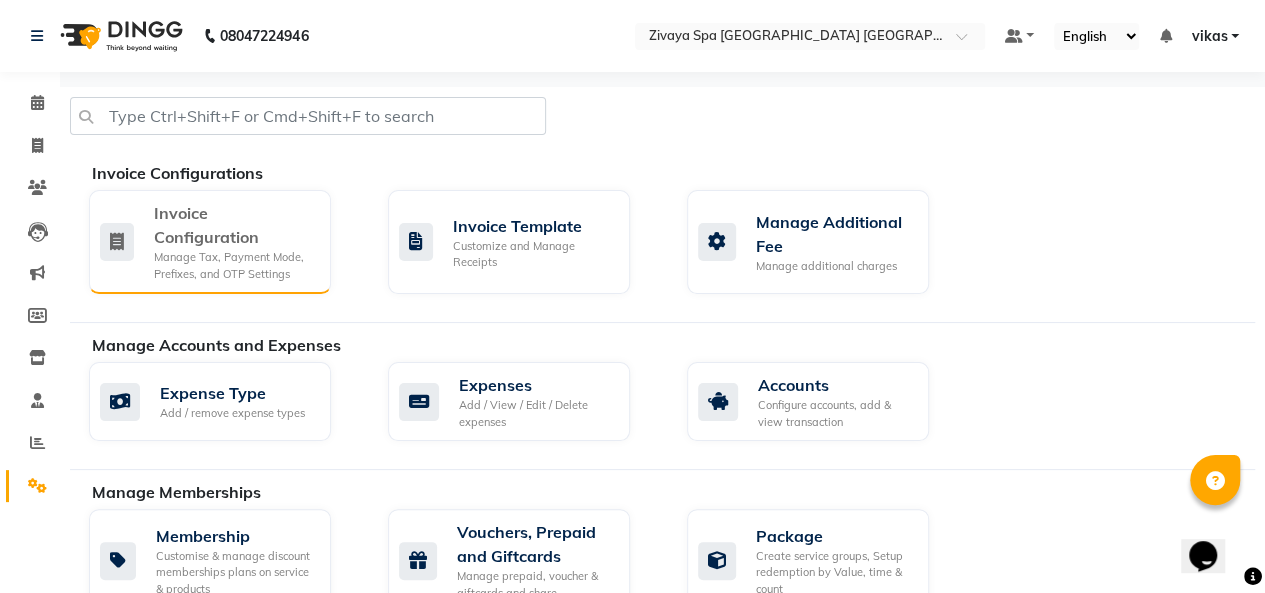 click on "Invoice Configuration" 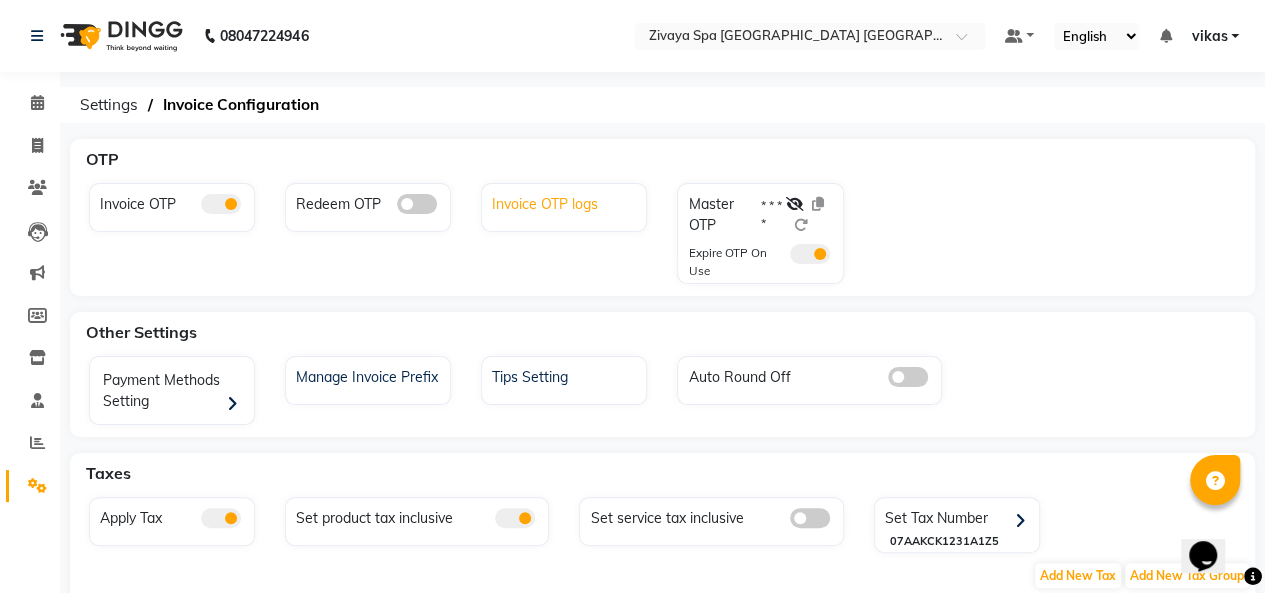 click on "Invoice OTP logs" 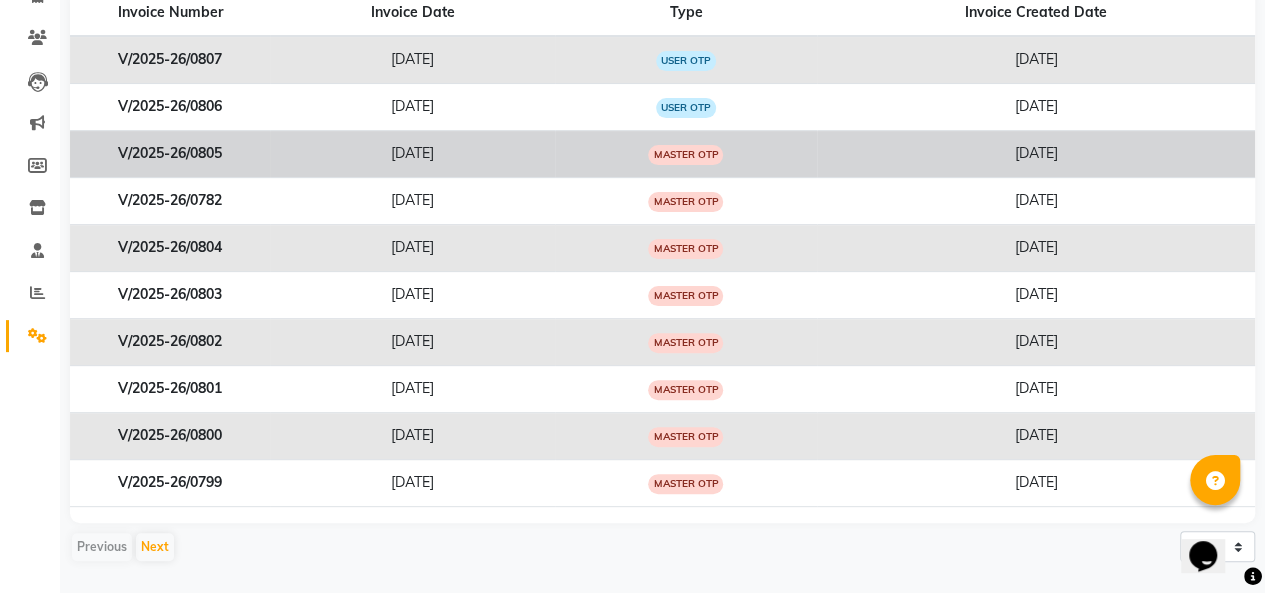 scroll, scrollTop: 0, scrollLeft: 0, axis: both 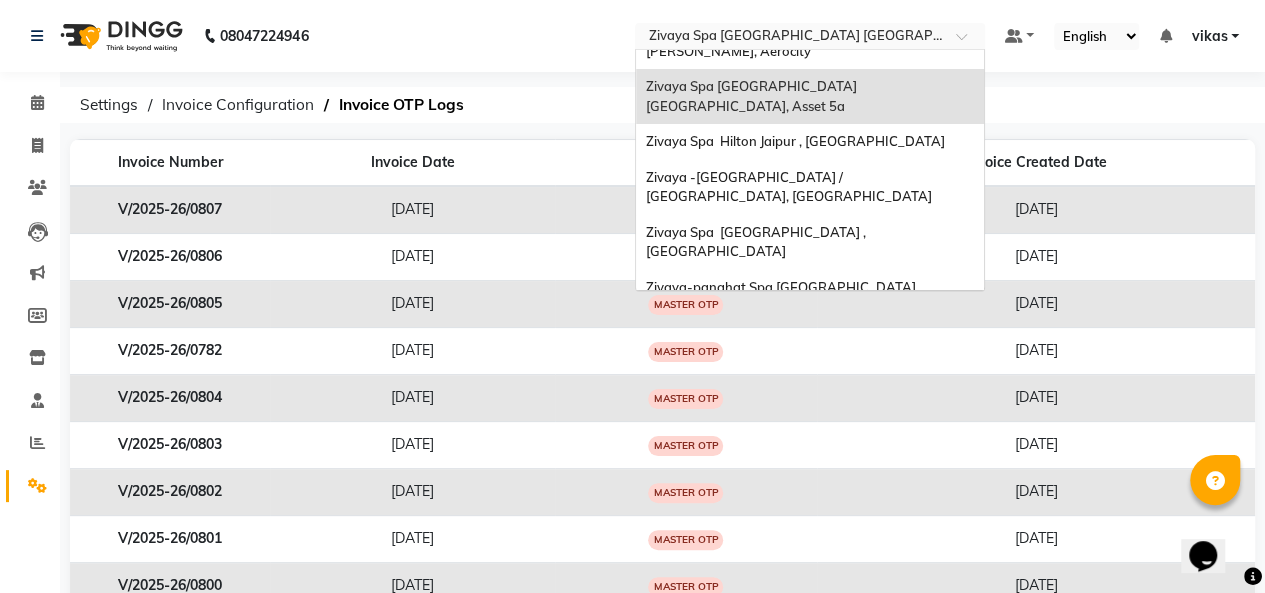 click at bounding box center [790, 38] 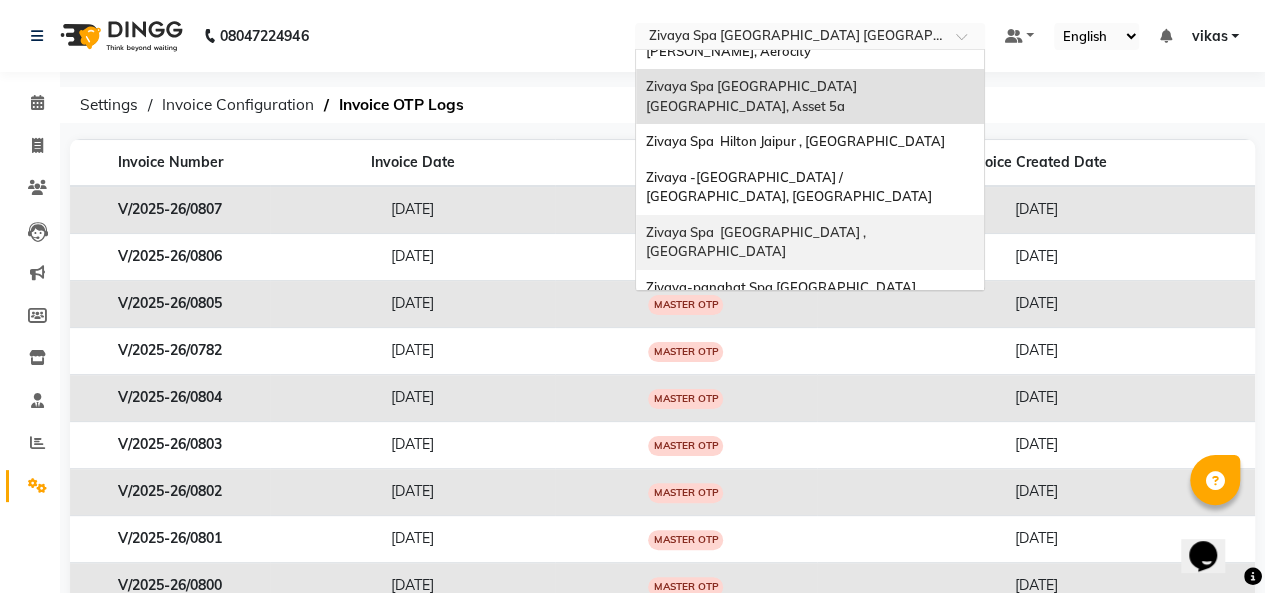 click on "Zivaya Spa  [GEOGRAPHIC_DATA] , [GEOGRAPHIC_DATA]" at bounding box center [810, 242] 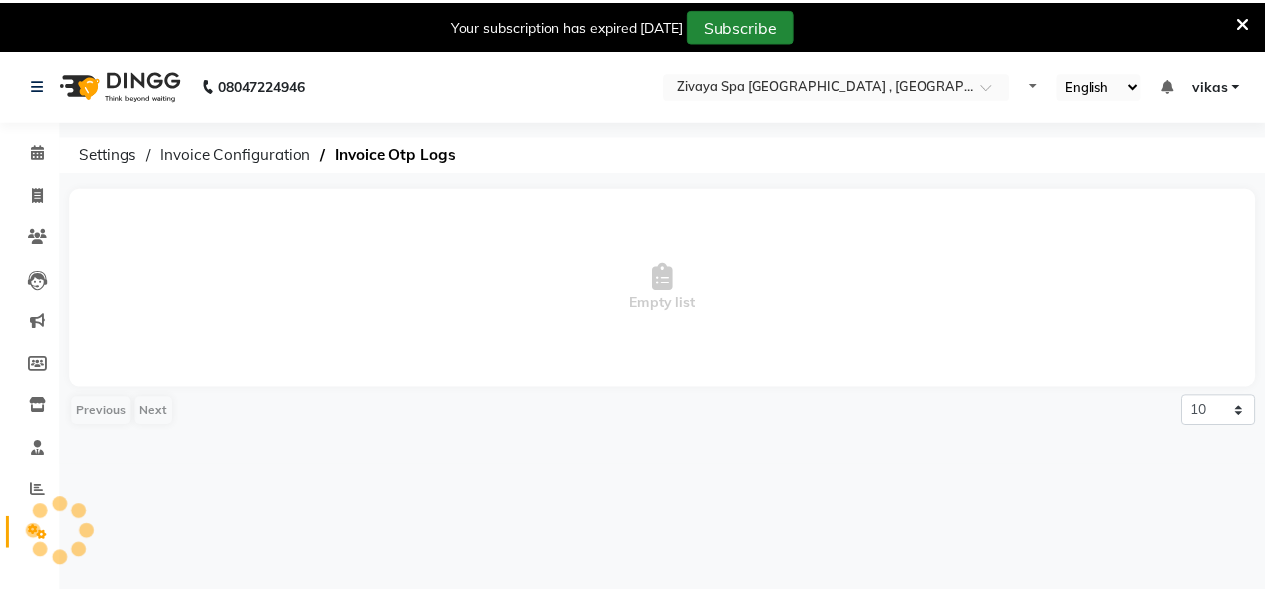 scroll, scrollTop: 0, scrollLeft: 0, axis: both 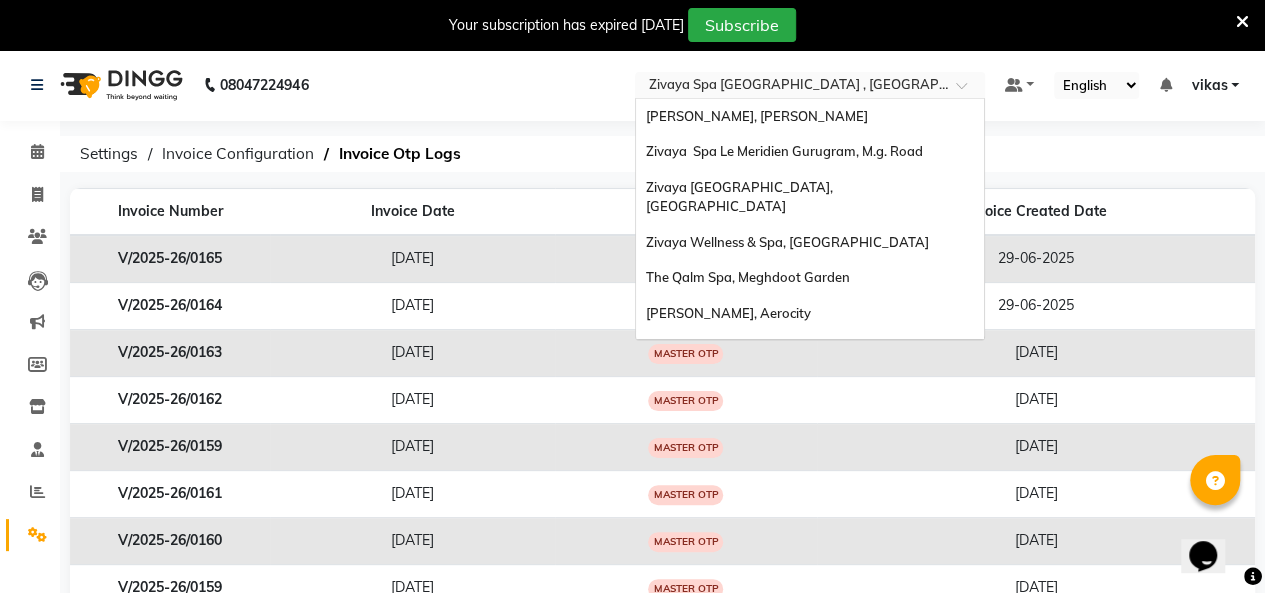 click at bounding box center (790, 87) 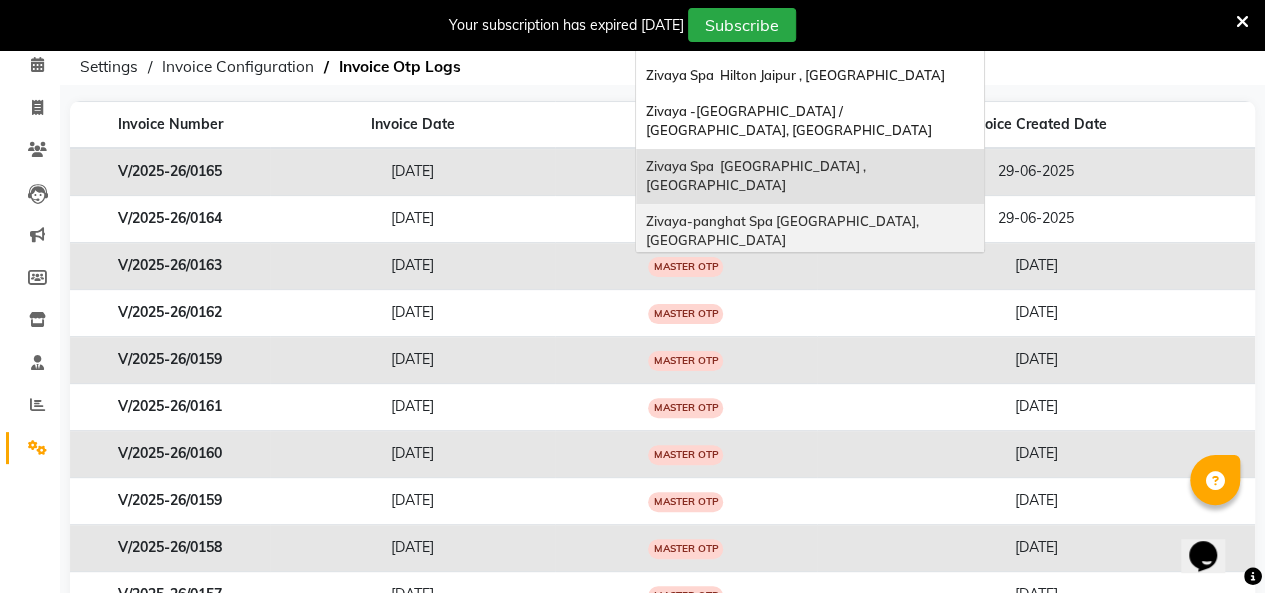 scroll, scrollTop: 88, scrollLeft: 0, axis: vertical 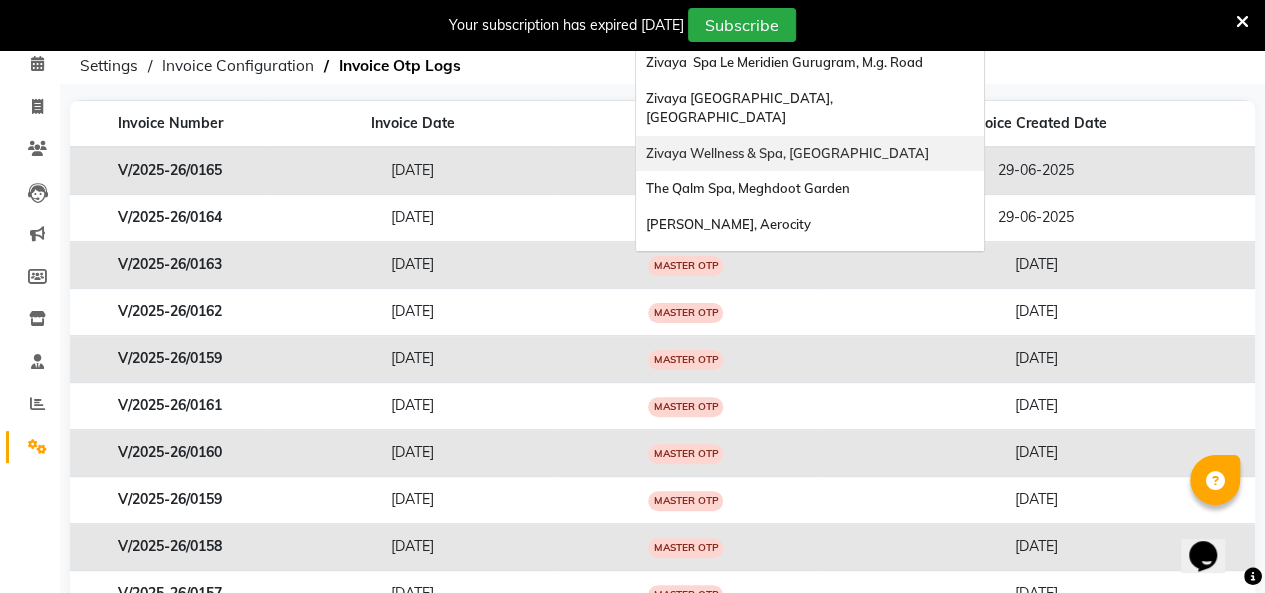click on "Zivaya Wellness & Spa, [GEOGRAPHIC_DATA]" at bounding box center (787, 153) 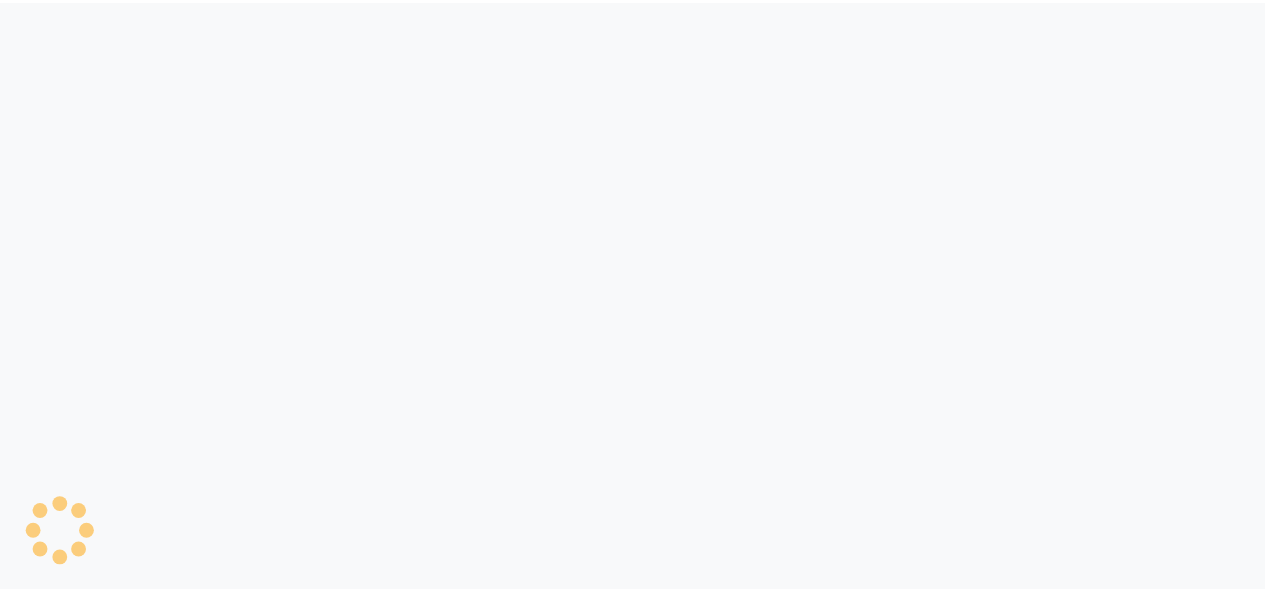 scroll, scrollTop: 0, scrollLeft: 0, axis: both 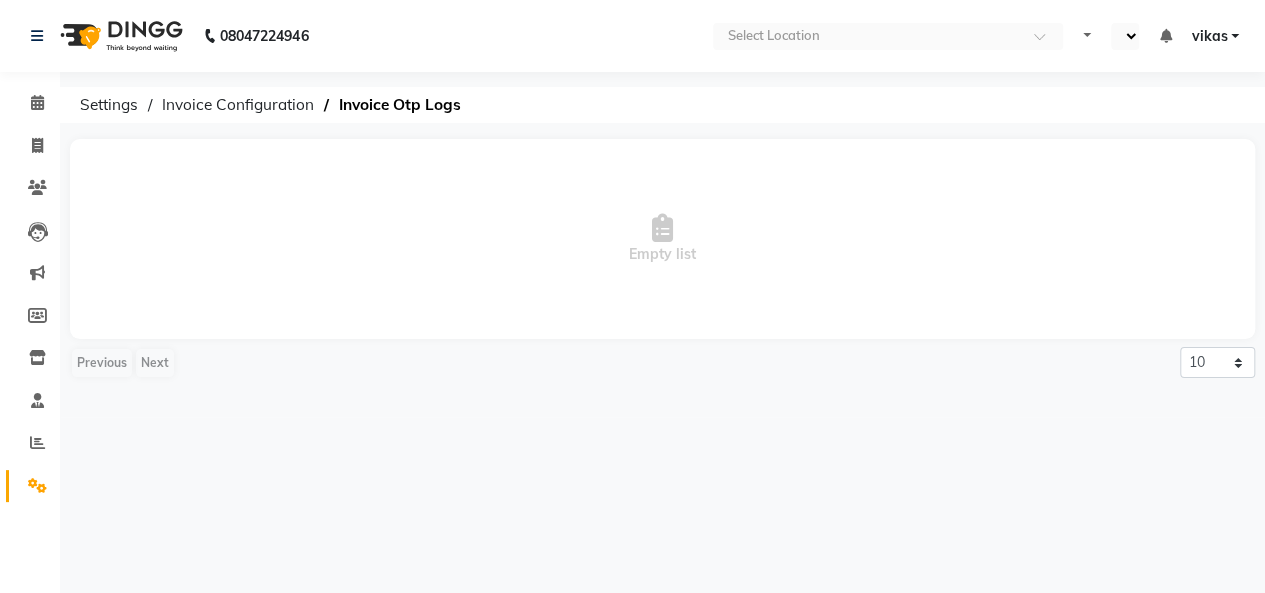 select on "en" 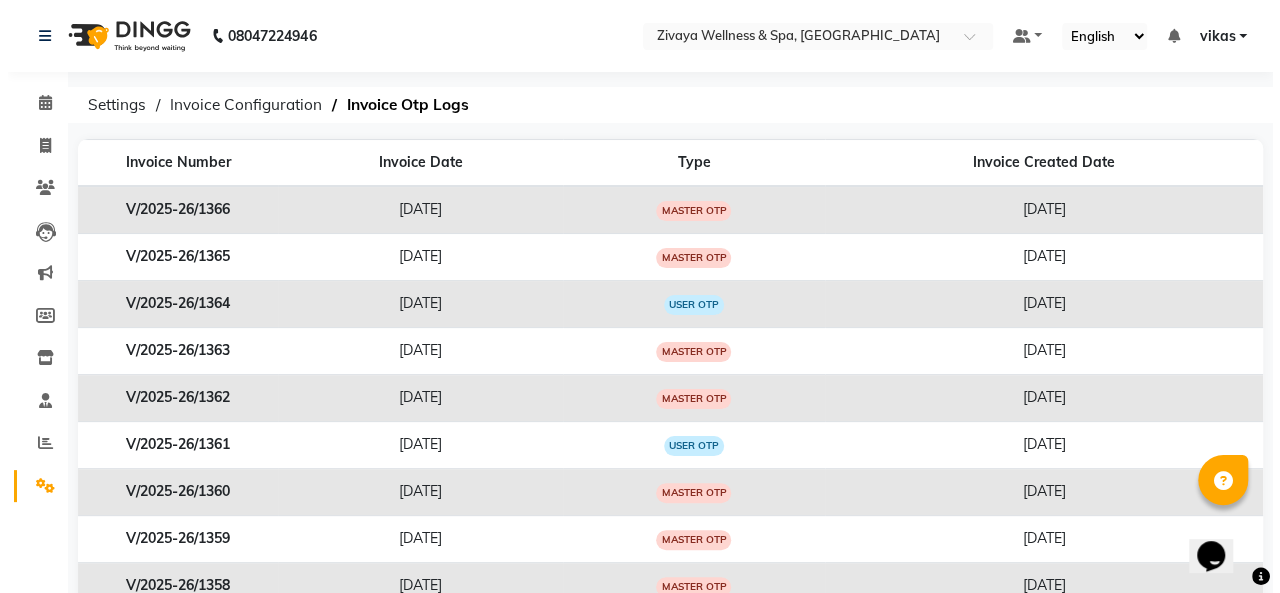 scroll, scrollTop: 0, scrollLeft: 0, axis: both 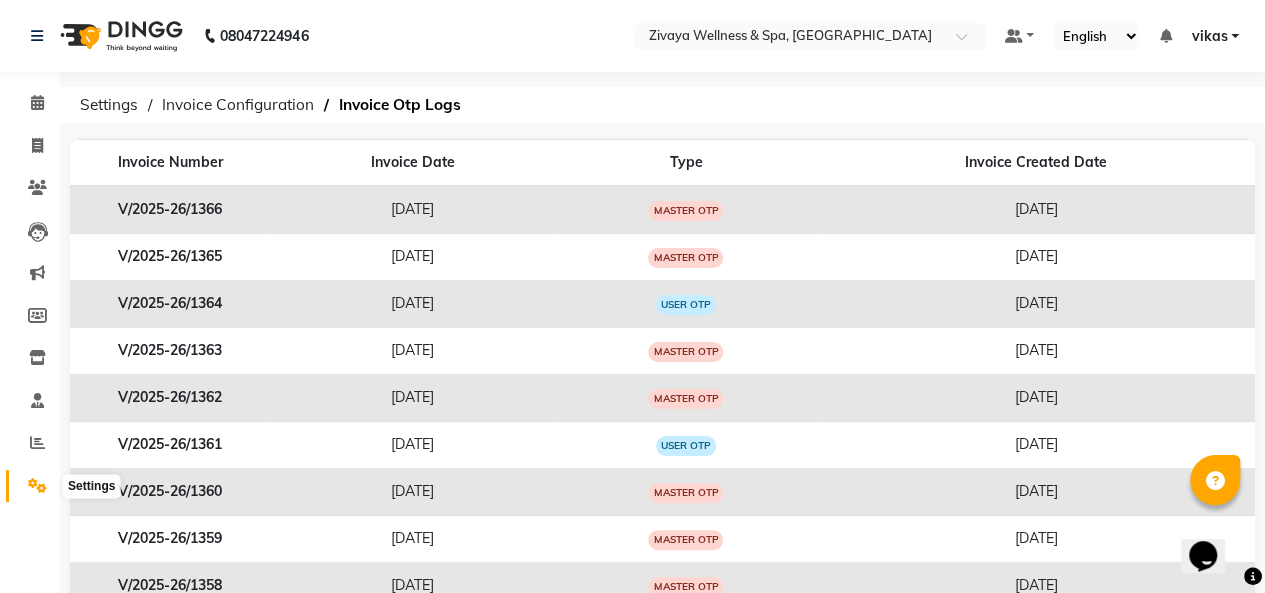 click 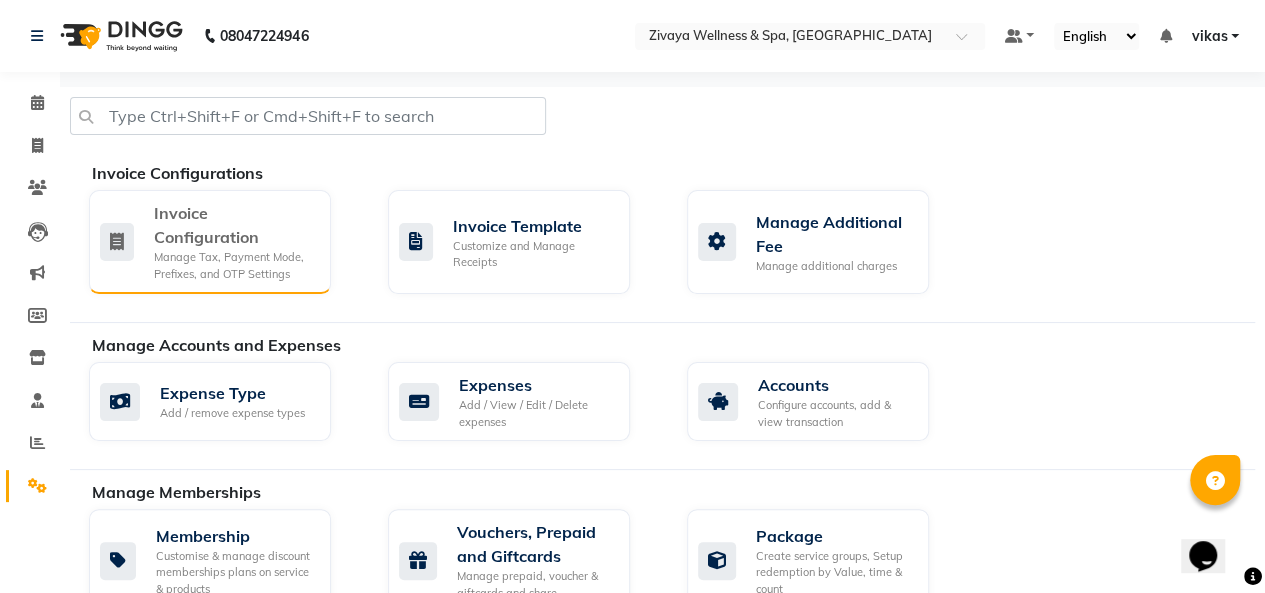 click on "Manage Tax, Payment Mode, Prefixes, and OTP Settings" 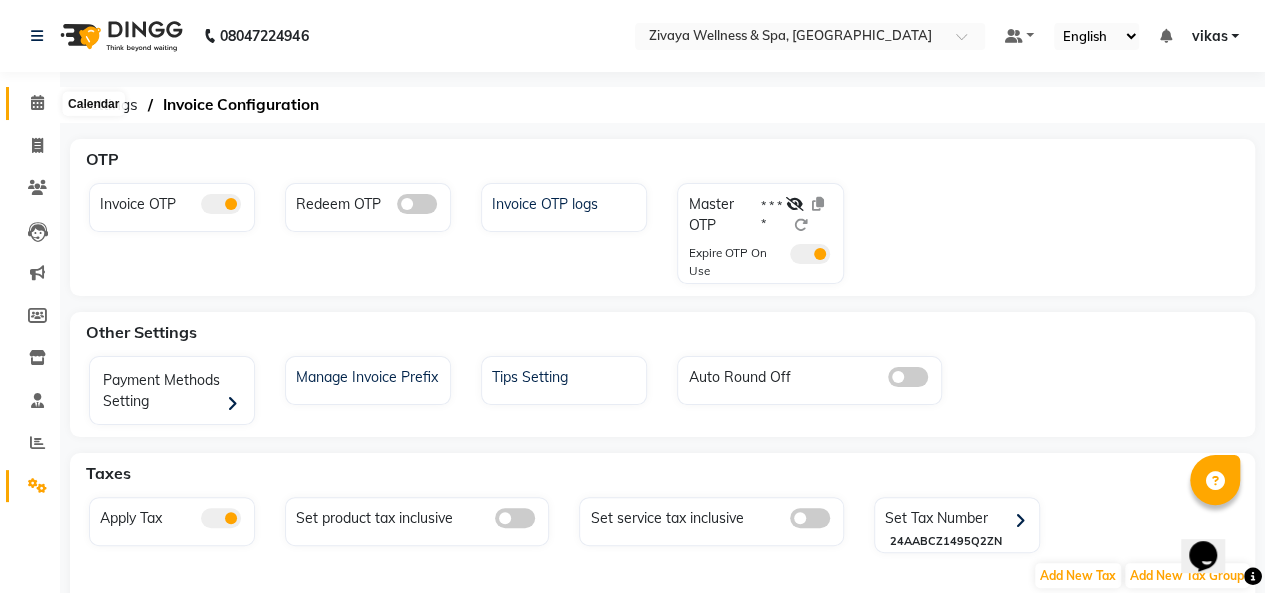 click 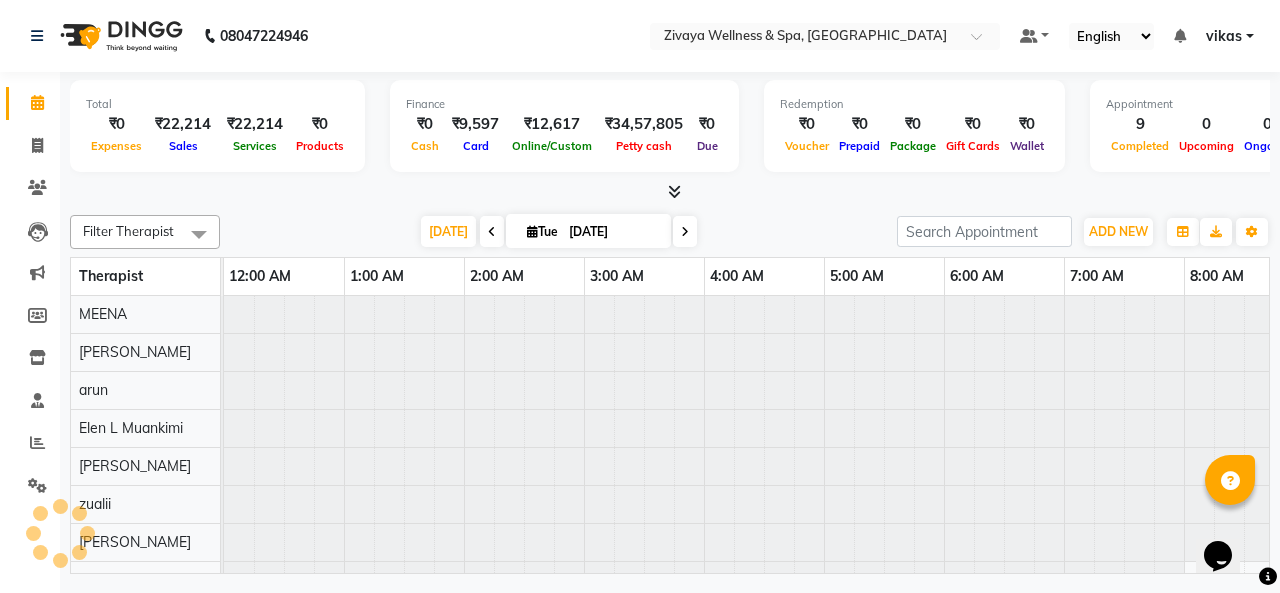 scroll, scrollTop: 0, scrollLeft: 721, axis: horizontal 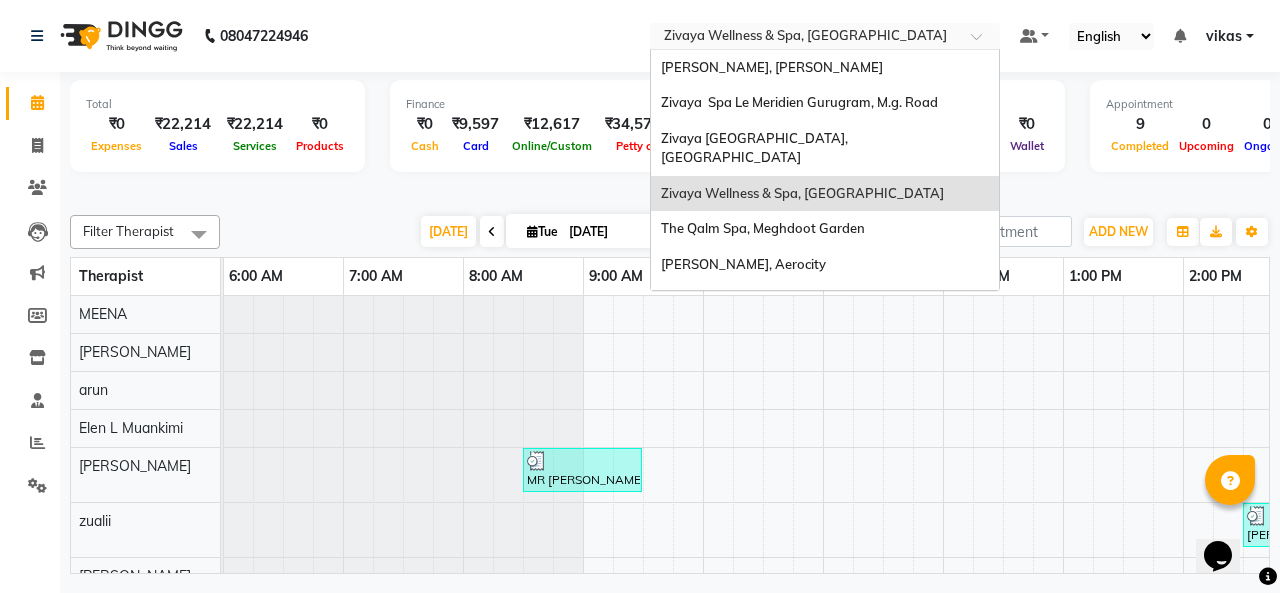 click at bounding box center [805, 38] 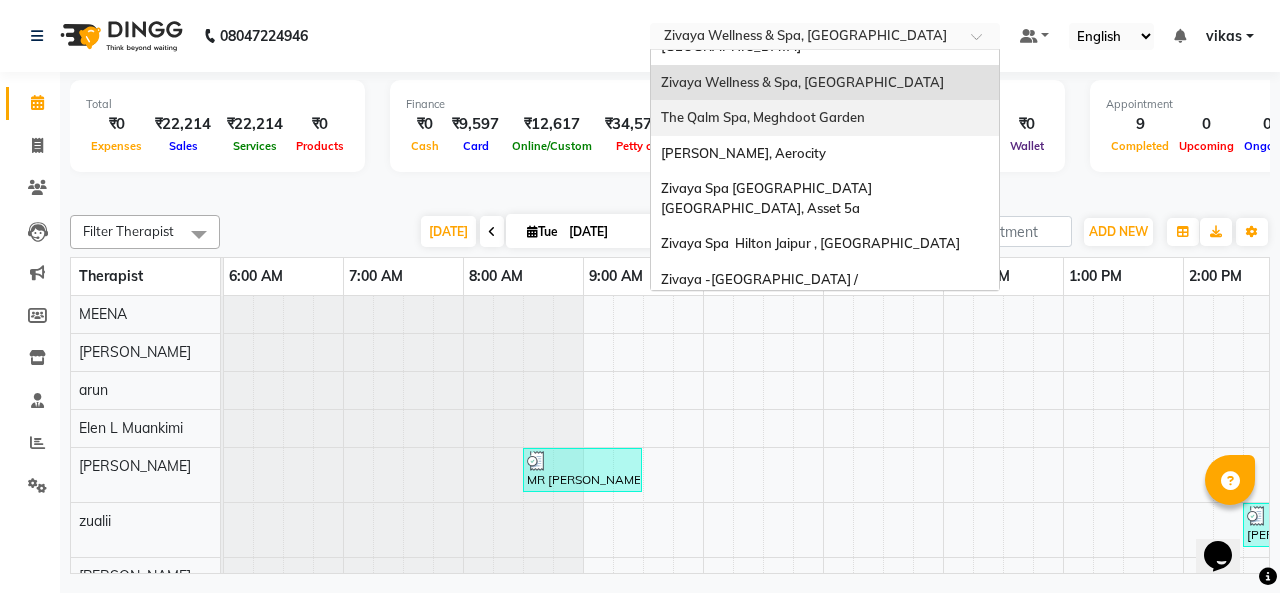 scroll, scrollTop: 112, scrollLeft: 0, axis: vertical 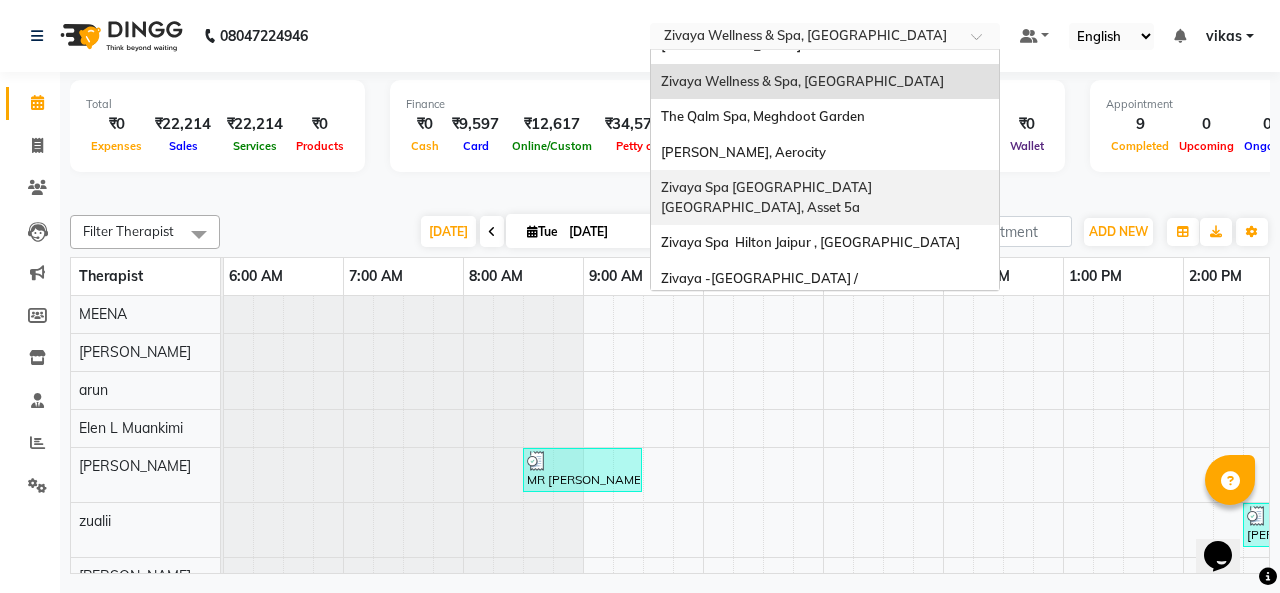 click on "Zivaya Spa [GEOGRAPHIC_DATA] [GEOGRAPHIC_DATA], Asset 5a" at bounding box center (768, 197) 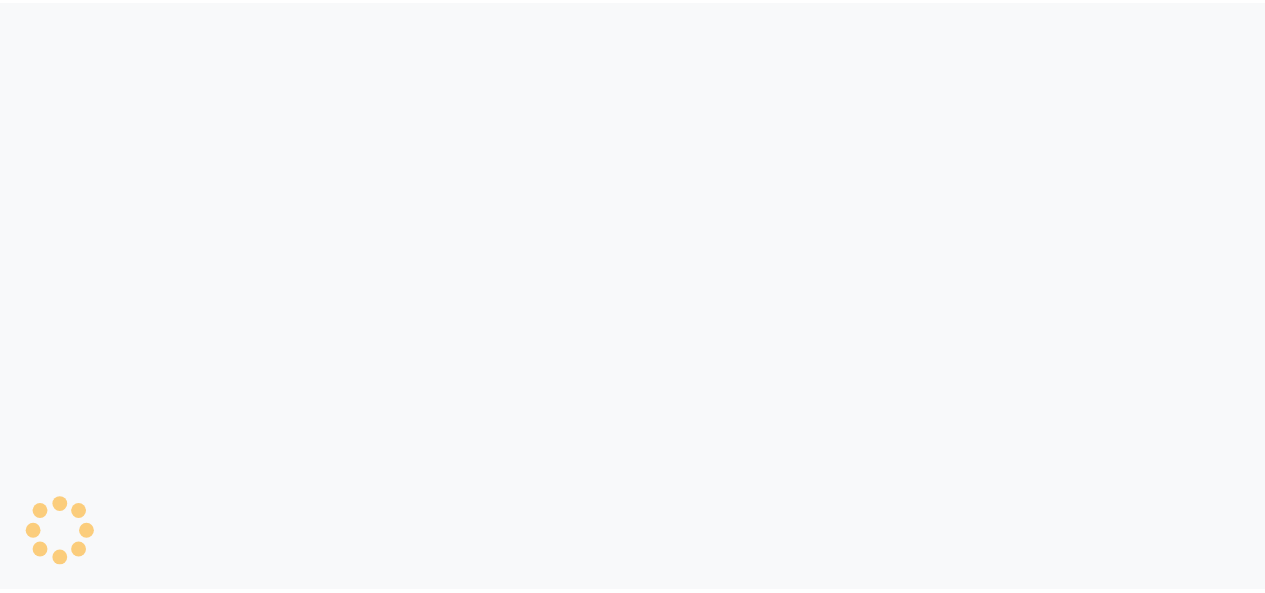 scroll, scrollTop: 0, scrollLeft: 0, axis: both 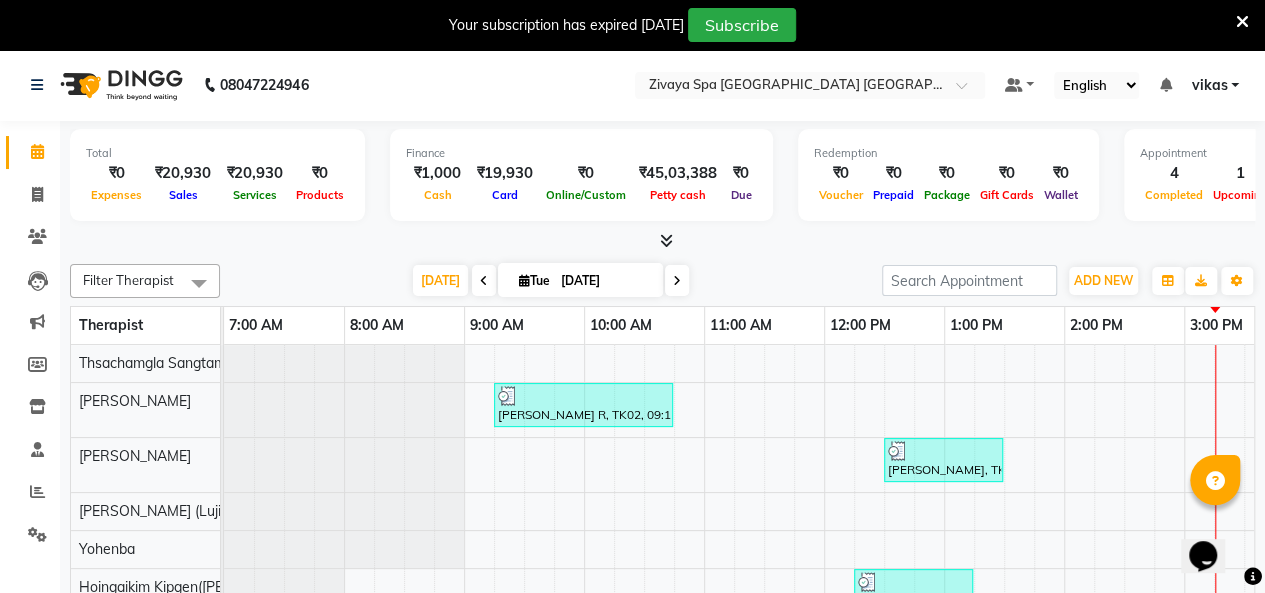click at bounding box center (1242, 22) 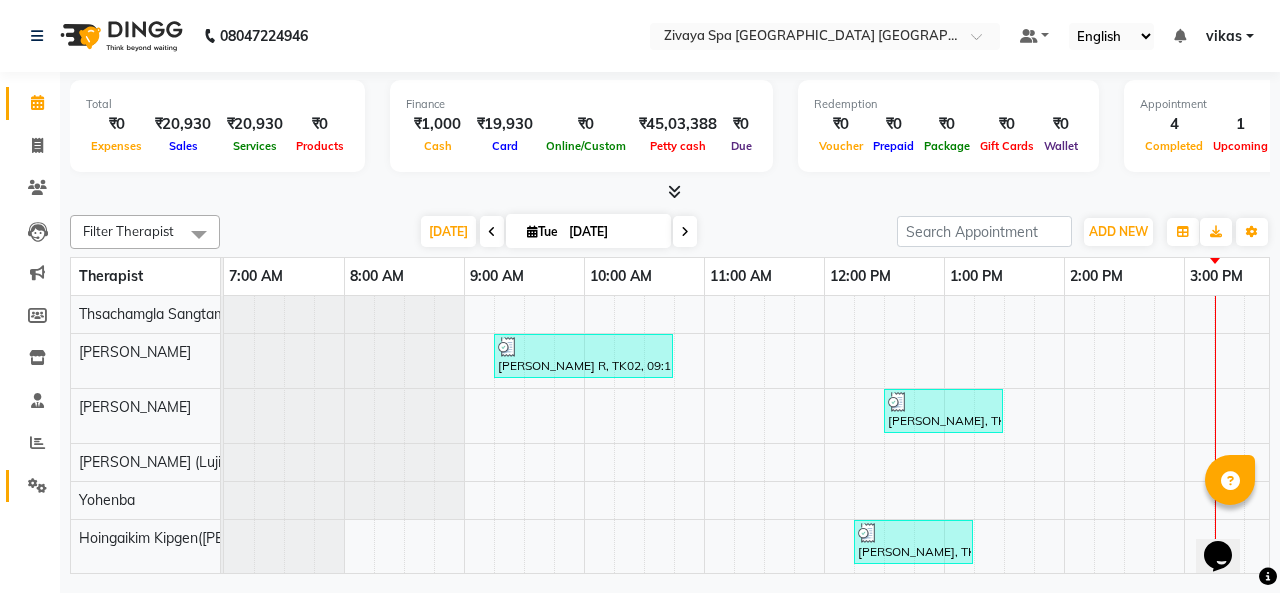 click 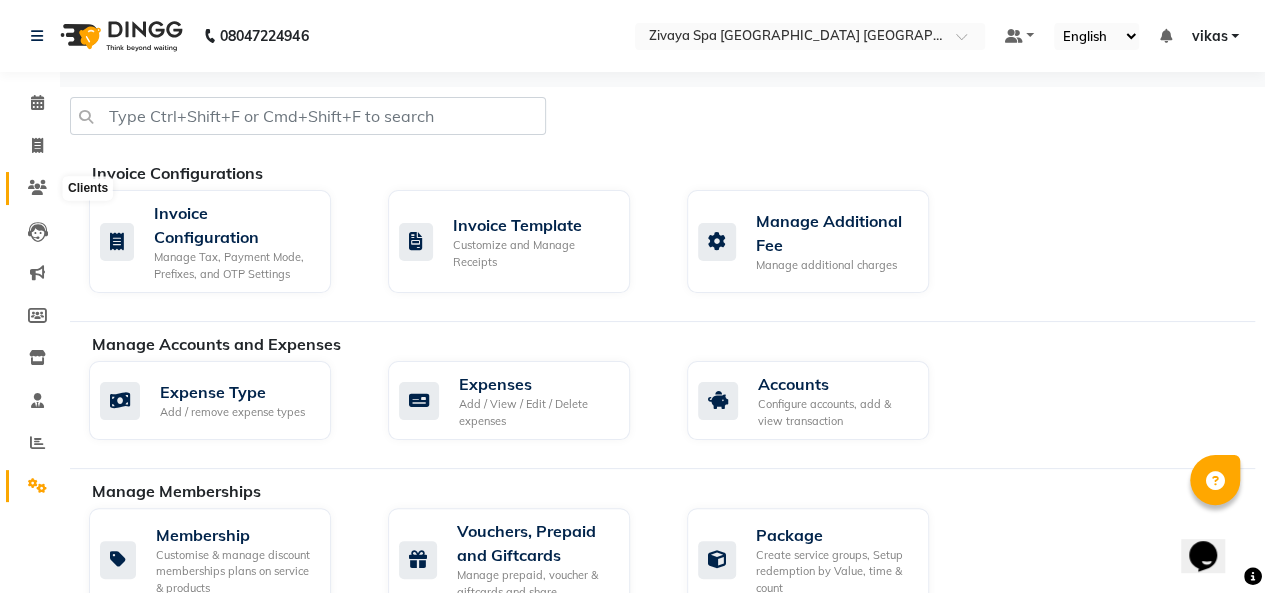 click 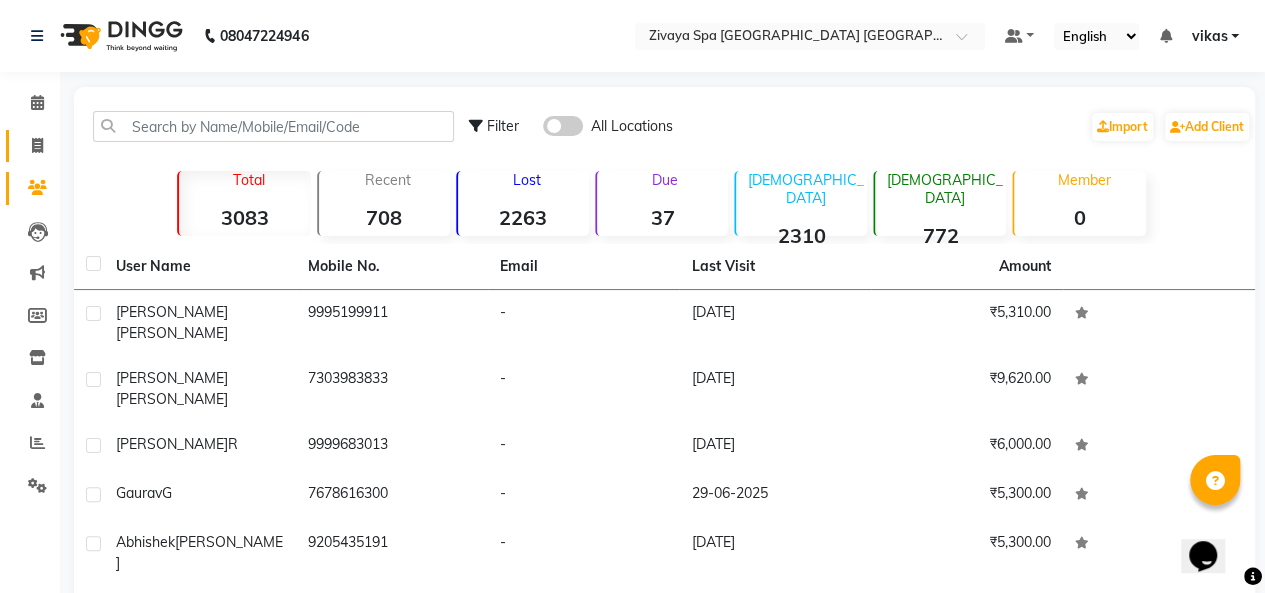click on "Invoice" 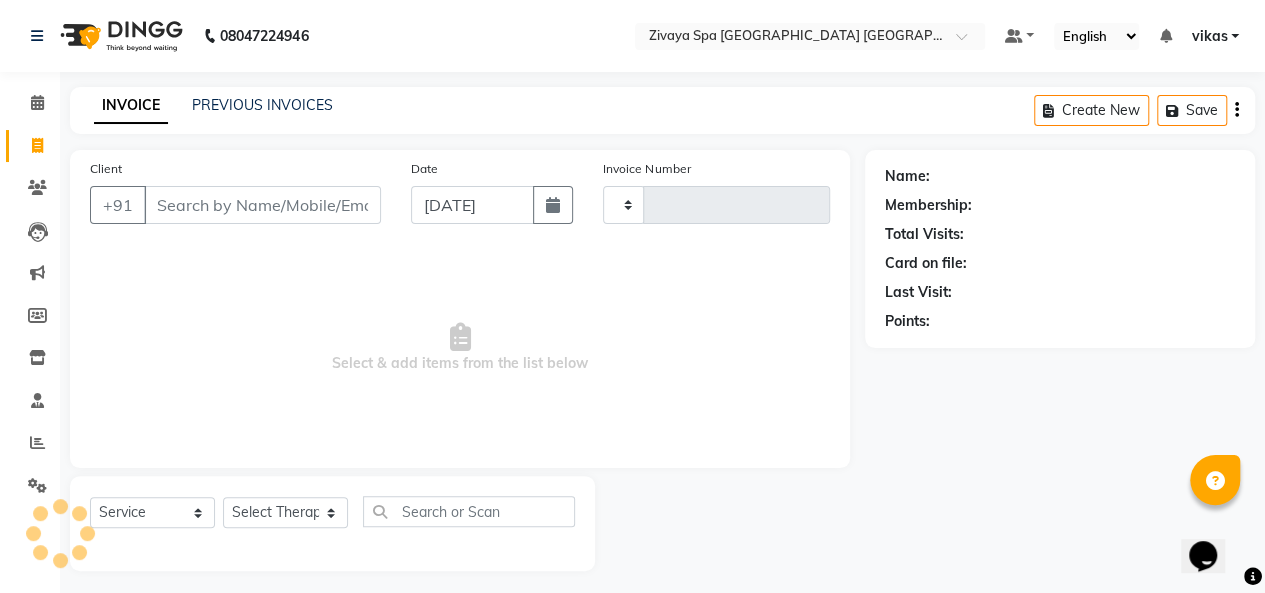 scroll, scrollTop: 7, scrollLeft: 0, axis: vertical 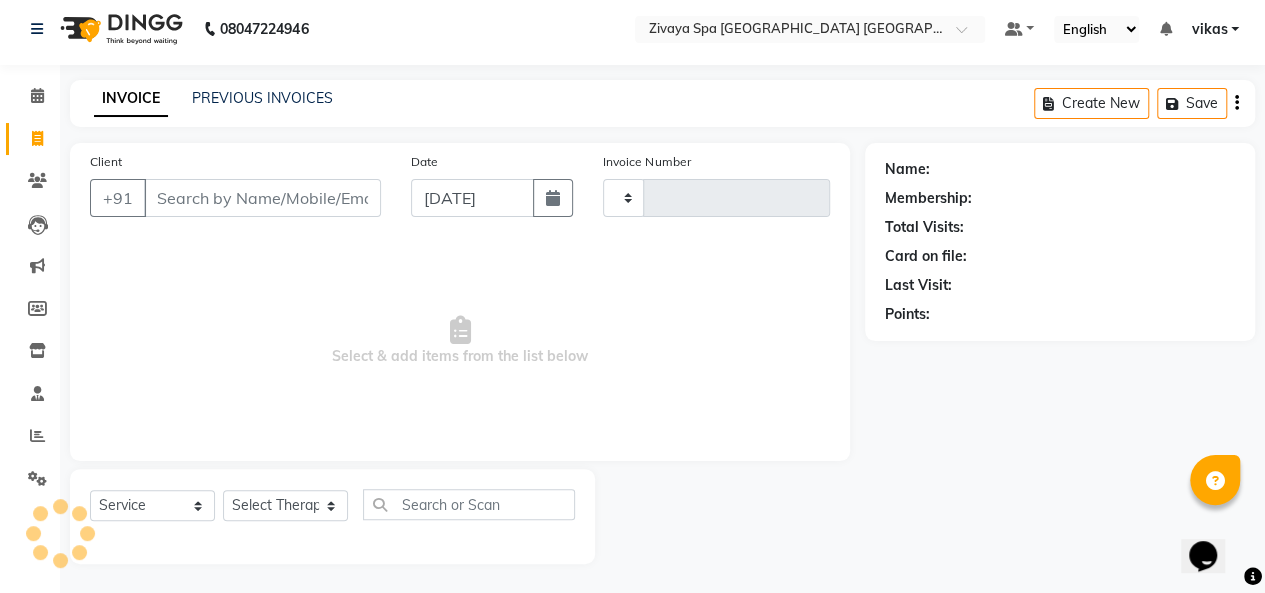 type on "0808" 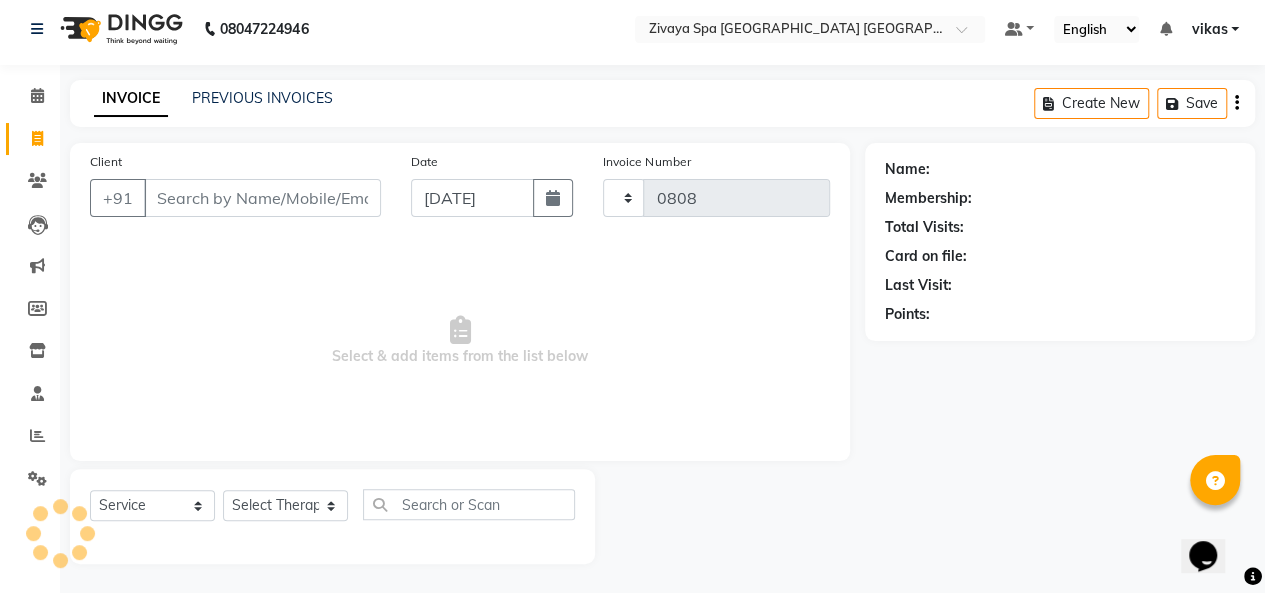 select on "6501" 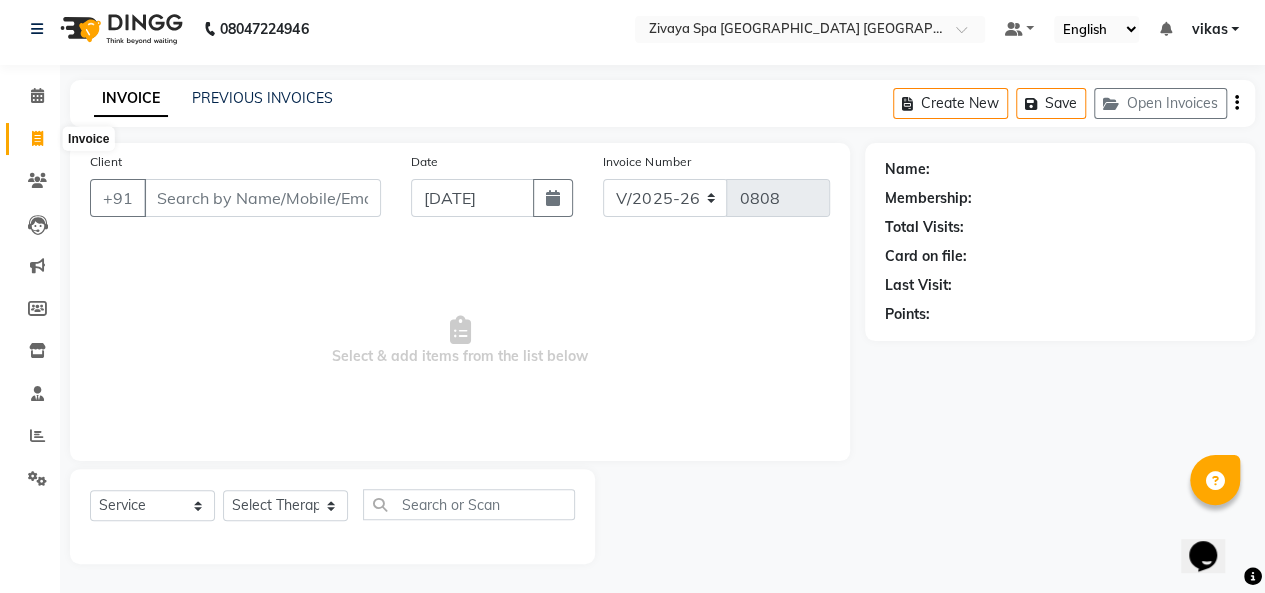click 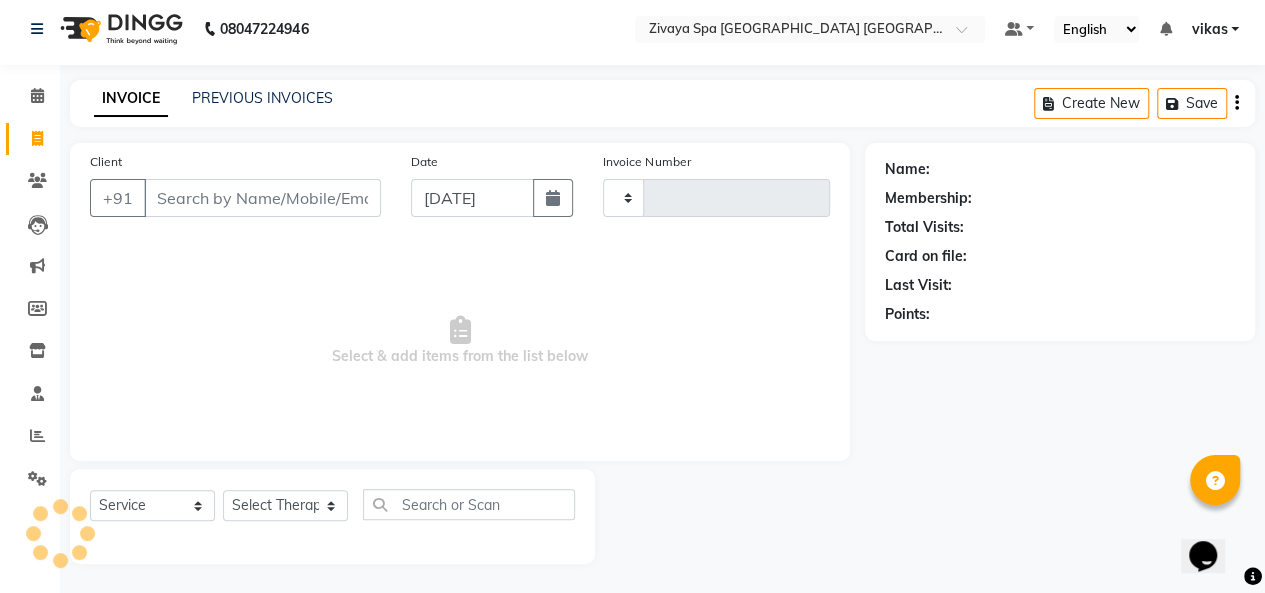 type on "0808" 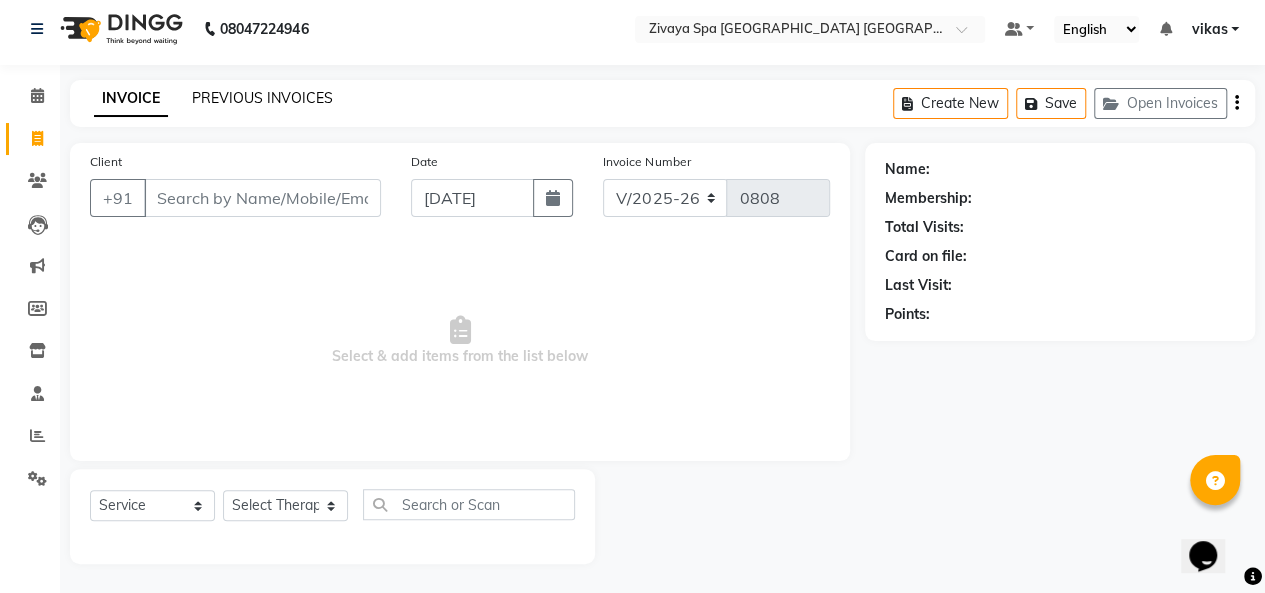 click on "PREVIOUS INVOICES" 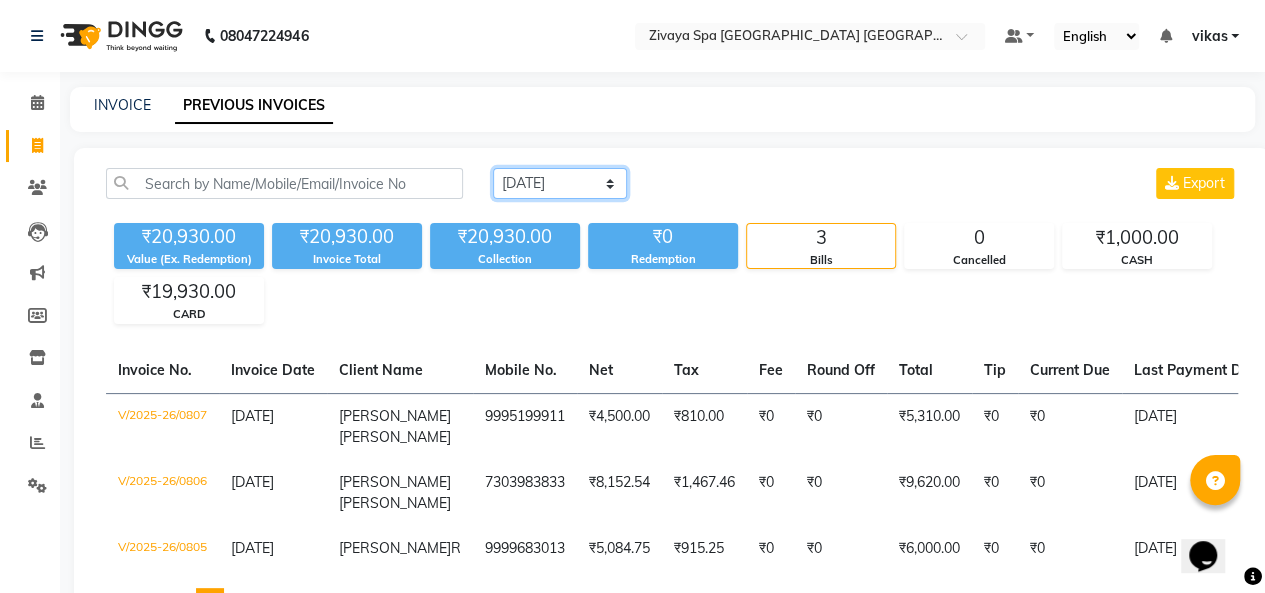 click on "Today Yesterday Custom Range" 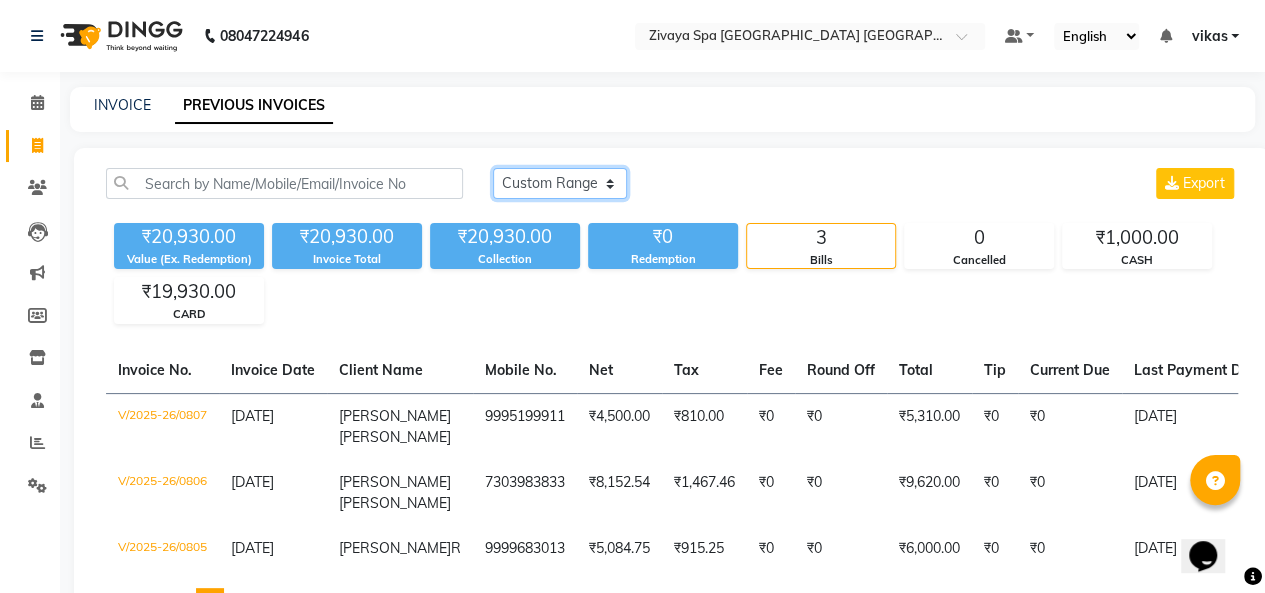 click on "Today Yesterday Custom Range" 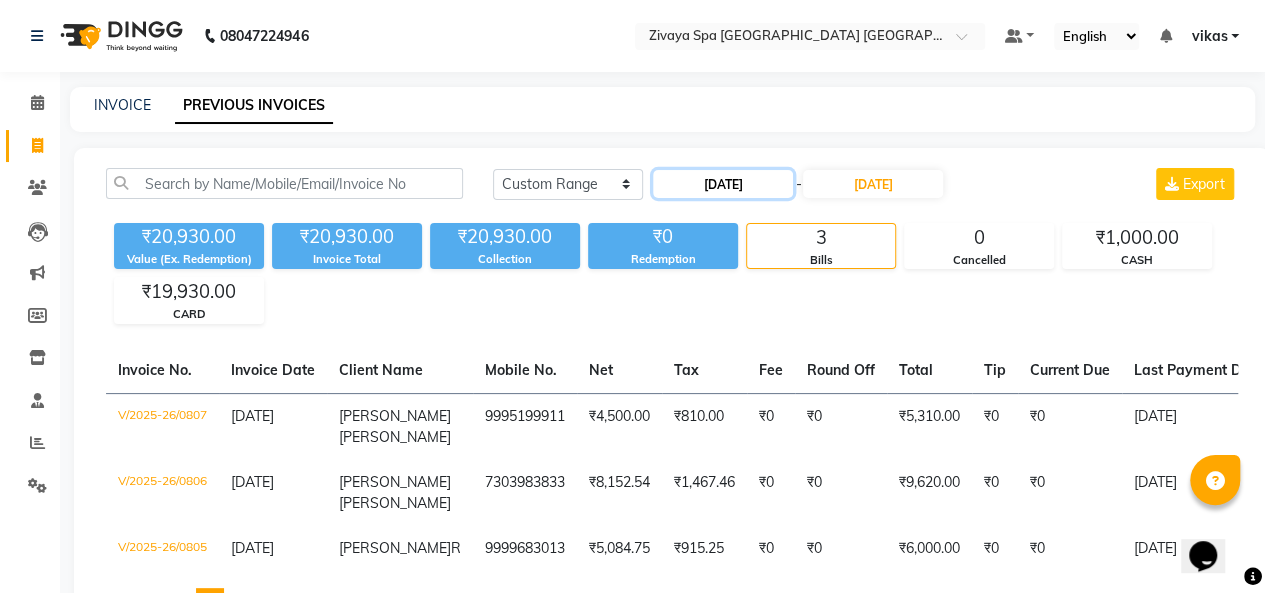 click on "[DATE]" 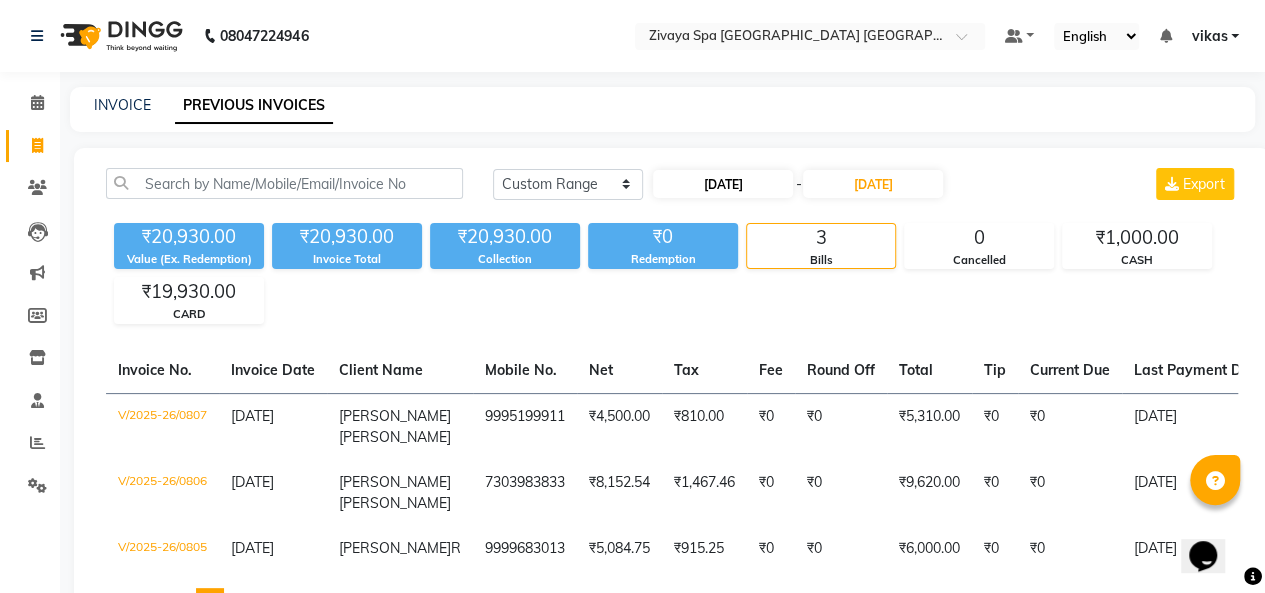select on "7" 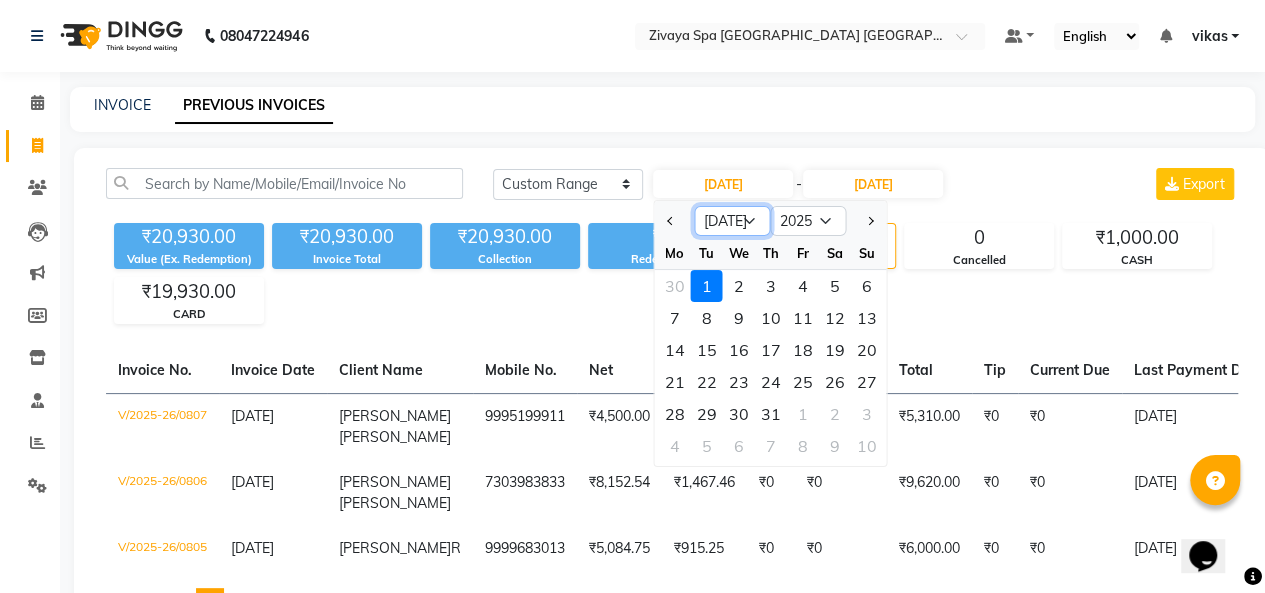 click on "Jan Feb Mar Apr May Jun Jul Aug Sep Oct Nov Dec" 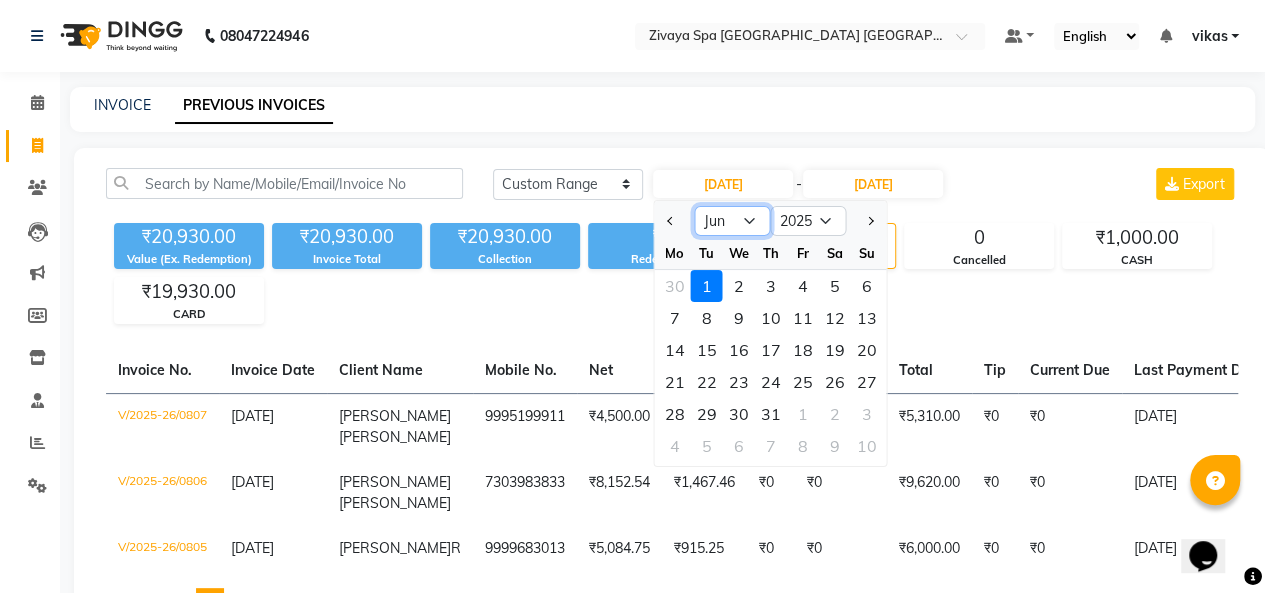 click on "Jan Feb Mar Apr May Jun Jul Aug Sep Oct Nov Dec" 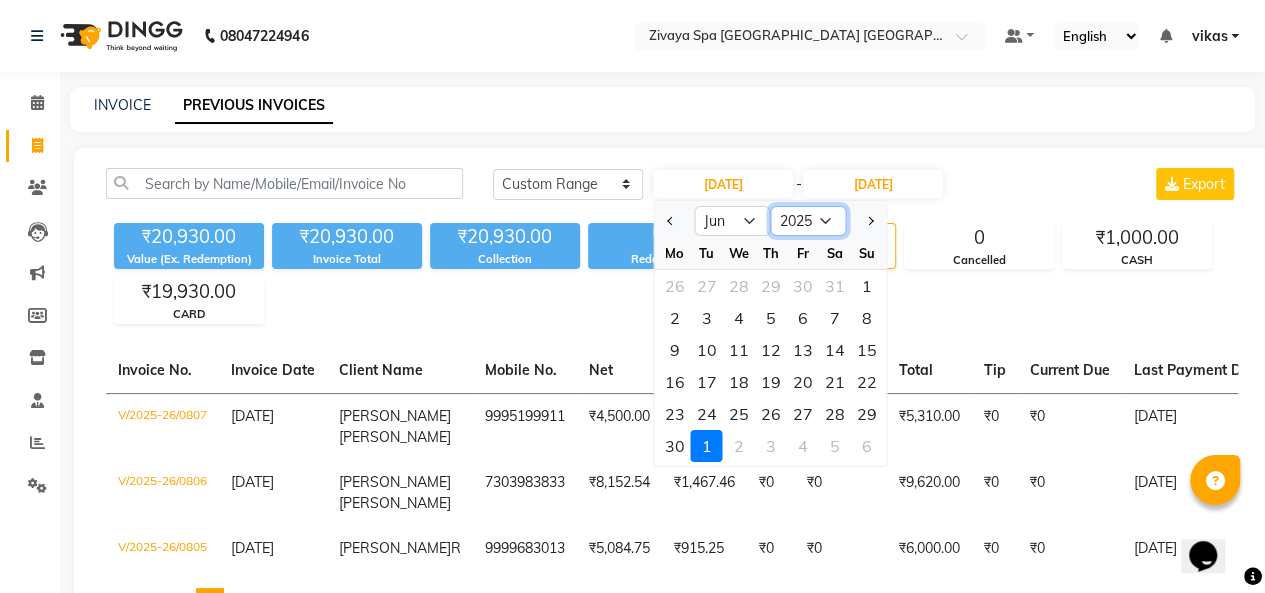 click on "2015 2016 2017 2018 2019 2020 2021 2022 2023 2024 2025 2026 2027 2028 2029 2030 2031 2032 2033 2034 2035" 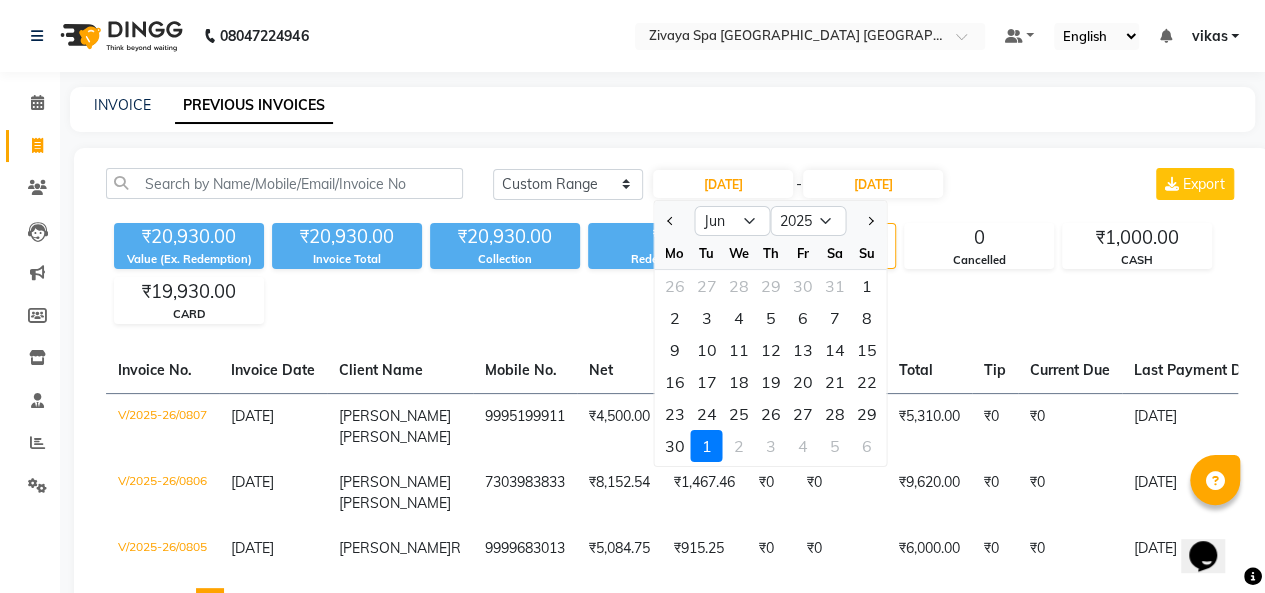 click on "Today Yesterday Custom Range 01-07-2025 Jan Feb Mar Apr May Jun Jul Aug Sep Oct Nov Dec 2015 2016 2017 2018 2019 2020 2021 2022 2023 2024 2025 2026 2027 2028 2029 2030 2031 2032 2033 2034 2035 Mo Tu We Th Fr Sa Su 26 27 28 29 30 31 1 2 3 4 5 6 7 8 9 10 11 12 13 14 15 16 17 18 19 20 21 22 23 24 25 26 27 28 29 30 1 2 3 4 5 6 - 01-07-2025 Export" 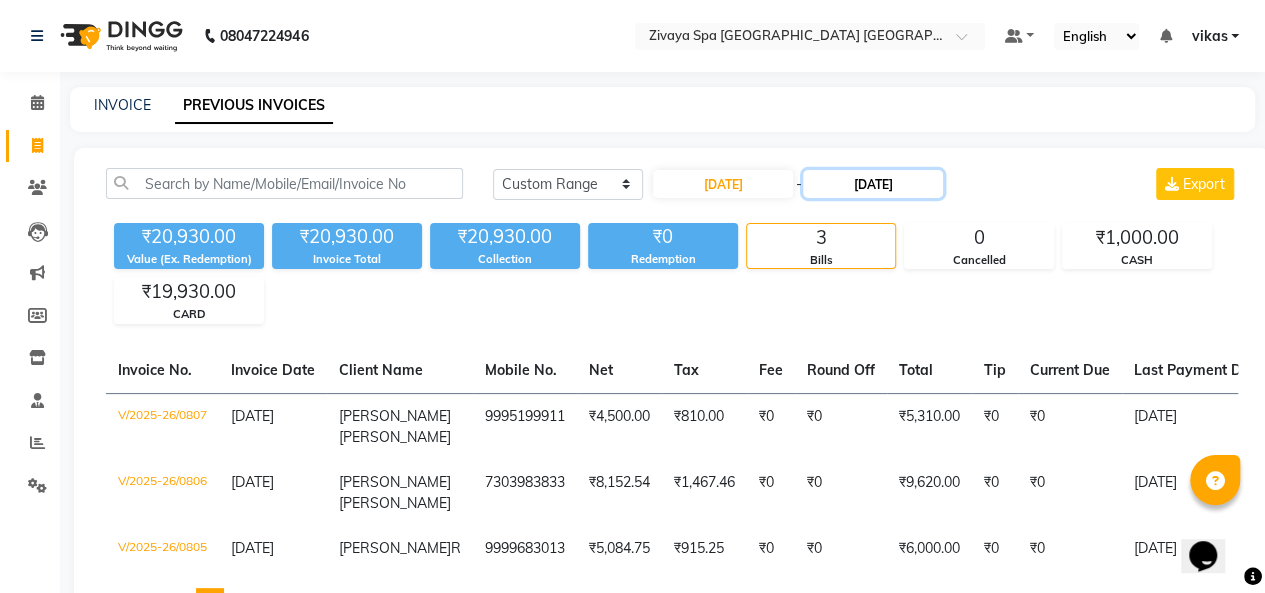 click on "[DATE]" 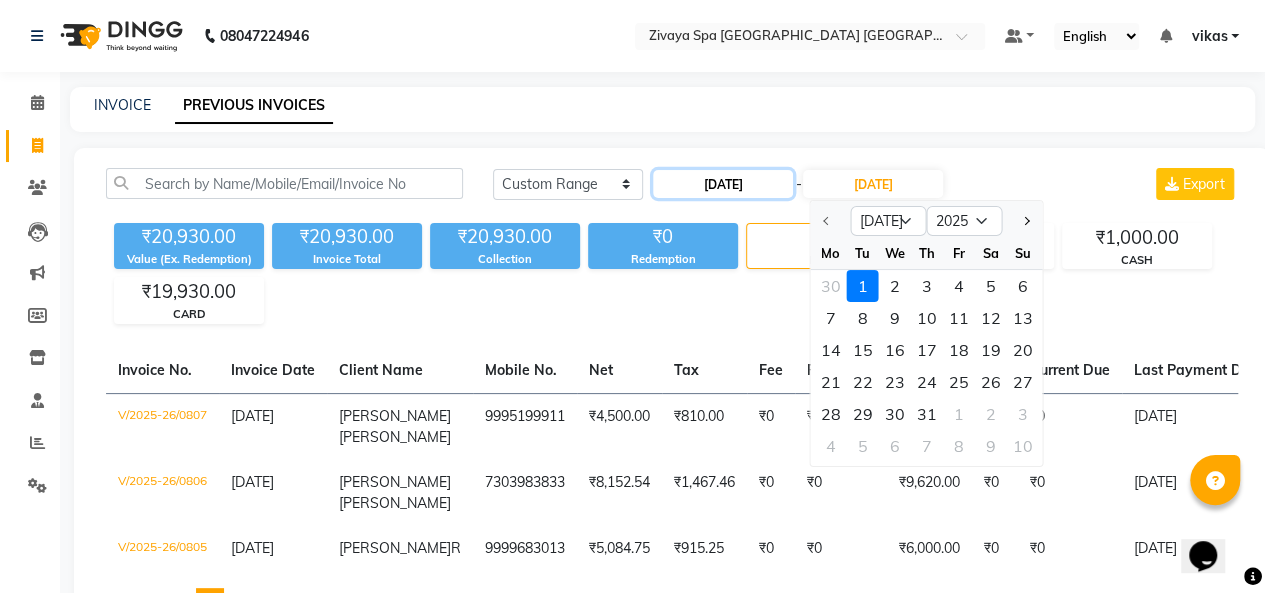 click on "[DATE]" 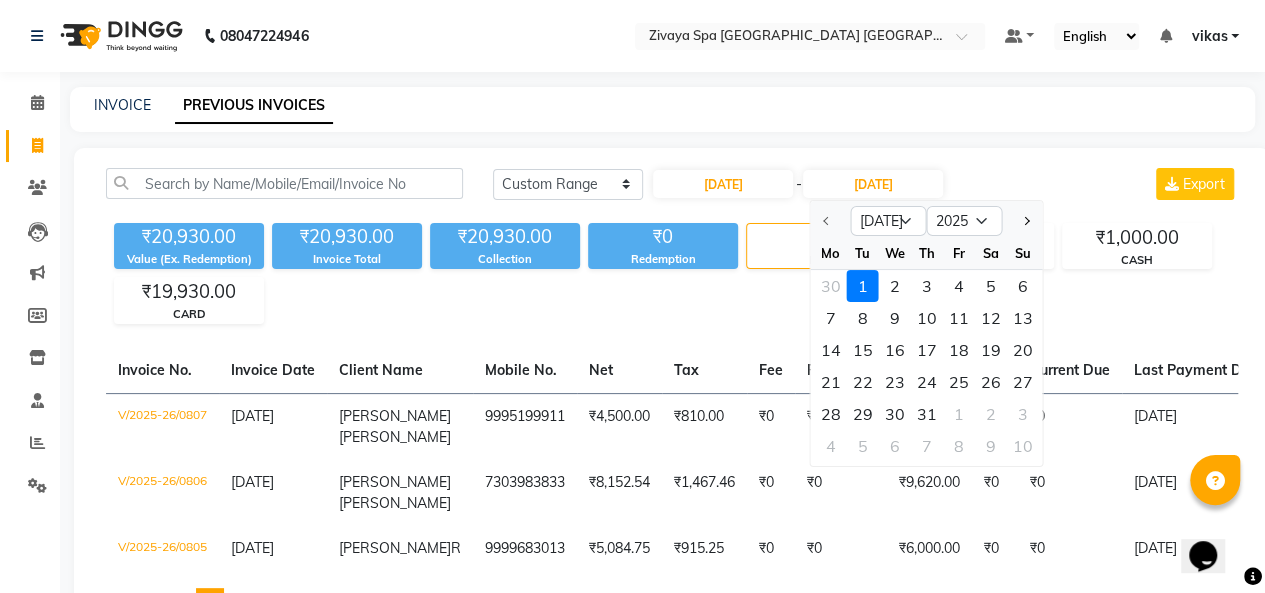 select on "7" 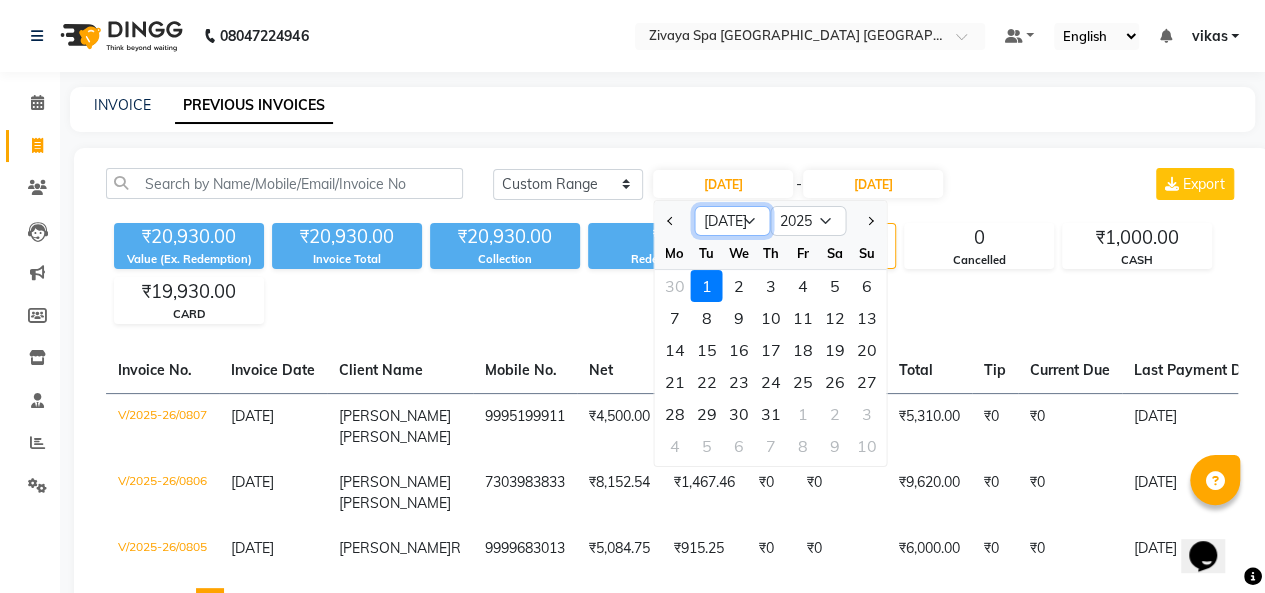 click on "Jan Feb Mar Apr May Jun Jul Aug Sep Oct Nov Dec" 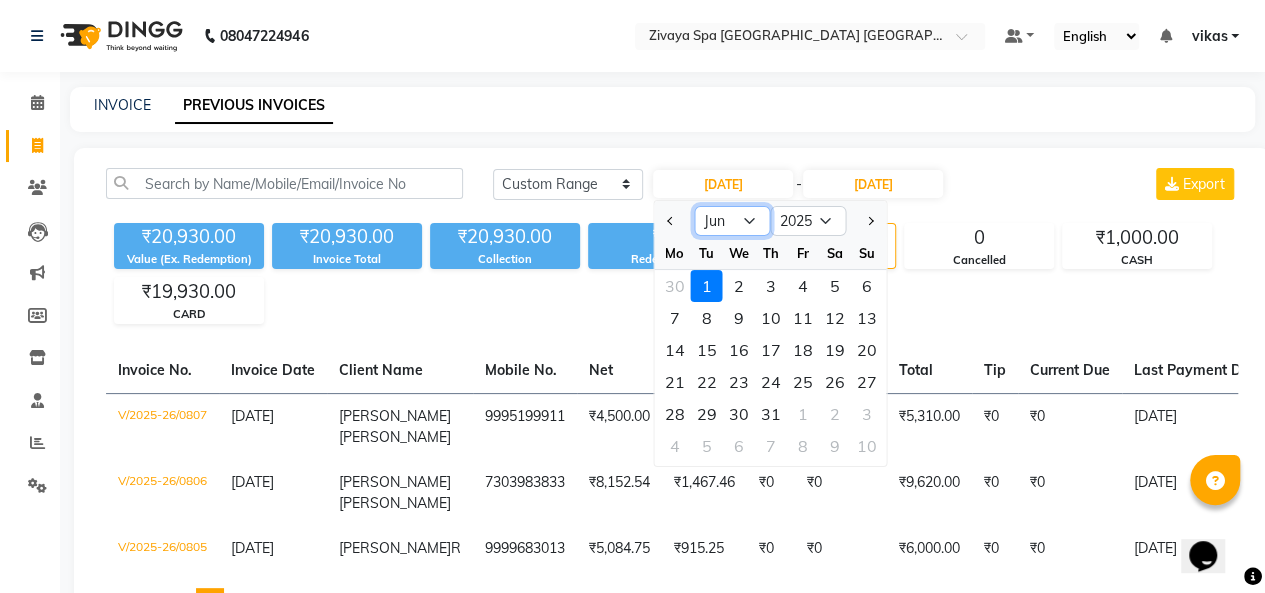 click on "Jan Feb Mar Apr May Jun Jul Aug Sep Oct Nov Dec" 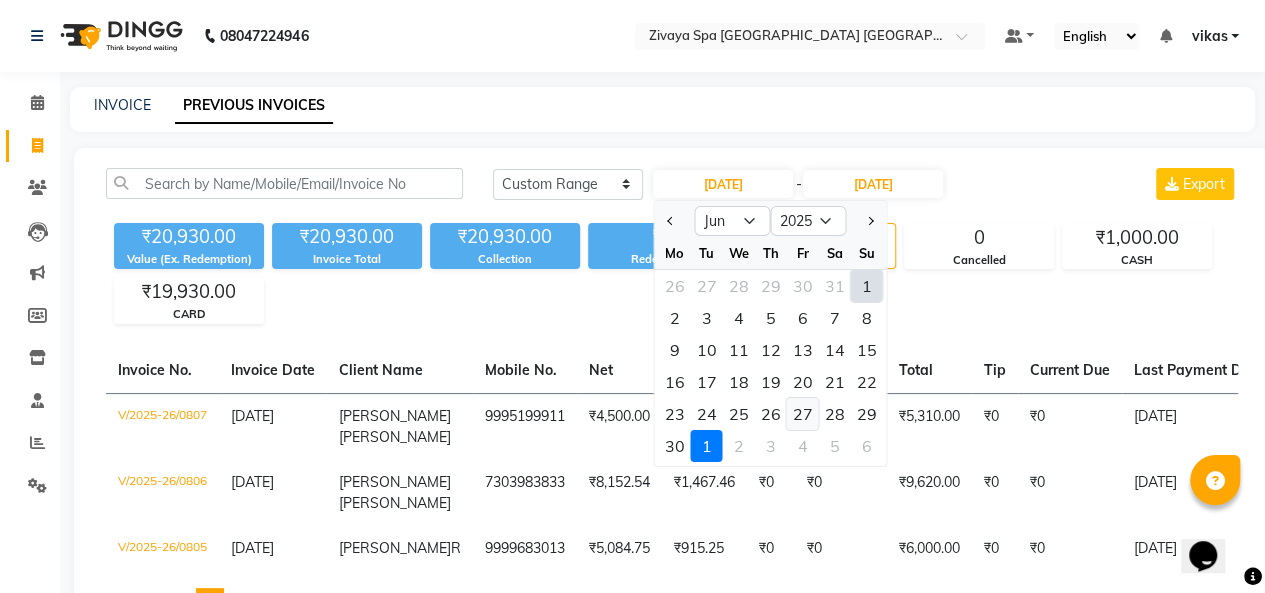 click on "27" 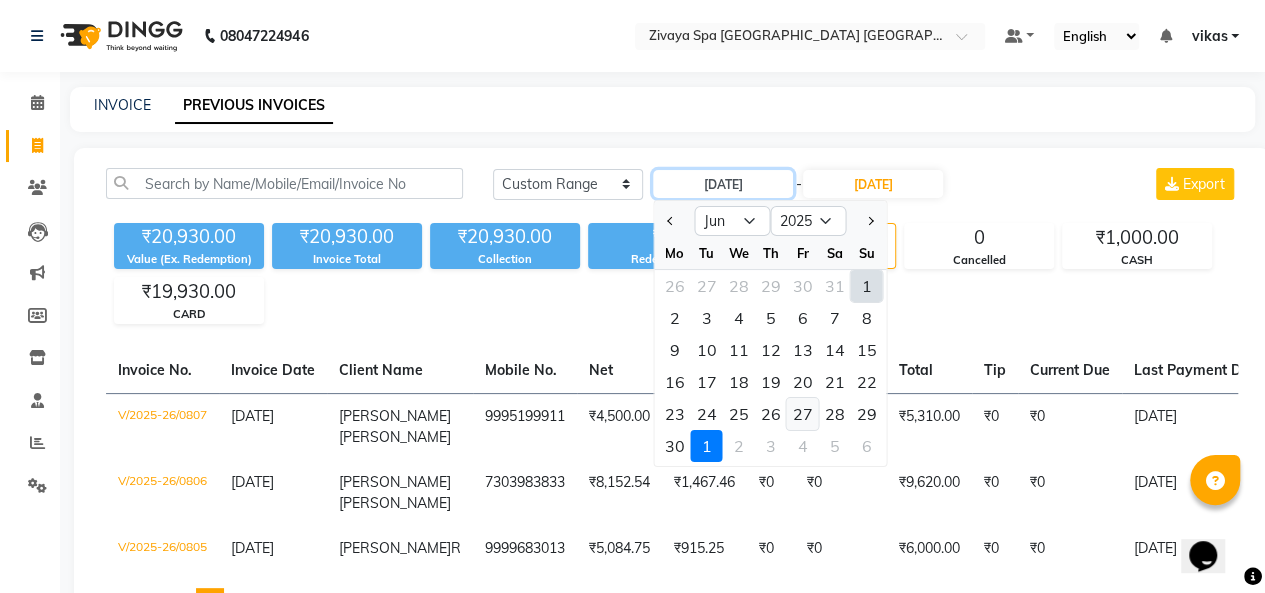type on "27-06-2025" 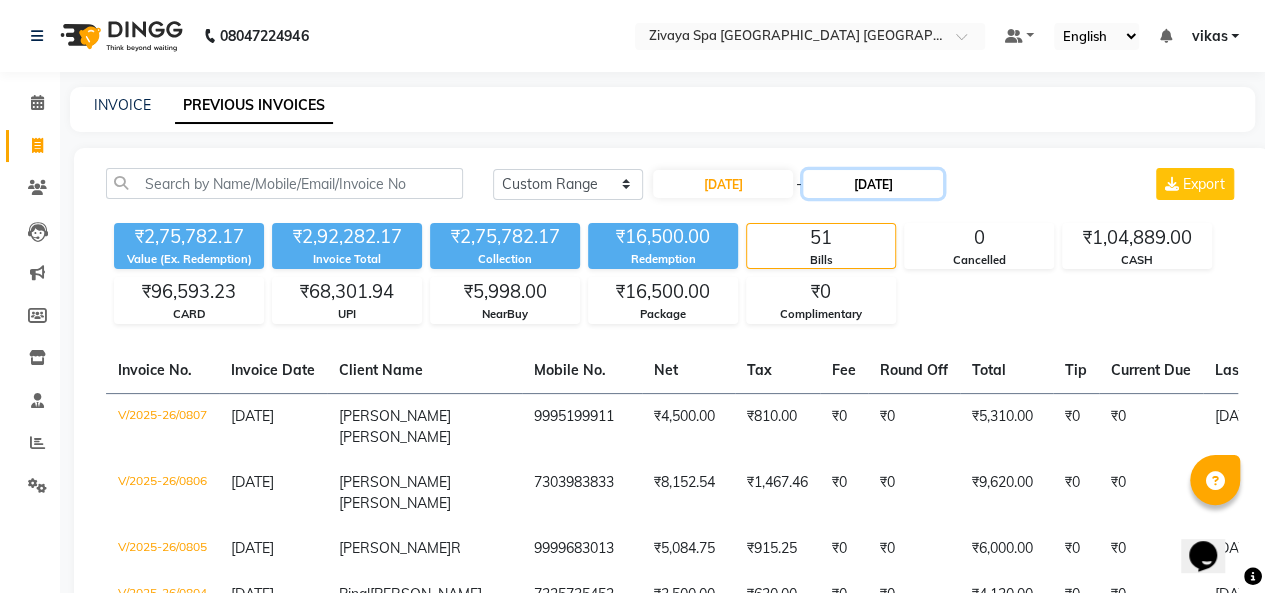 click on "[DATE]" 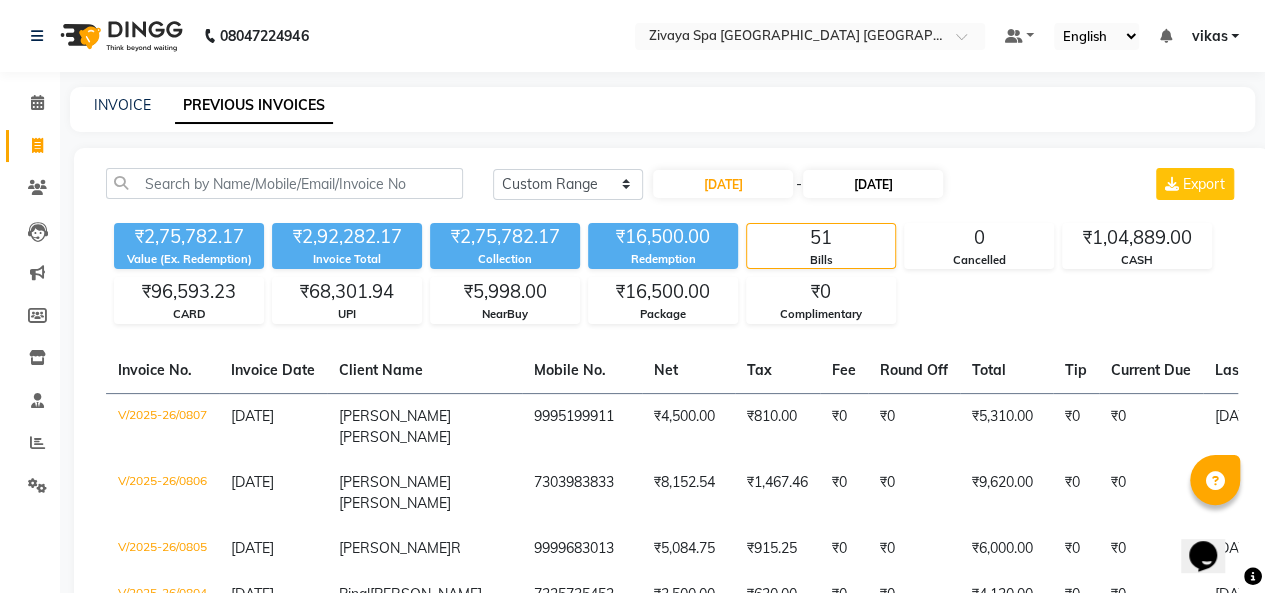 select on "7" 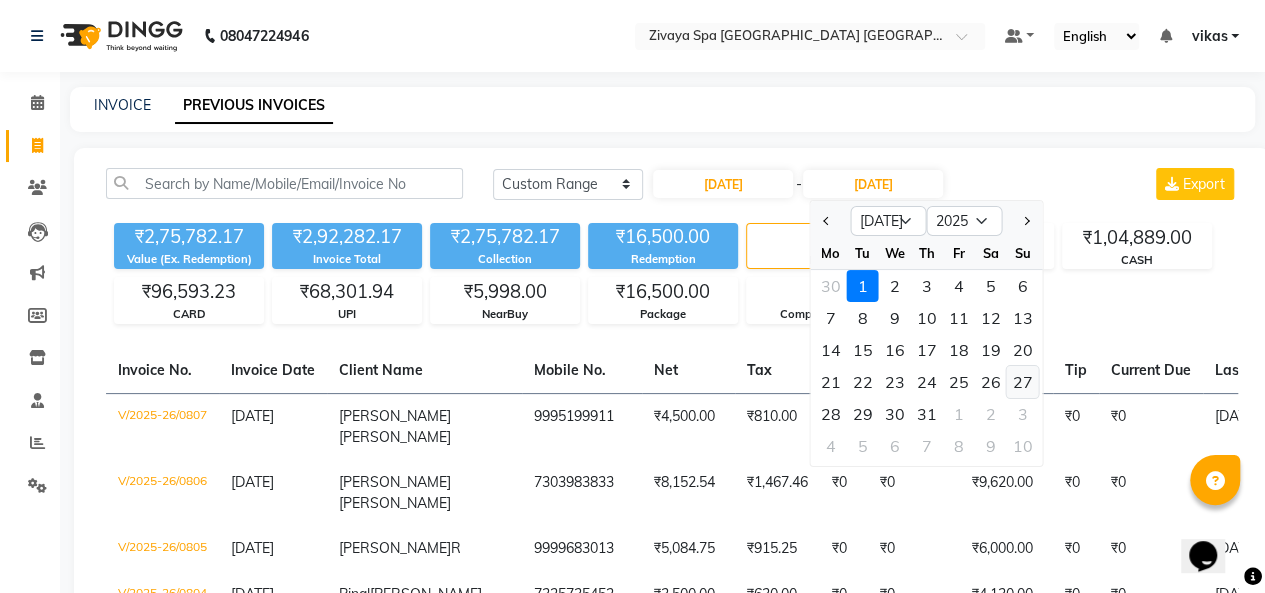 click on "27" 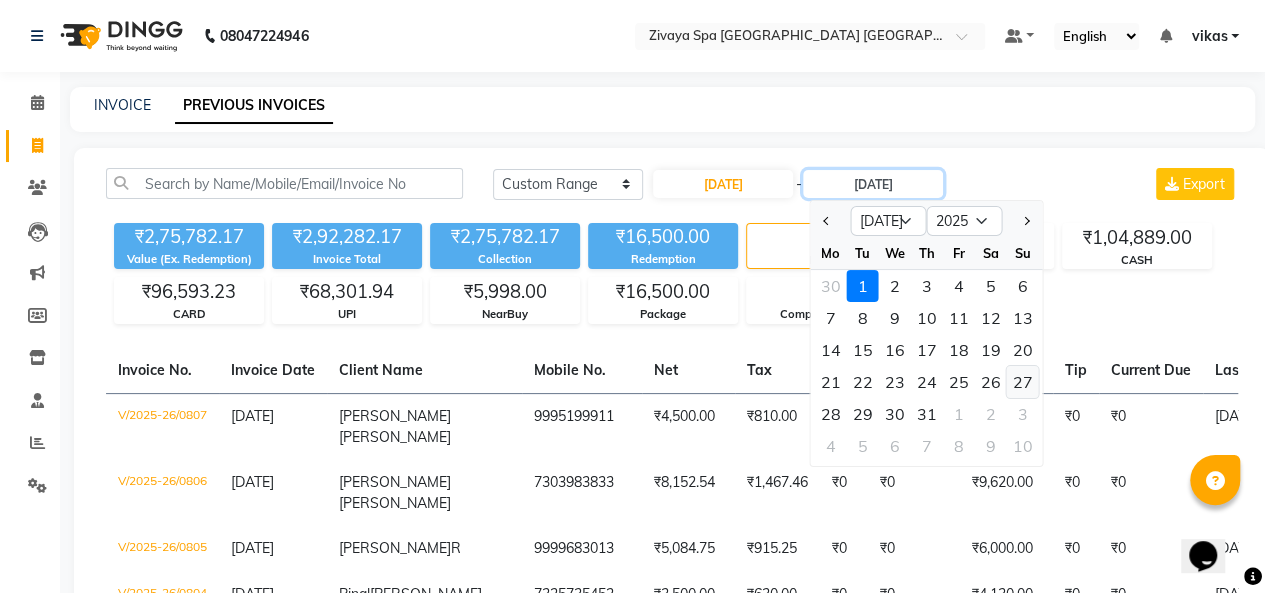 type on "27-07-2025" 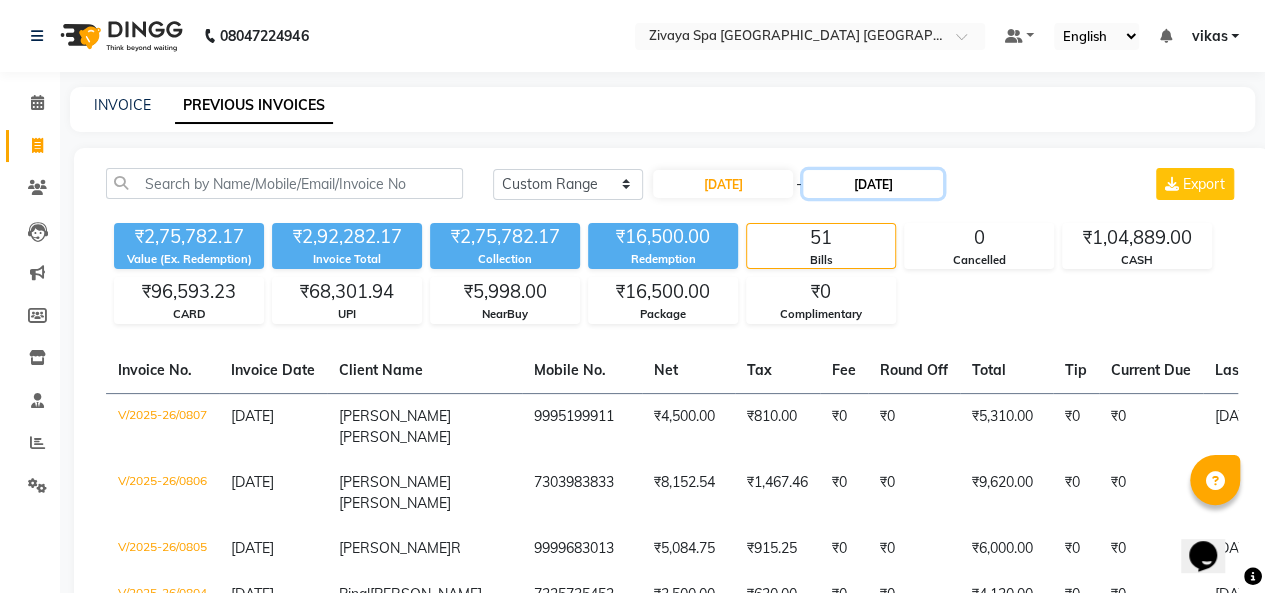 click on "27-07-2025" 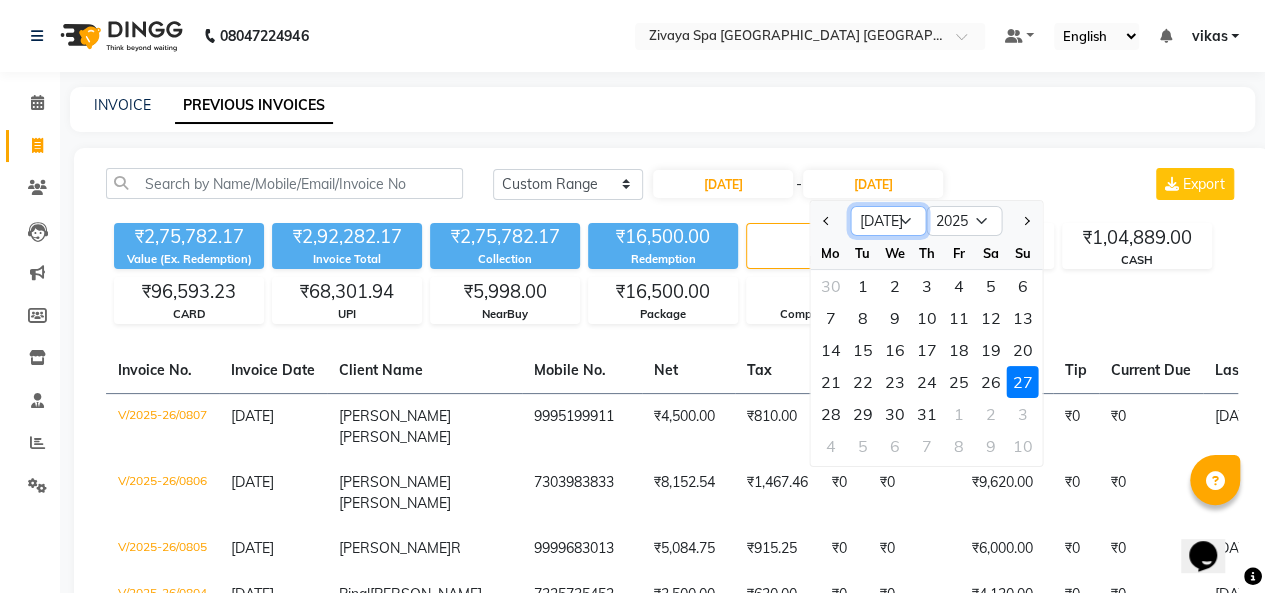 click on "Jun Jul Aug Sep Oct Nov Dec" 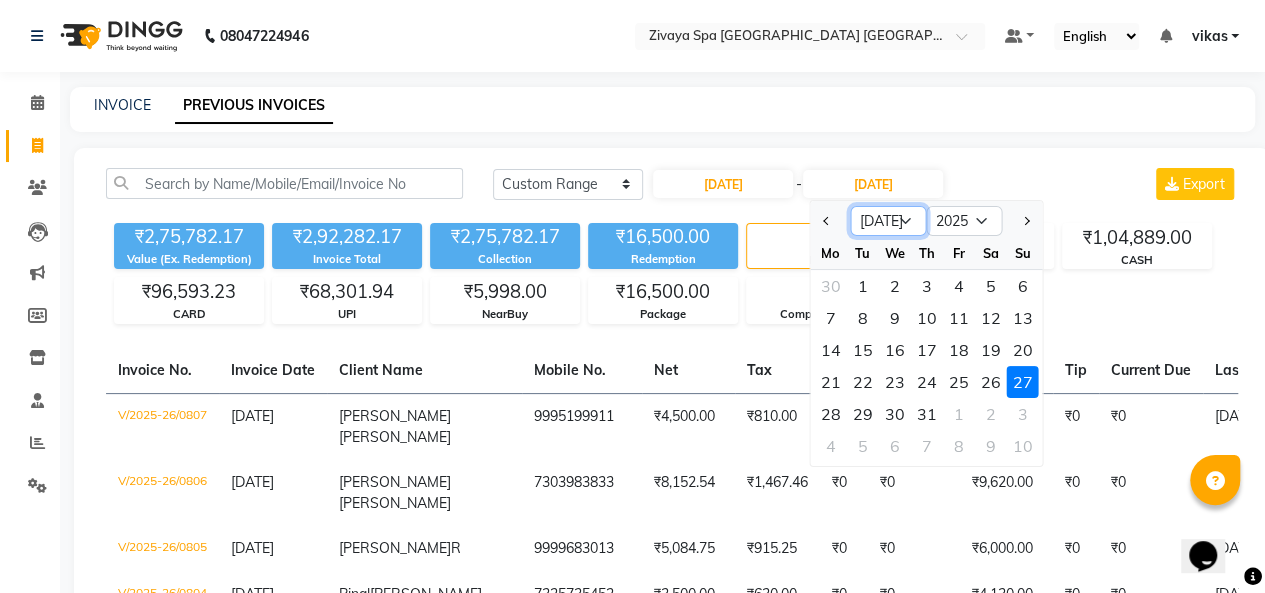 select on "6" 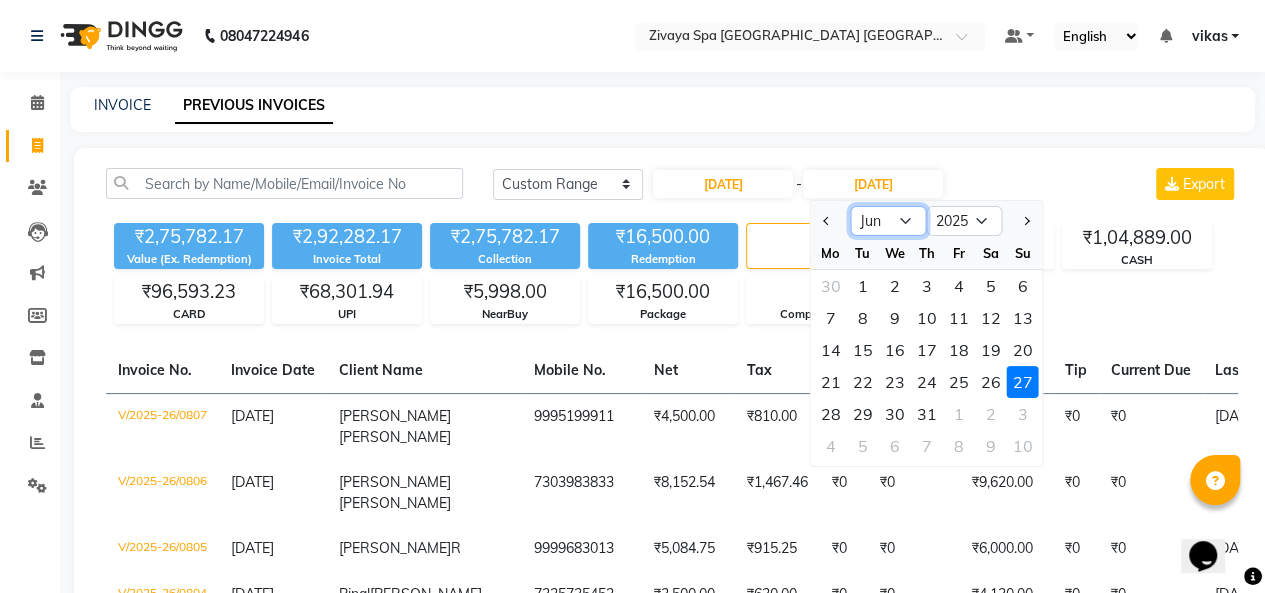 click on "Jun Jul Aug Sep Oct Nov Dec" 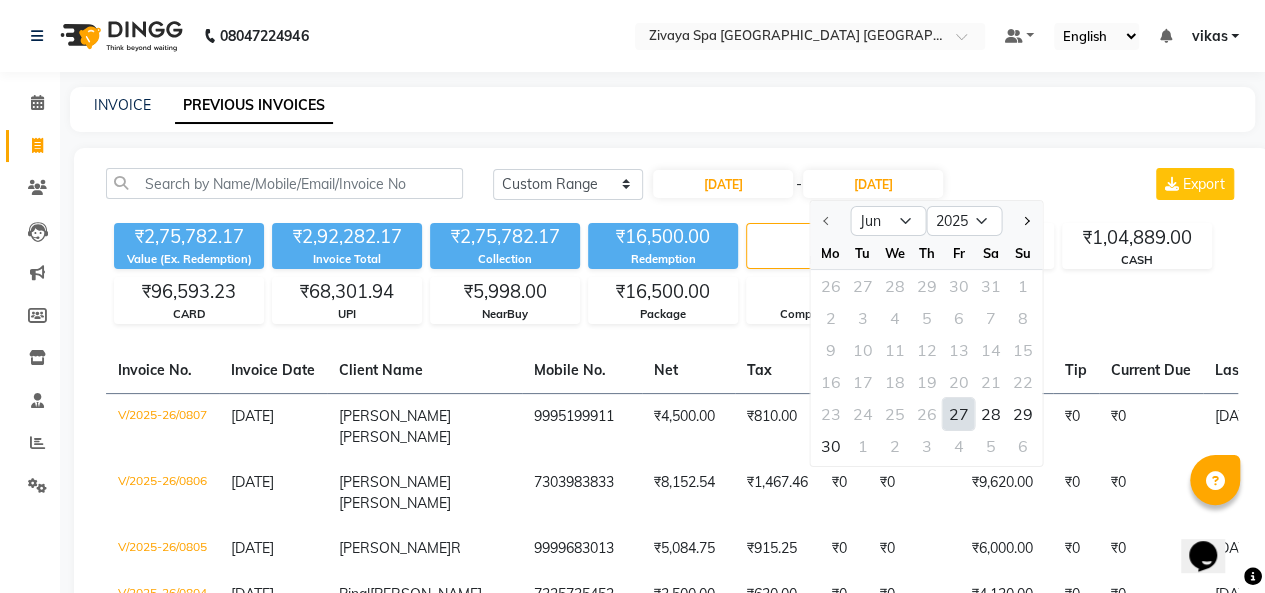 click on "27" 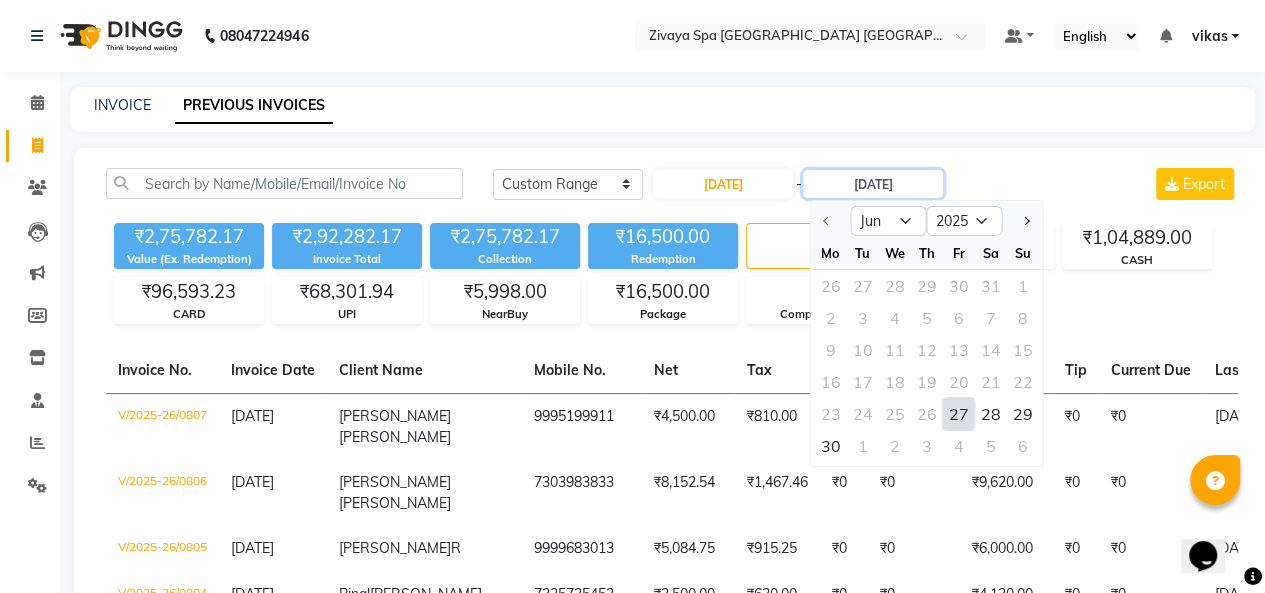 type on "27-06-2025" 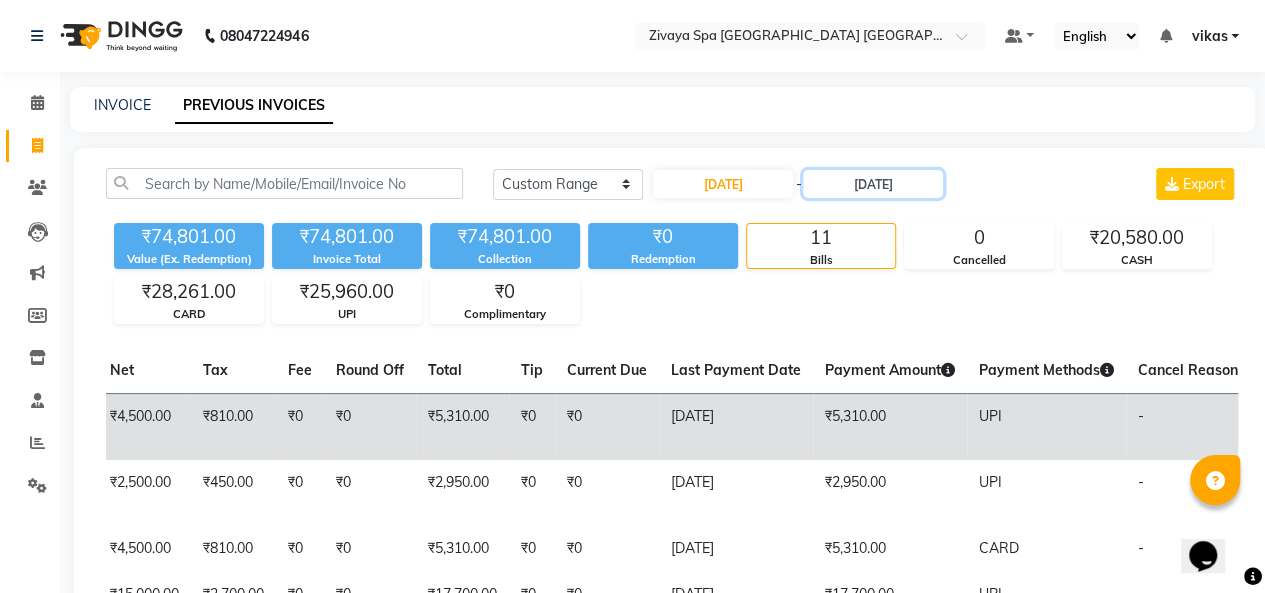 scroll, scrollTop: 0, scrollLeft: 558, axis: horizontal 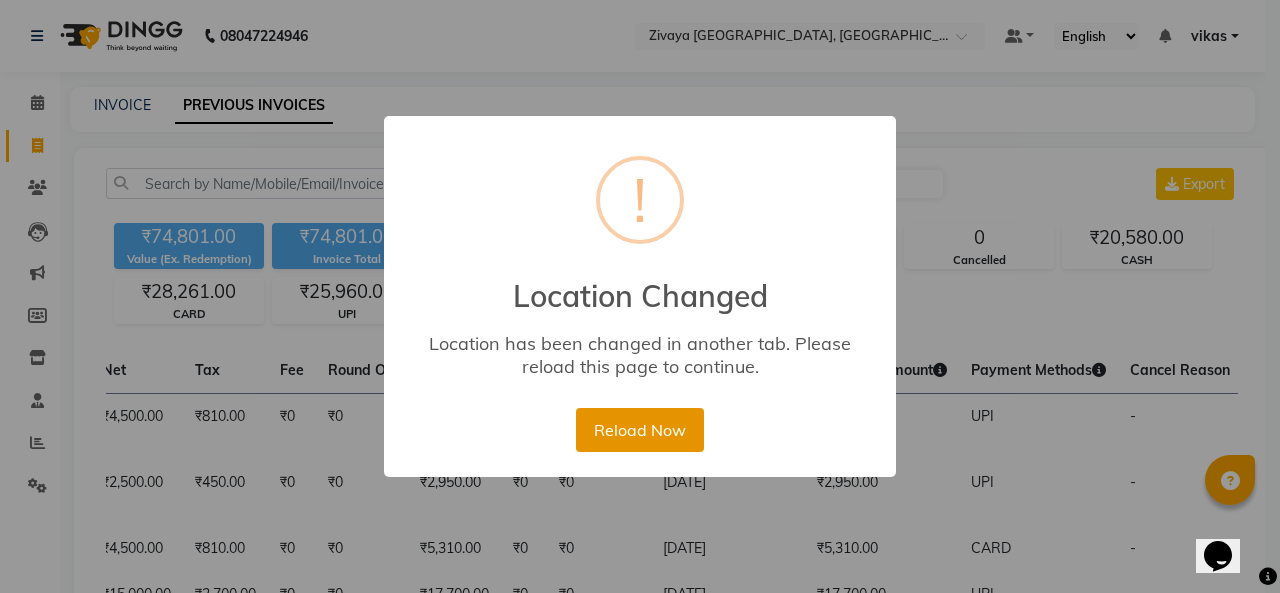 click on "Reload Now" at bounding box center (639, 430) 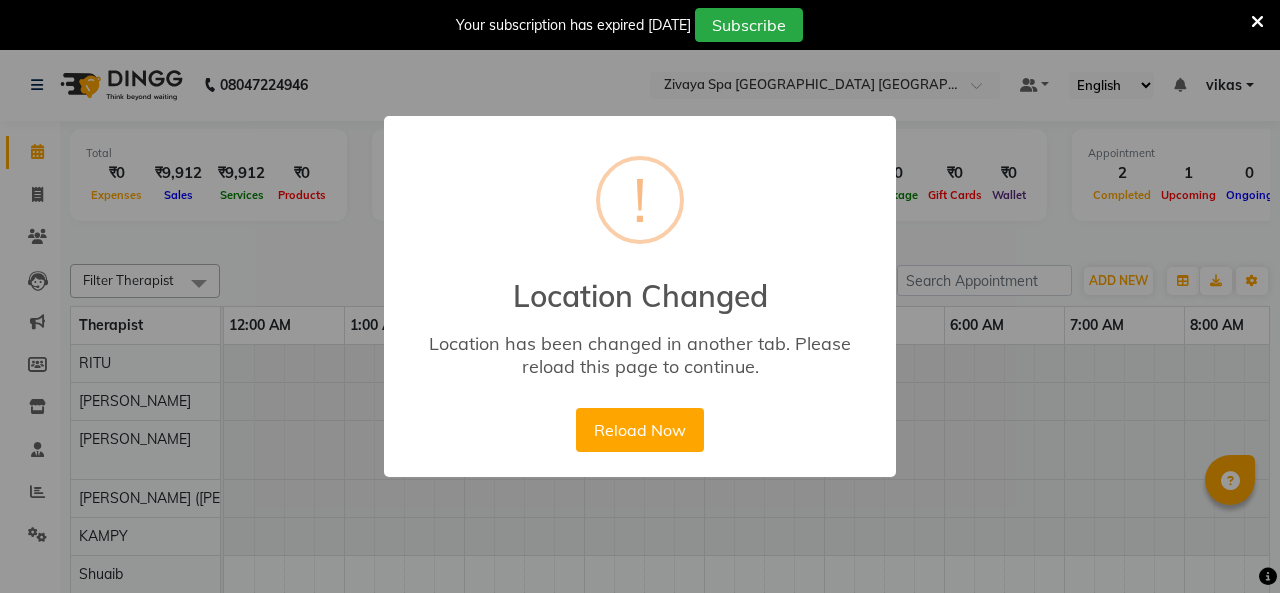 scroll, scrollTop: 0, scrollLeft: 0, axis: both 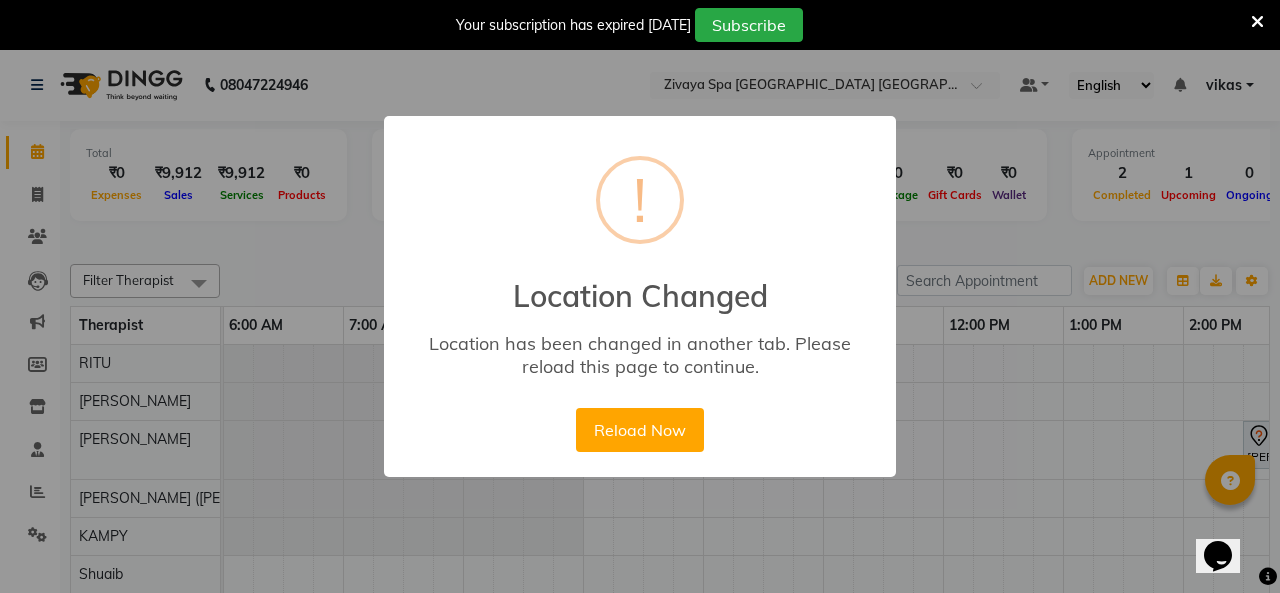 click on "× ! Location Changed Location has been changed in another tab. Please reload this page to continue. Reload Now No Cancel" at bounding box center (640, 296) 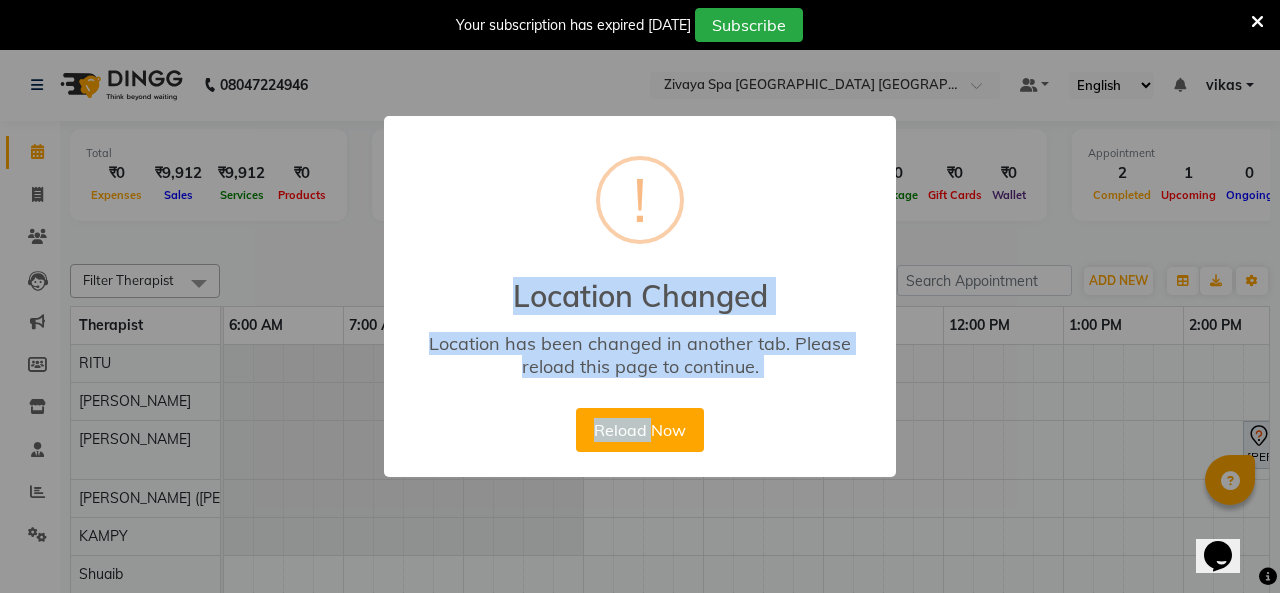 drag, startPoint x: 706, startPoint y: 96, endPoint x: 650, endPoint y: 475, distance: 383.11487 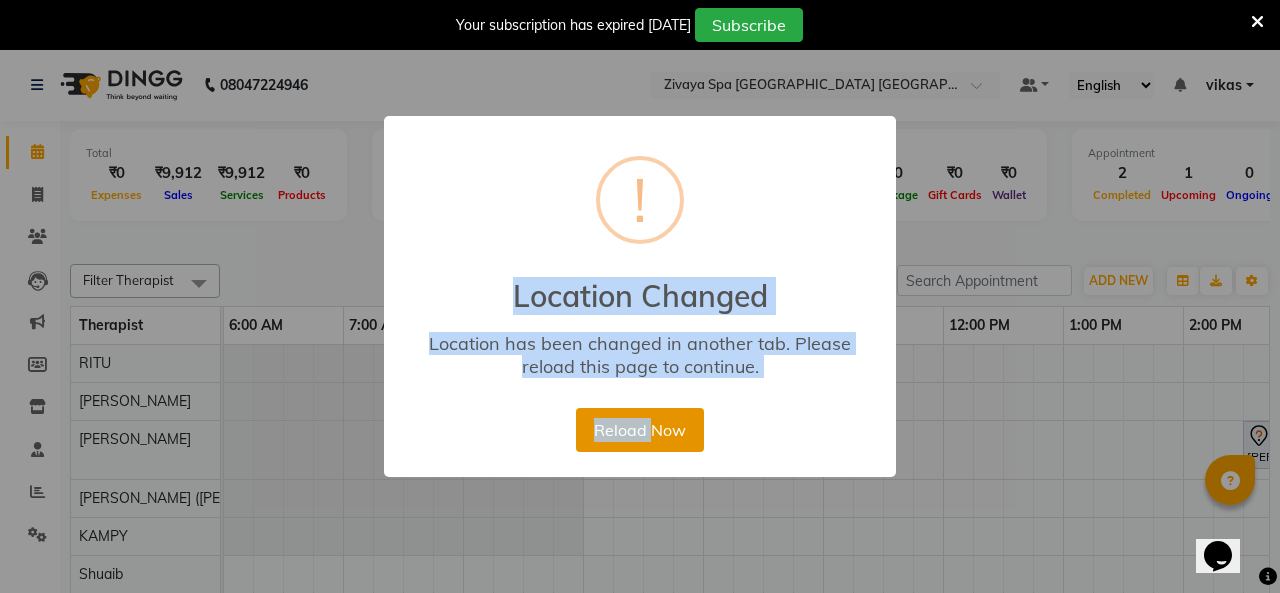 click on "Reload Now" at bounding box center [639, 430] 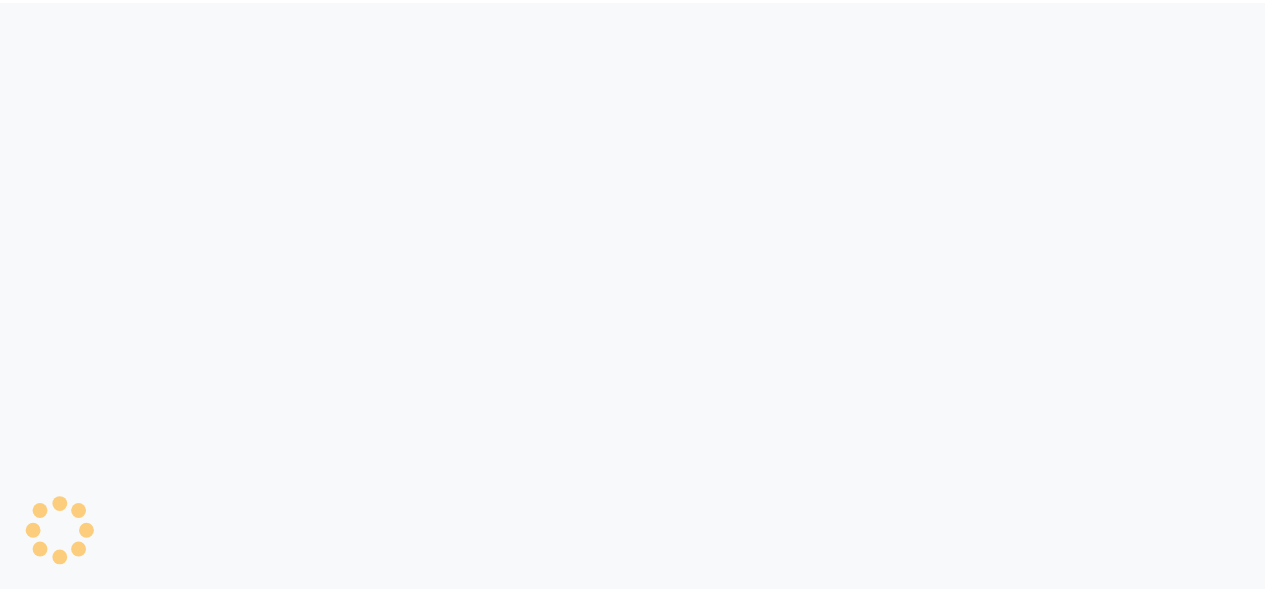 scroll, scrollTop: 0, scrollLeft: 0, axis: both 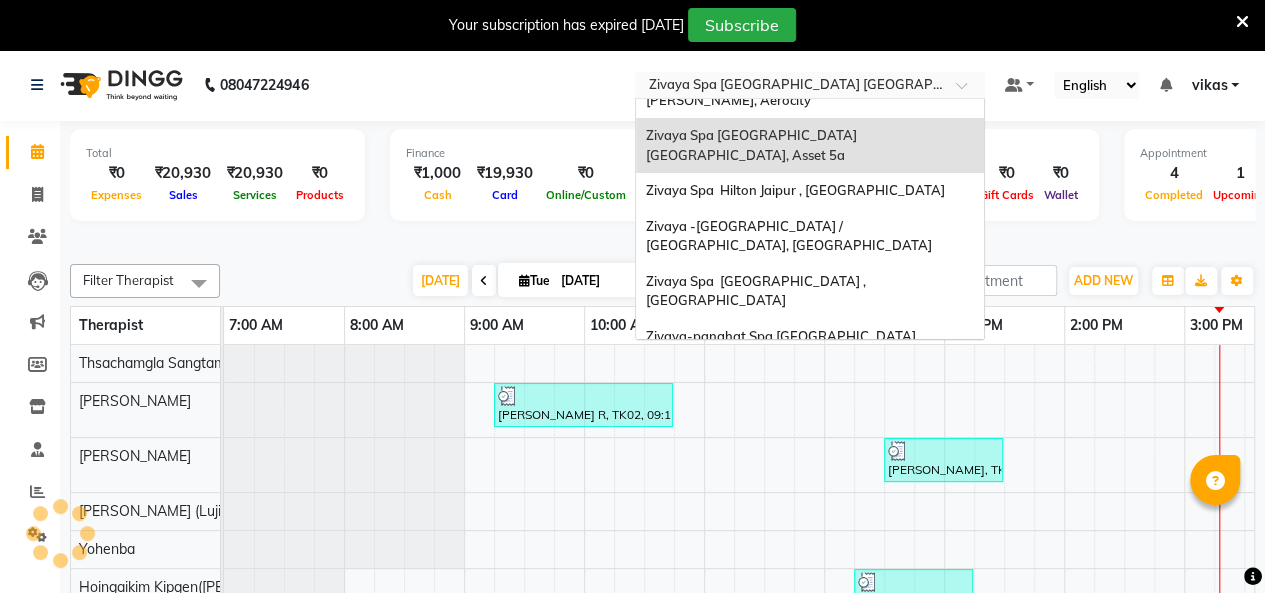 click on "Select Location × Zivaya Spa [GEOGRAPHIC_DATA] [GEOGRAPHIC_DATA], [GEOGRAPHIC_DATA] 5a" at bounding box center (810, 85) 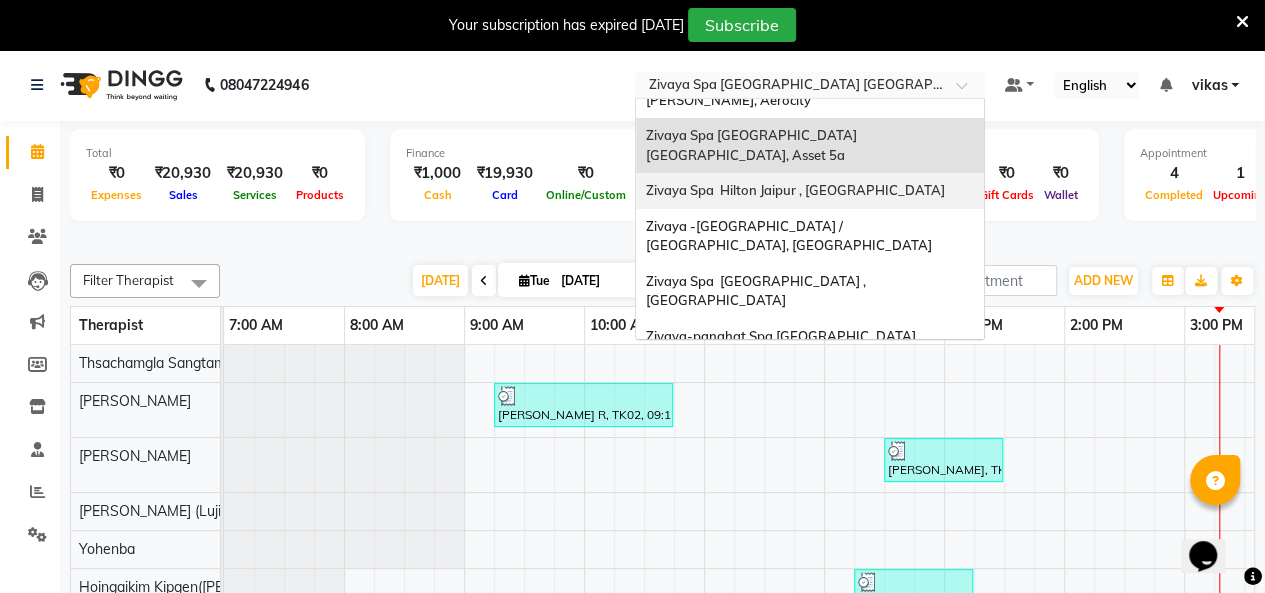scroll, scrollTop: 0, scrollLeft: 0, axis: both 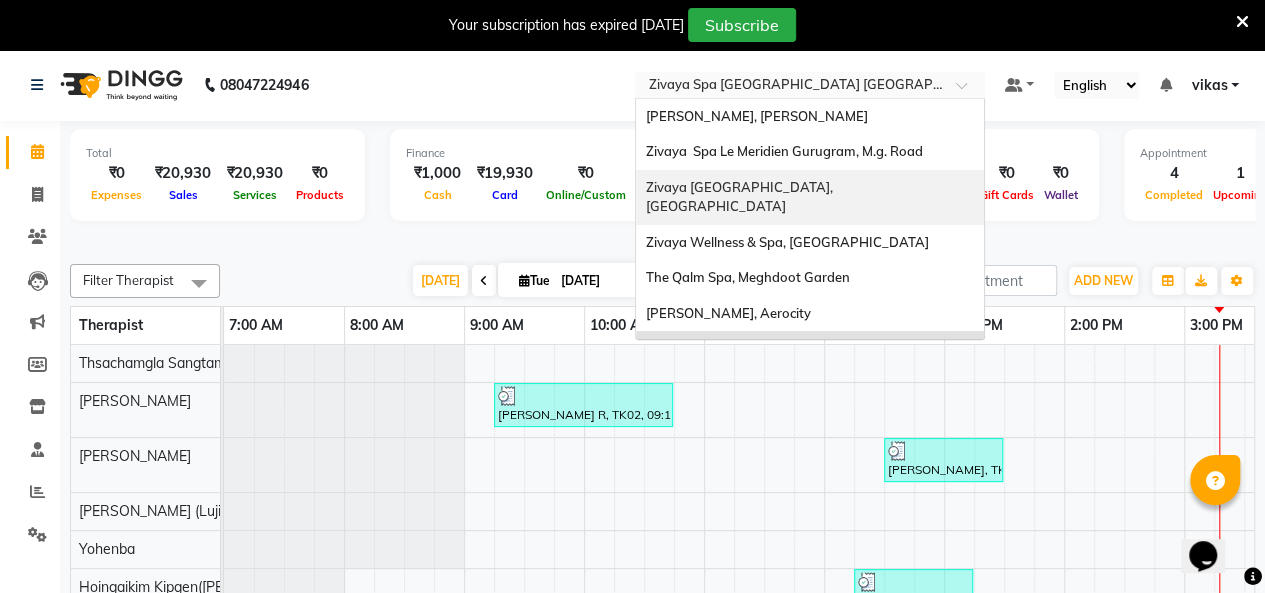 click on "Zivaya [GEOGRAPHIC_DATA],  [GEOGRAPHIC_DATA]" at bounding box center [810, 197] 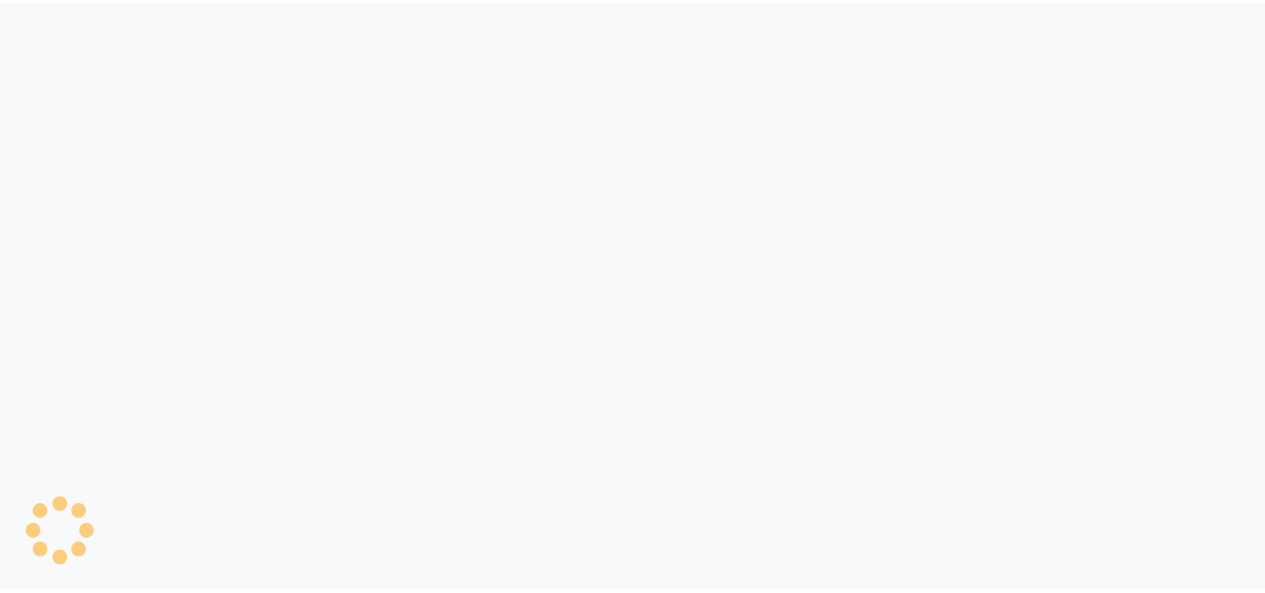 scroll, scrollTop: 0, scrollLeft: 0, axis: both 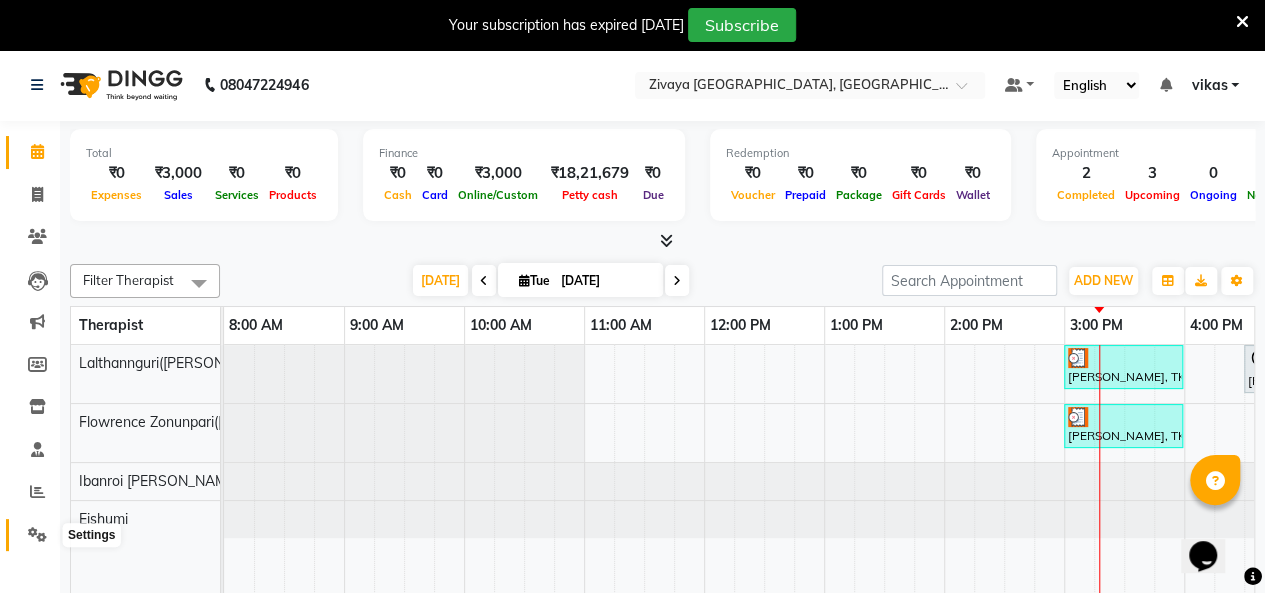 click 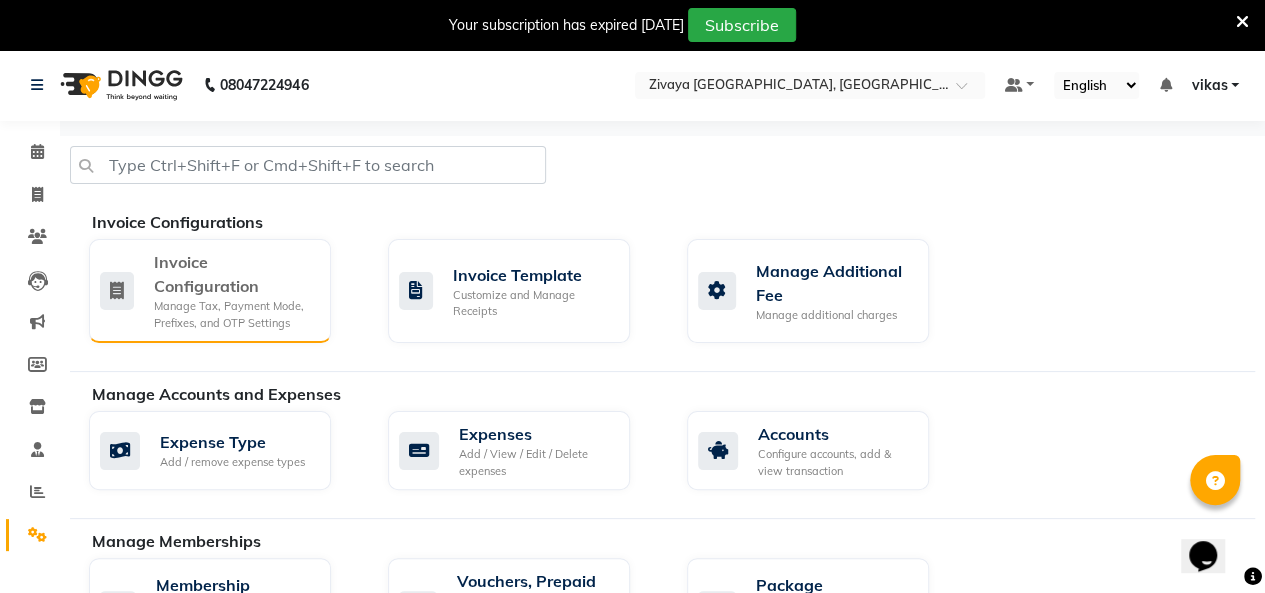 click on "Invoice Configuration" 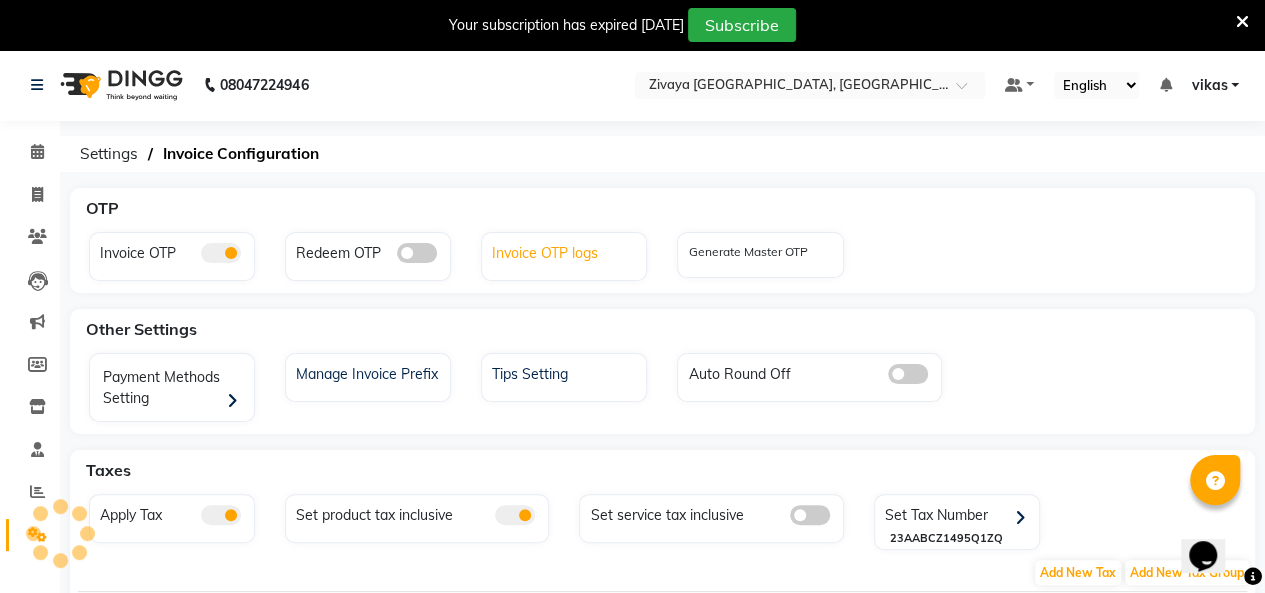 click on "Invoice OTP logs" 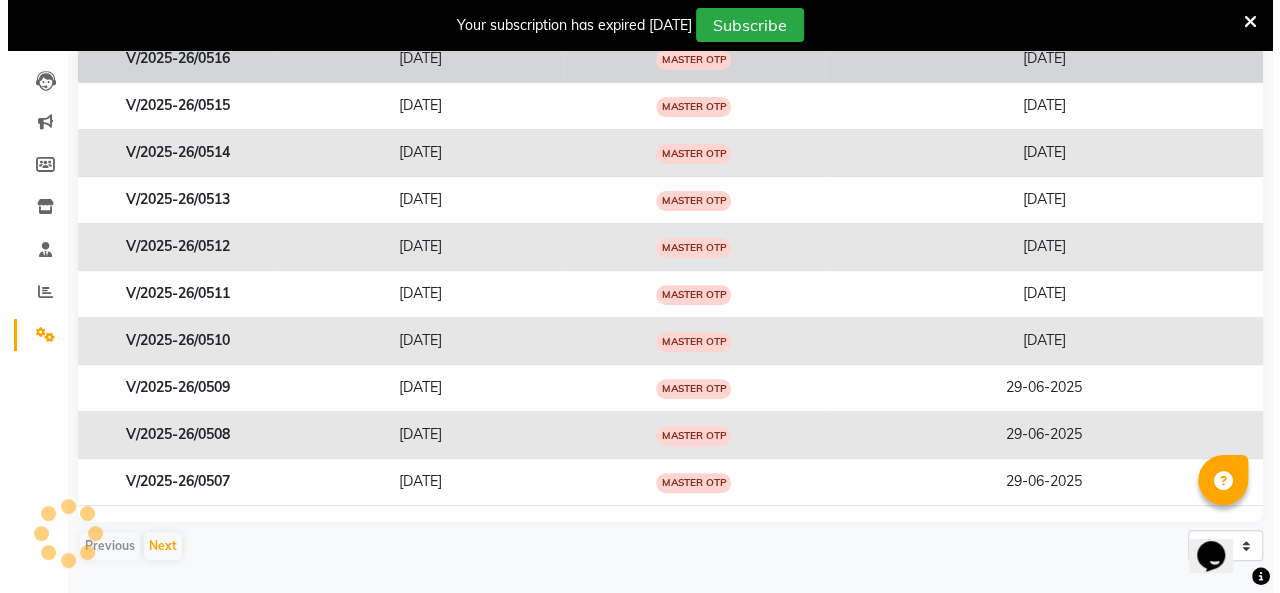 scroll, scrollTop: 0, scrollLeft: 0, axis: both 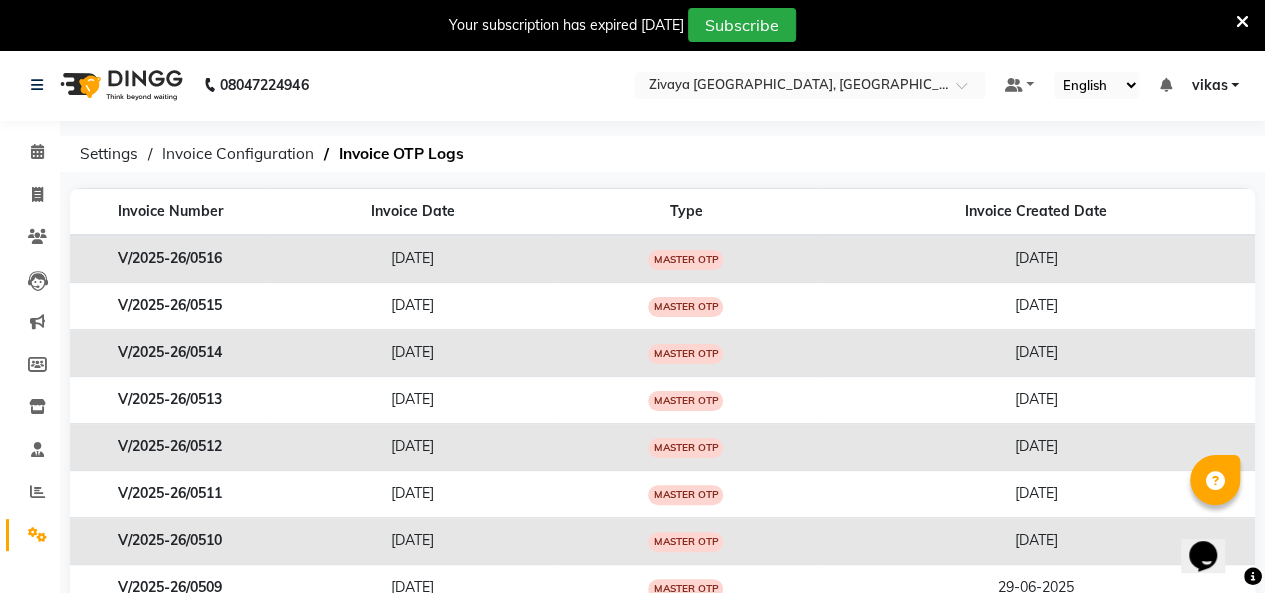 click on "Settings" 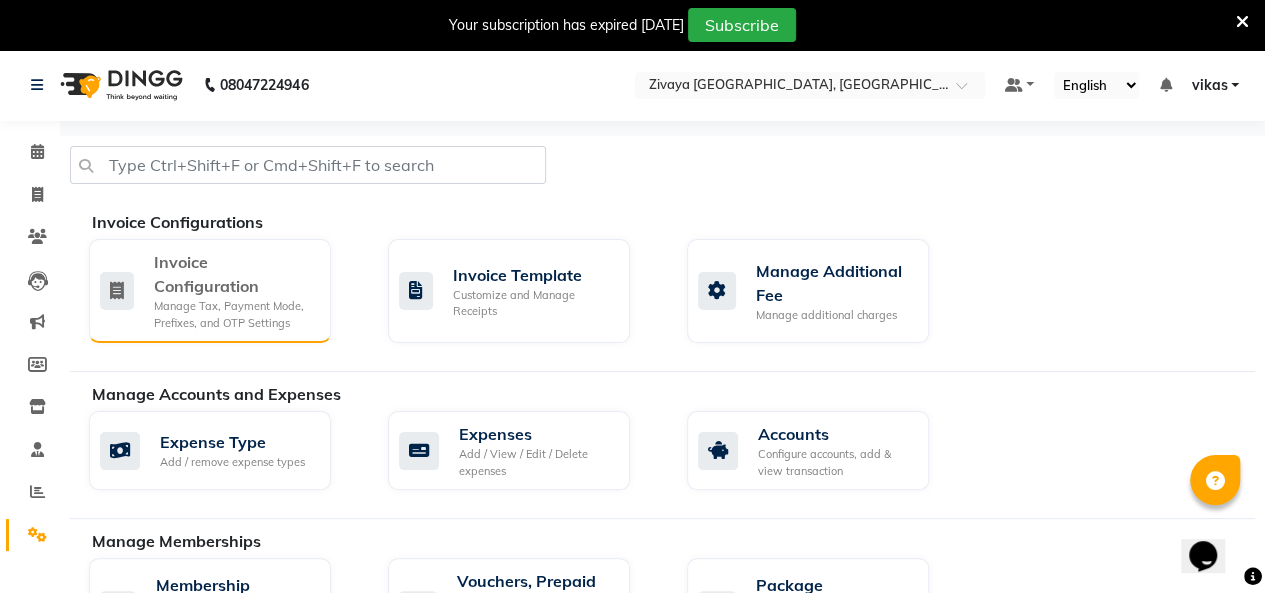 click on "Invoice Configuration" 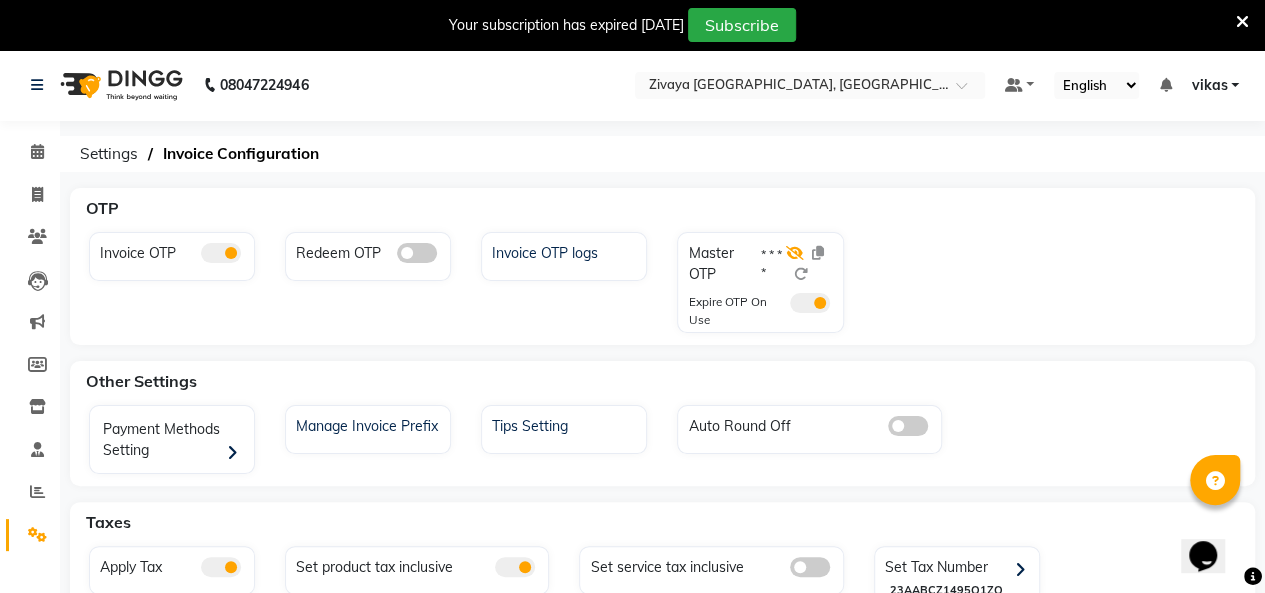 click 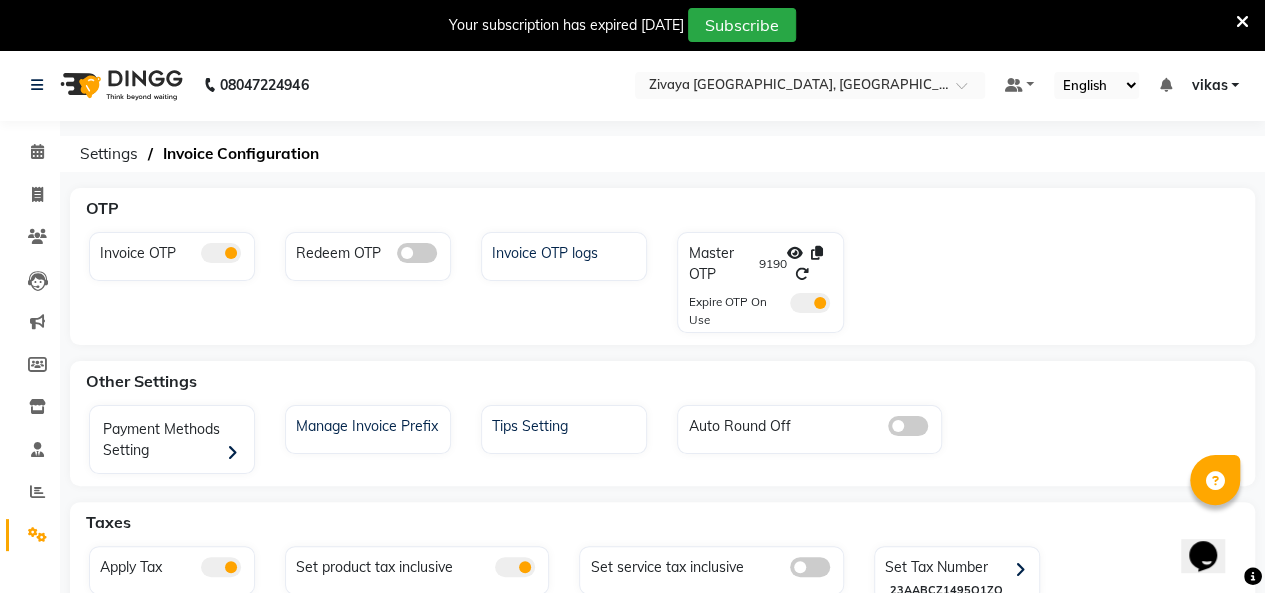 click at bounding box center [1242, 22] 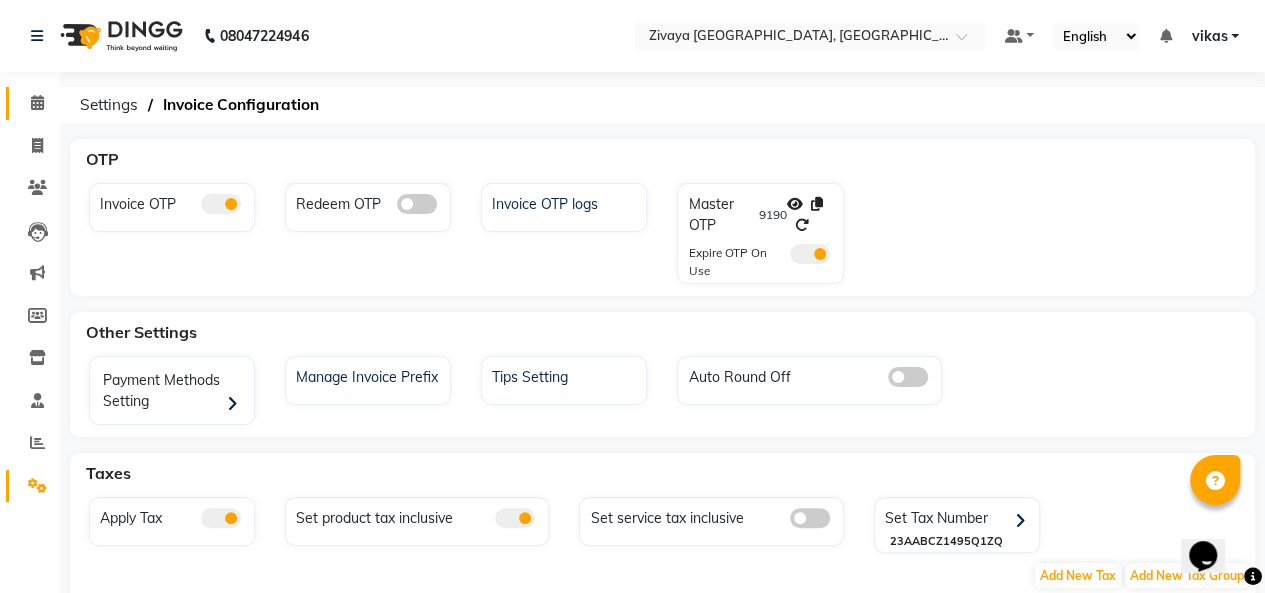 drag, startPoint x: 30, startPoint y: 80, endPoint x: 30, endPoint y: 95, distance: 15 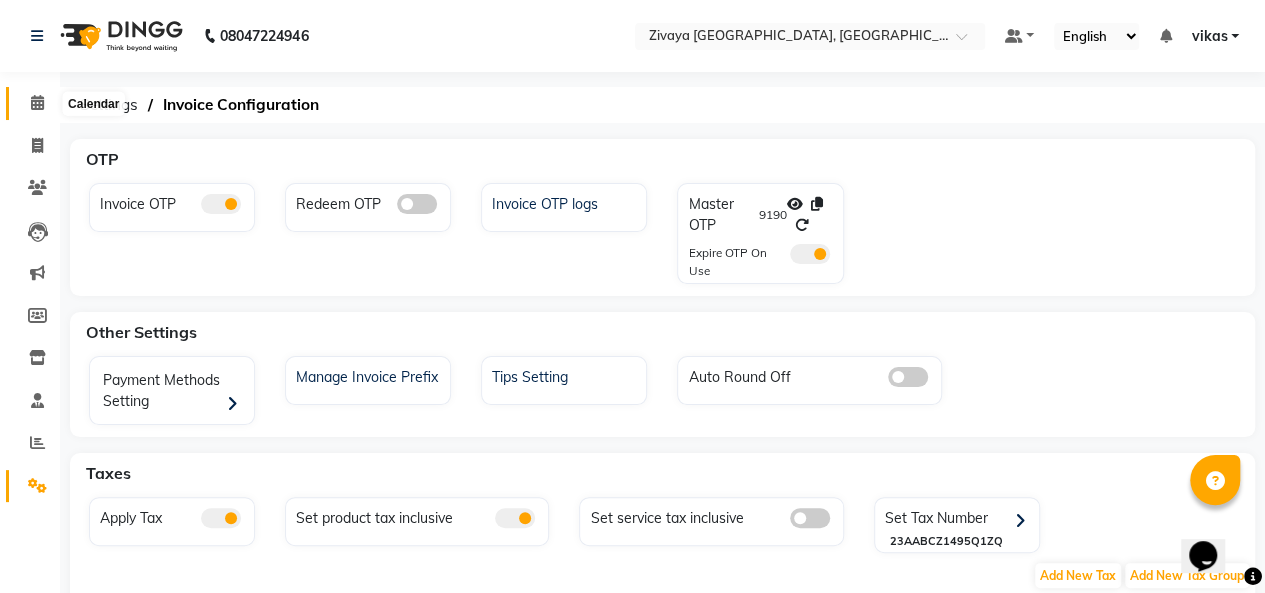 click 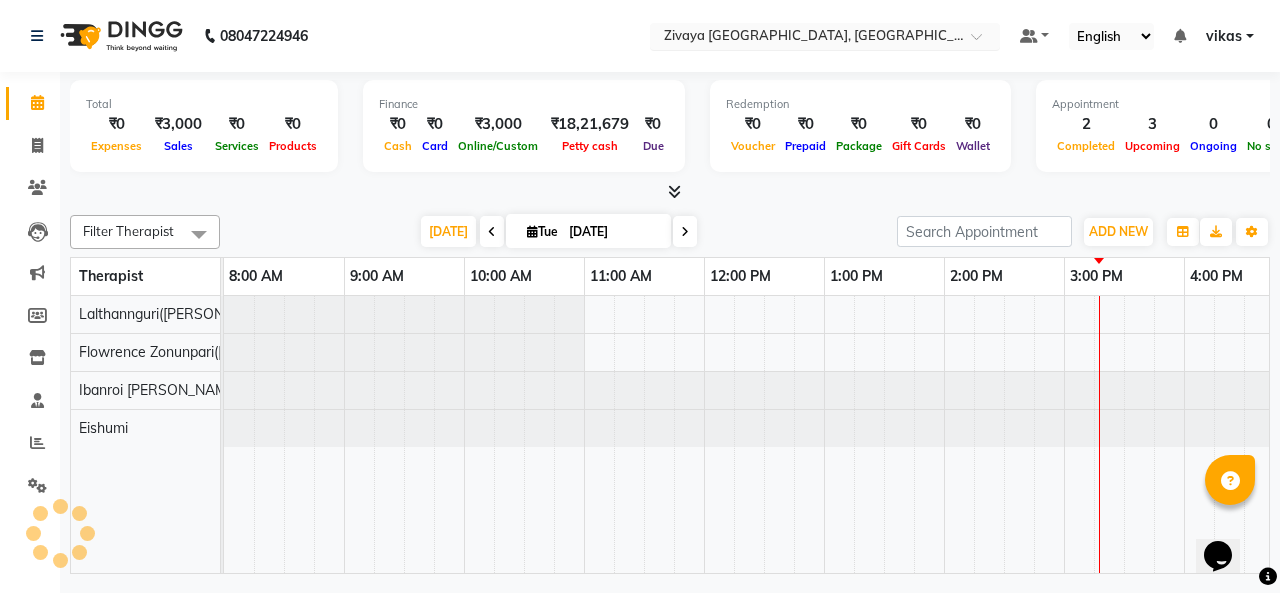 scroll, scrollTop: 0, scrollLeft: 841, axis: horizontal 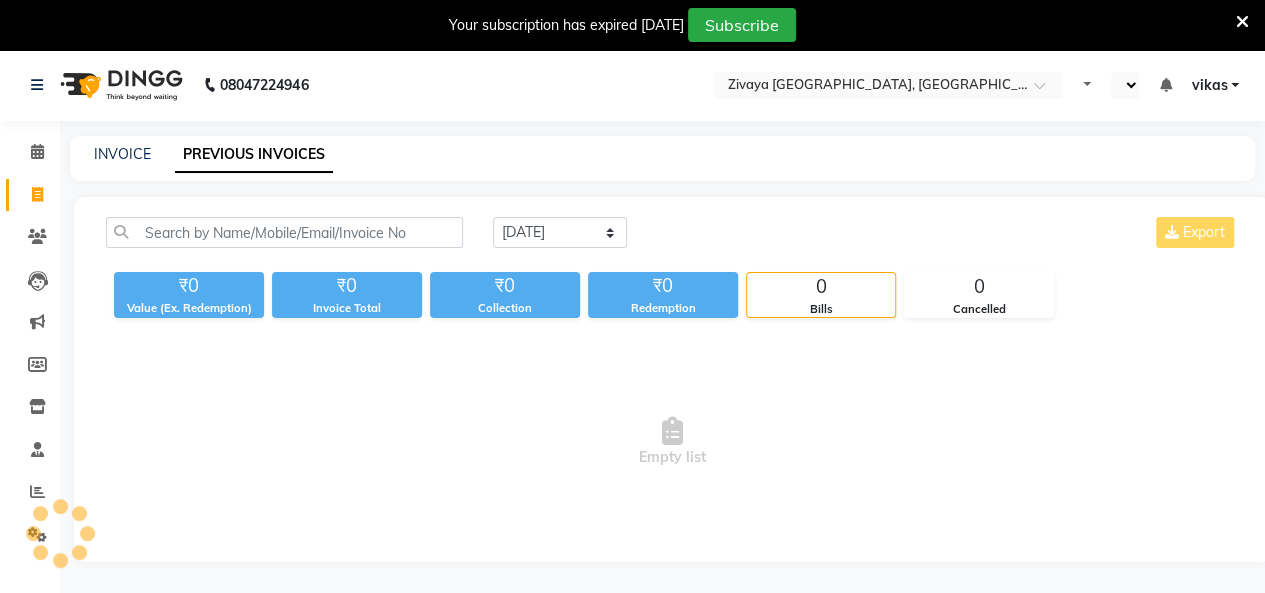select on "en" 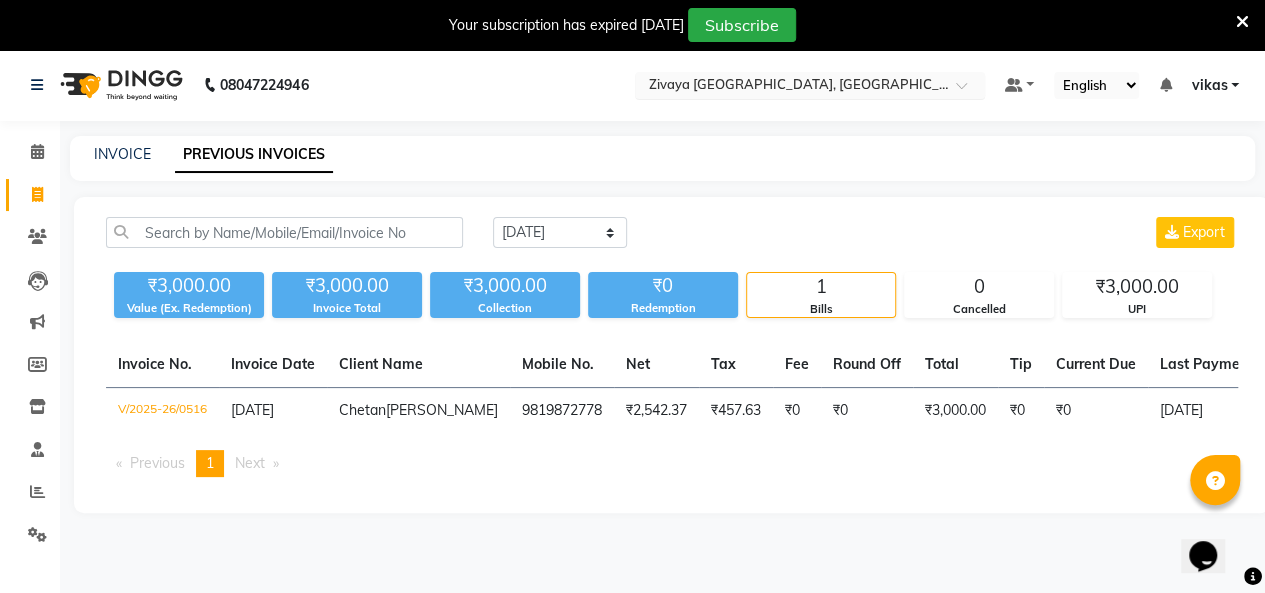 scroll, scrollTop: 0, scrollLeft: 0, axis: both 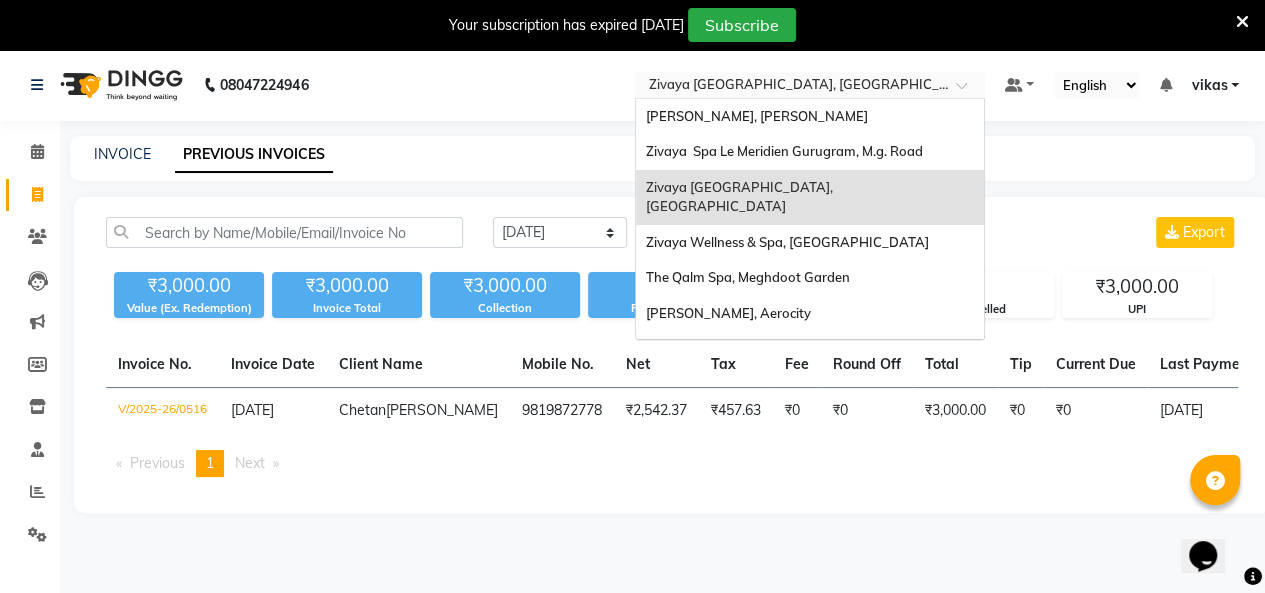 click at bounding box center (790, 87) 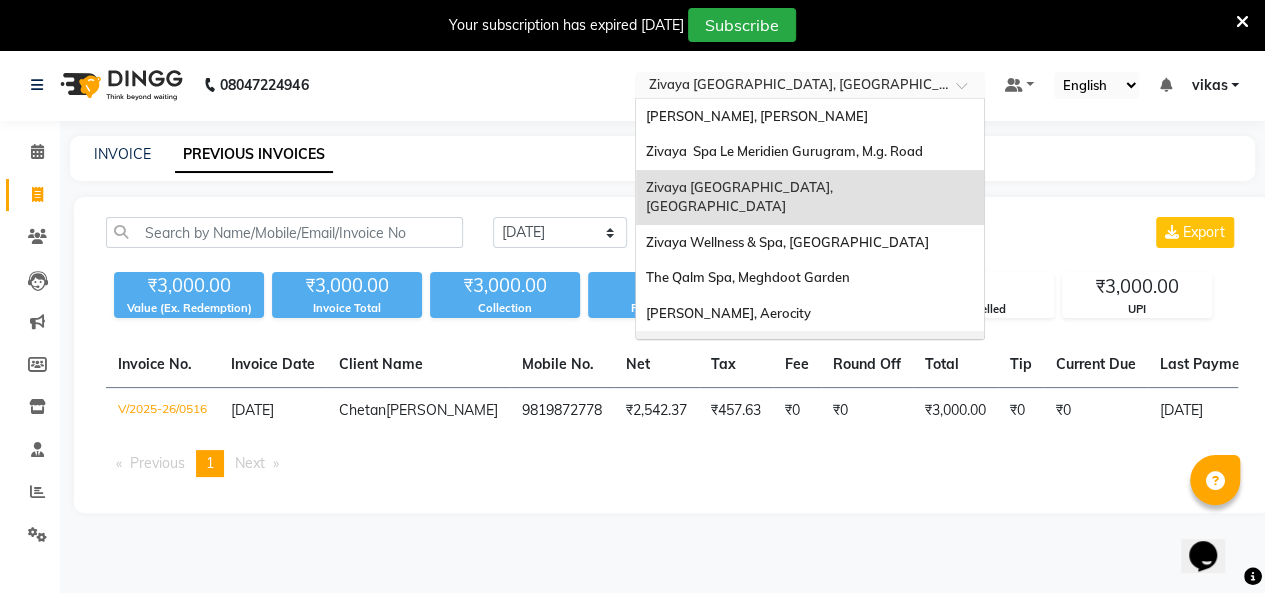 click on "Zivaya Spa [GEOGRAPHIC_DATA] [GEOGRAPHIC_DATA], Asset 5a" at bounding box center [810, 358] 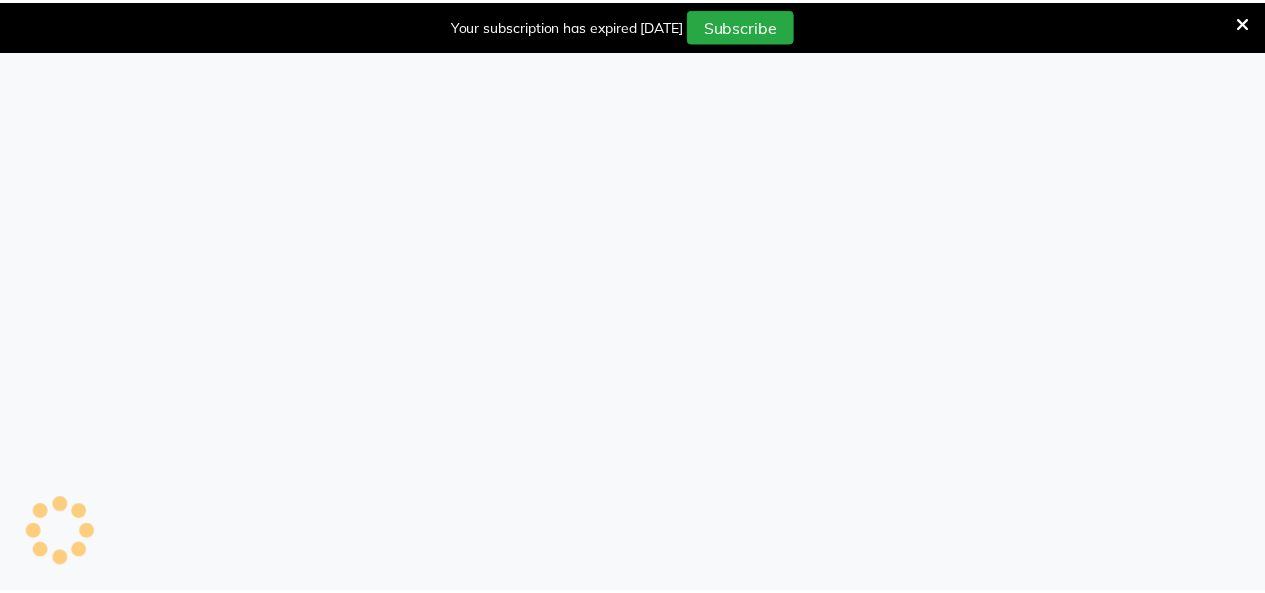 scroll, scrollTop: 0, scrollLeft: 0, axis: both 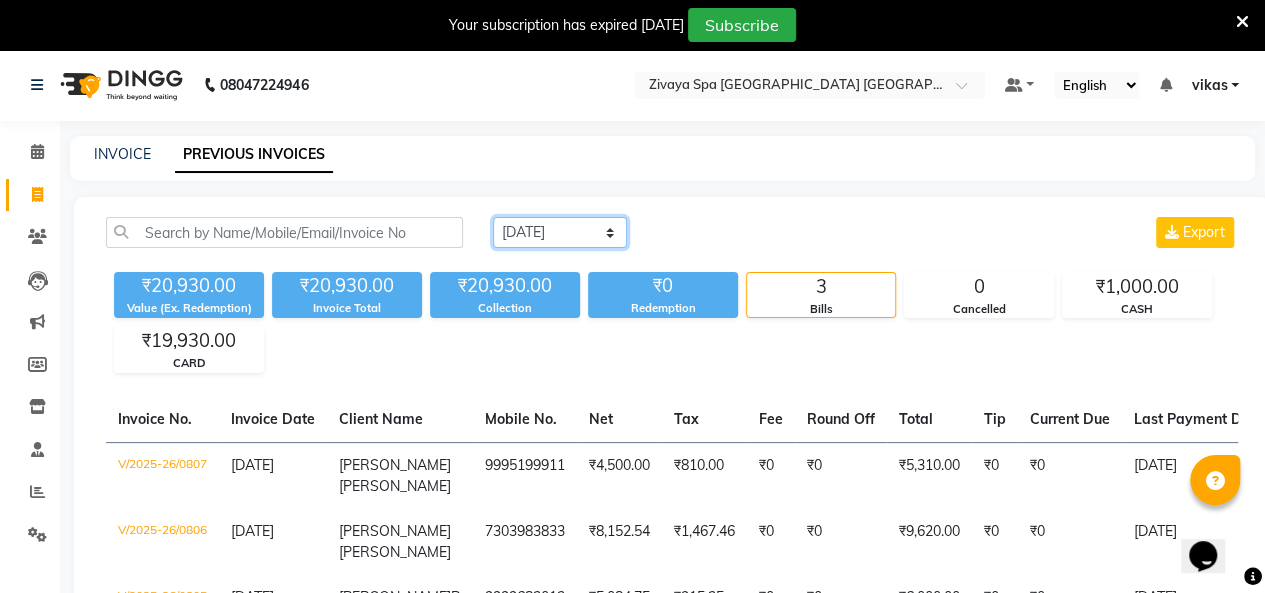 click on "Today Yesterday Custom Range" 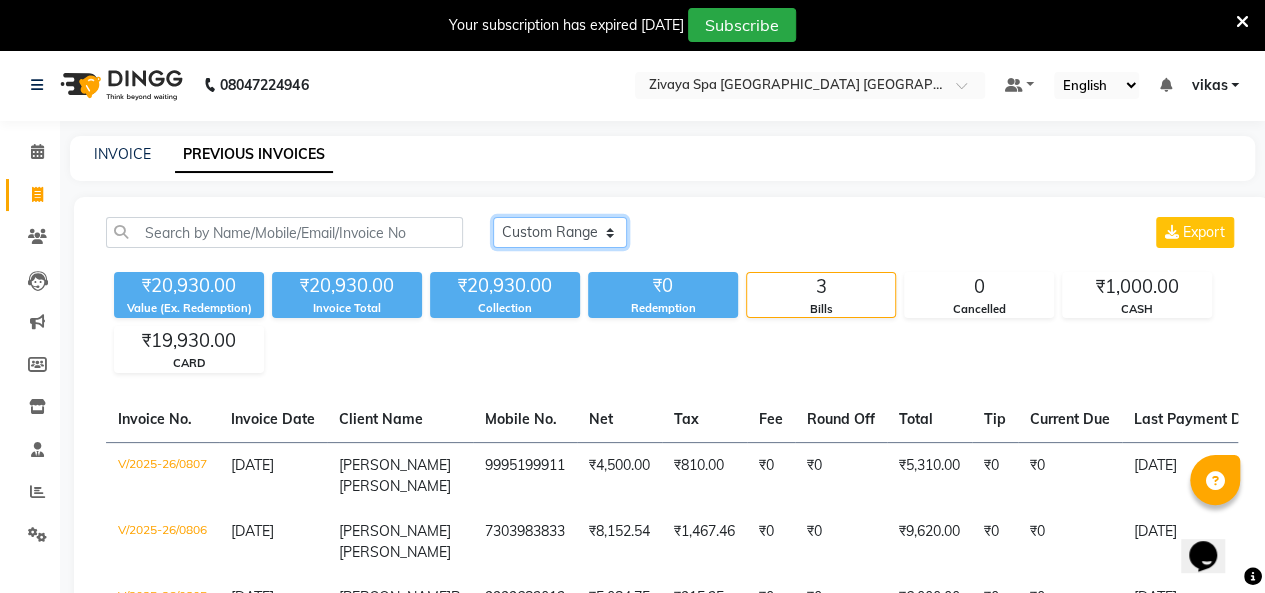 click on "Today Yesterday Custom Range" 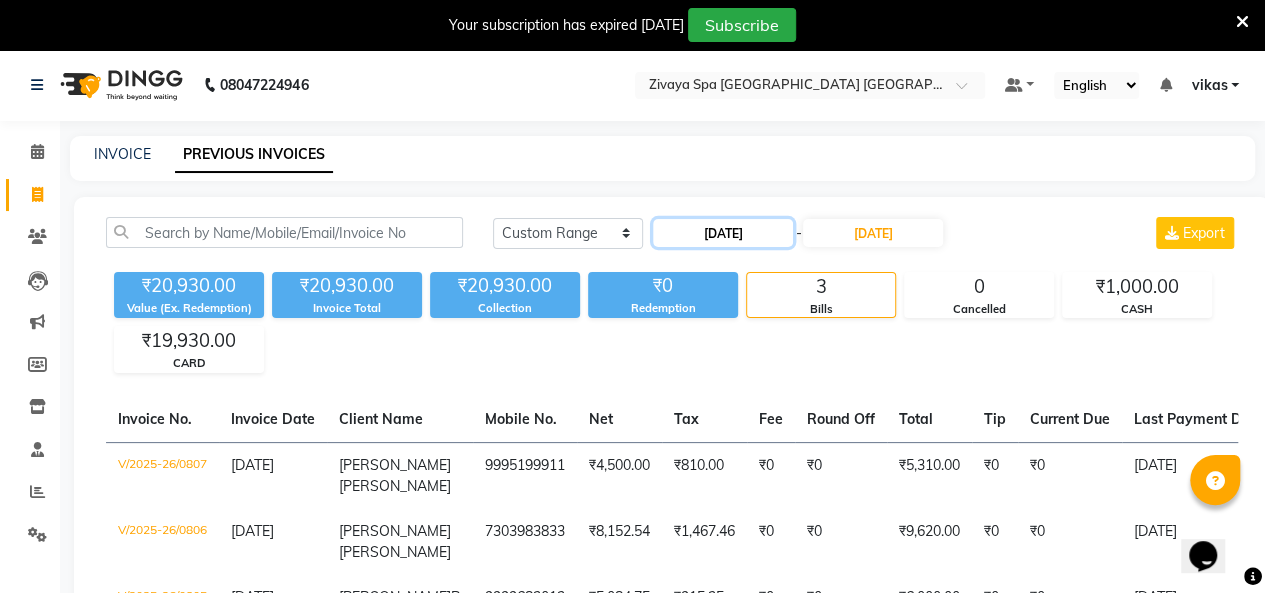 click on "[DATE]" 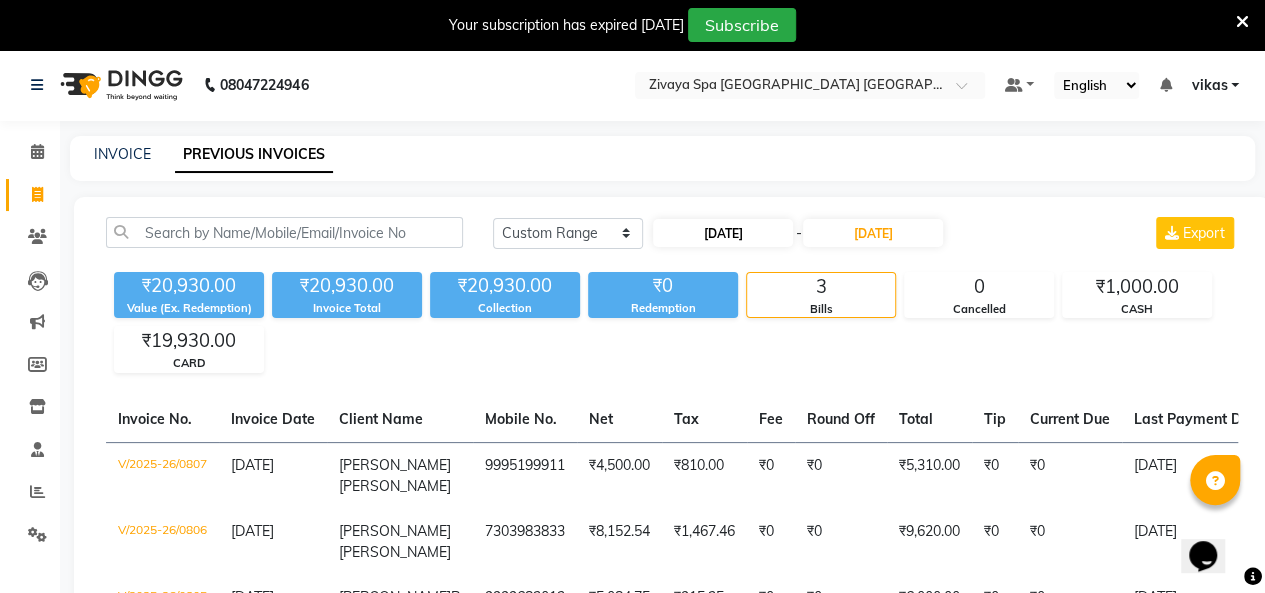 select on "7" 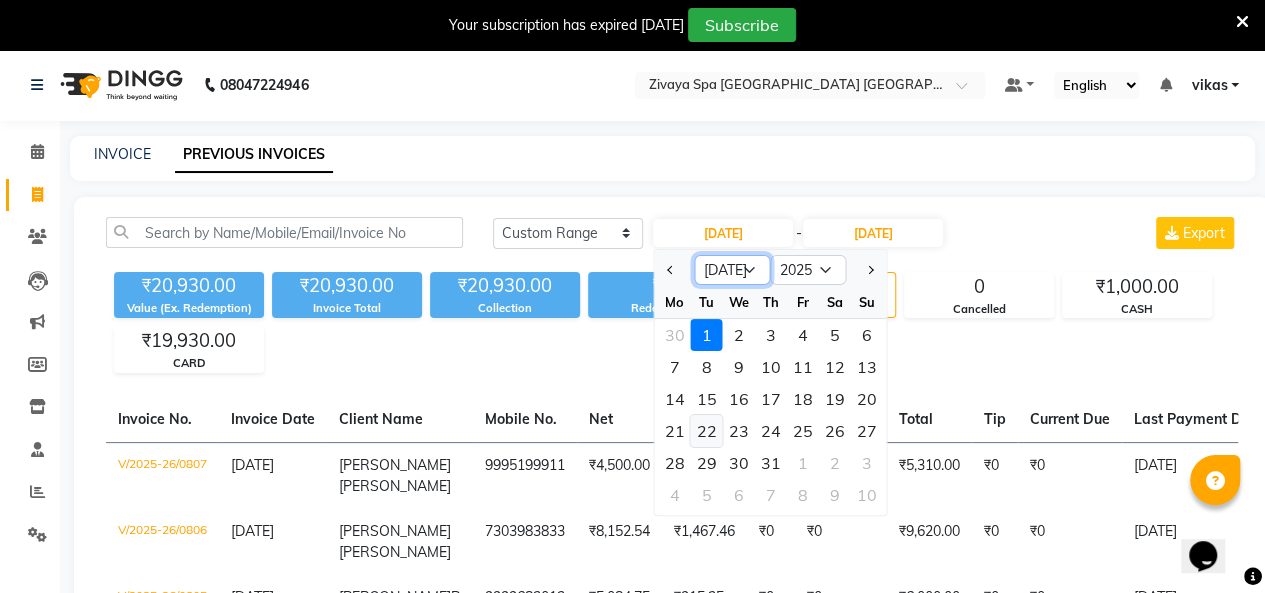 drag, startPoint x: 749, startPoint y: 272, endPoint x: 720, endPoint y: 418, distance: 148.85228 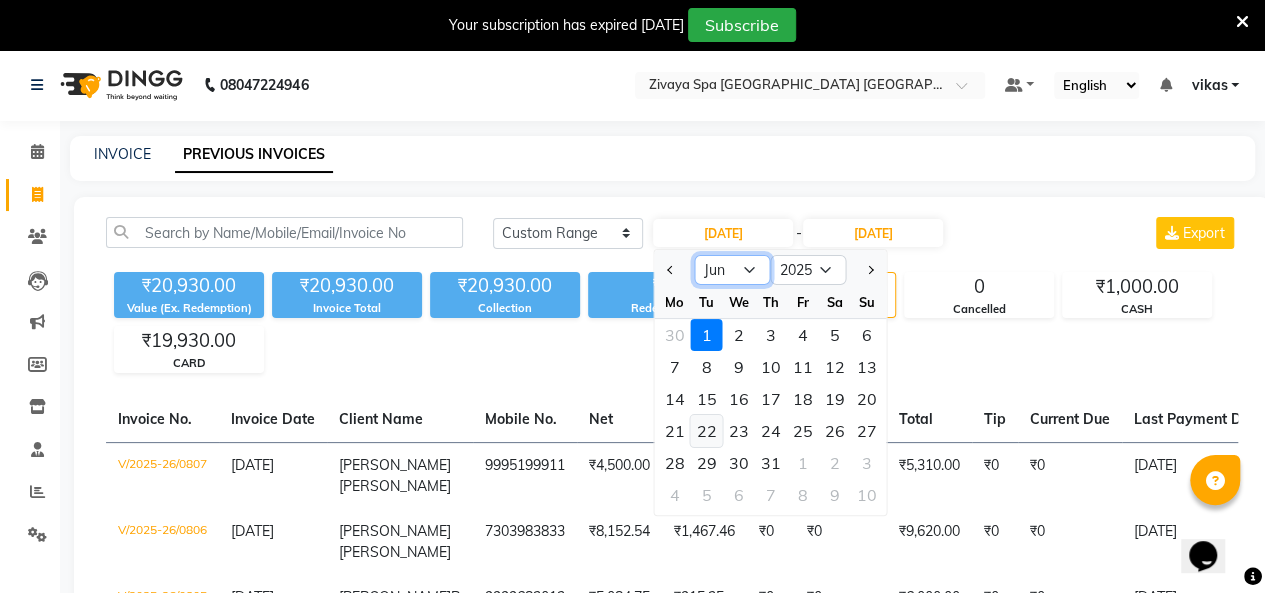 click on "Jan Feb Mar Apr May Jun [DATE] Aug Sep Oct Nov Dec" 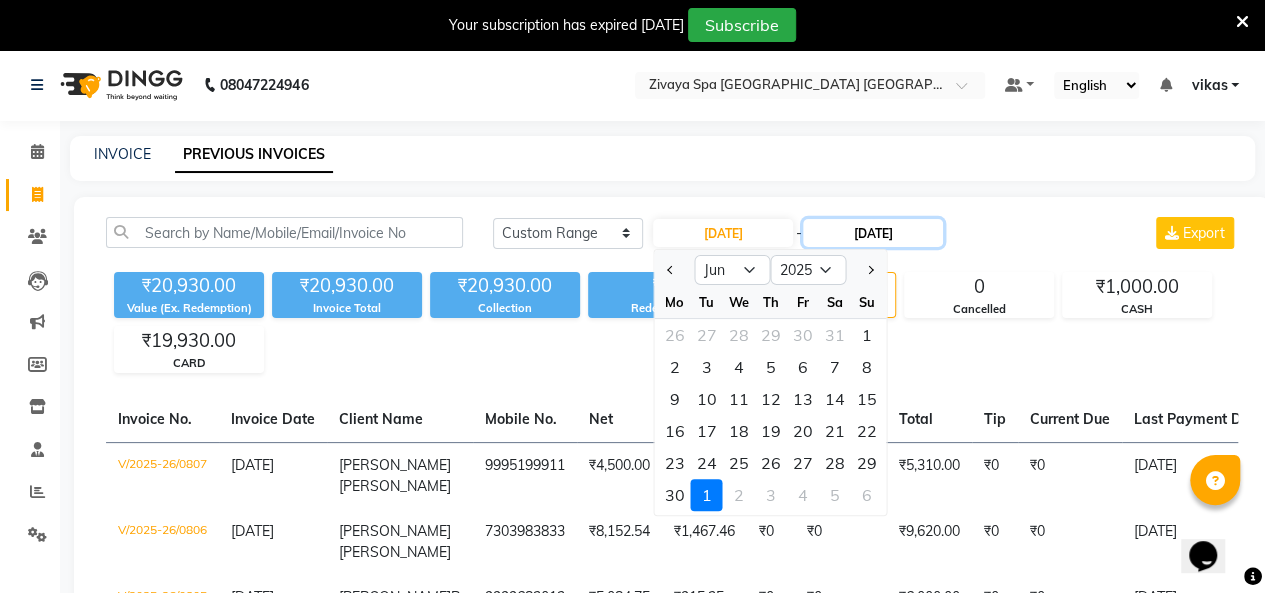 click on "[DATE]" 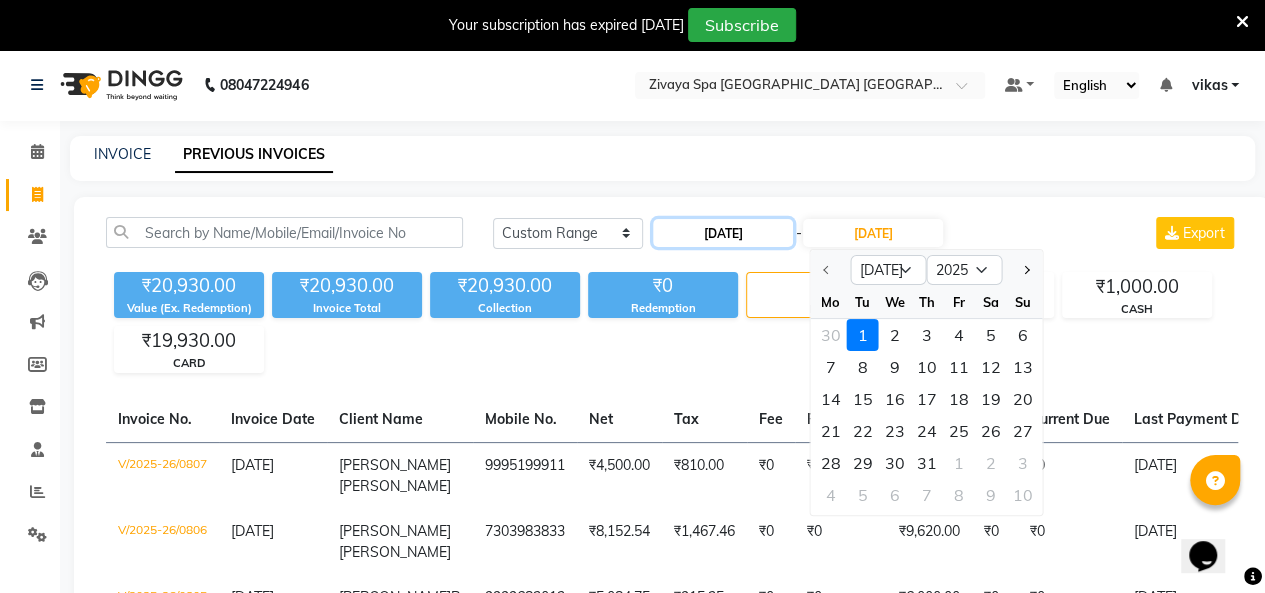 click on "[DATE]" 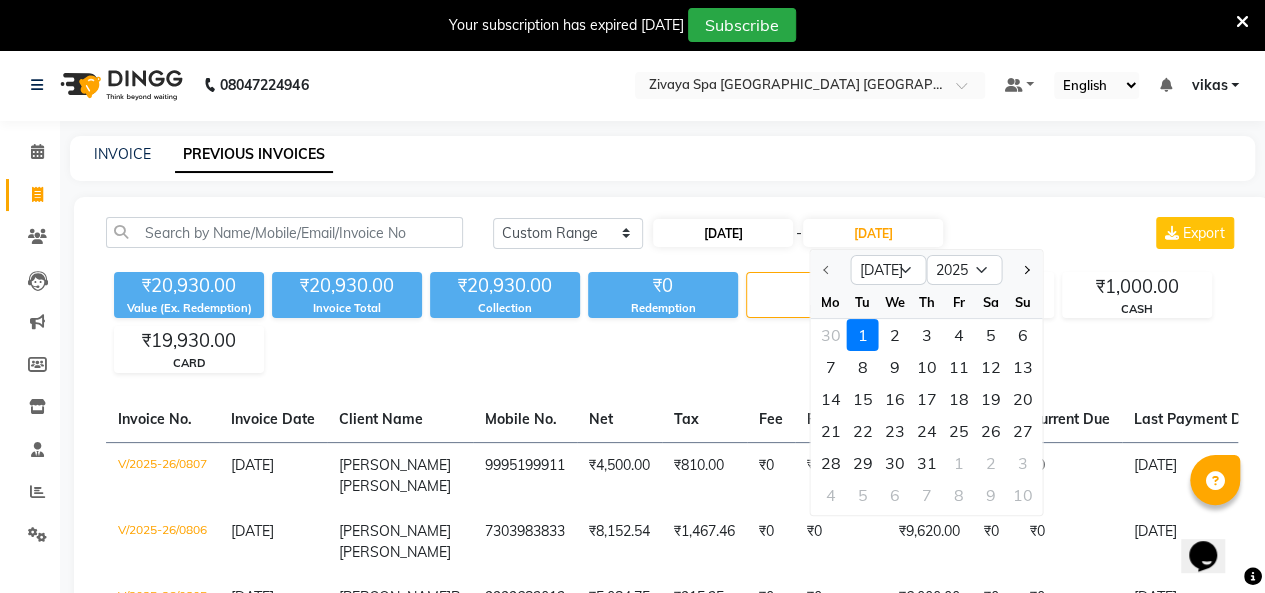 select on "7" 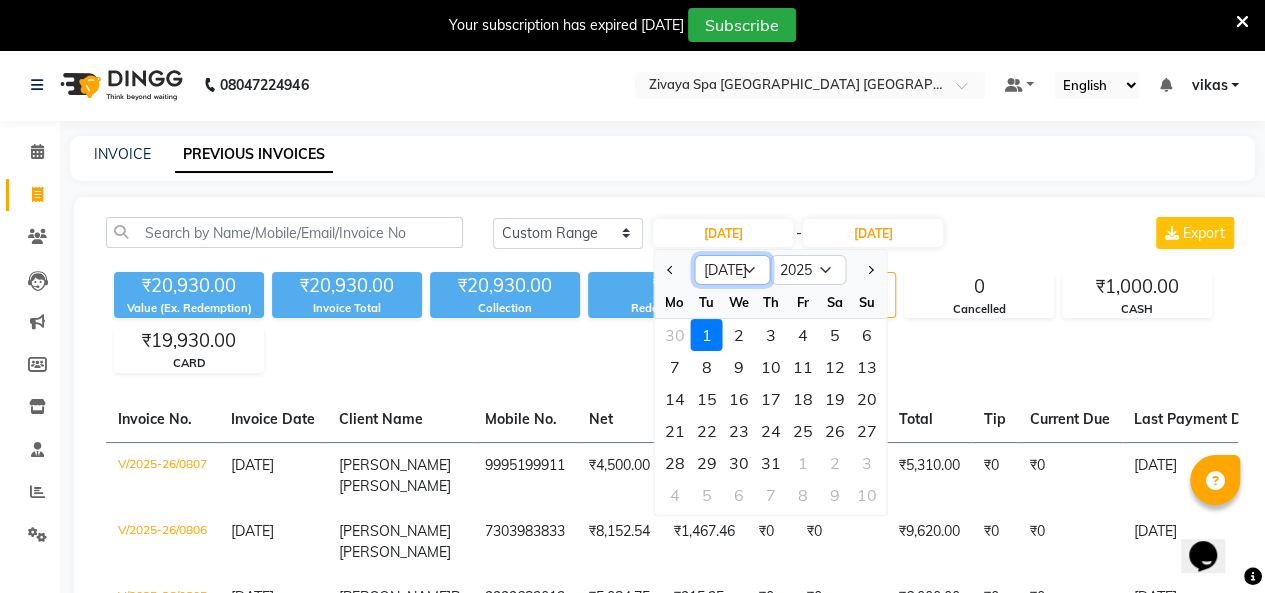 click on "Jan Feb Mar Apr May Jun Jul Aug Sep Oct Nov Dec" 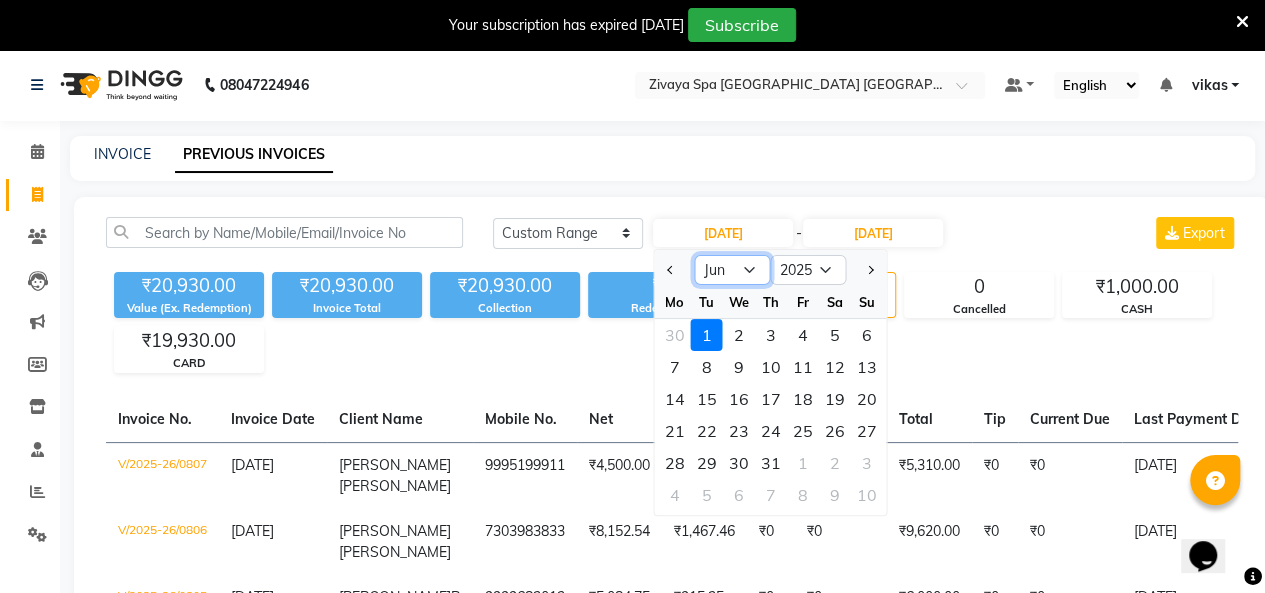 click on "Jan Feb Mar Apr May Jun Jul Aug Sep Oct Nov Dec" 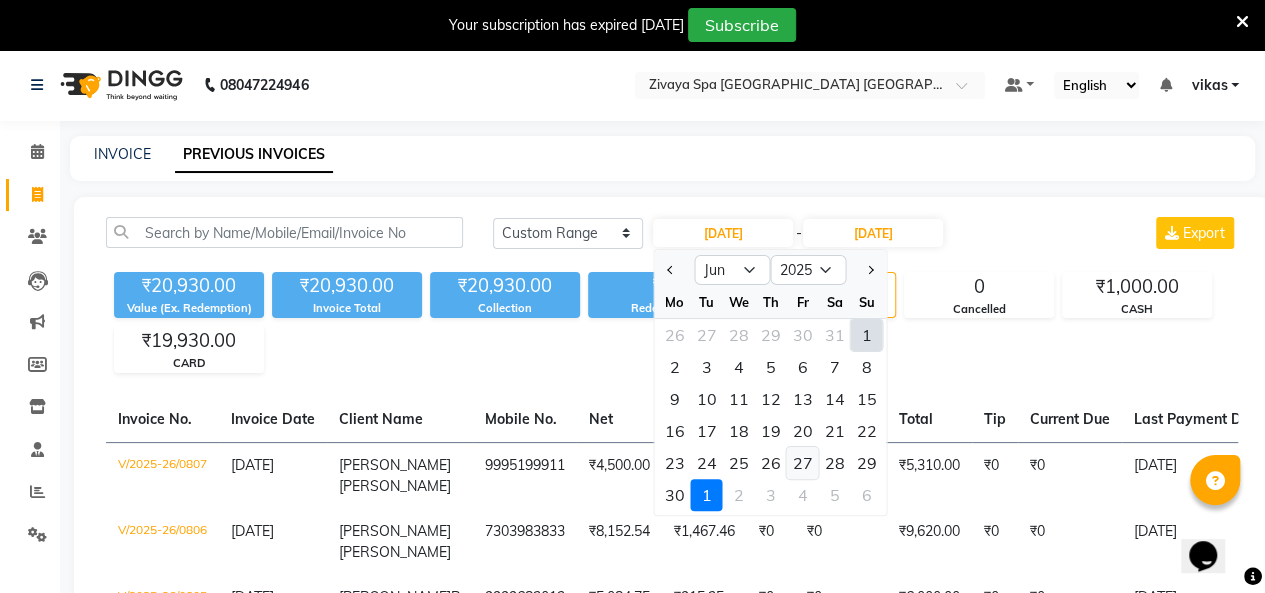 click on "27" 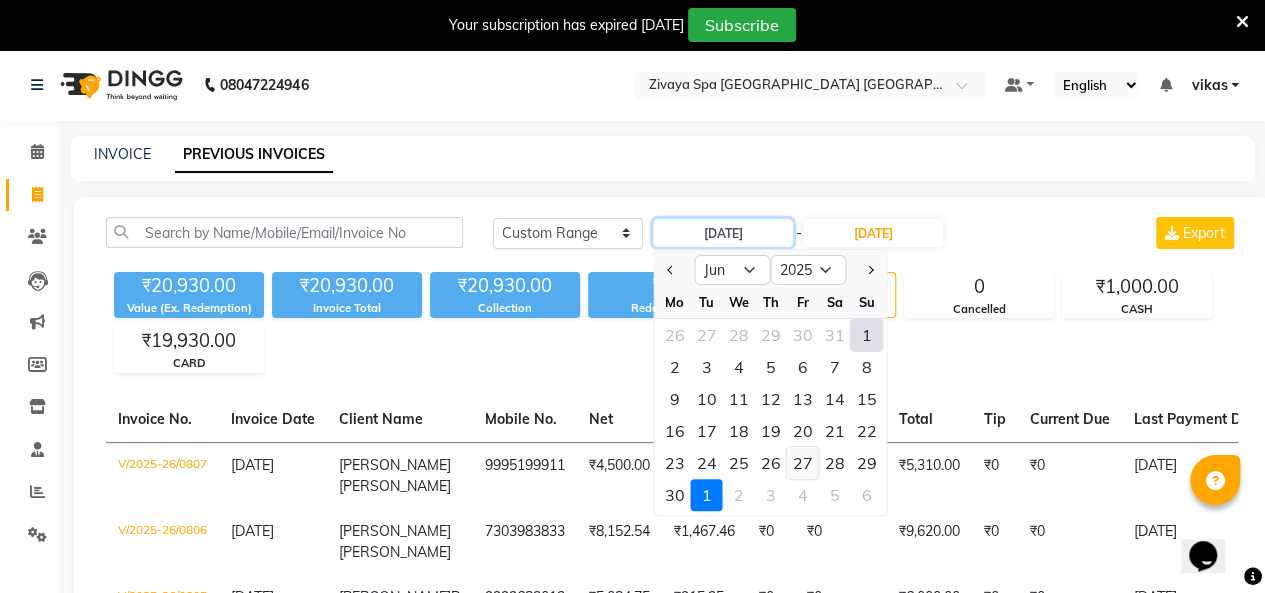 type on "[DATE]" 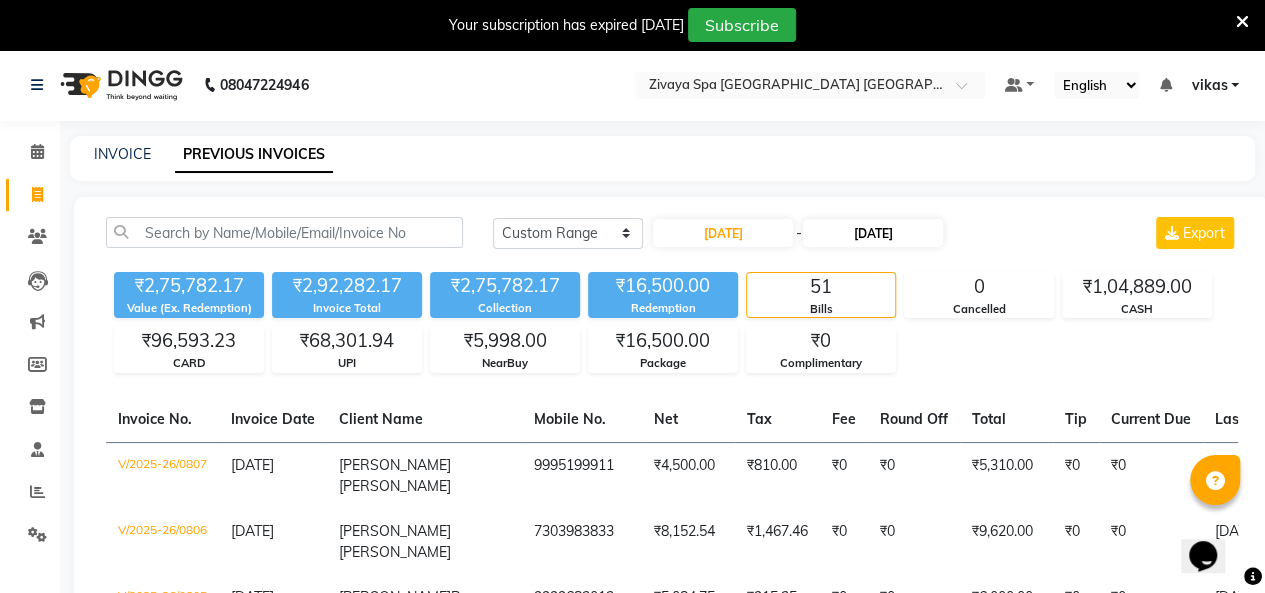 drag, startPoint x: 844, startPoint y: 249, endPoint x: 852, endPoint y: 237, distance: 14.422205 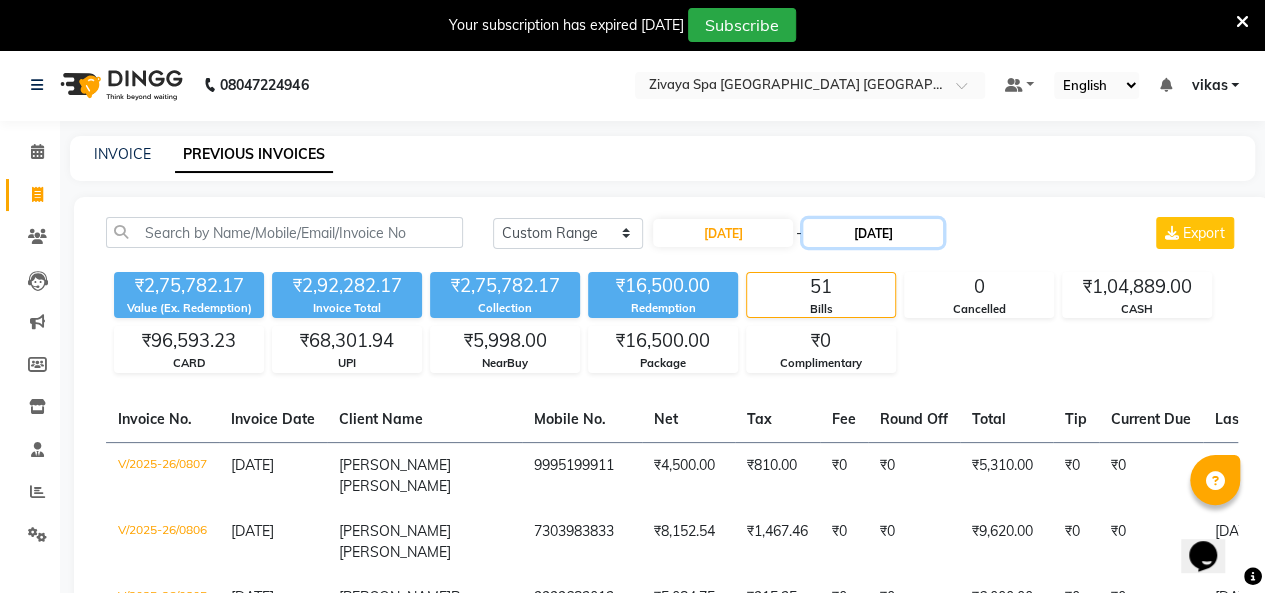 click on "[DATE]" 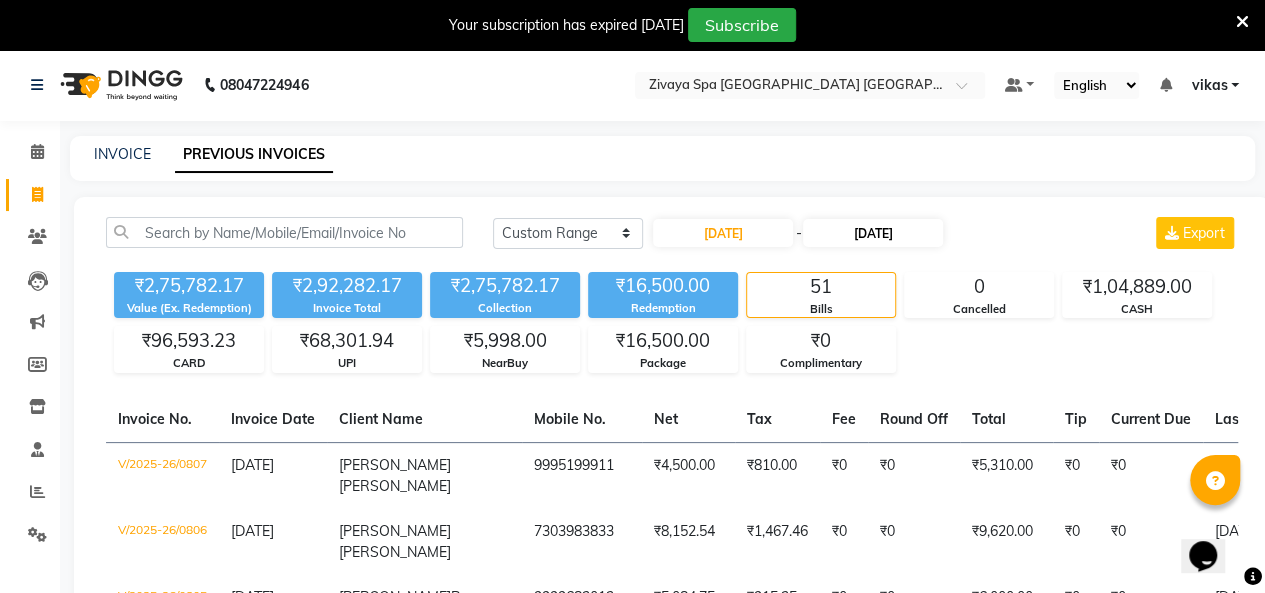 select on "7" 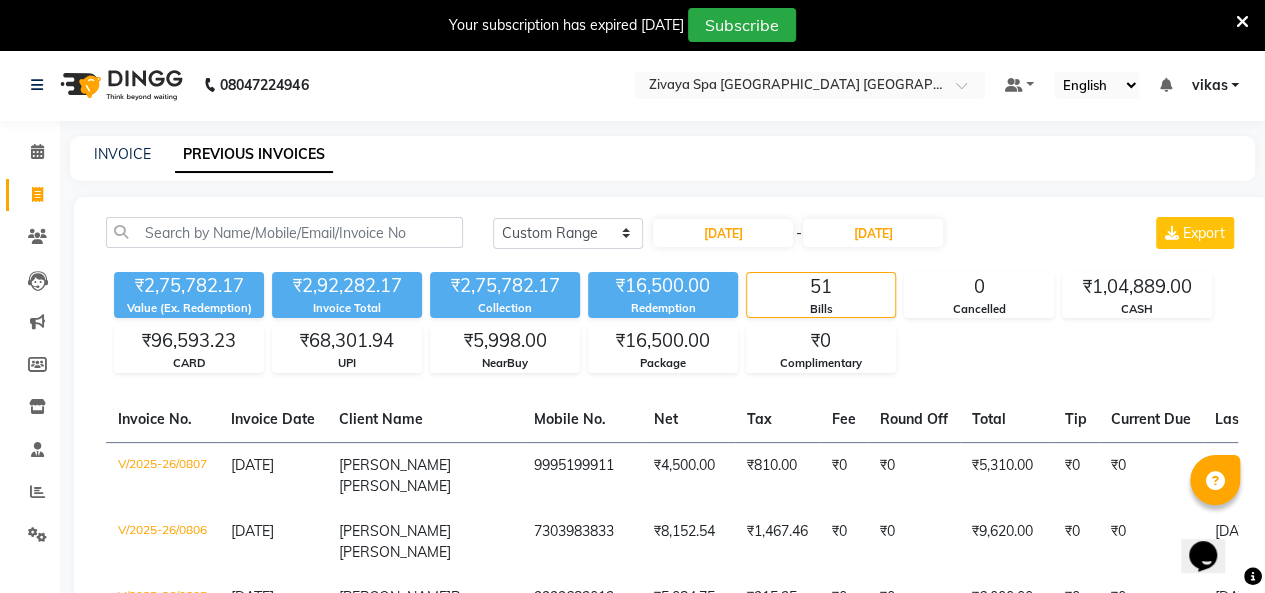 click on "INVOICE PREVIOUS INVOICES Today Yesterday Custom Range 27-06-2025 - 01-07-2025 Export ₹2,75,782.17 Value (Ex. Redemption) ₹2,92,282.17 Invoice Total  ₹2,75,782.17 Collection ₹16,500.00 Redemption 51 Bills 0 Cancelled ₹1,04,889.00 CASH ₹96,593.23 CARD ₹68,301.94 UPI ₹5,998.00 NearBuy ₹16,500.00 Package ₹0 Complimentary  Invoice No.   Invoice Date   Client Name   Mobile No.   Net   Tax   Fee   Round Off   Total   Tip   Current Due   Last Payment Date   Payment Amount   Payment Methods   Cancel Reason   Status   V/2025-26/0807  01-07-2025 Rajesh  Subash 9995199911 ₹4,500.00 ₹810.00  ₹0  ₹0 ₹5,310.00 ₹0 ₹0 01-07-2025 ₹5,310.00  CARD - PAID  V/2025-26/0806  01-07-2025 Maninder  Singh 7303983833 ₹8,152.54 ₹1,467.46  ₹0  ₹0 ₹9,620.00 ₹0 ₹0 01-07-2025 ₹9,620.00  CARD - PAID  V/2025-26/0805  01-07-2025 Raaghav  R 9999683013 ₹5,084.75 ₹915.25  ₹0  ₹0 ₹6,000.00 ₹0 ₹0 01-07-2025 ₹6,000.00  CARD,  CASH - PAID  V/2025-26/0804  30-06-2025 Pinal  Patel ₹0" 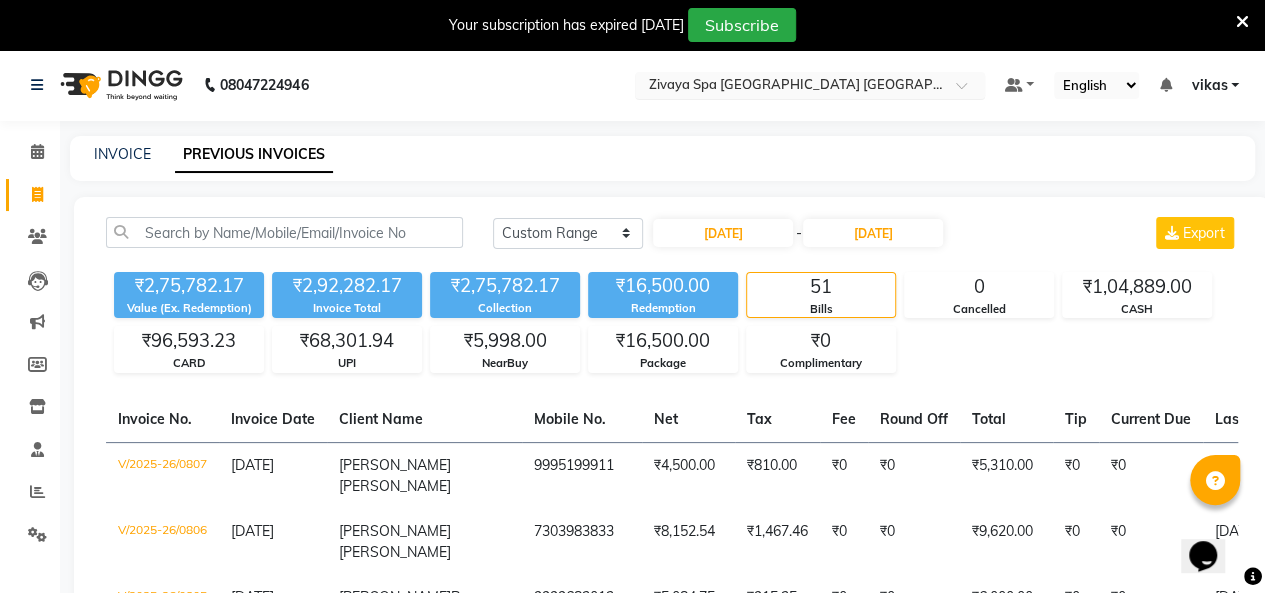click at bounding box center (790, 87) 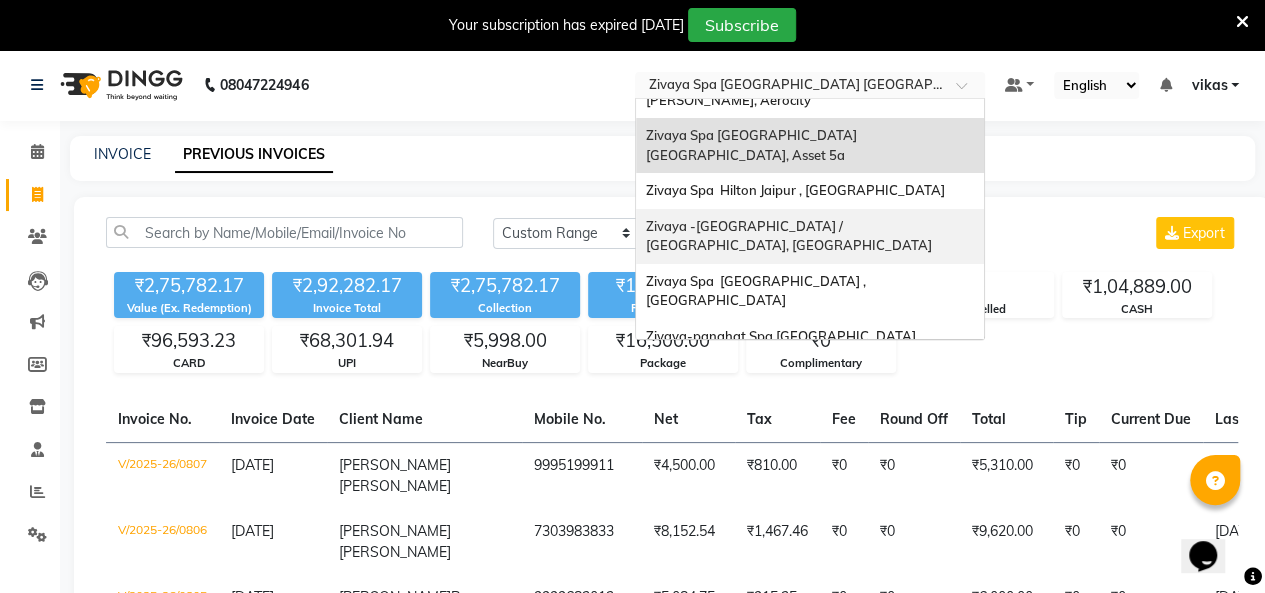 scroll, scrollTop: 0, scrollLeft: 0, axis: both 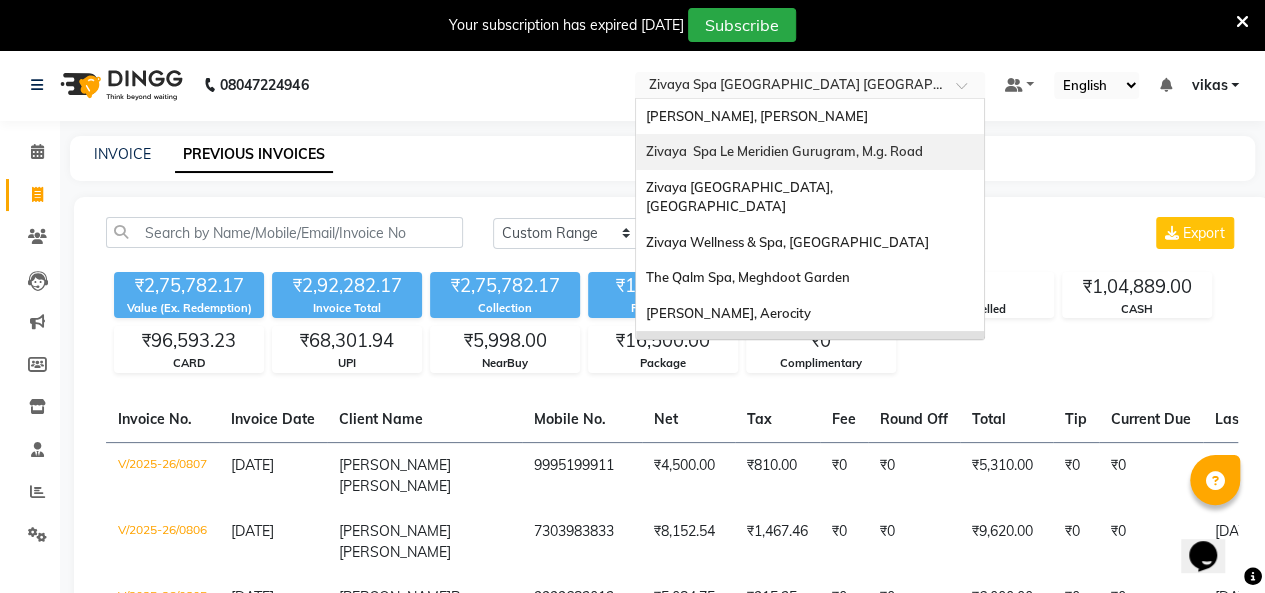 click on "Zivaya  Spa Le Meridien Gurugram, M.g. Road" at bounding box center (784, 151) 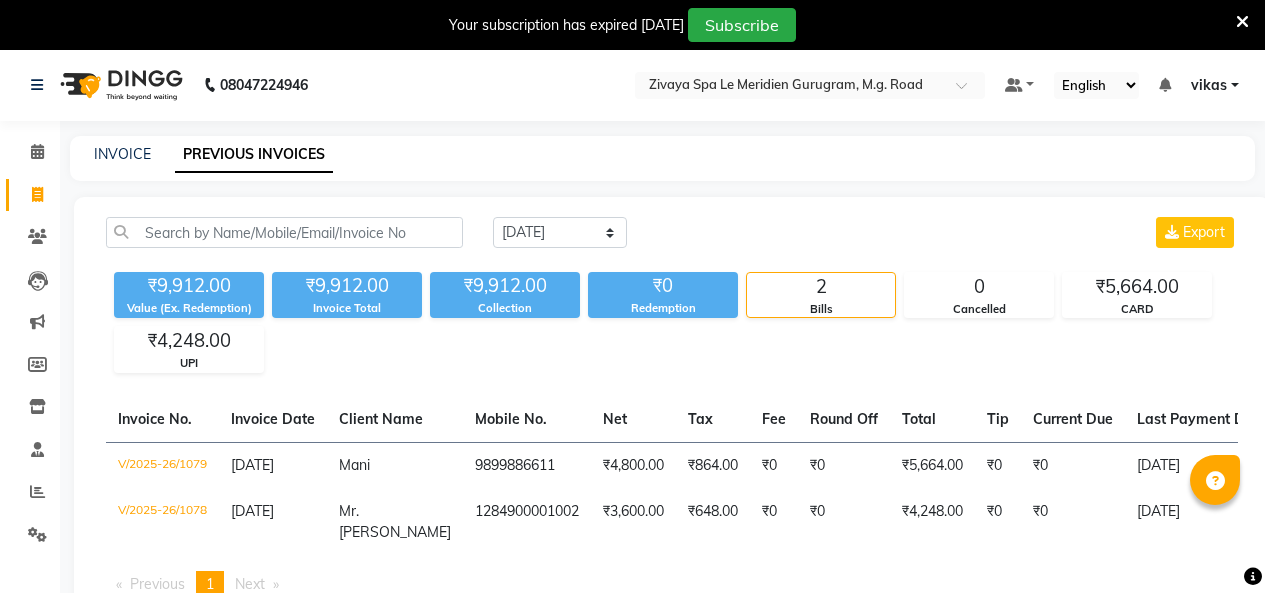 scroll, scrollTop: 0, scrollLeft: 0, axis: both 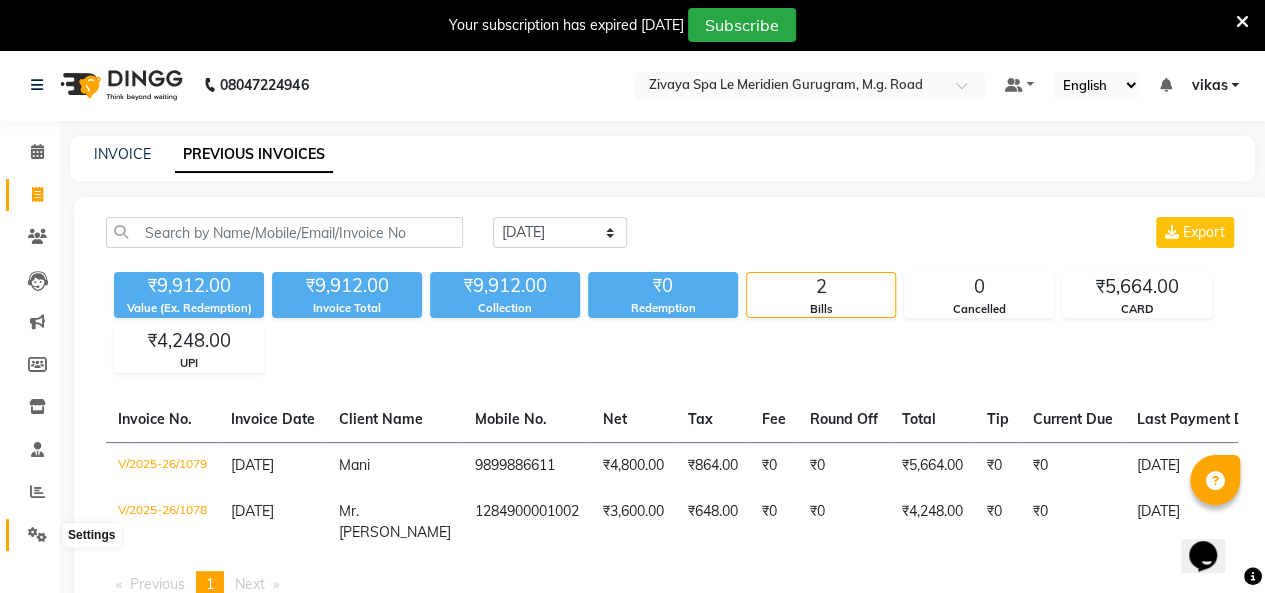 click 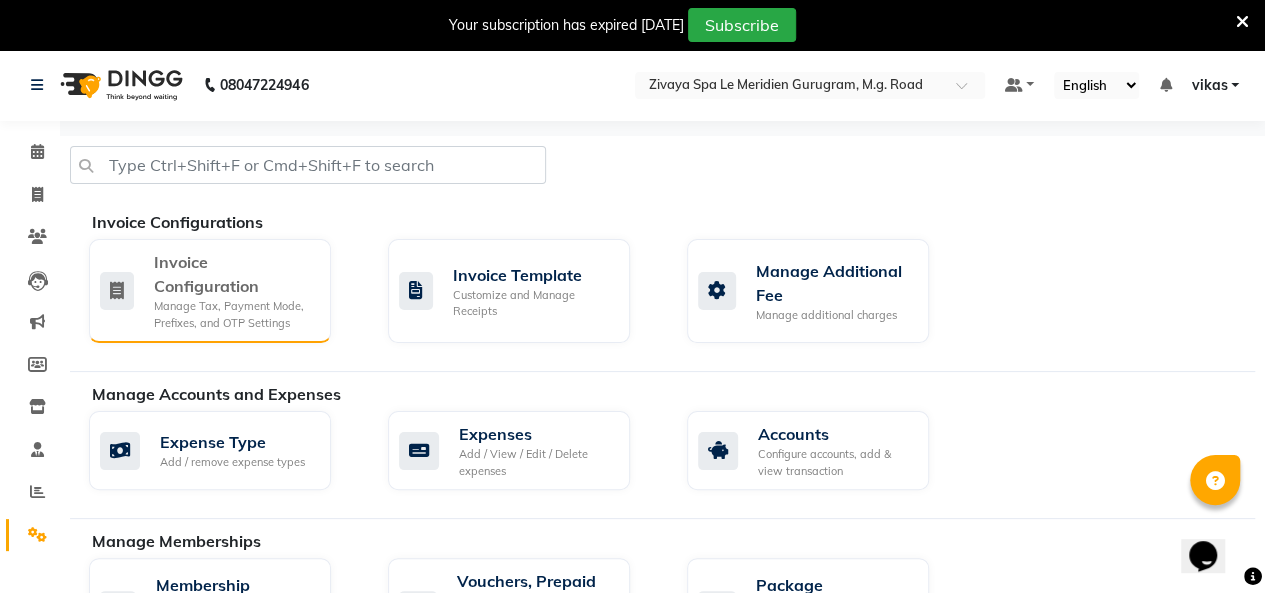 click on "Manage Tax, Payment Mode, Prefixes, and OTP Settings" 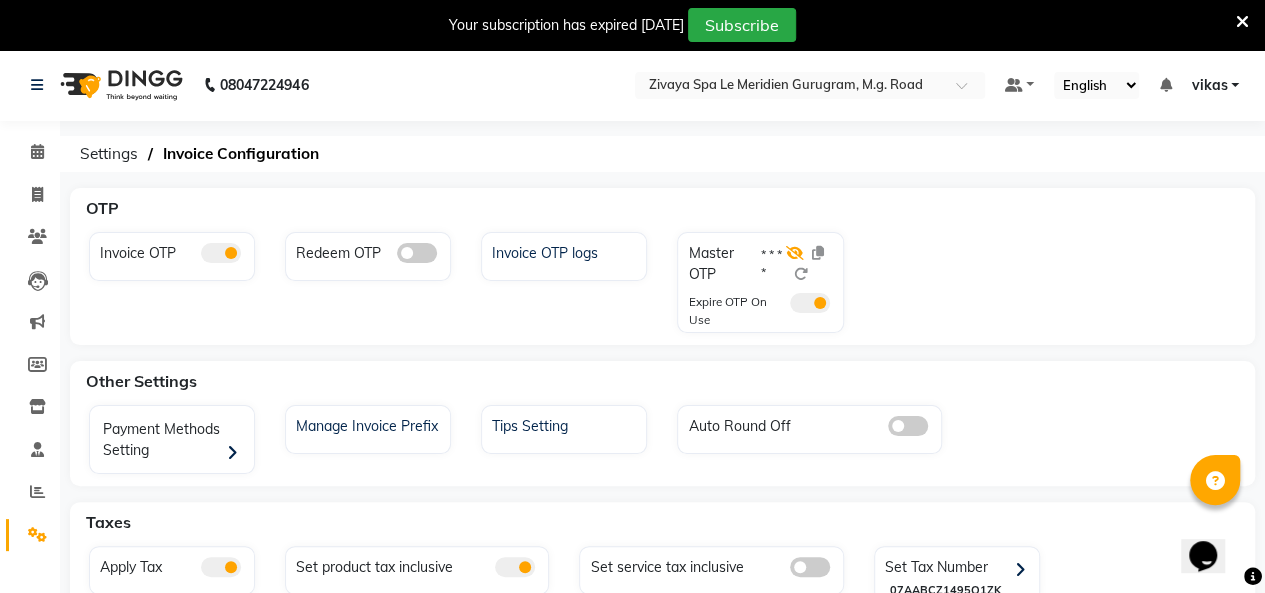 click 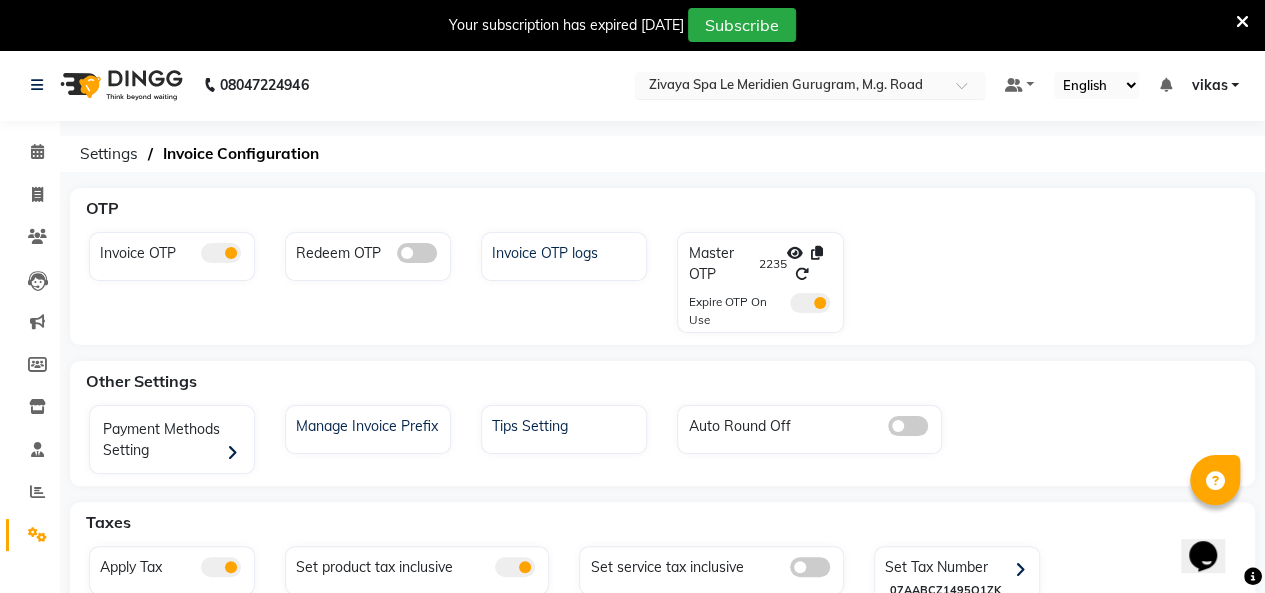 click at bounding box center [790, 87] 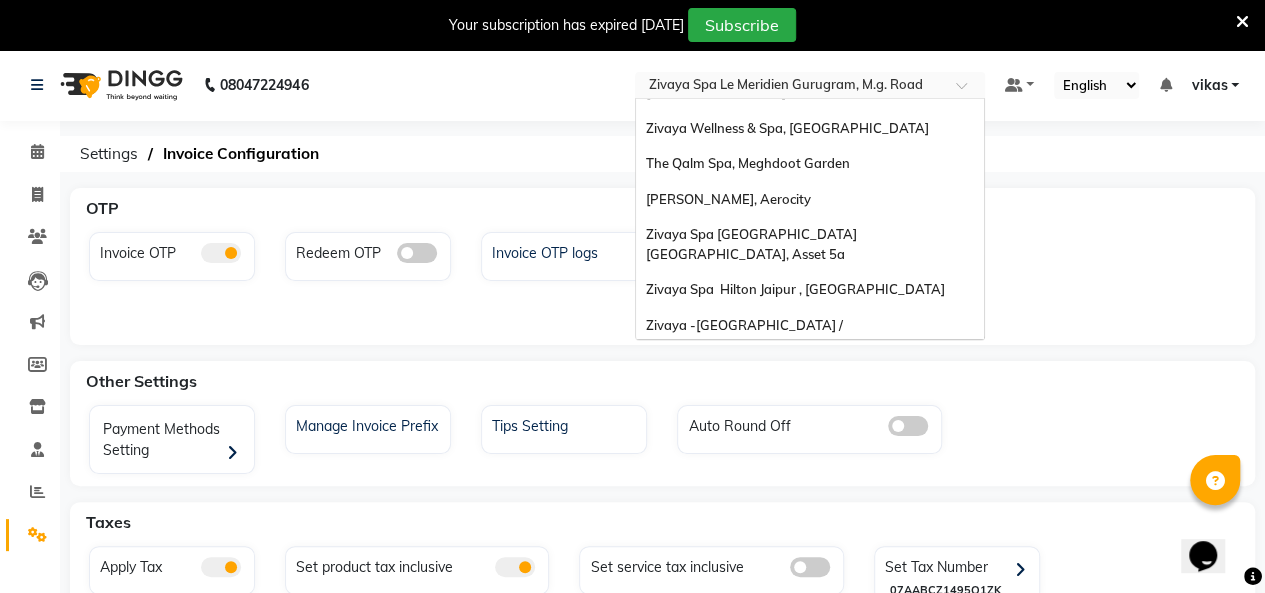 scroll, scrollTop: 116, scrollLeft: 0, axis: vertical 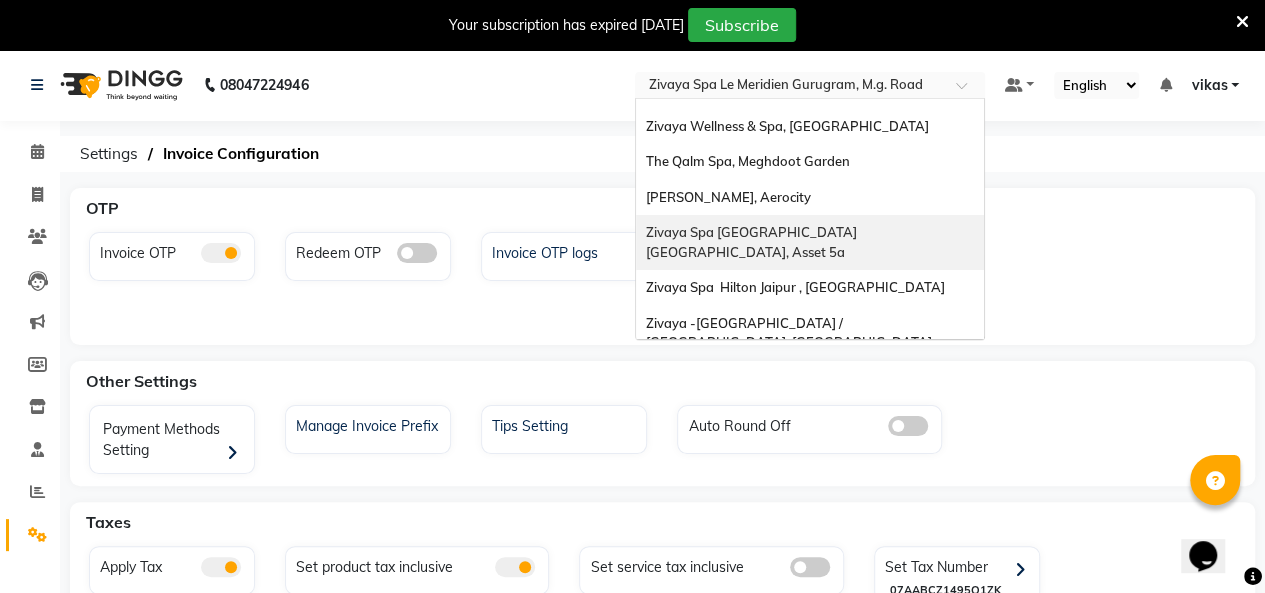 click on "Zivaya Spa [GEOGRAPHIC_DATA] [GEOGRAPHIC_DATA], Asset 5a" at bounding box center [753, 242] 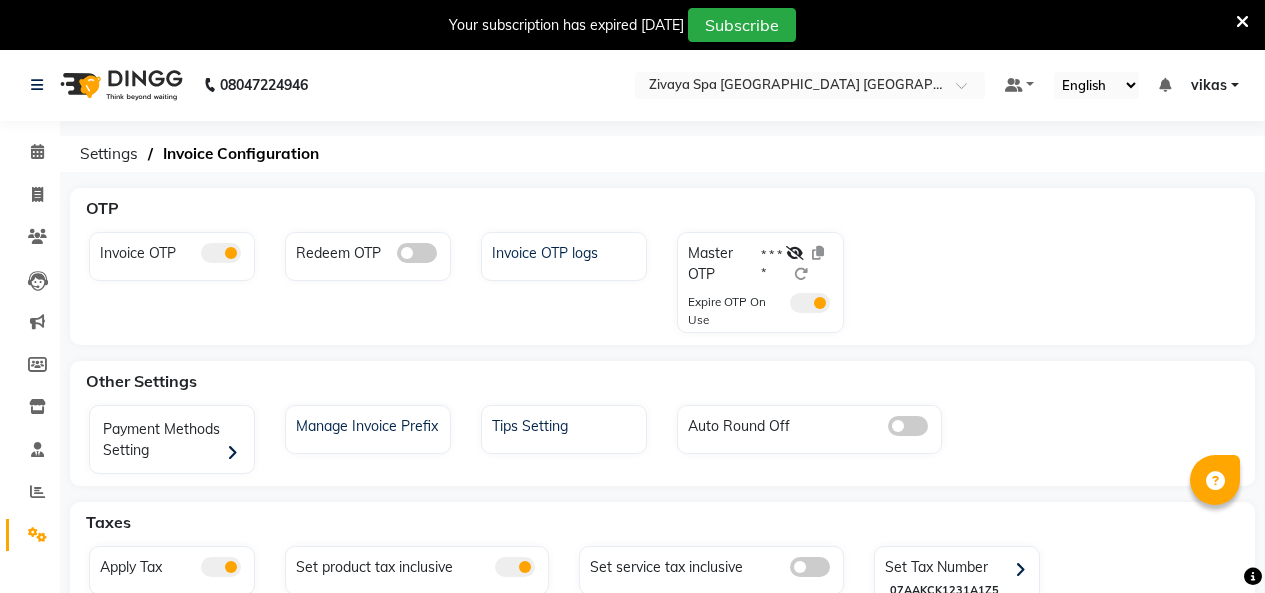 scroll, scrollTop: 0, scrollLeft: 0, axis: both 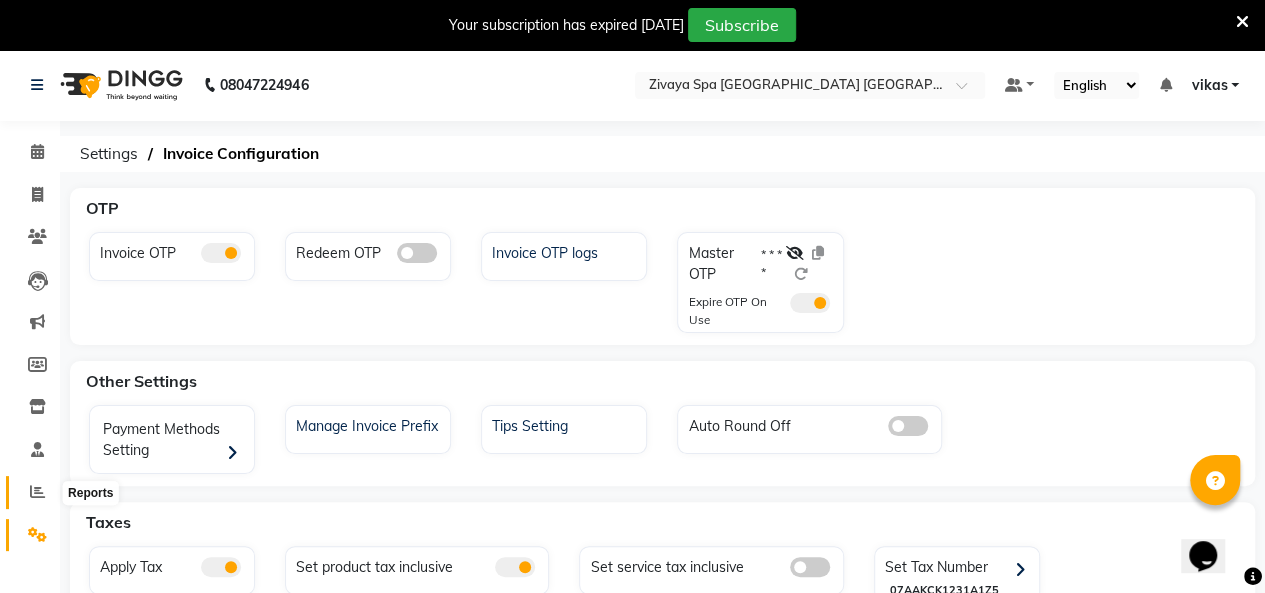 click 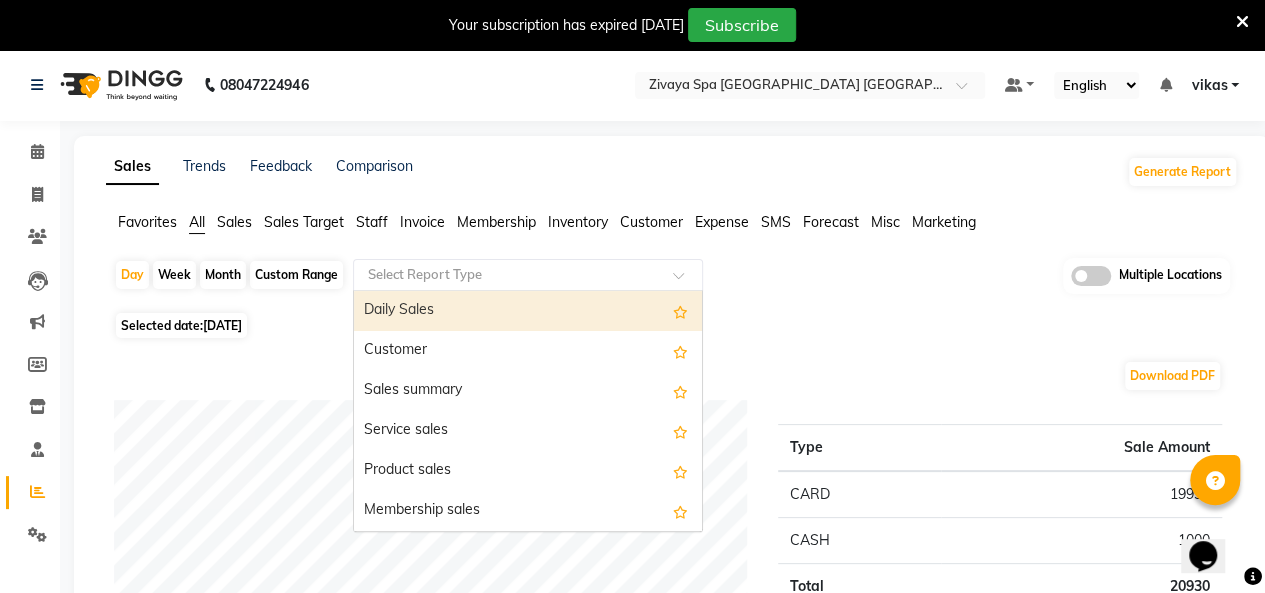 click 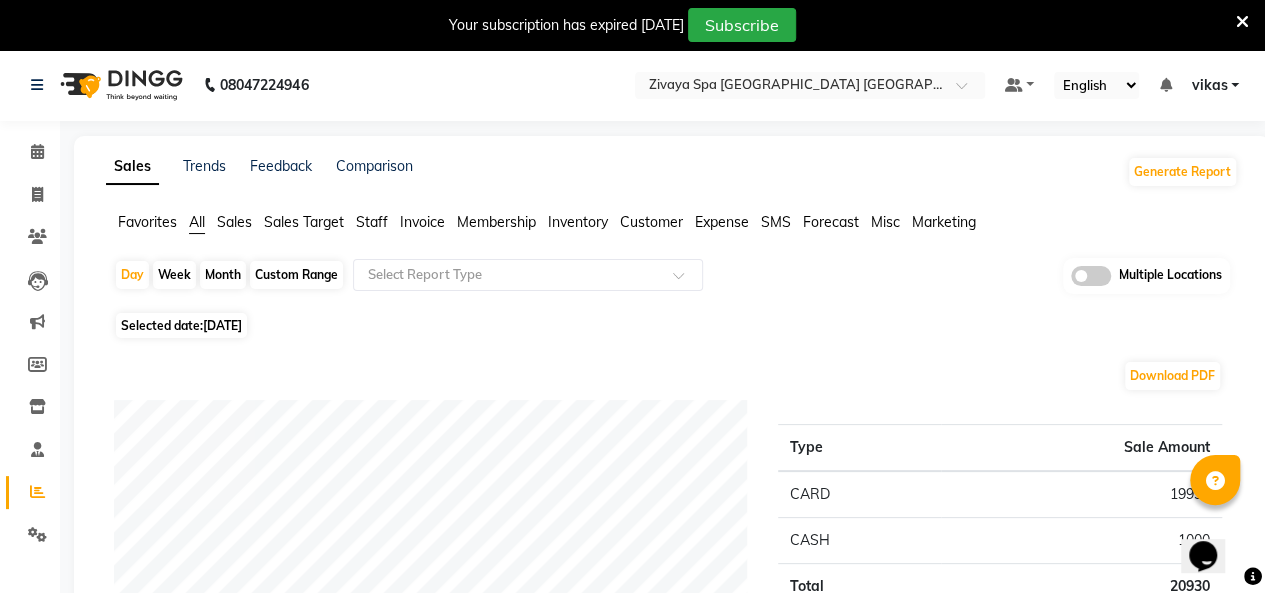 click on "[DATE]" 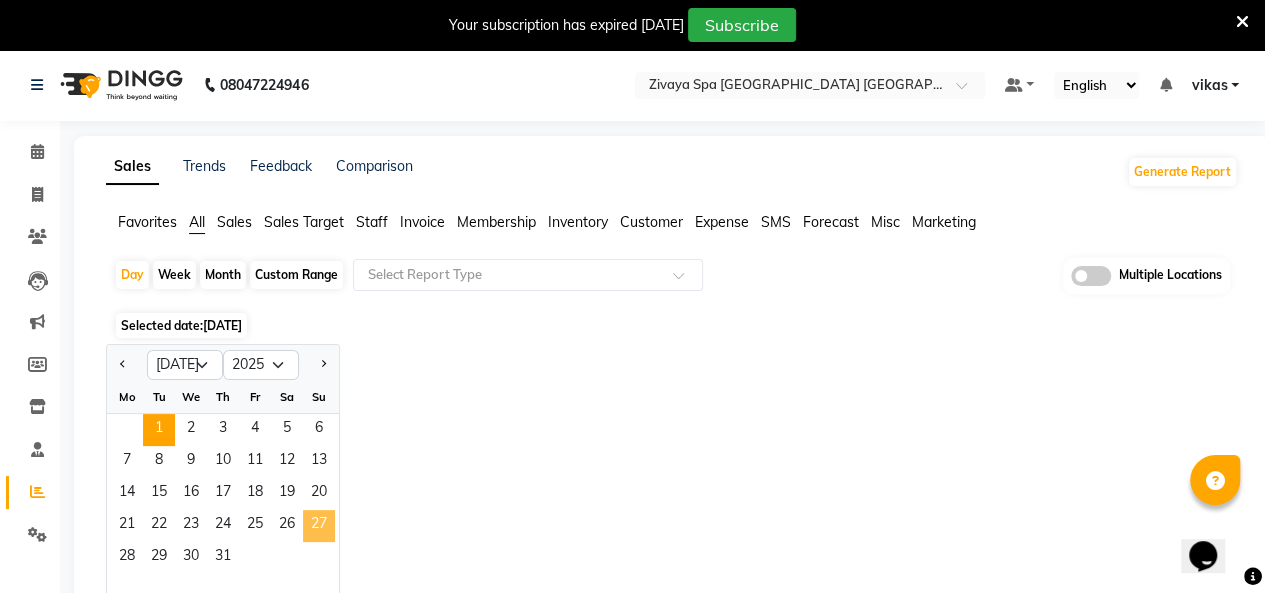click on "27" 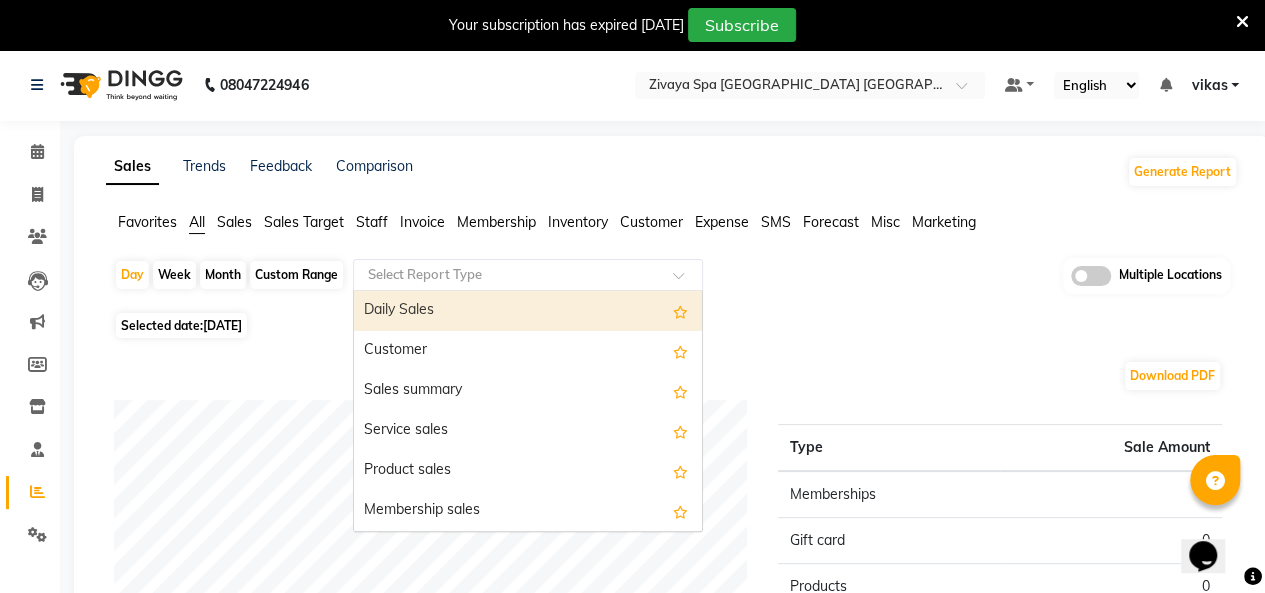 click 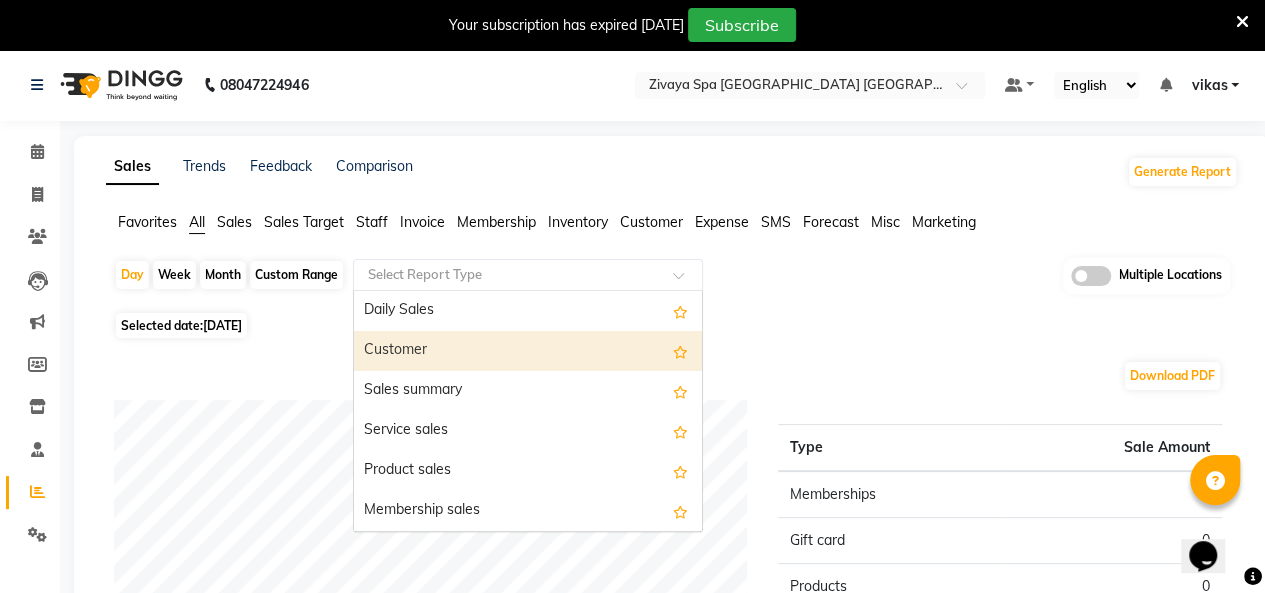 click on "Customer" at bounding box center (528, 351) 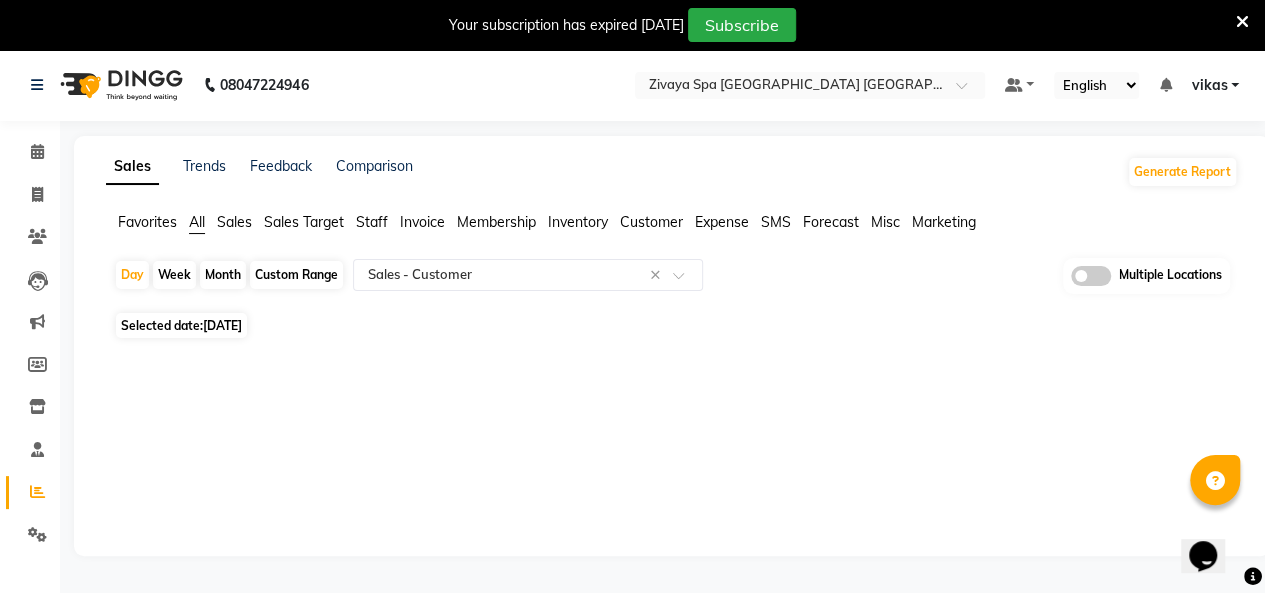 click on "27-07-2025" 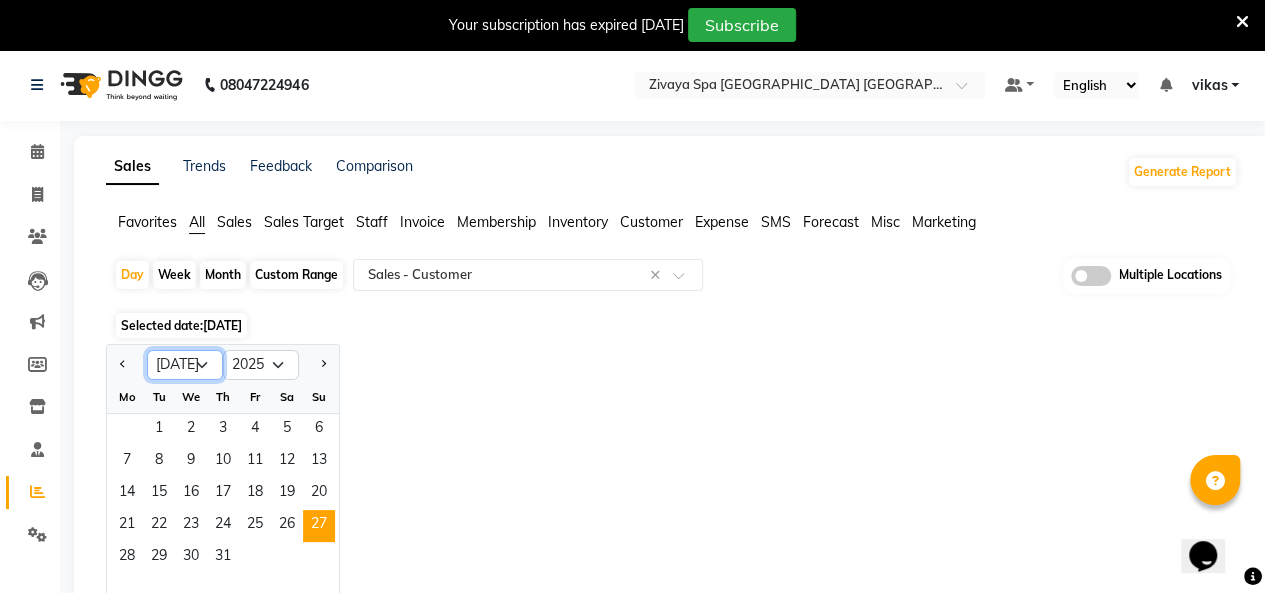 click on "Jan Feb Mar Apr May Jun [DATE] Aug Sep Oct Nov Dec" 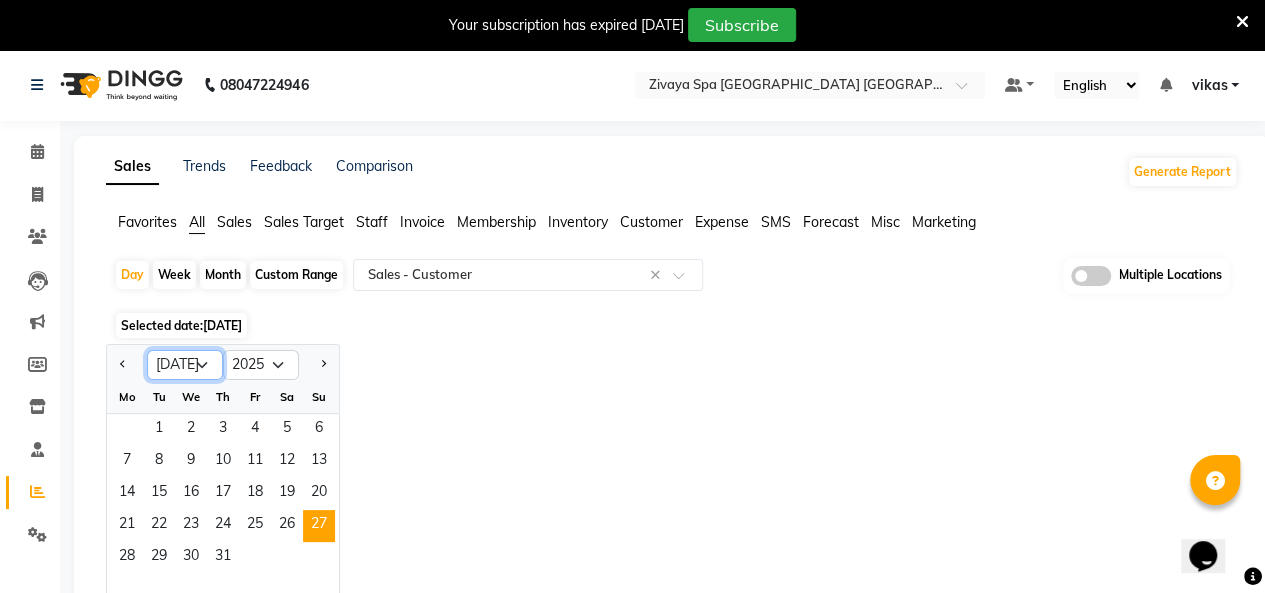 select on "6" 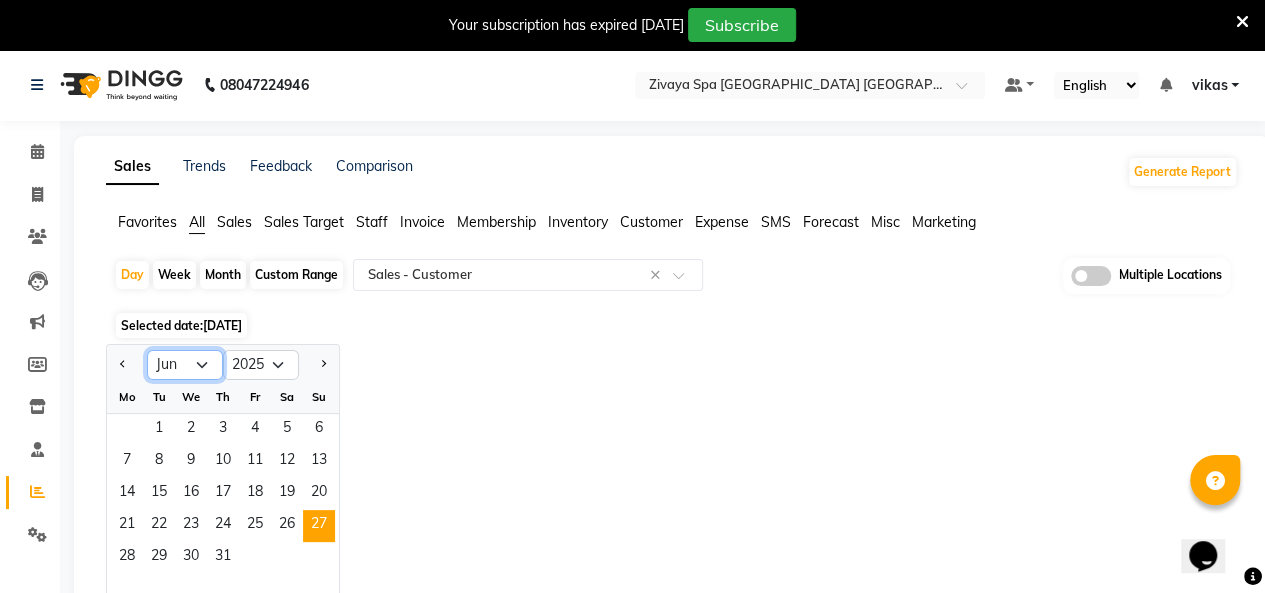 click on "Jan Feb Mar Apr May Jun [DATE] Aug Sep Oct Nov Dec" 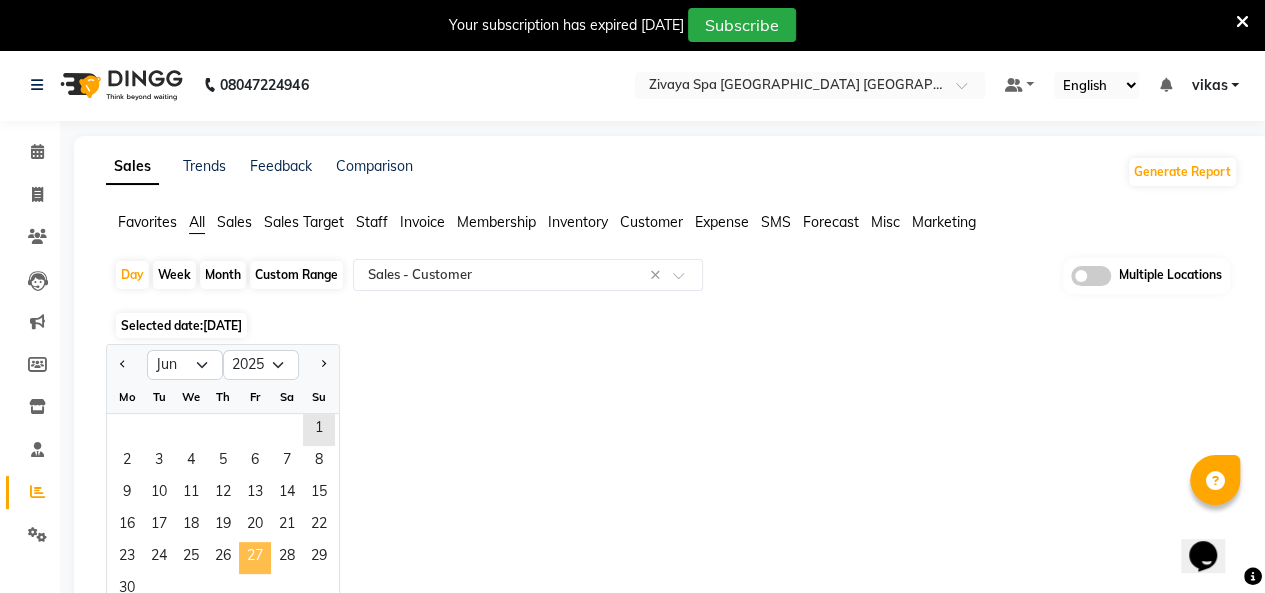 click on "27" 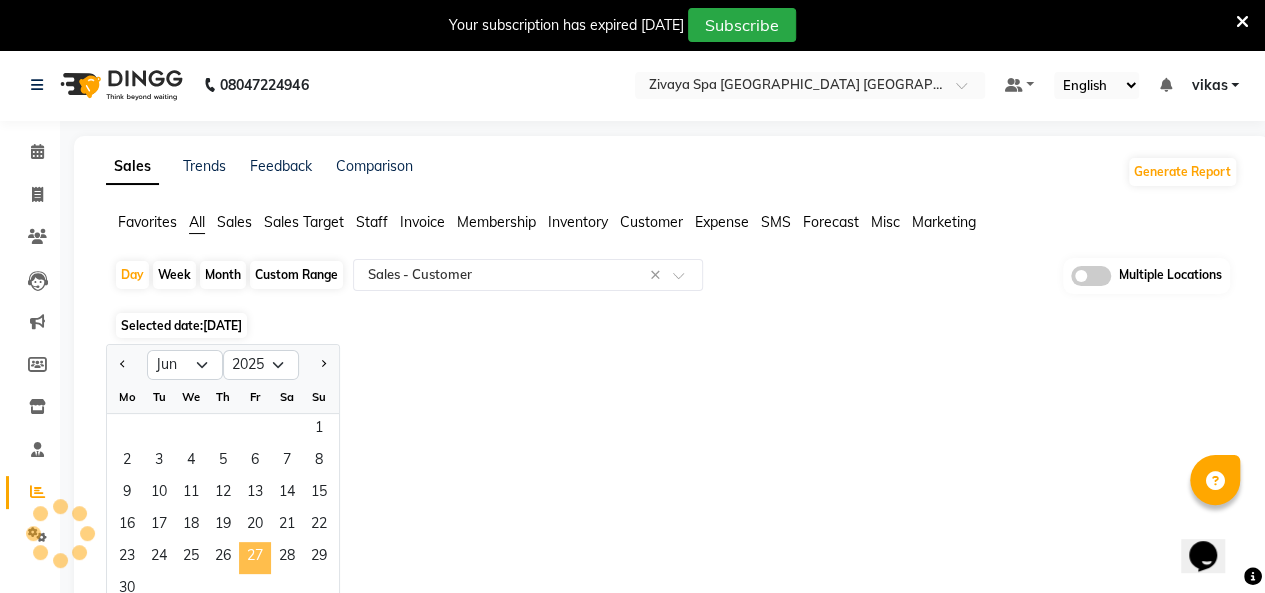 select on "filtered_report" 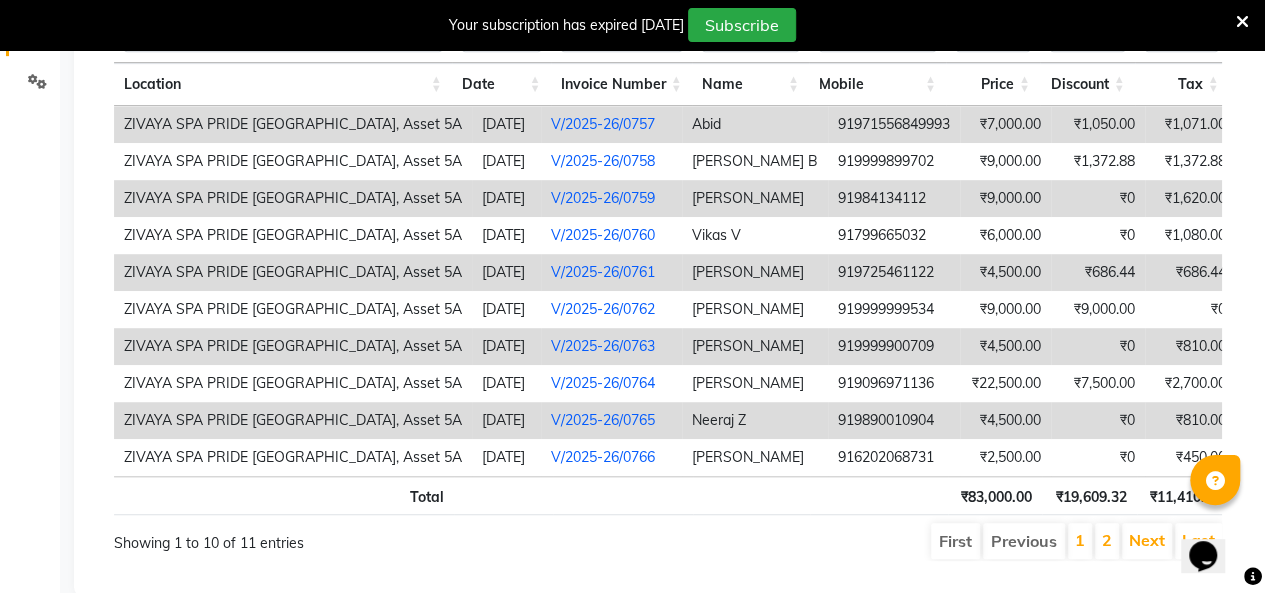 scroll, scrollTop: 458, scrollLeft: 0, axis: vertical 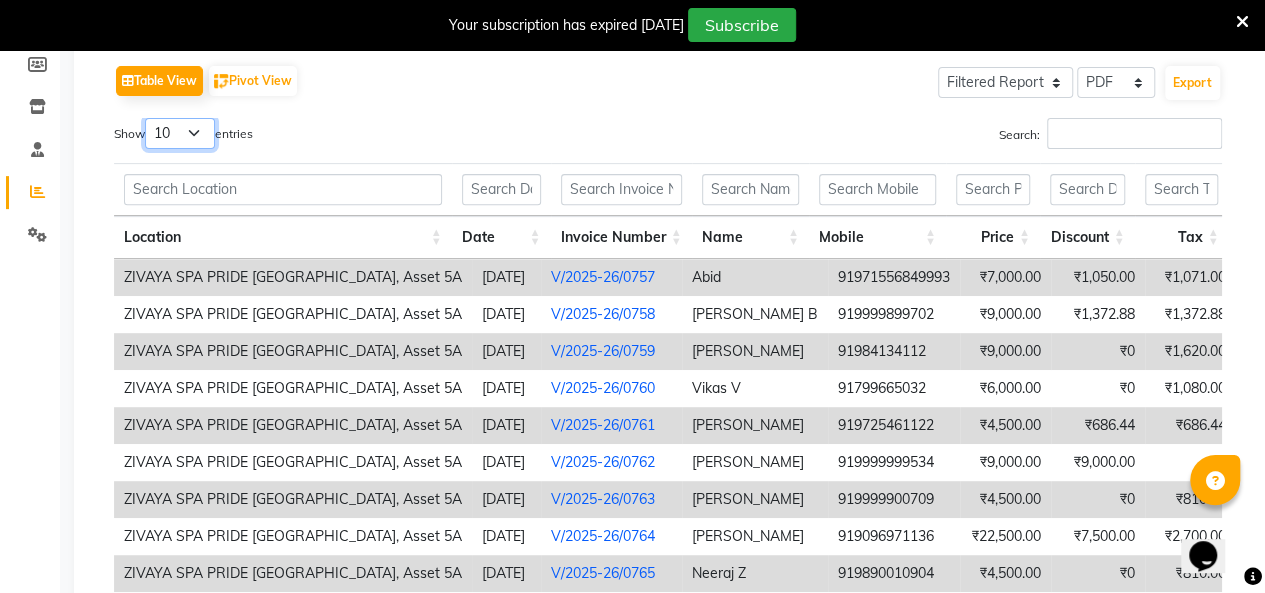 click on "10 25 50 100" at bounding box center (180, 133) 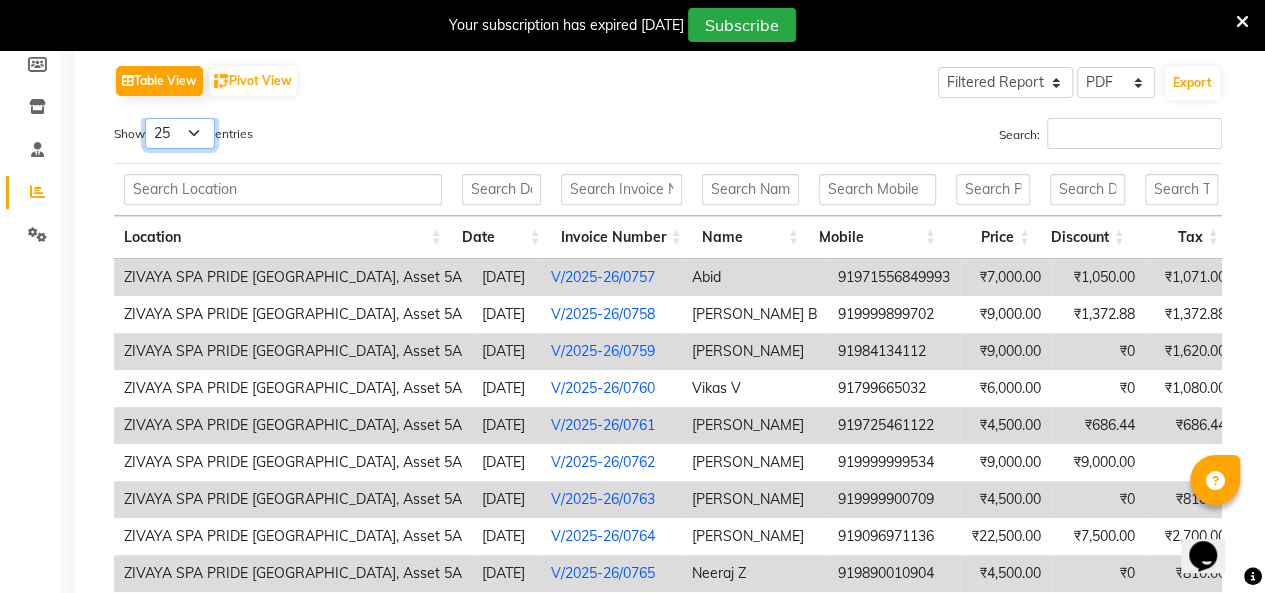 click on "10 25 50 100" at bounding box center [180, 133] 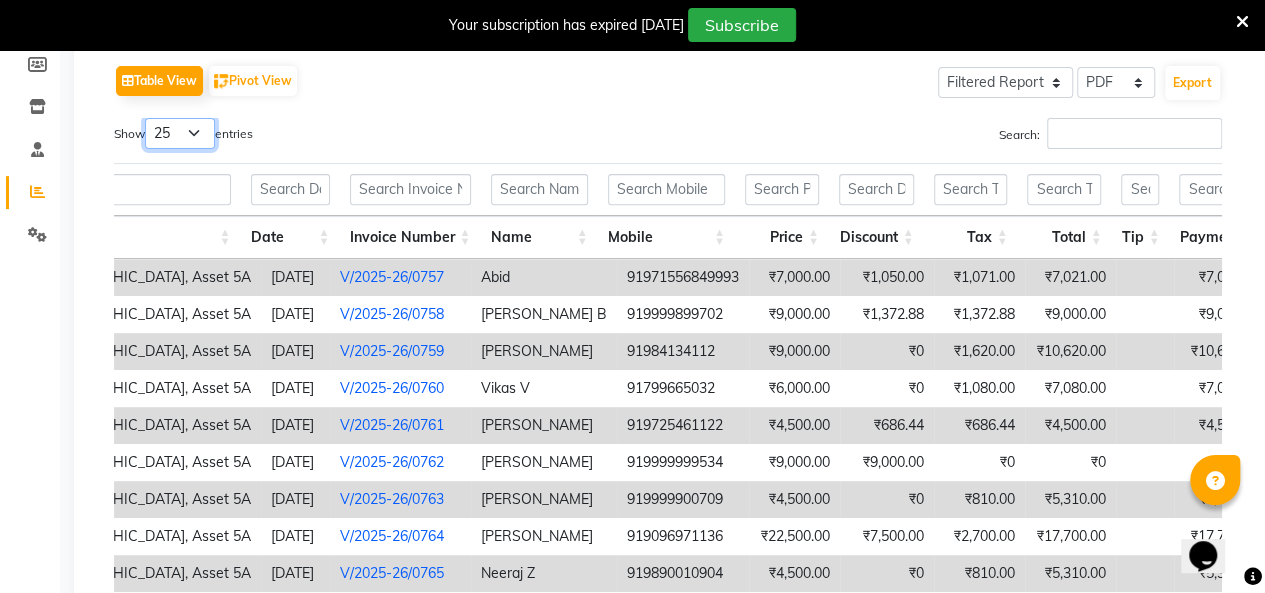 scroll, scrollTop: 0, scrollLeft: 212, axis: horizontal 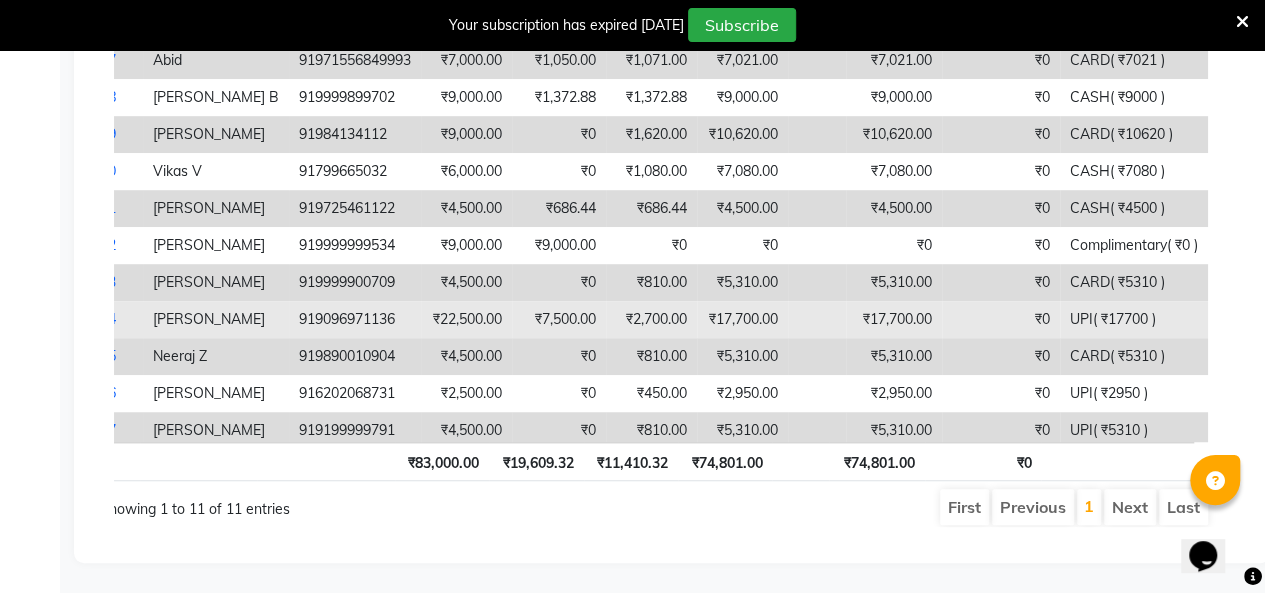 click on "₹22,500.00" at bounding box center [466, 319] 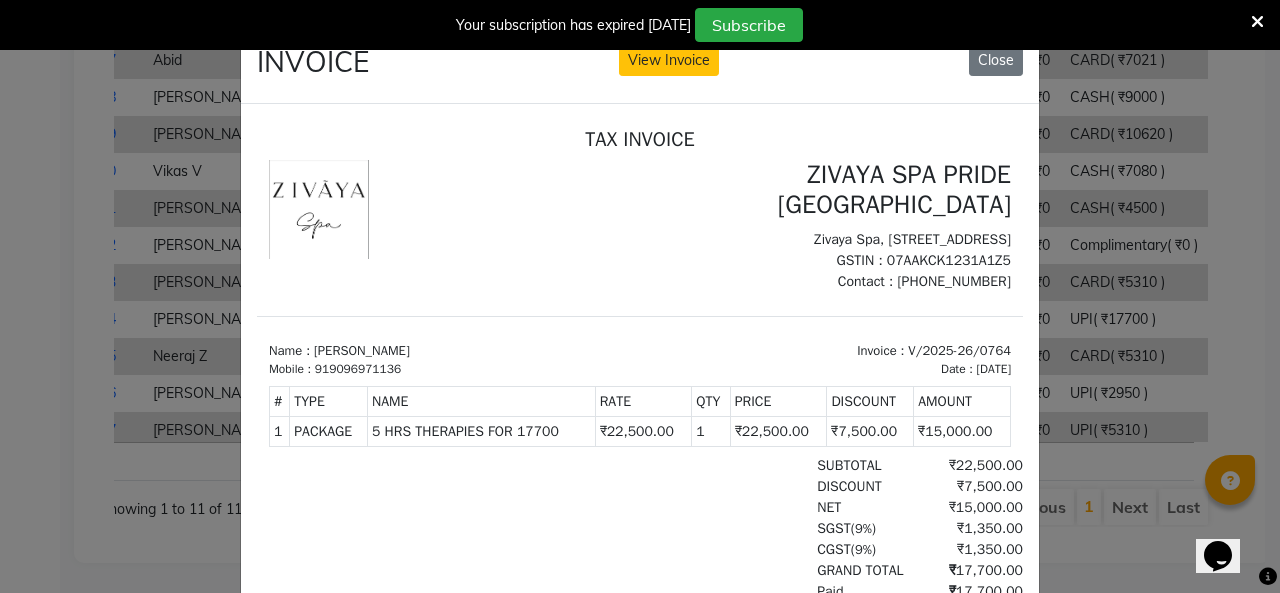 scroll, scrollTop: 0, scrollLeft: 0, axis: both 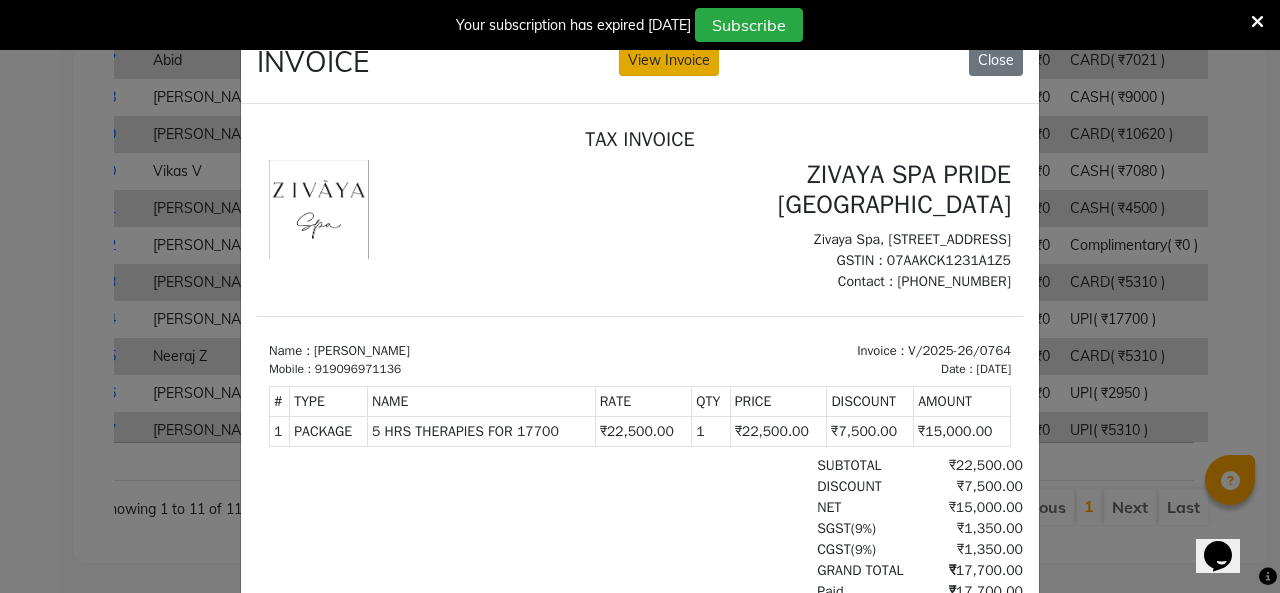 click on "View Invoice" 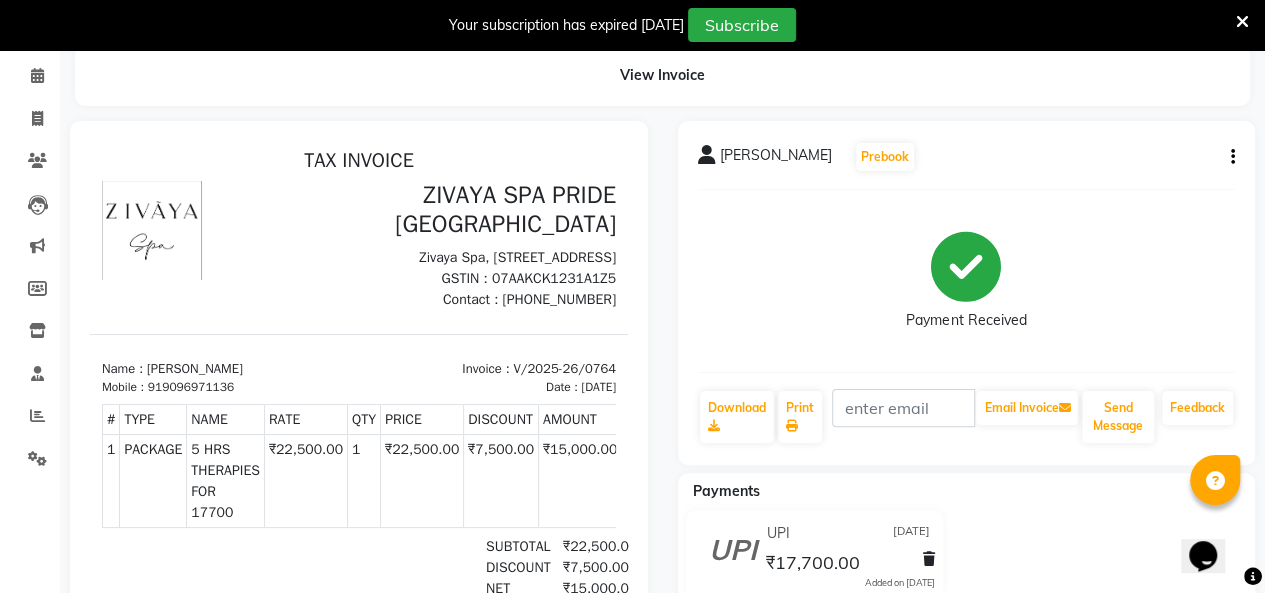 scroll, scrollTop: 77, scrollLeft: 0, axis: vertical 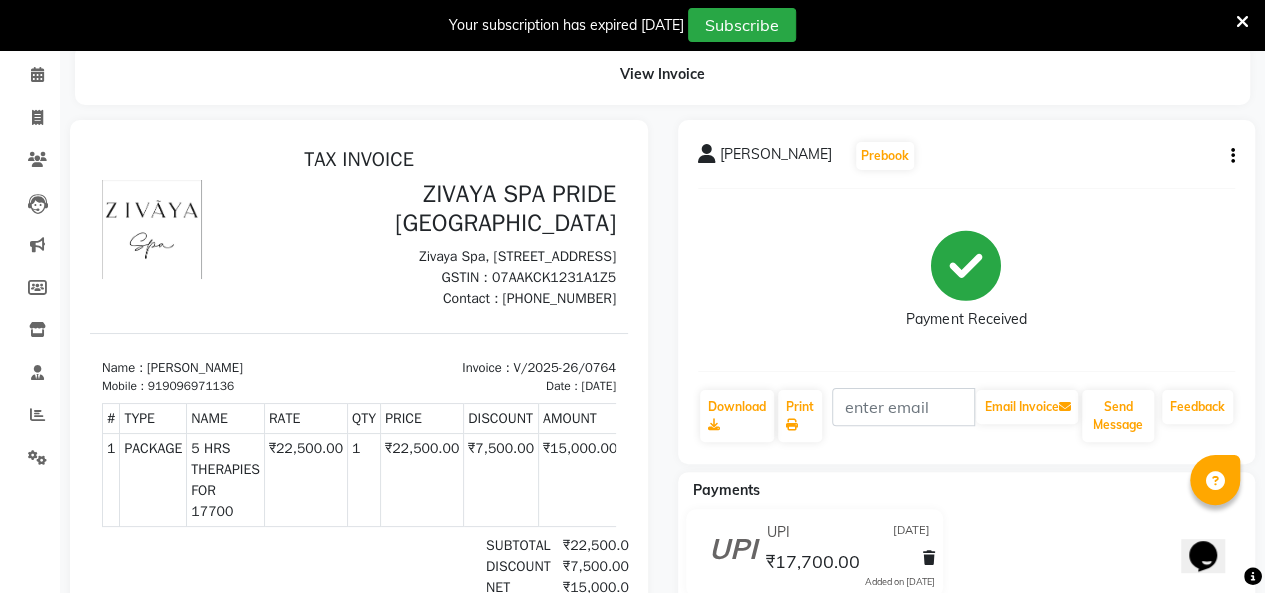 click 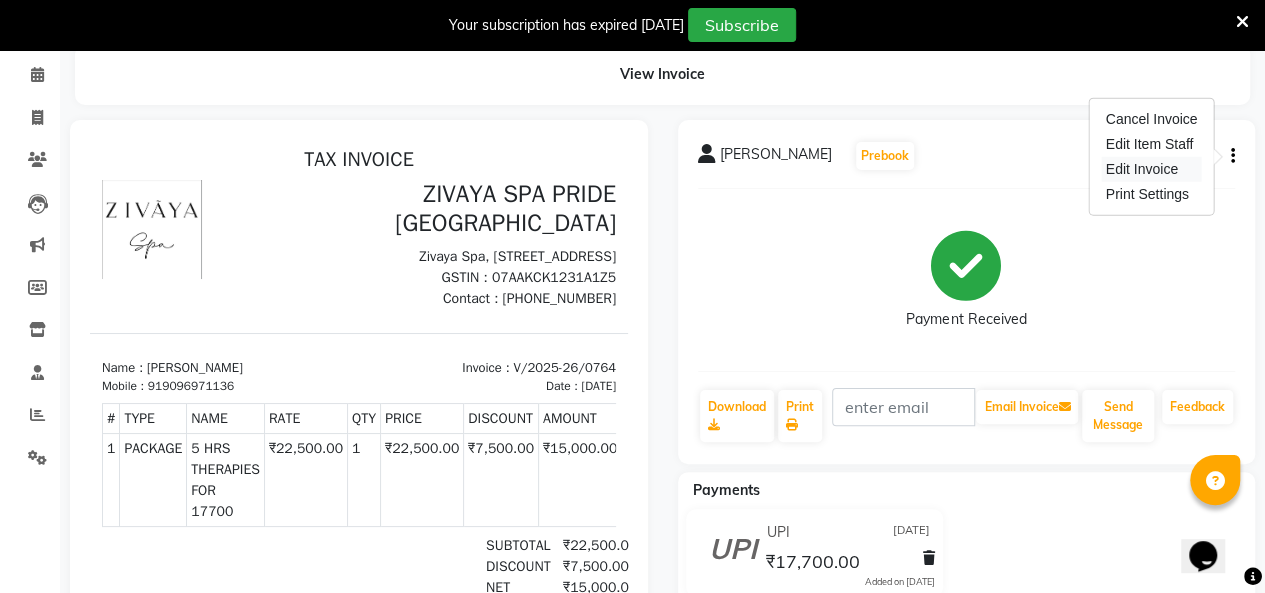 click on "Edit Invoice" at bounding box center [1152, 169] 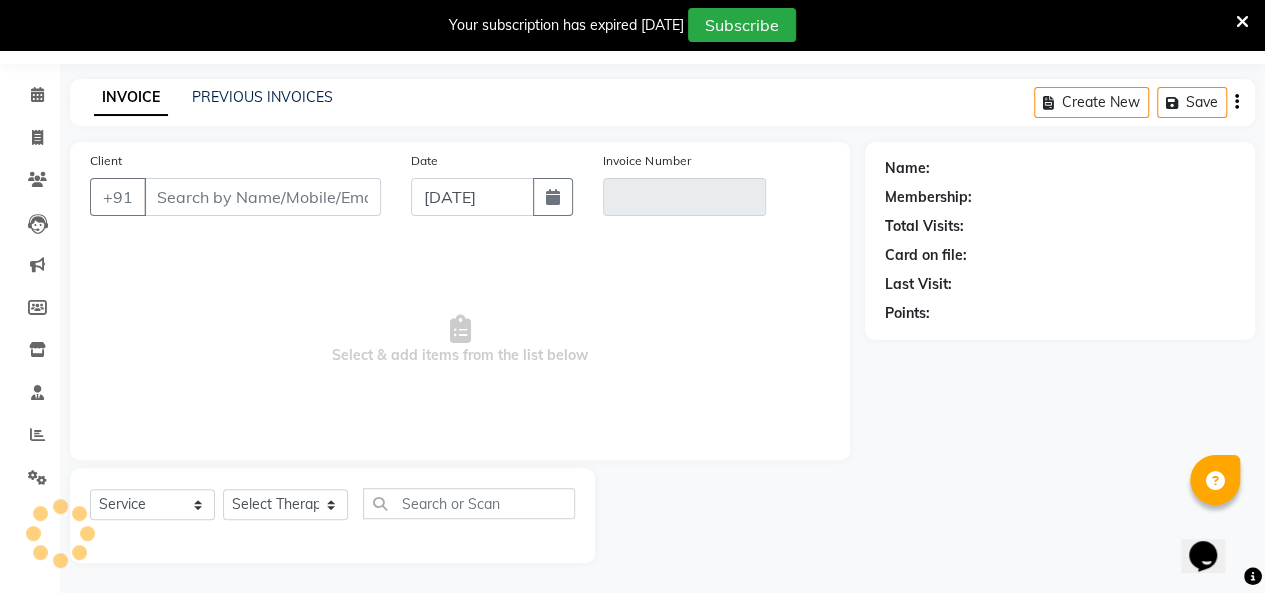scroll, scrollTop: 56, scrollLeft: 0, axis: vertical 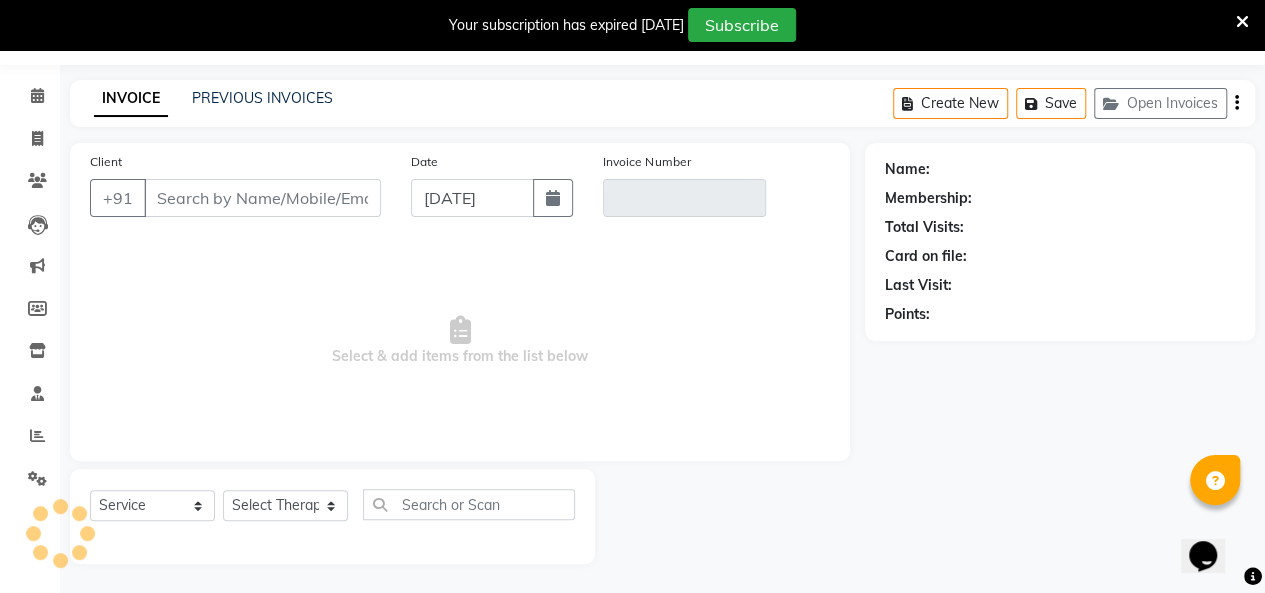 type on "9096971136" 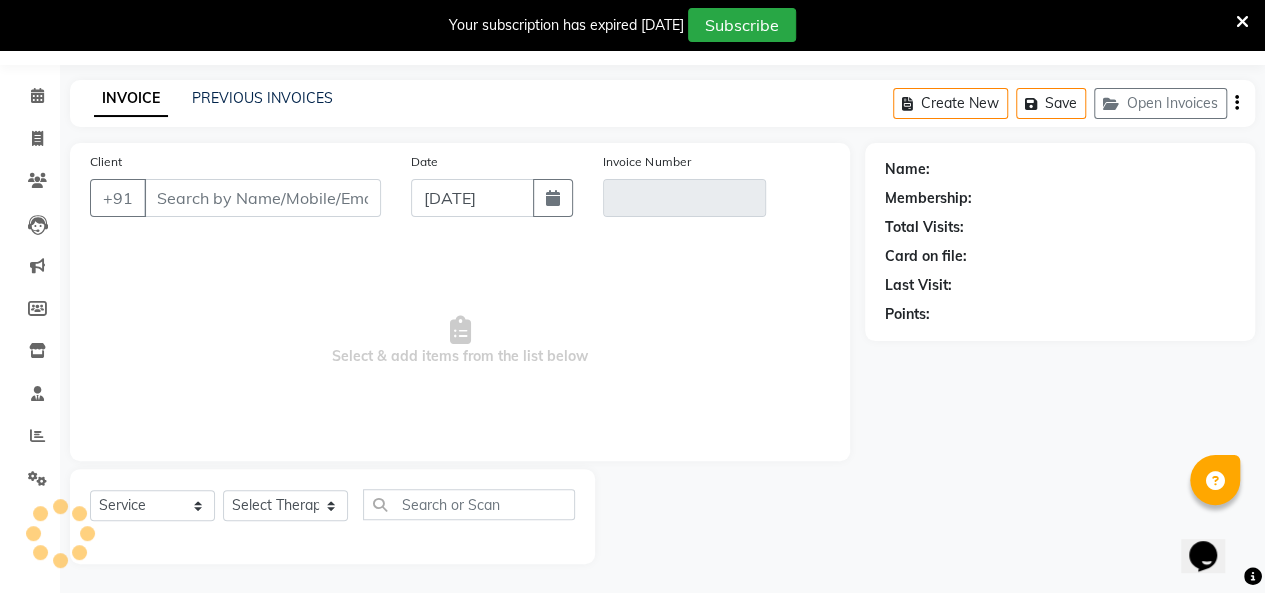 type on "V/2025-26/0764" 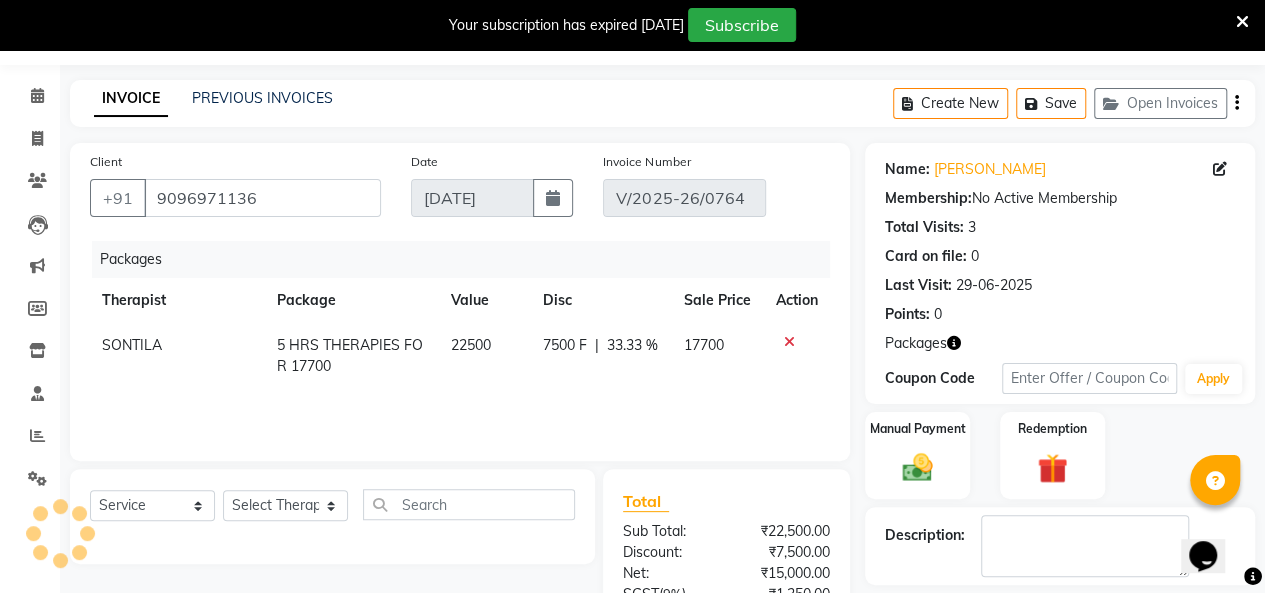 type on "[DATE]" 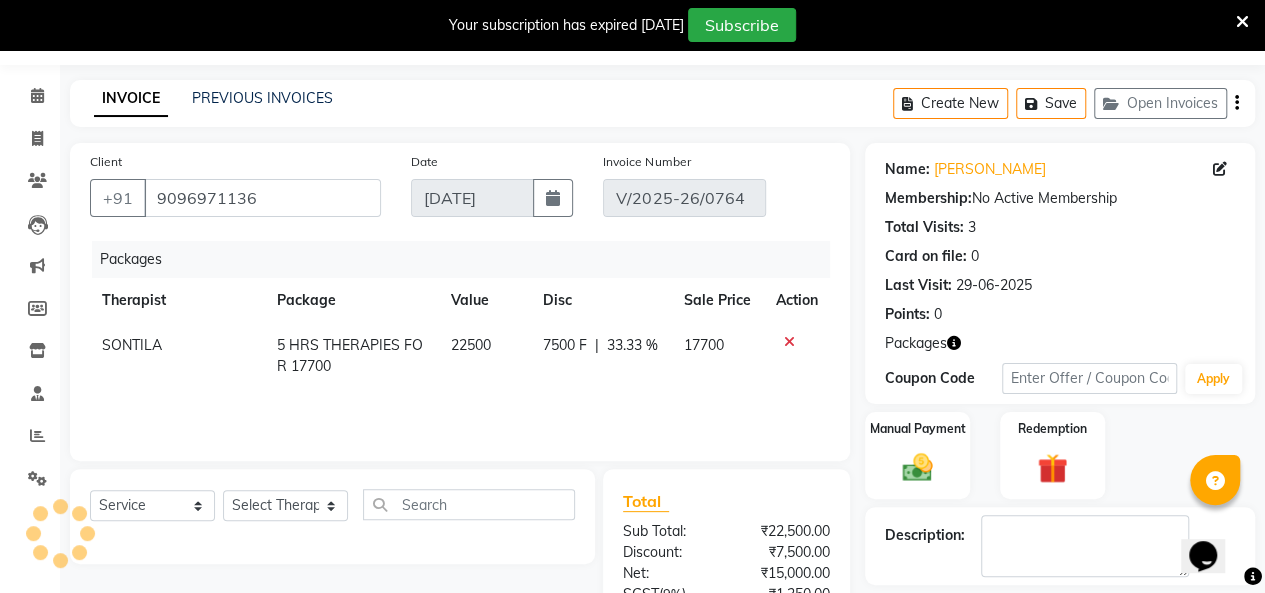 select on "select" 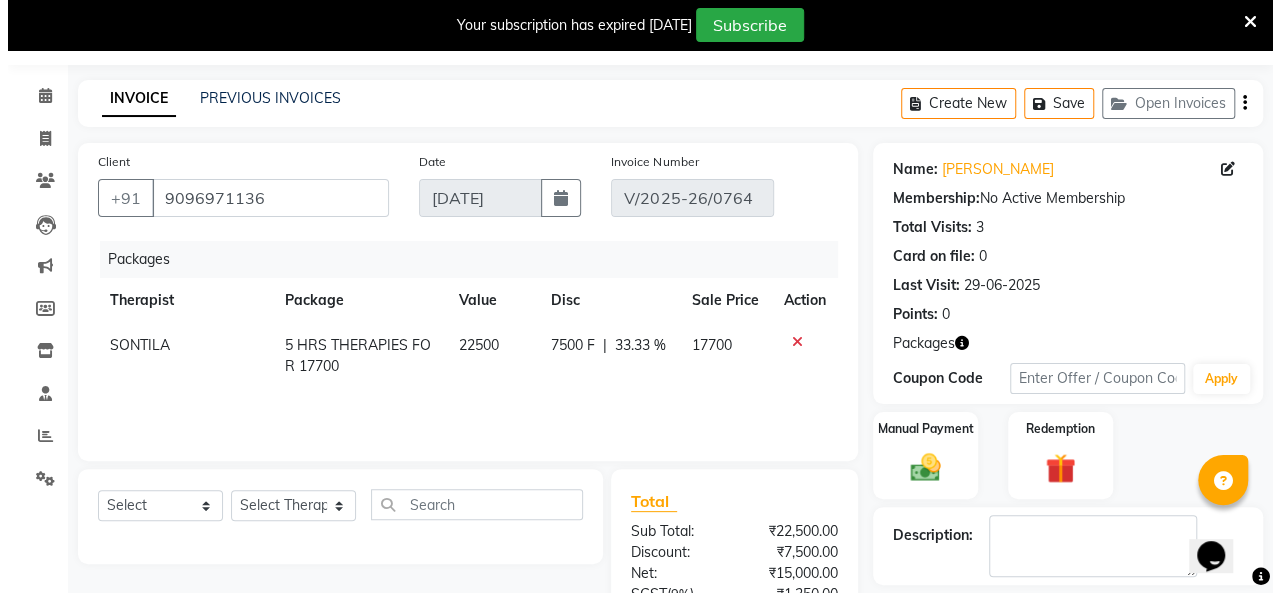 scroll, scrollTop: 155, scrollLeft: 0, axis: vertical 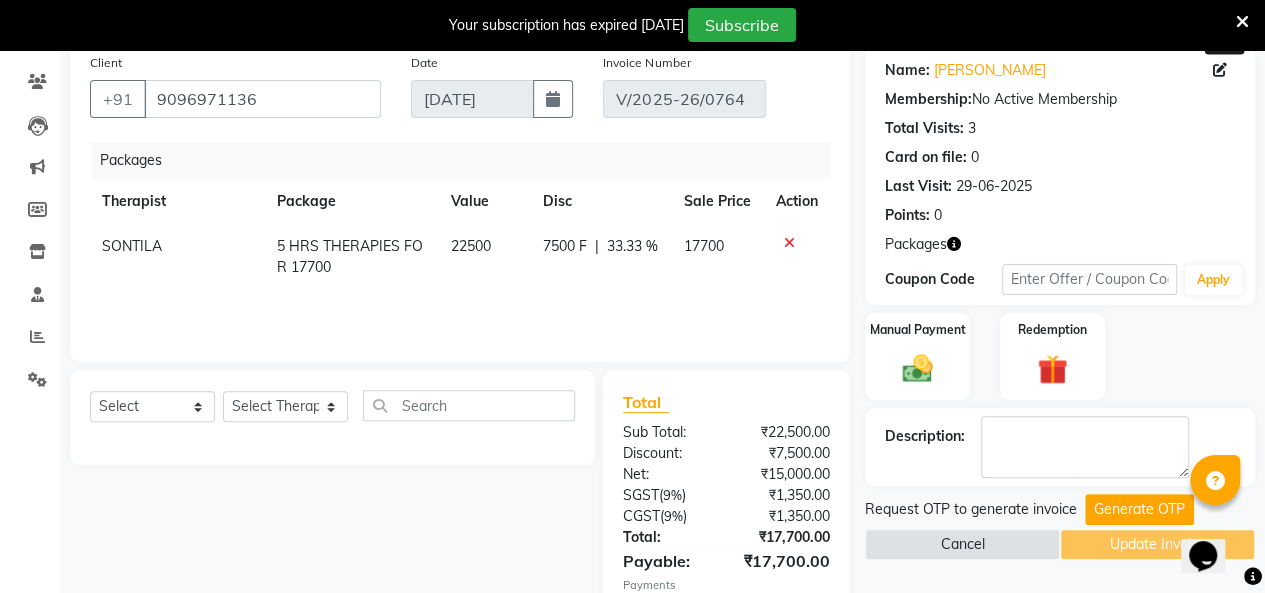click 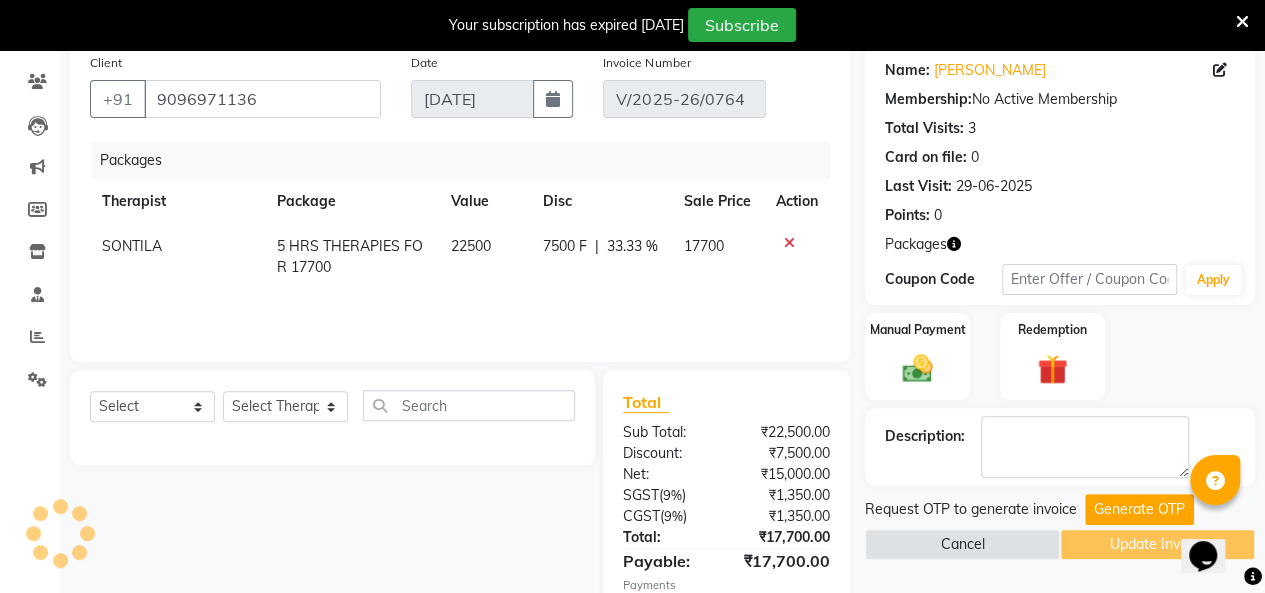 select on "[DEMOGRAPHIC_DATA]" 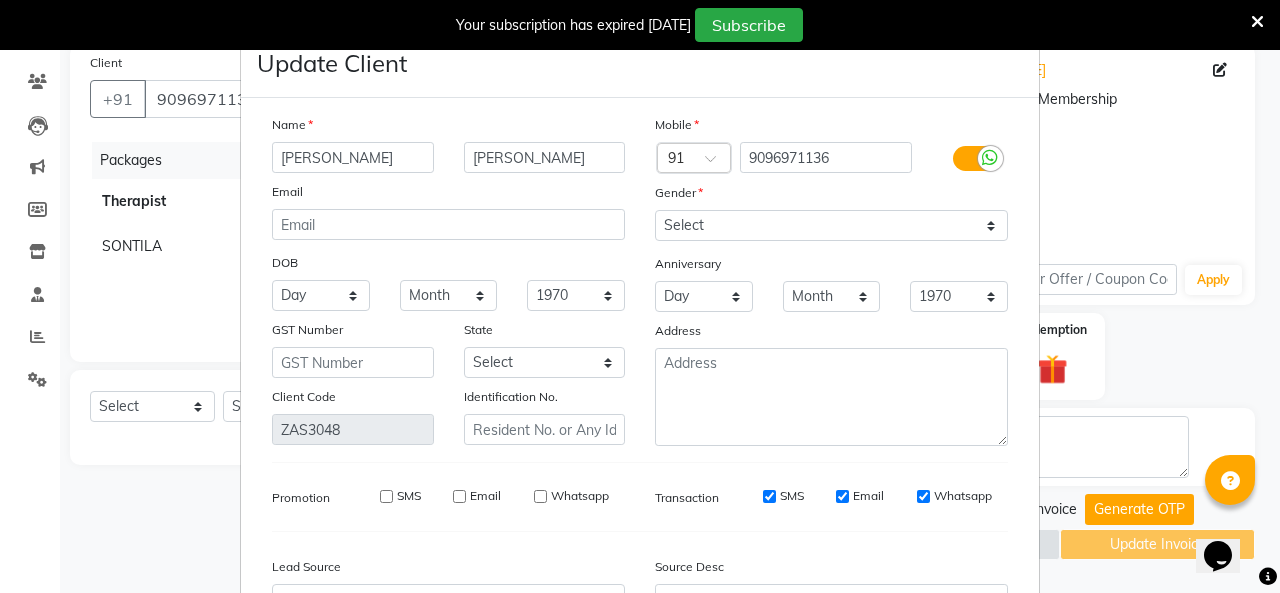 click on "Update Client Name Megha Arpit Email DOB Day 01 02 03 04 05 06 07 08 09 10 11 12 13 14 15 16 17 18 19 20 21 22 23 24 25 26 27 28 29 30 31 Month January February March April May June July August September October November December 1940 1941 1942 1943 1944 1945 1946 1947 1948 1949 1950 1951 1952 1953 1954 1955 1956 1957 1958 1959 1960 1961 1962 1963 1964 1965 1966 1967 1968 1969 1970 1971 1972 1973 1974 1975 1976 1977 1978 1979 1980 1981 1982 1983 1984 1985 1986 1987 1988 1989 1990 1991 1992 1993 1994 1995 1996 1997 1998 1999 2000 2001 2002 2003 2004 2005 2006 2007 2008 2009 2010 2011 2012 2013 2014 2015 2016 2017 2018 2019 2020 2021 2022 2023 2024 GST Number State Select Andaman and Nicobar Islands Andhra Pradesh Arunachal Pradesh Assam Bihar Chandigarh Chhattisgarh Dadra and Nagar Haveli Daman and Diu Delhi Goa Gujarat Haryana Himachal Pradesh Jammu and Kashmir Jharkhand Karnataka Kerala Lakshadweep Madhya Pradesh Maharashtra Manipur Meghalaya Mizoram Nagaland Odisha Pondicherry Punjab Rajasthan Sikkim Ladakh" at bounding box center (640, 296) 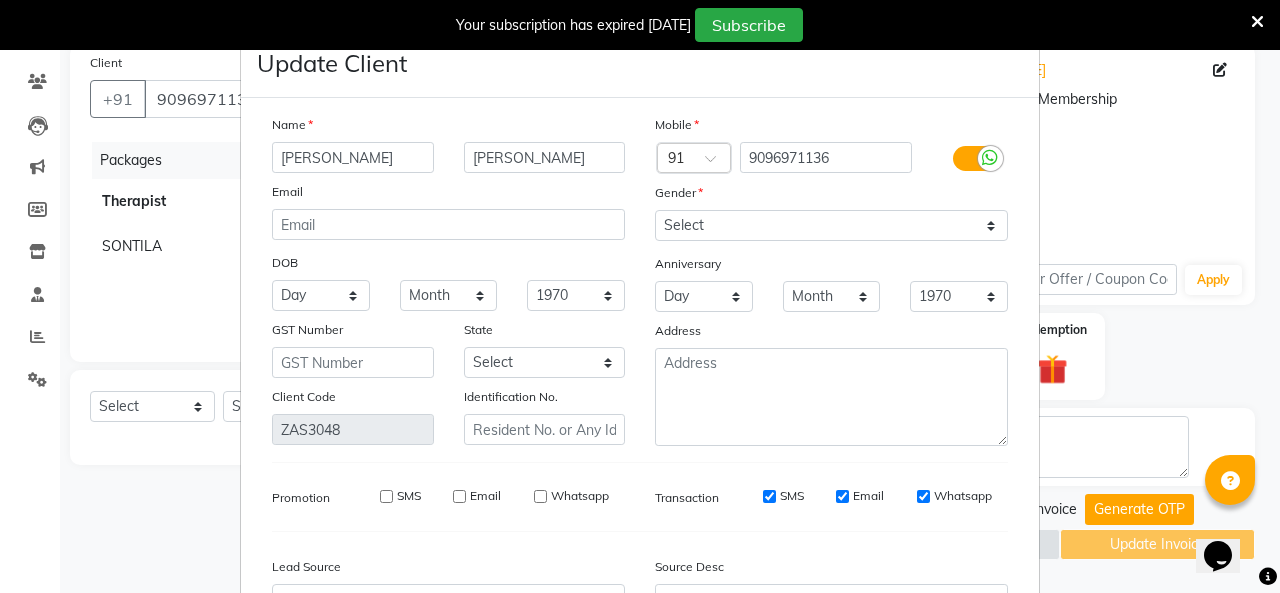 click on "SMS" at bounding box center [769, 496] 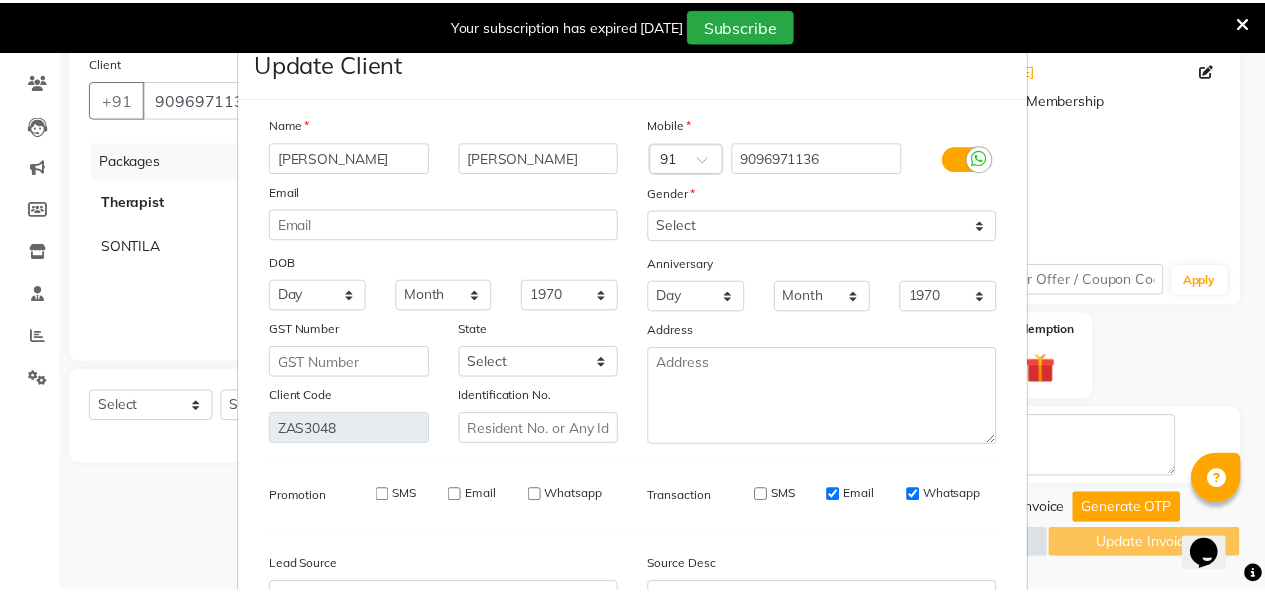 scroll, scrollTop: 216, scrollLeft: 0, axis: vertical 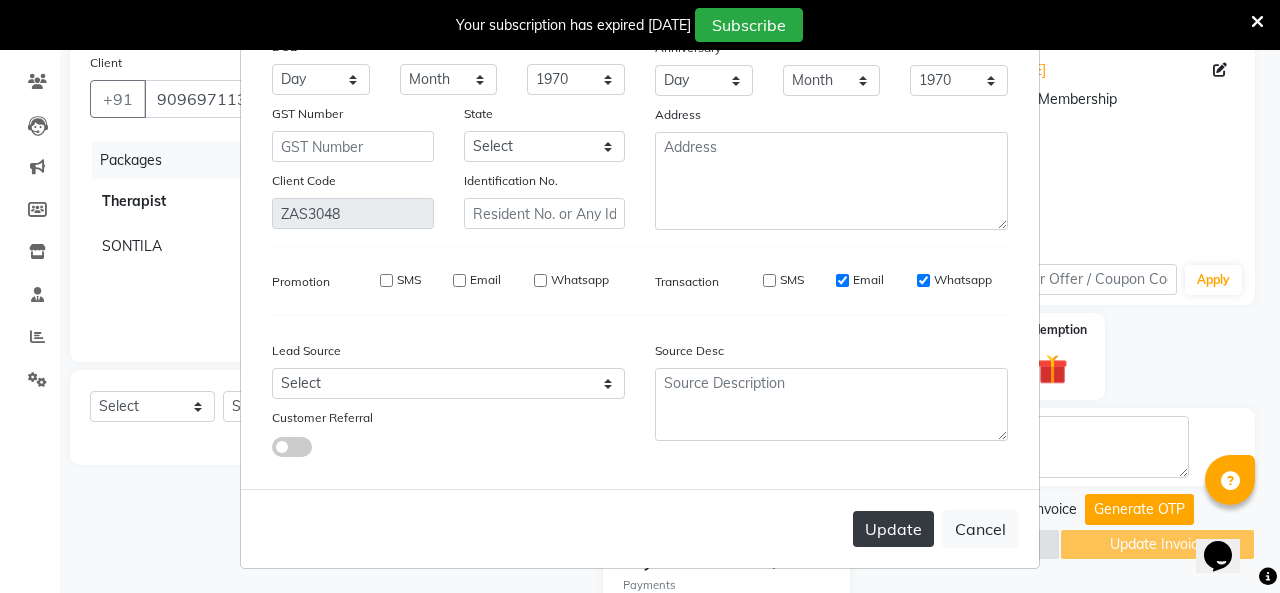 click on "Update" at bounding box center [893, 529] 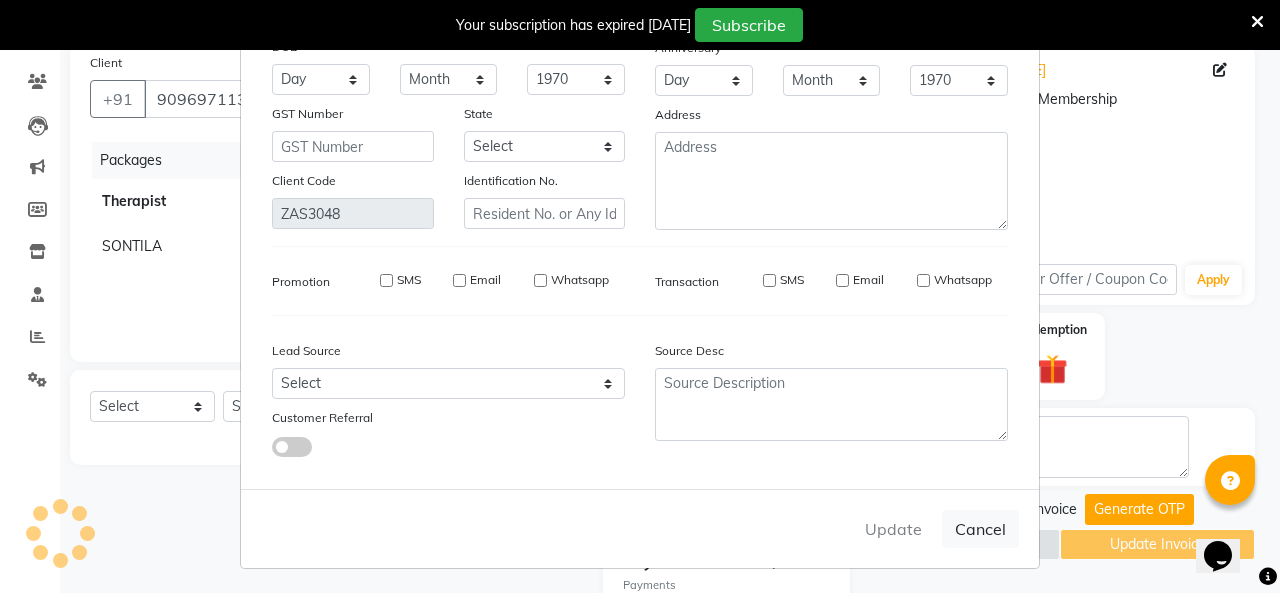 type 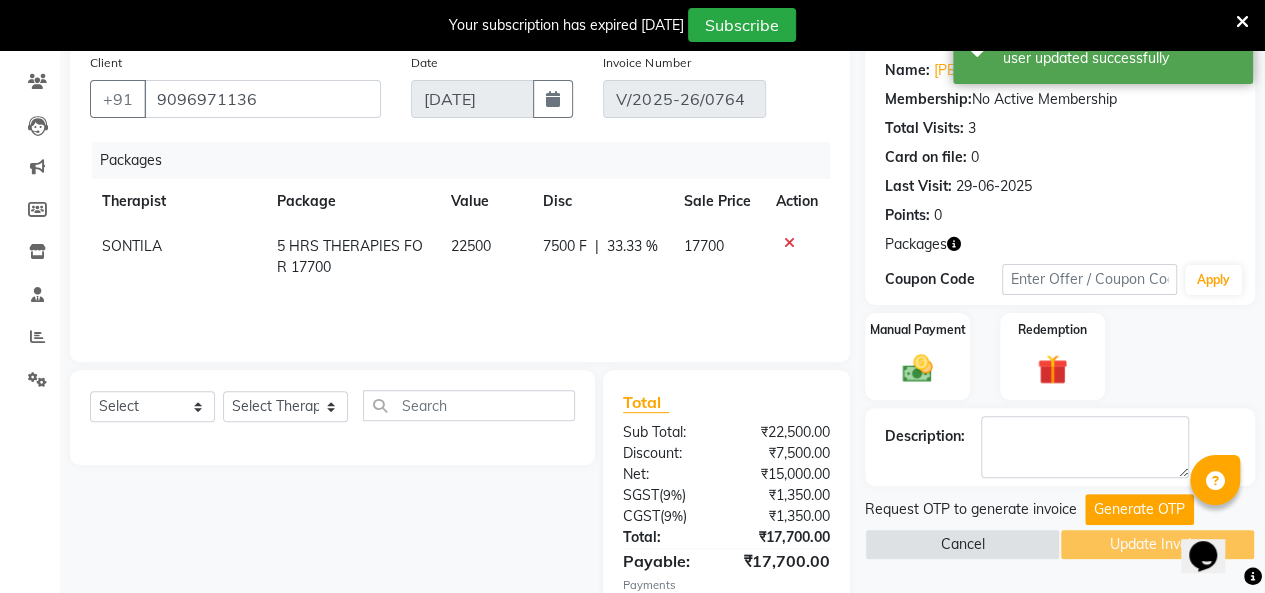 scroll, scrollTop: 296, scrollLeft: 0, axis: vertical 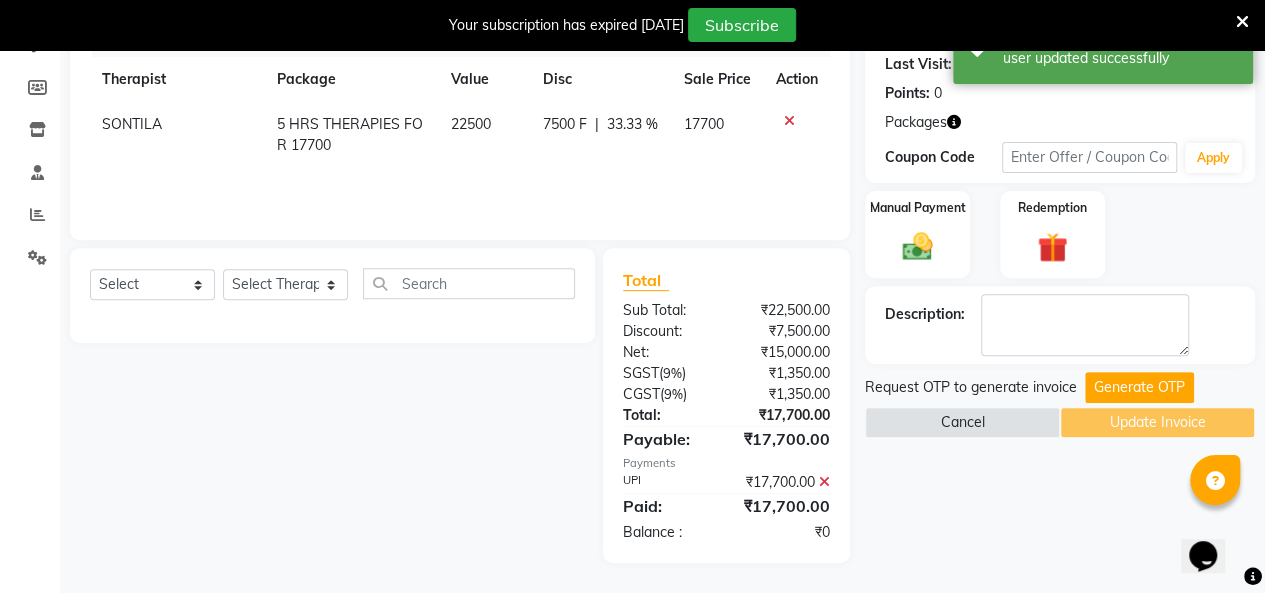 click 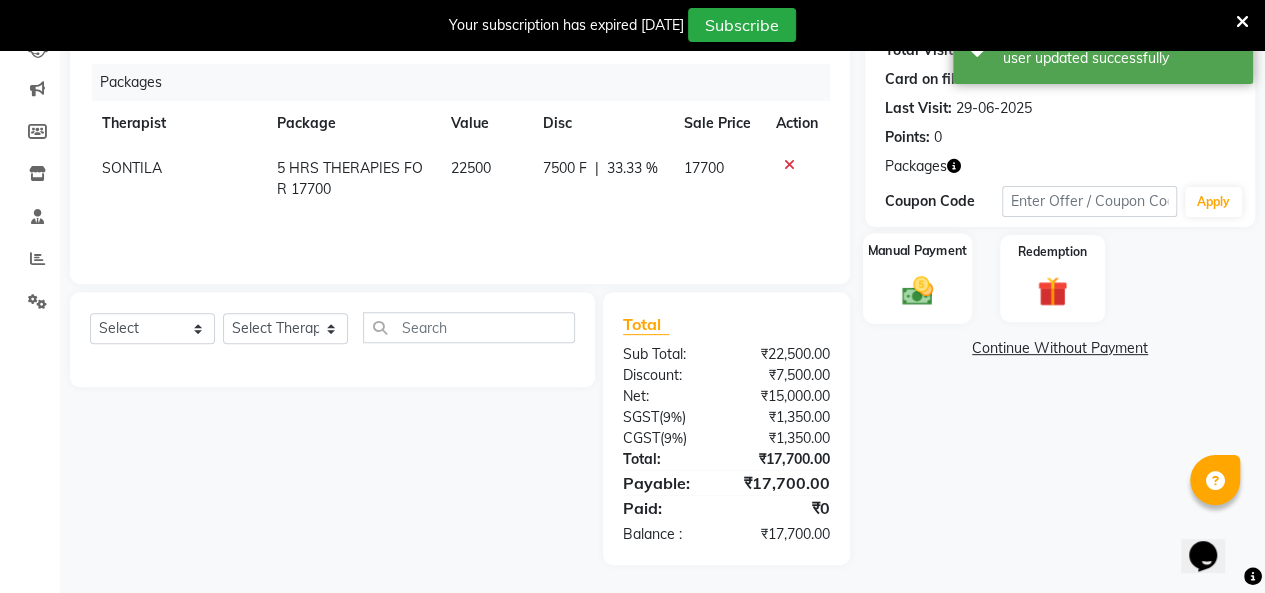 click 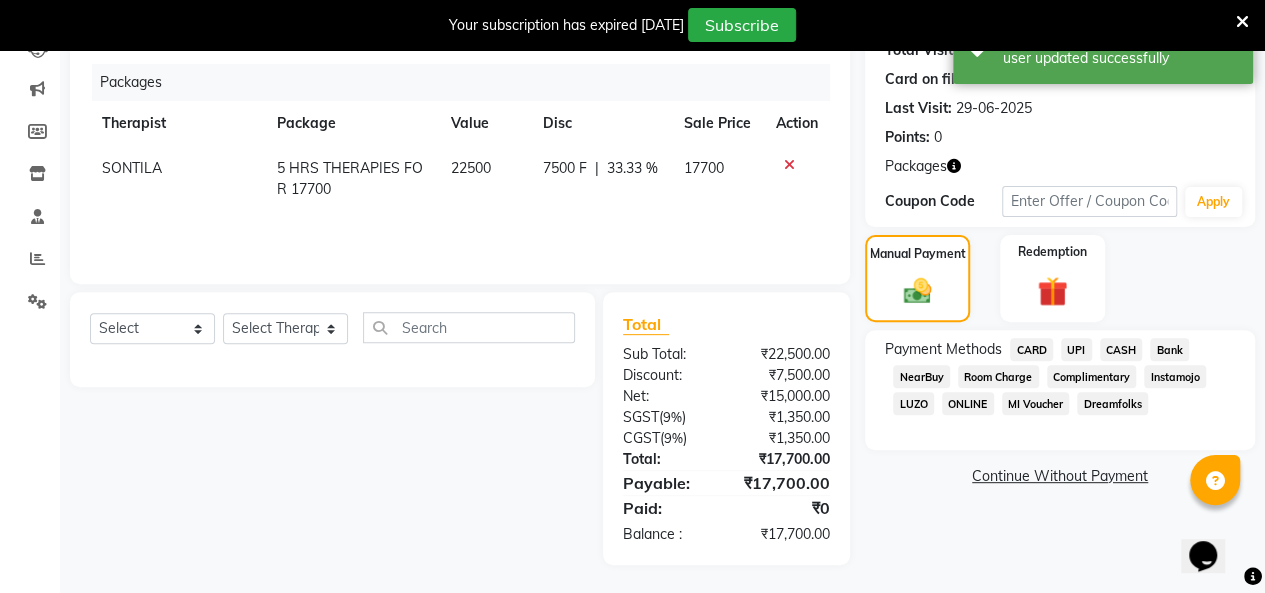 click on "UPI" 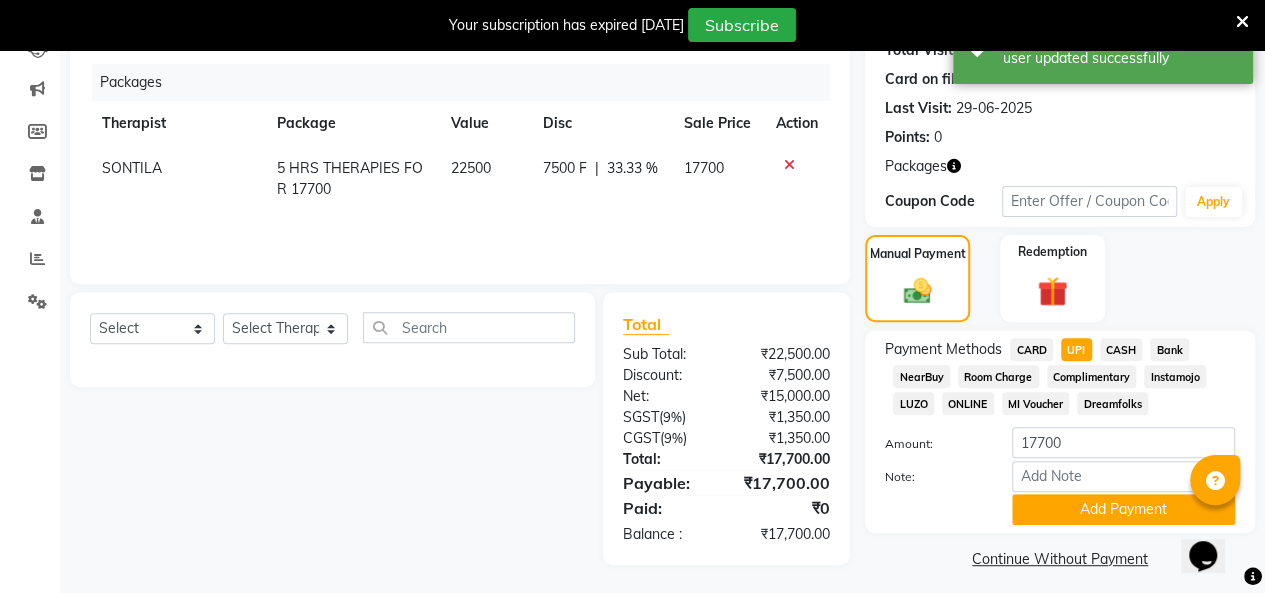 scroll, scrollTop: 243, scrollLeft: 0, axis: vertical 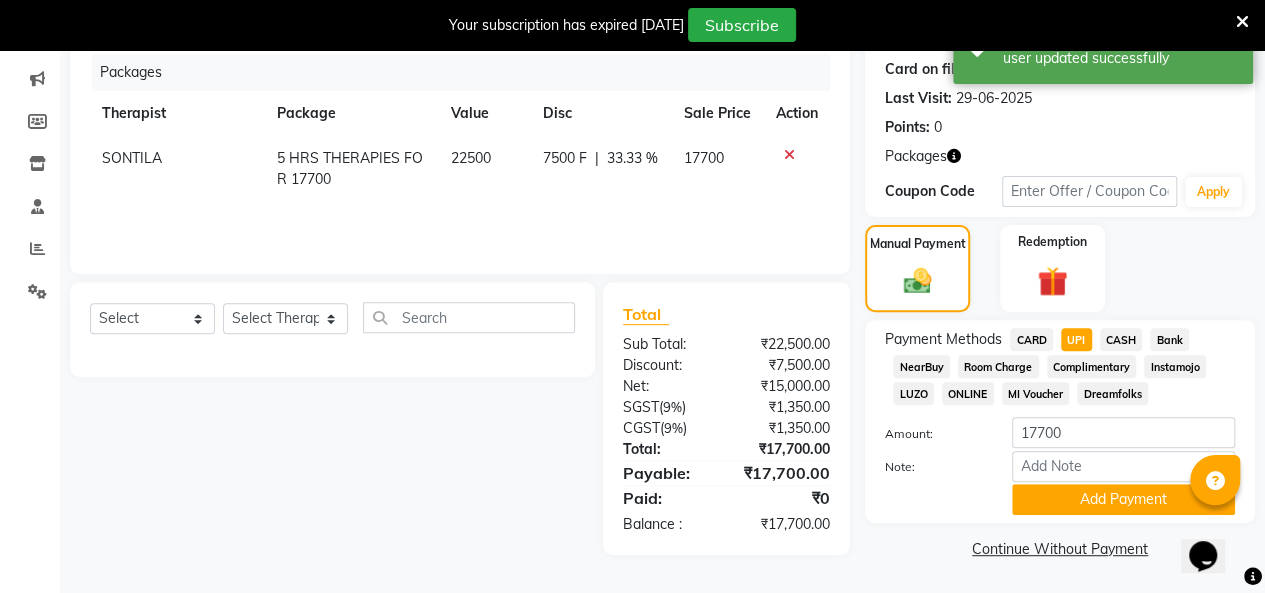 click on "CARD" 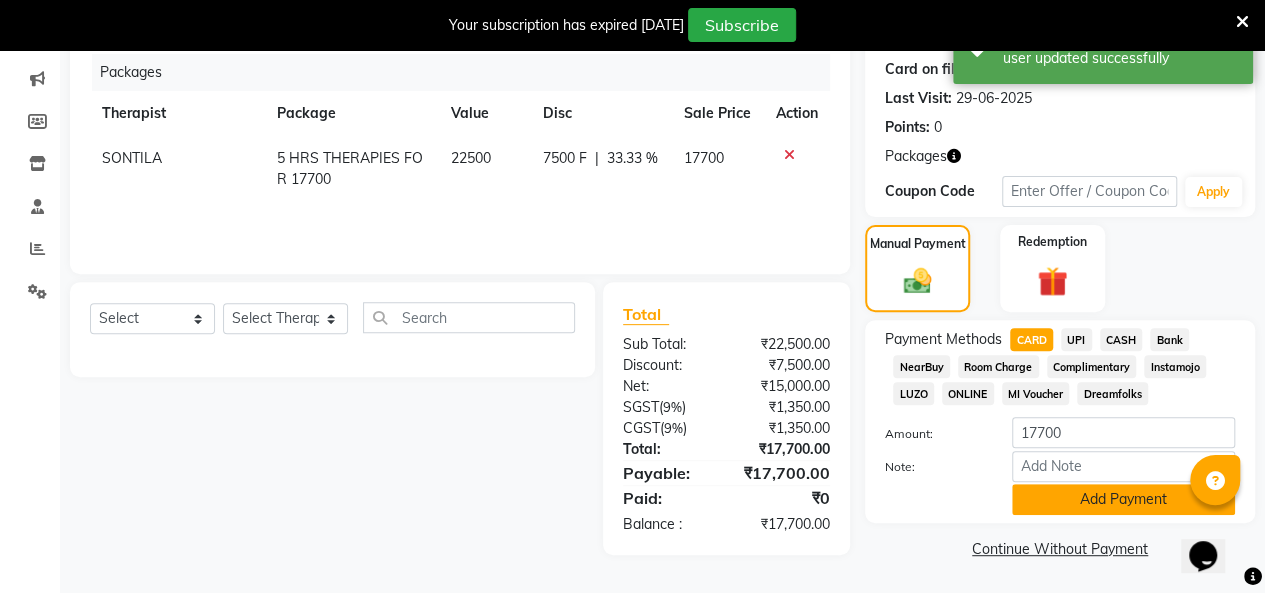 click on "Add Payment" 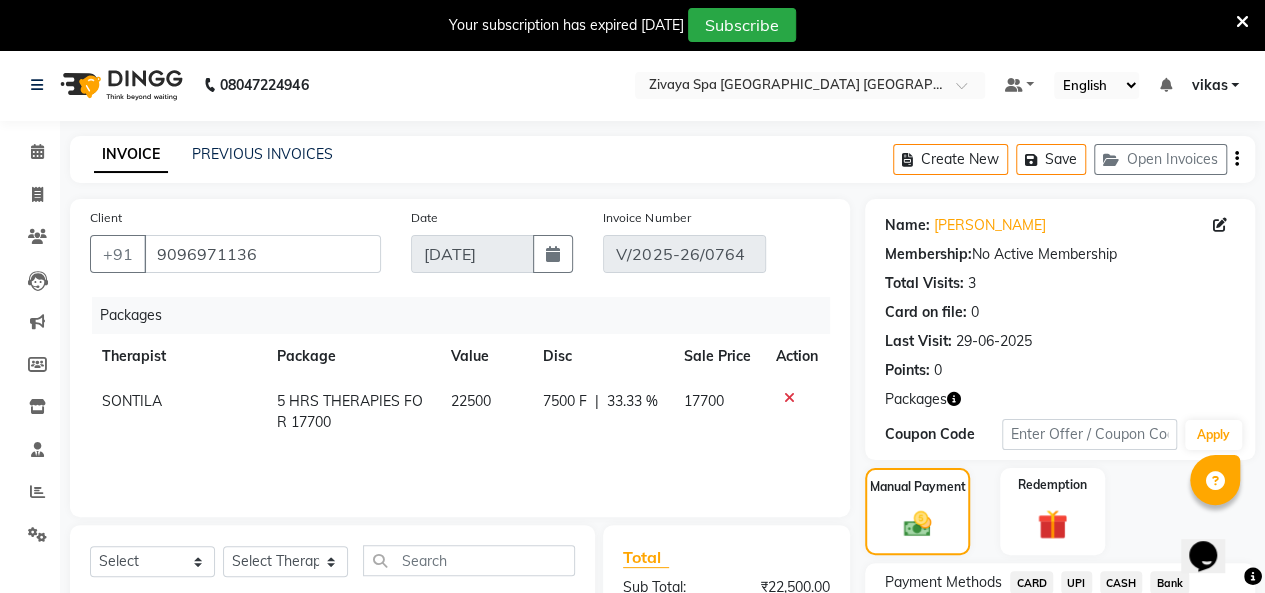 scroll, scrollTop: 296, scrollLeft: 0, axis: vertical 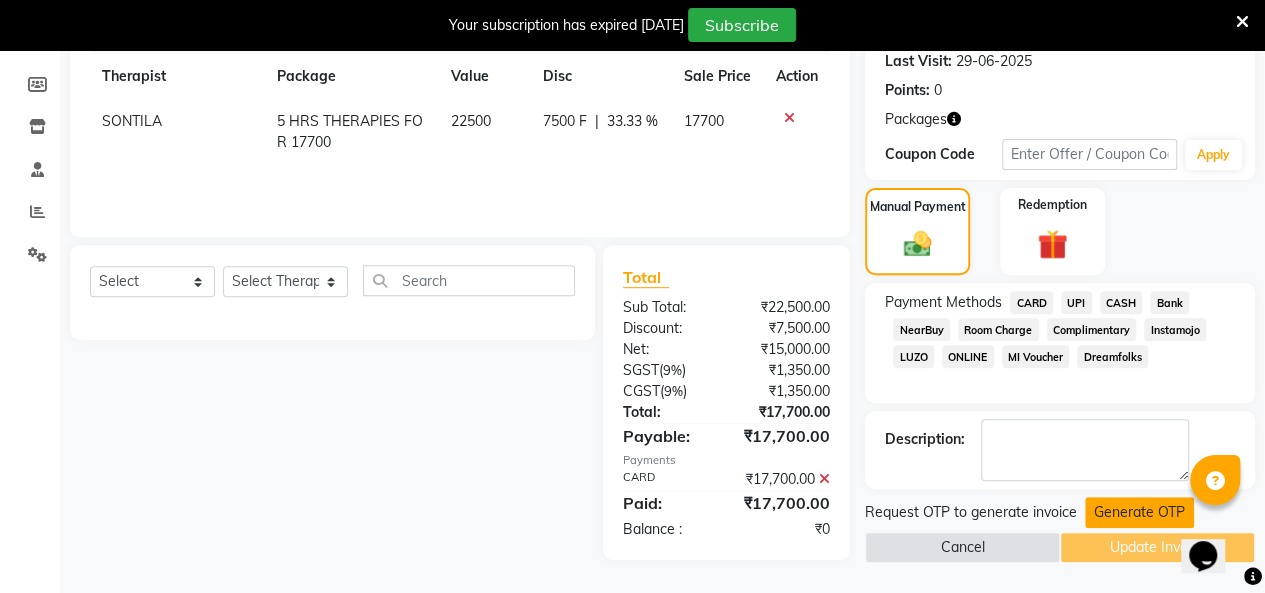 click on "Generate OTP" 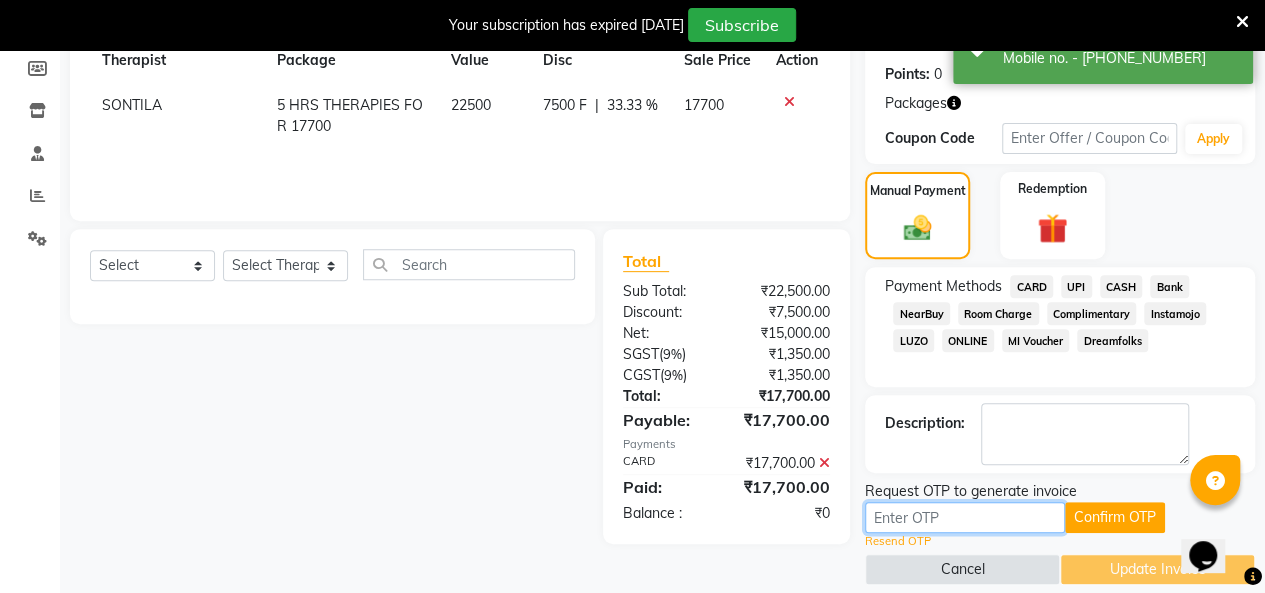 click at bounding box center [965, 517] 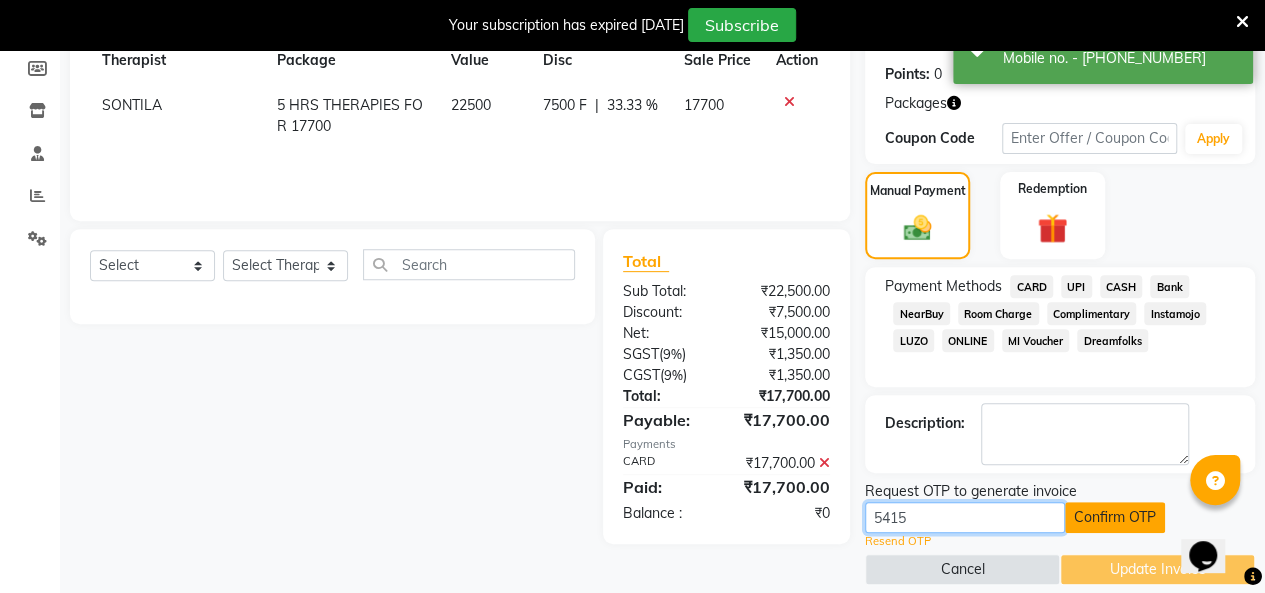 type on "5415" 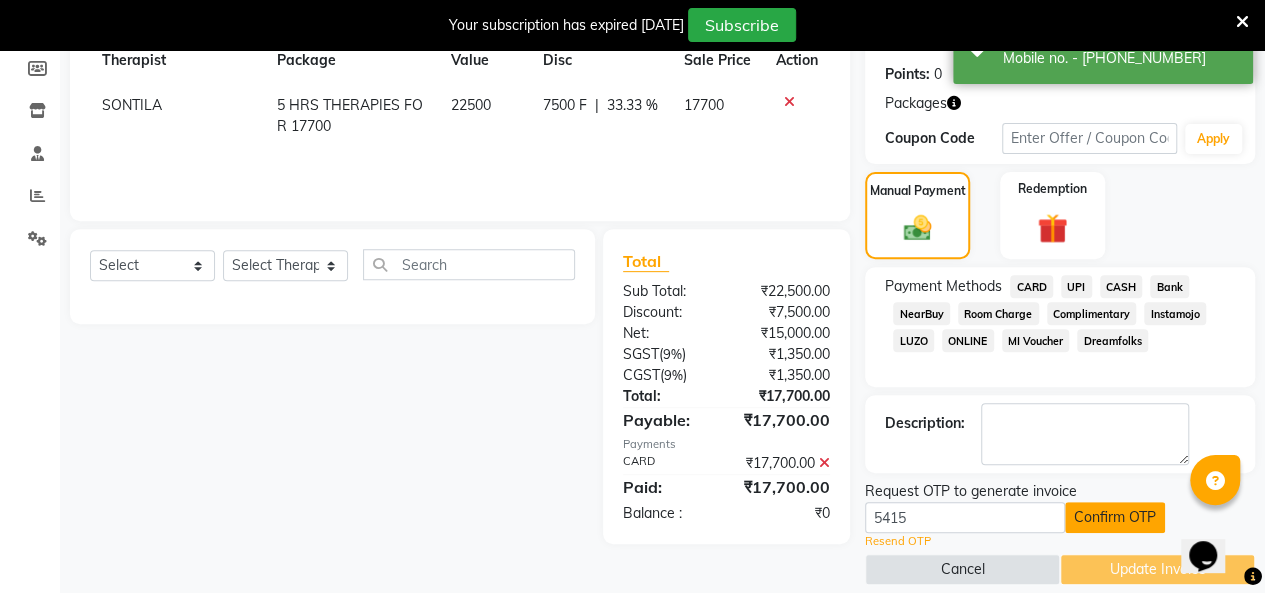 click on "Confirm OTP" 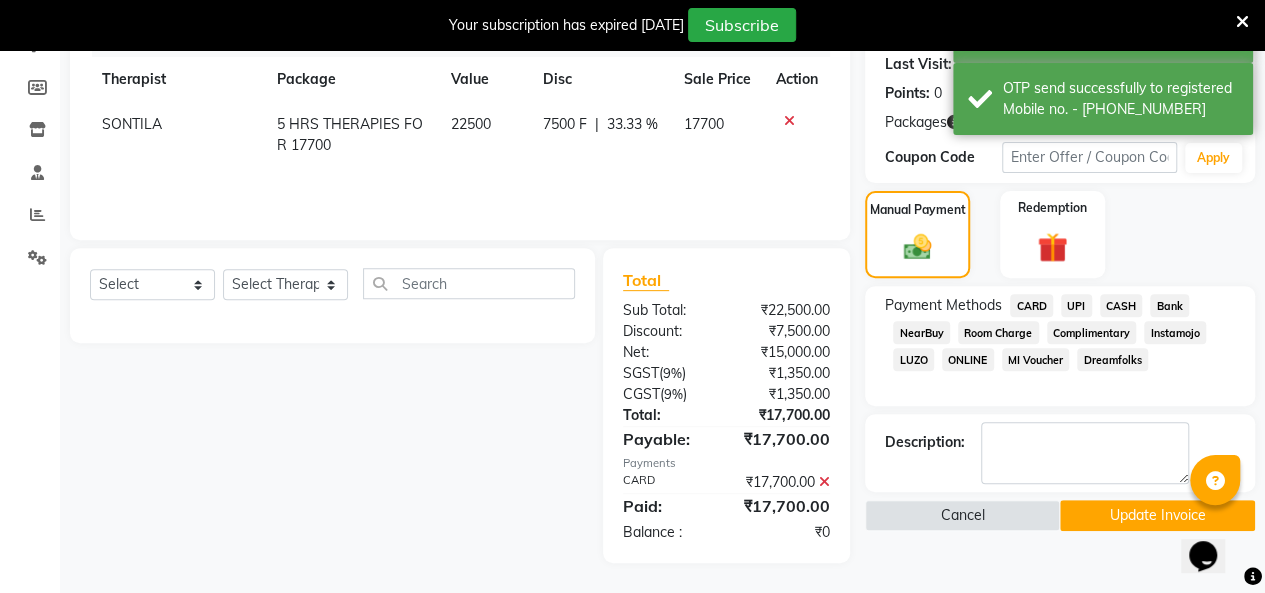 click on "Update Invoice" 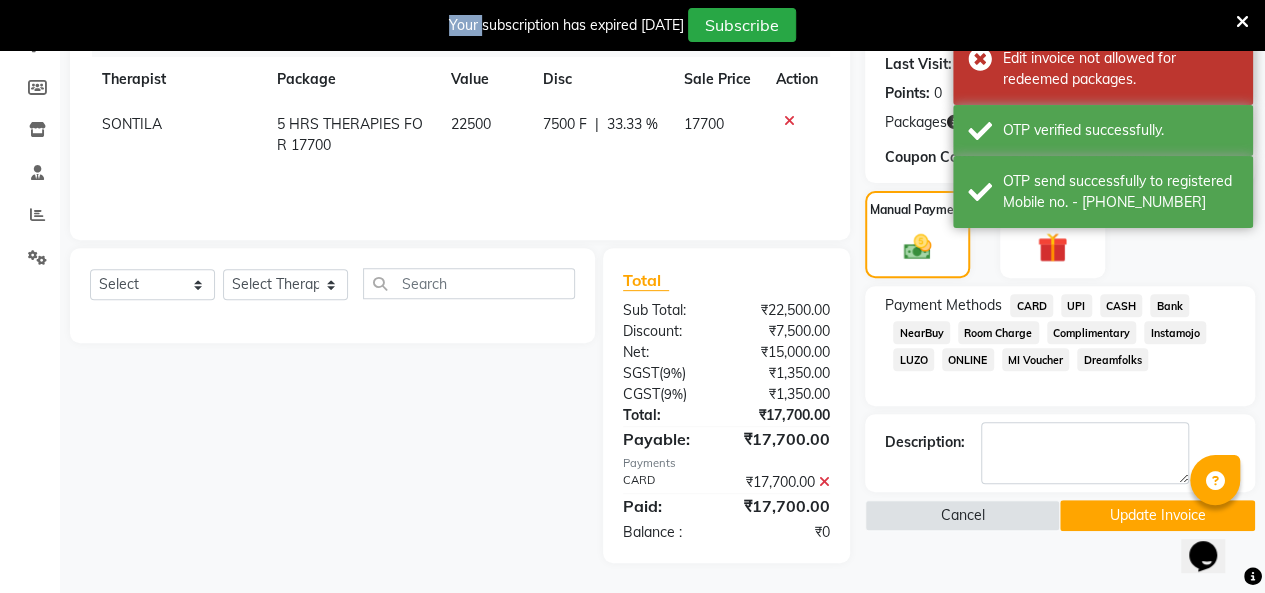 click on "Cancel   Update Invoice" 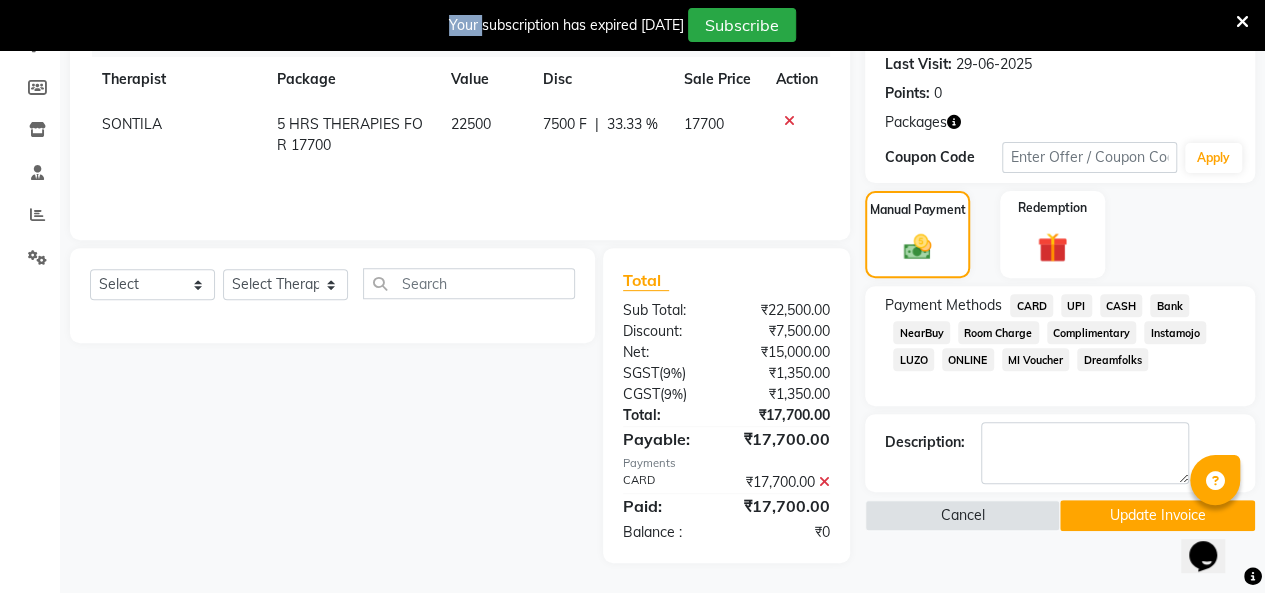 click on "Update Invoice" 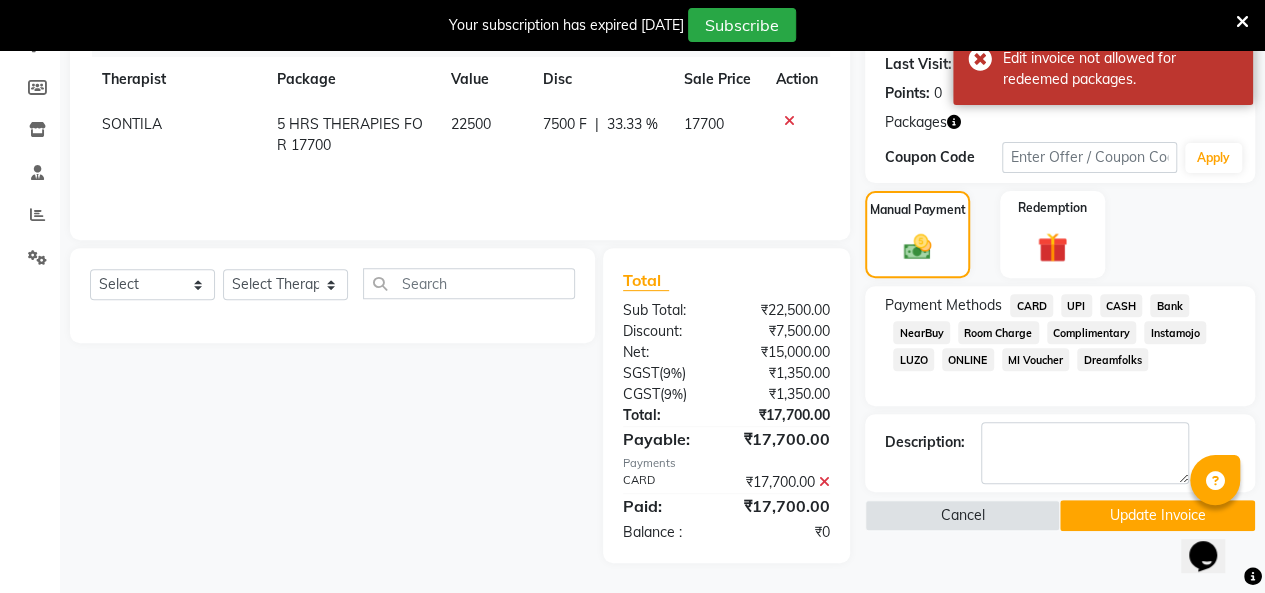 click at bounding box center (1242, 22) 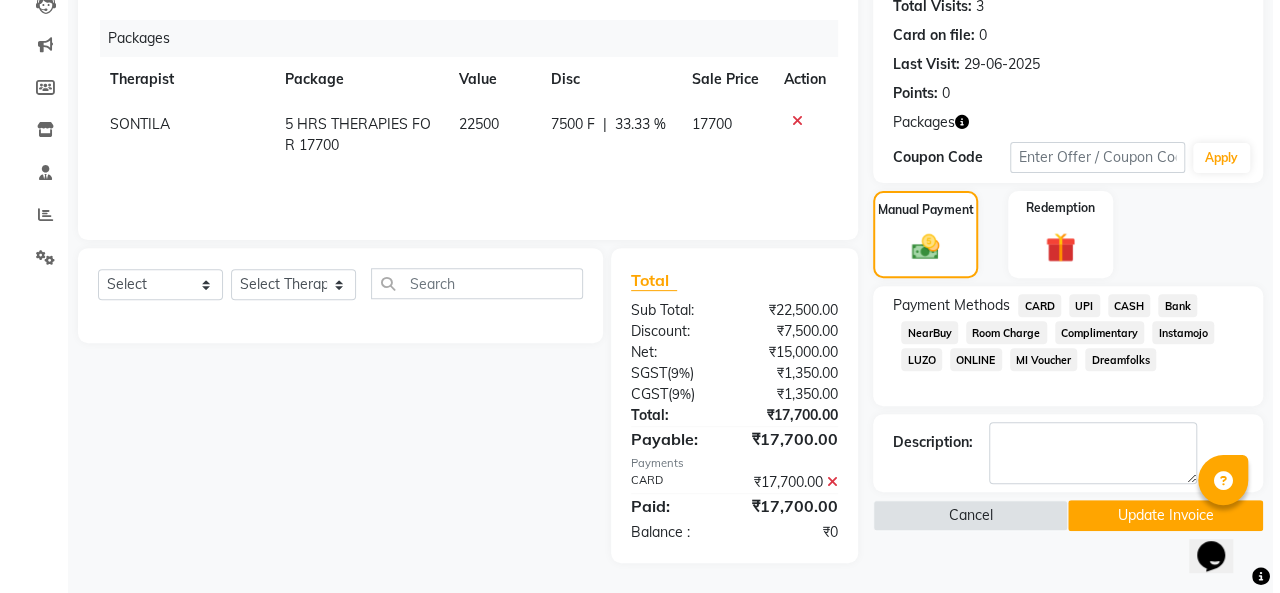 scroll, scrollTop: 0, scrollLeft: 0, axis: both 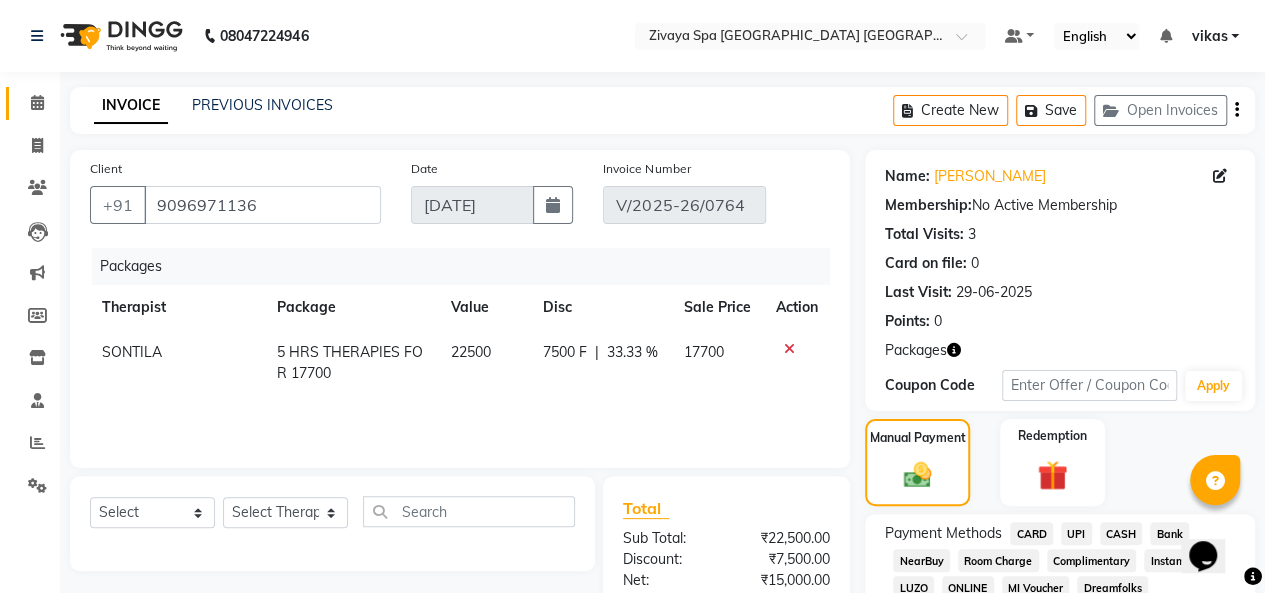 click on "Calendar" 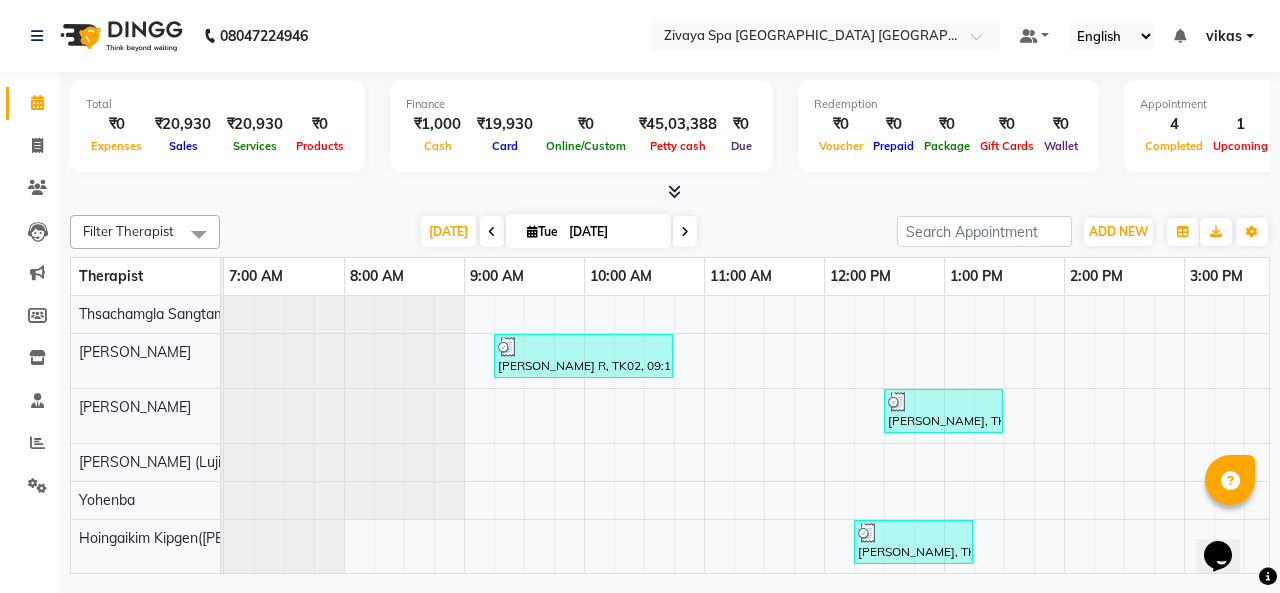 scroll, scrollTop: 147, scrollLeft: 0, axis: vertical 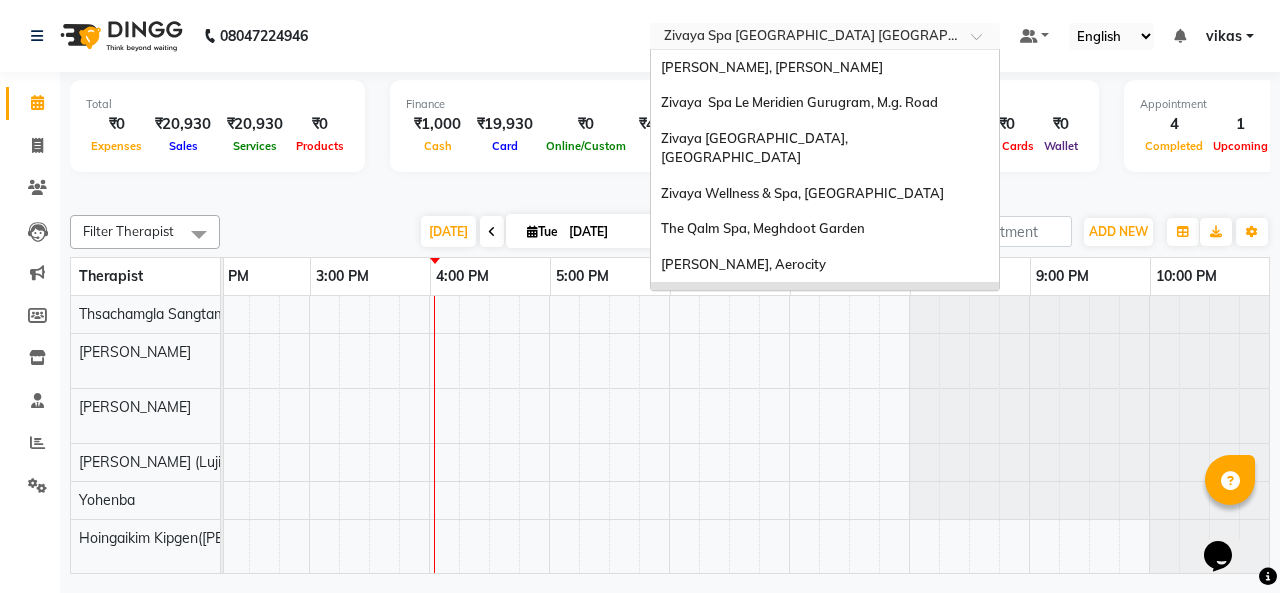 click at bounding box center [805, 38] 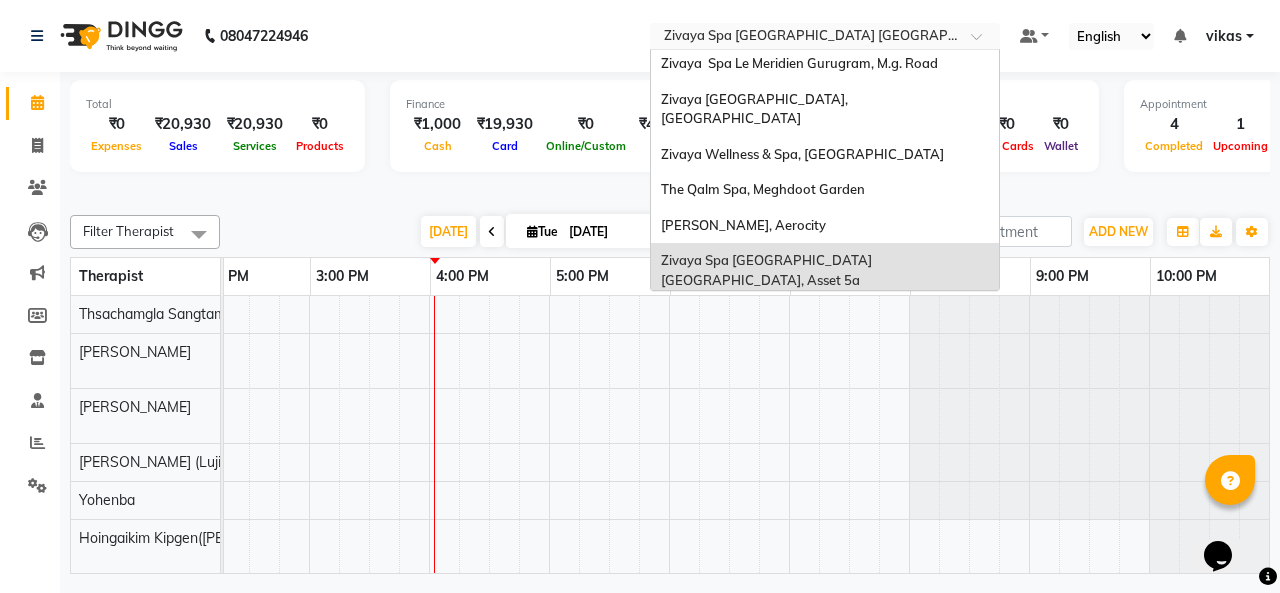 scroll, scrollTop: 37, scrollLeft: 0, axis: vertical 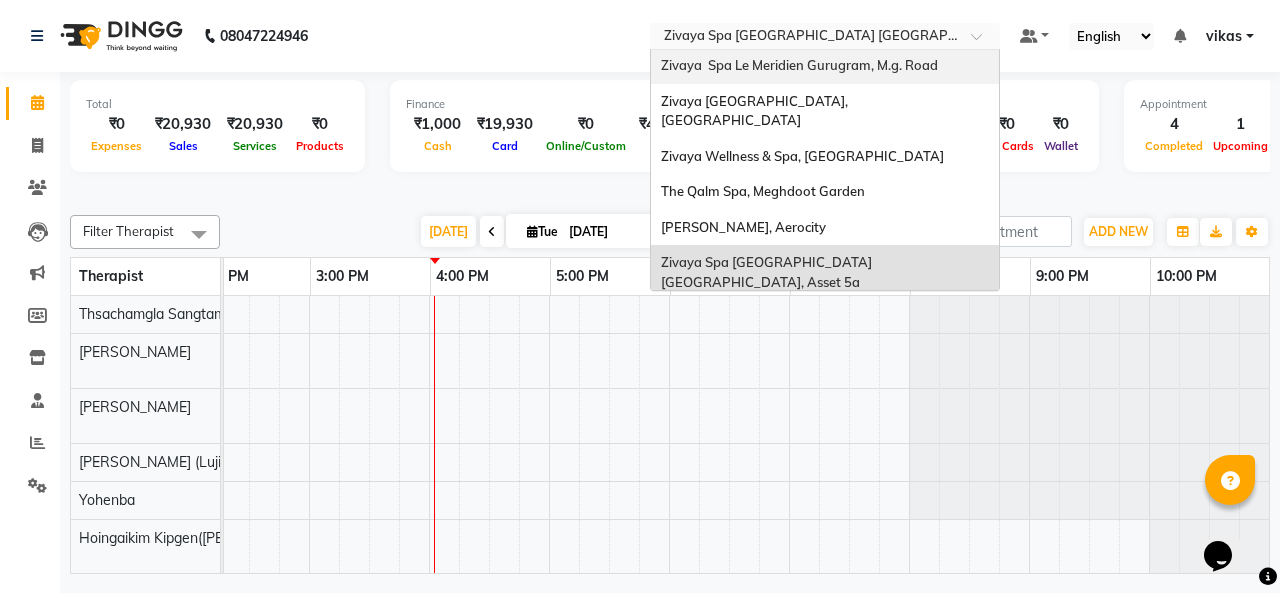click on "Zivaya  Spa Le Meridien Gurugram, M.g. Road" at bounding box center (799, 65) 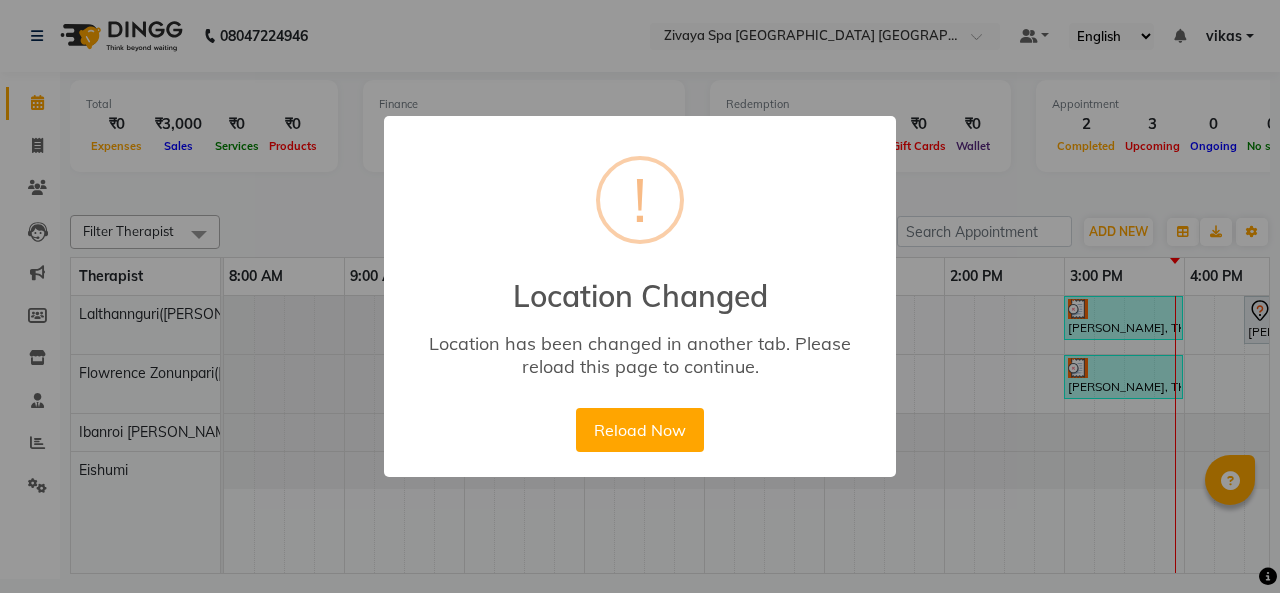 scroll, scrollTop: 0, scrollLeft: 0, axis: both 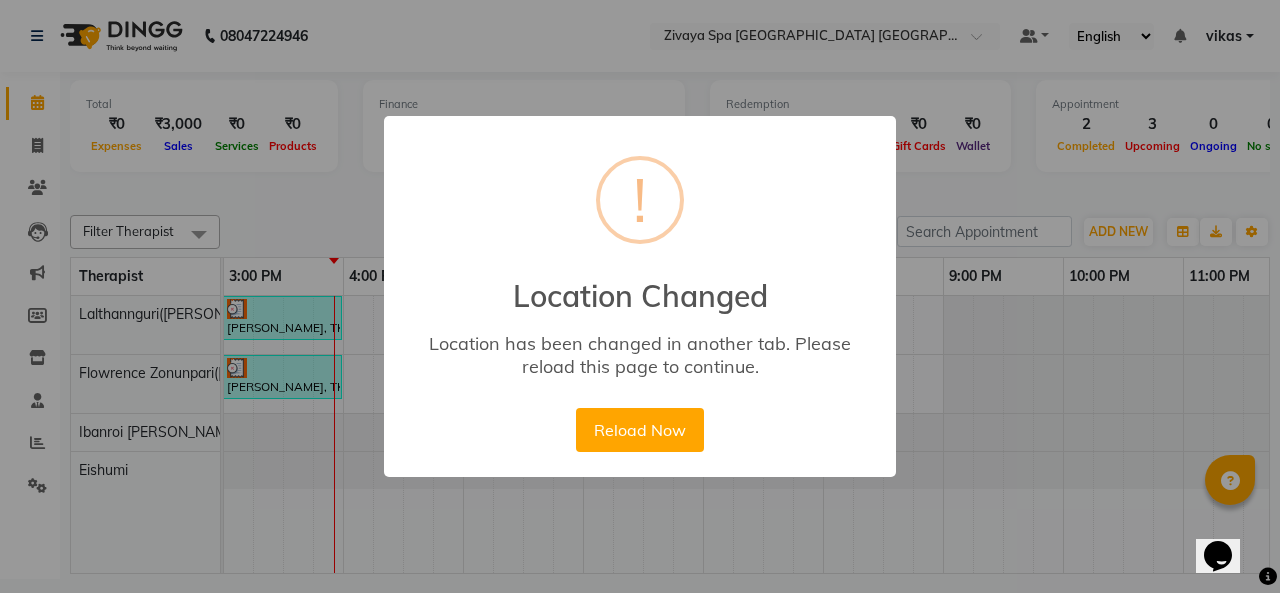 click on "Reload Now" at bounding box center (639, 430) 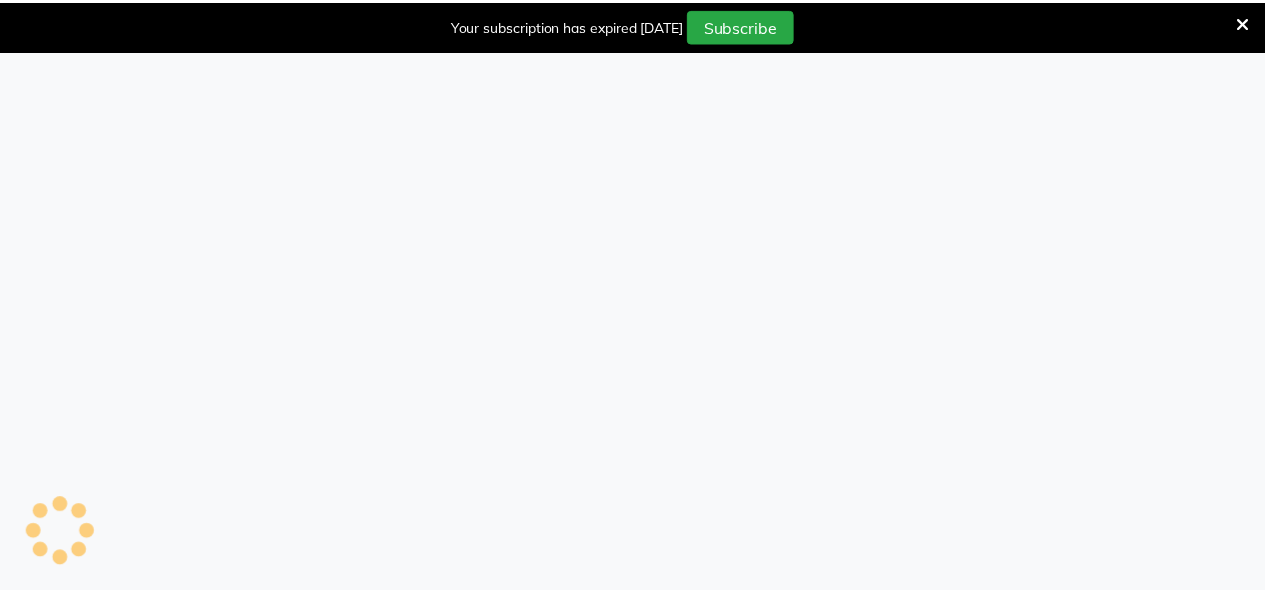scroll, scrollTop: 0, scrollLeft: 0, axis: both 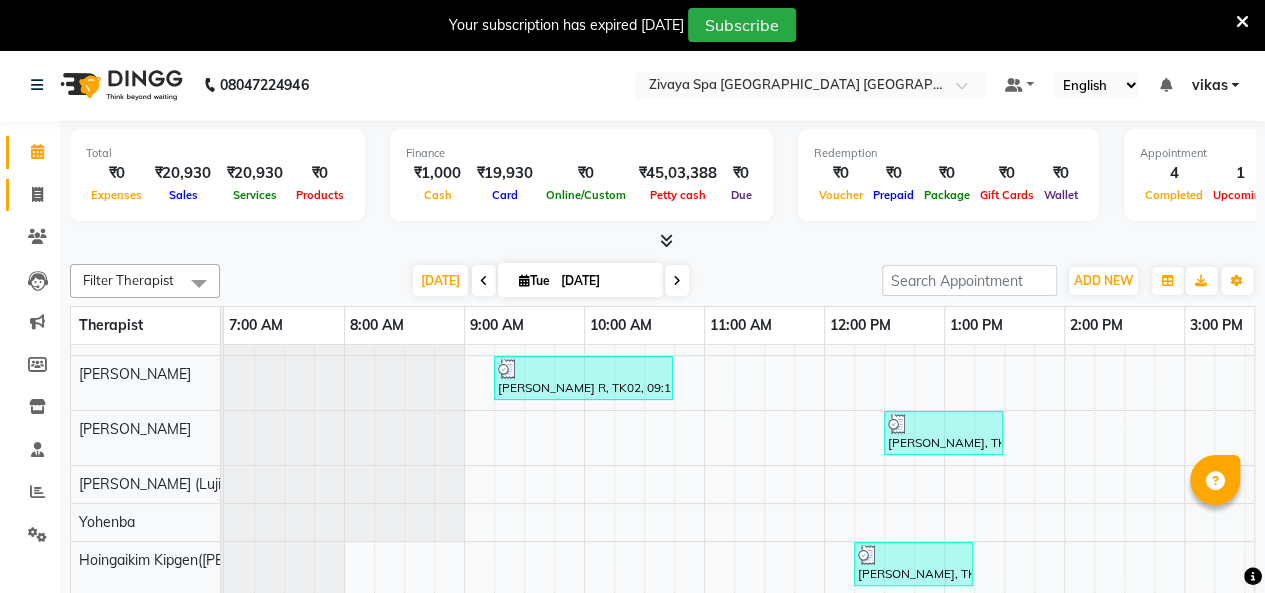 click on "Invoice" 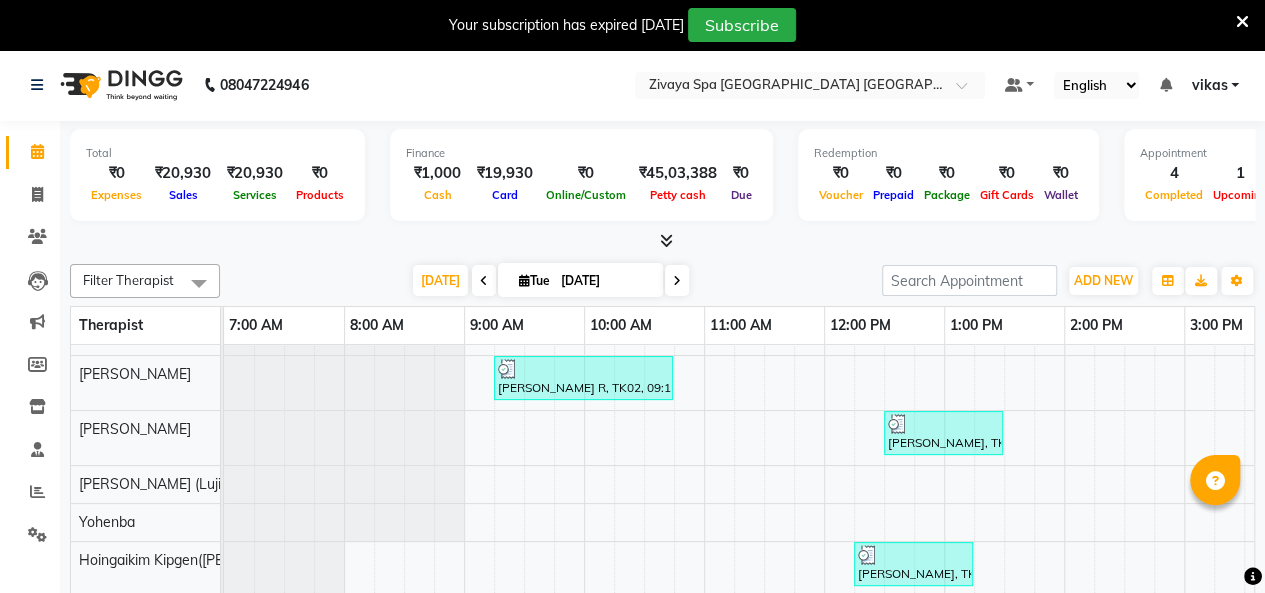 select on "service" 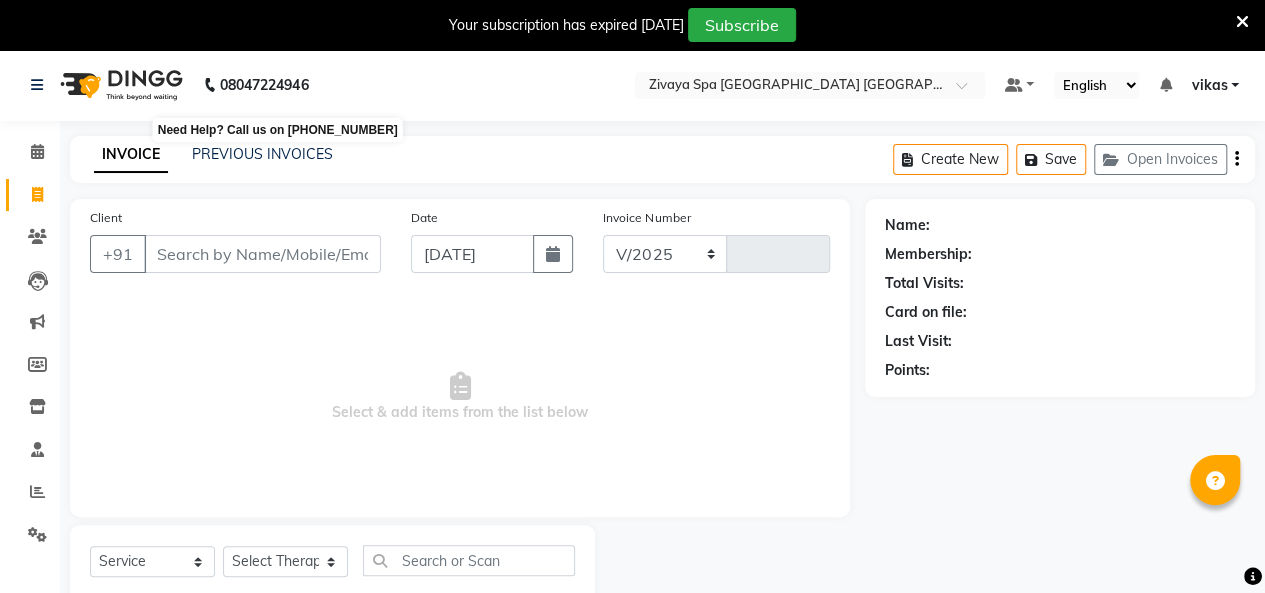 select on "6501" 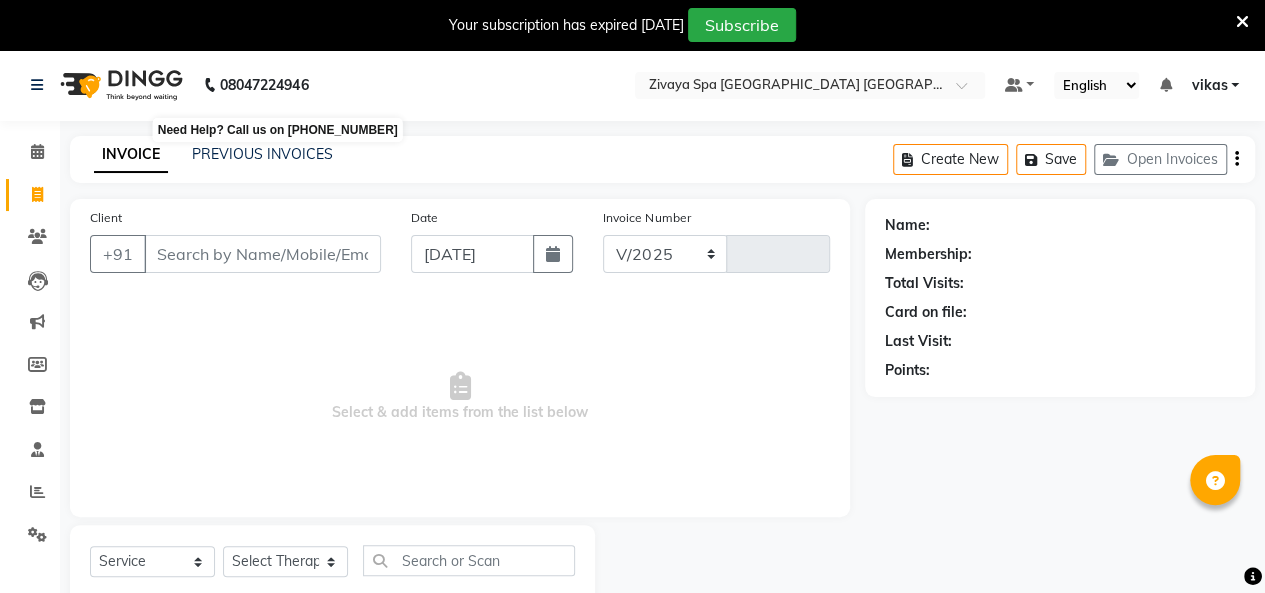 type on "0808" 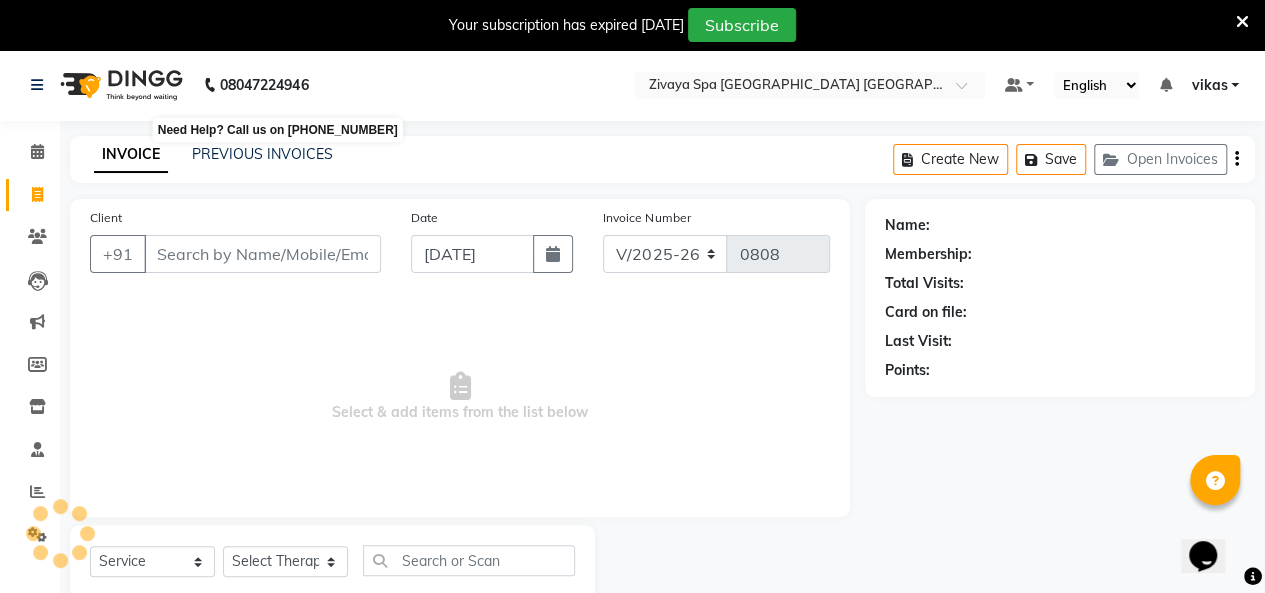 scroll, scrollTop: 0, scrollLeft: 0, axis: both 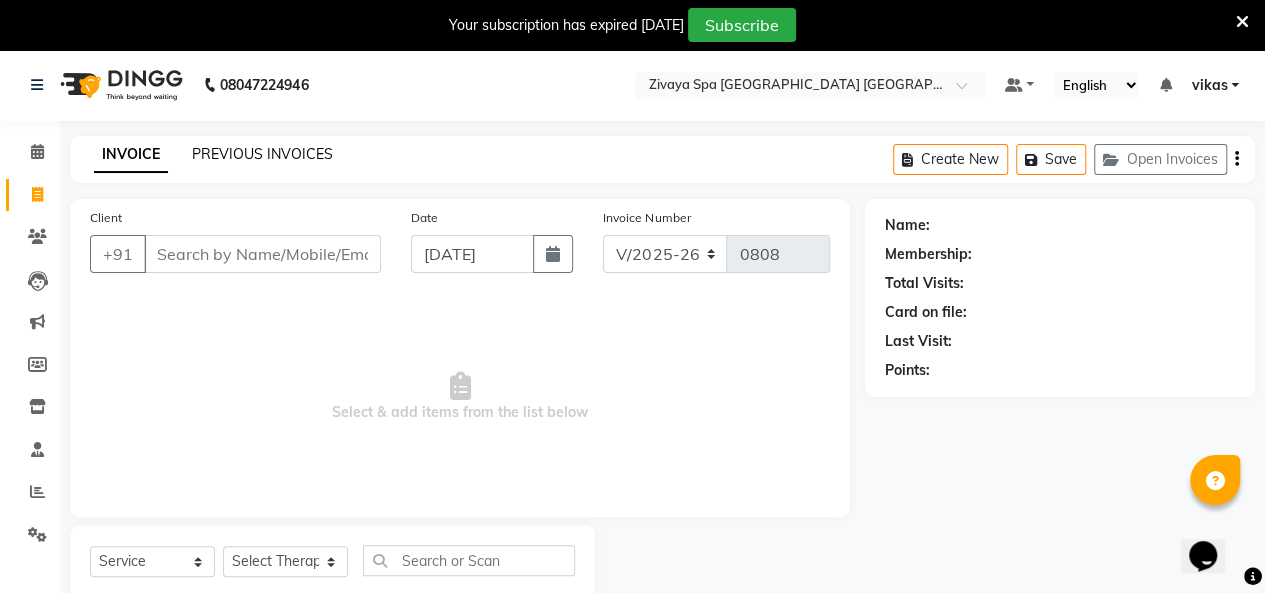 click on "PREVIOUS INVOICES" 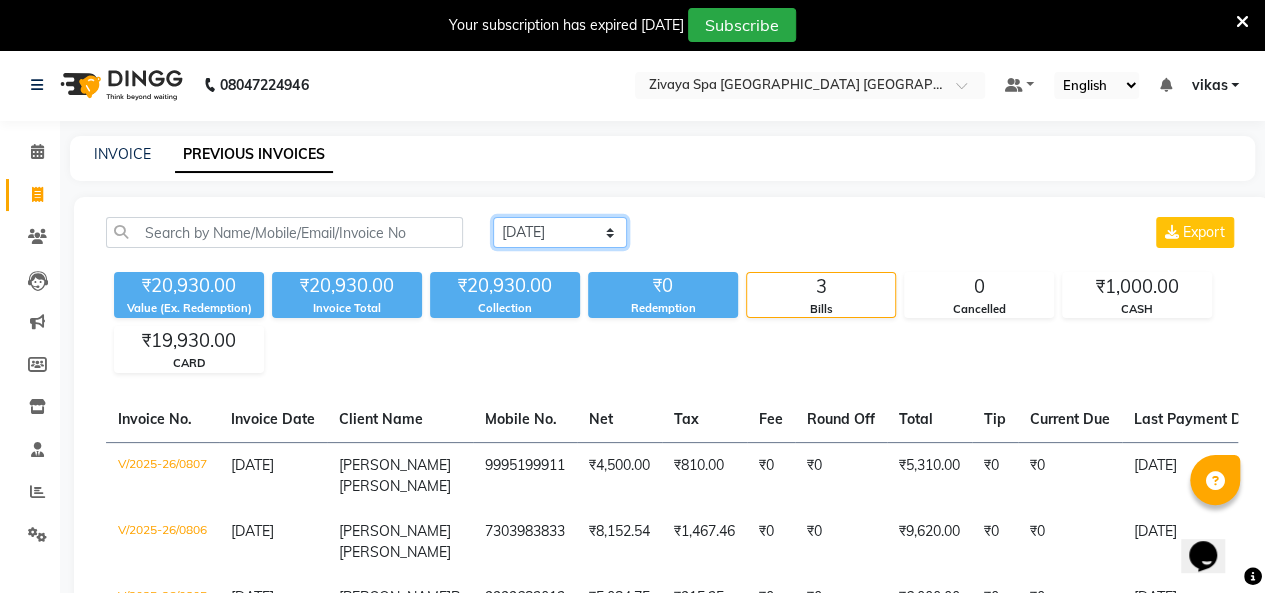 click on "Today Yesterday Custom Range" 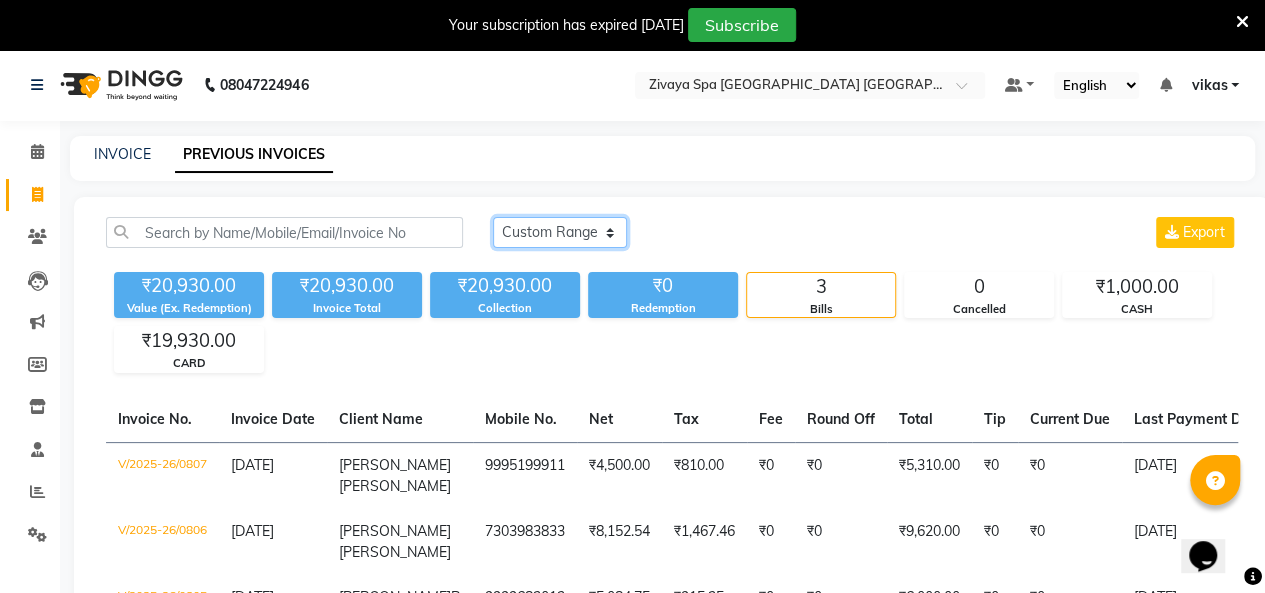 click on "Today Yesterday Custom Range" 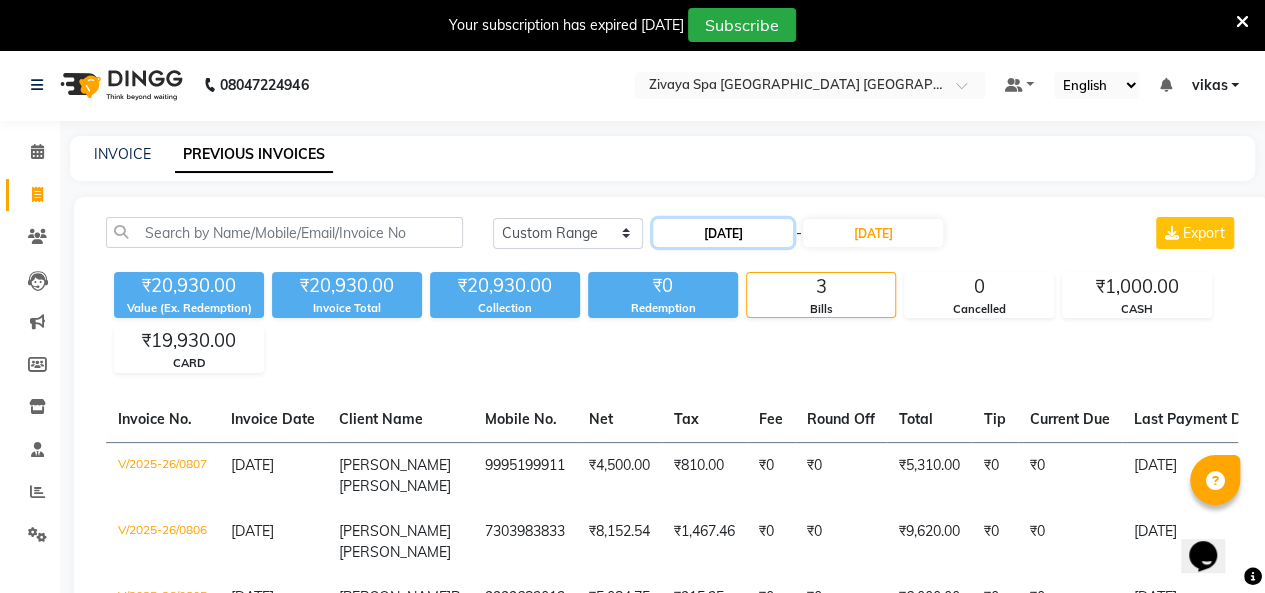 click on "[DATE]" 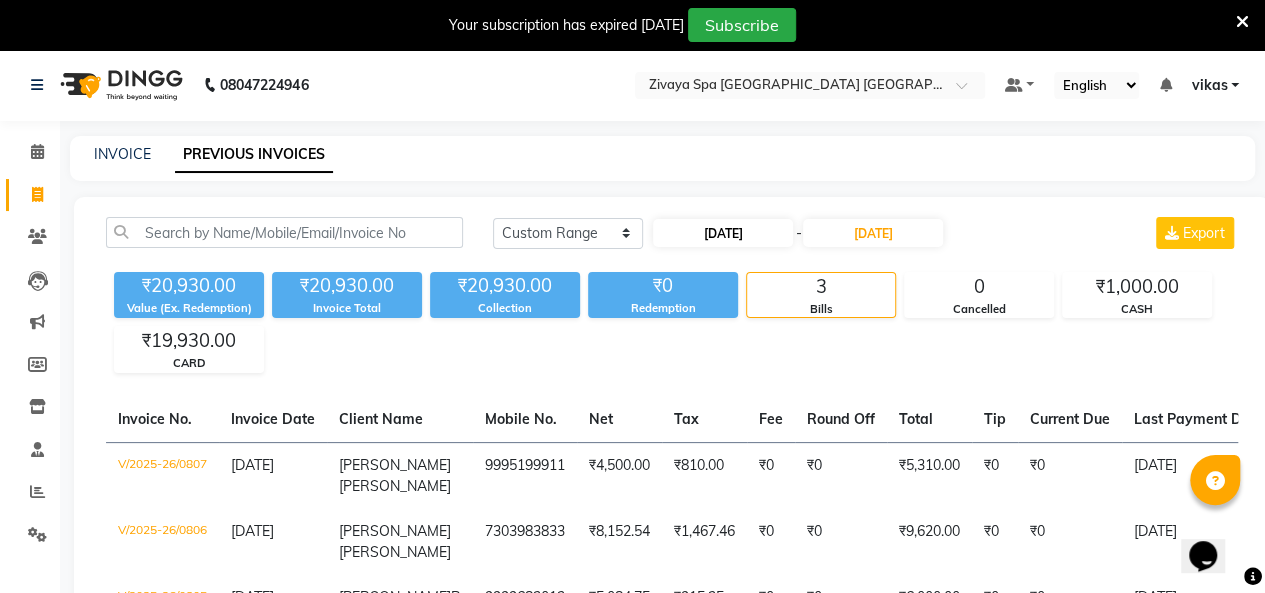 select on "7" 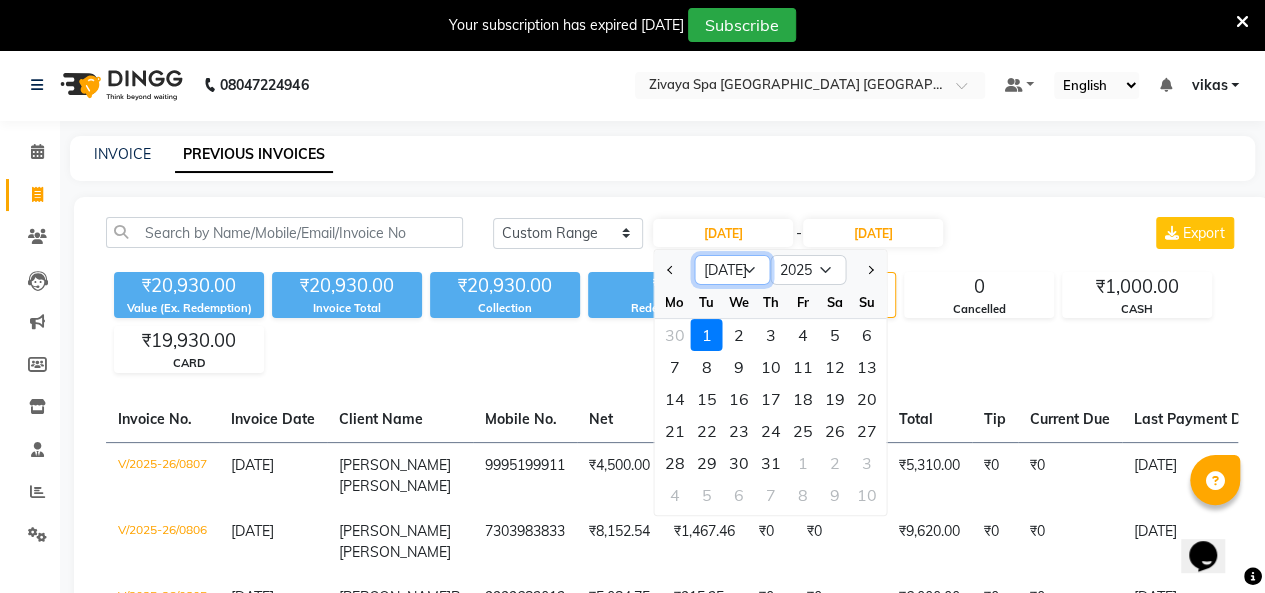 click on "Jan Feb Mar Apr May Jun Jul Aug Sep Oct Nov Dec" 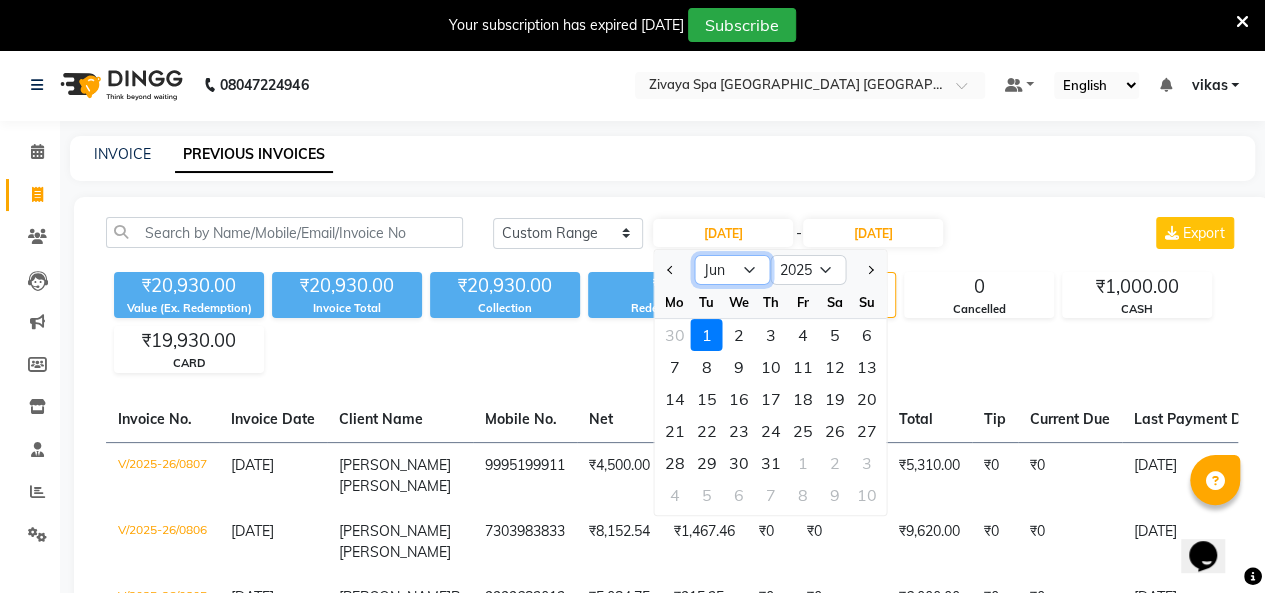 click on "Jan Feb Mar Apr May Jun Jul Aug Sep Oct Nov Dec" 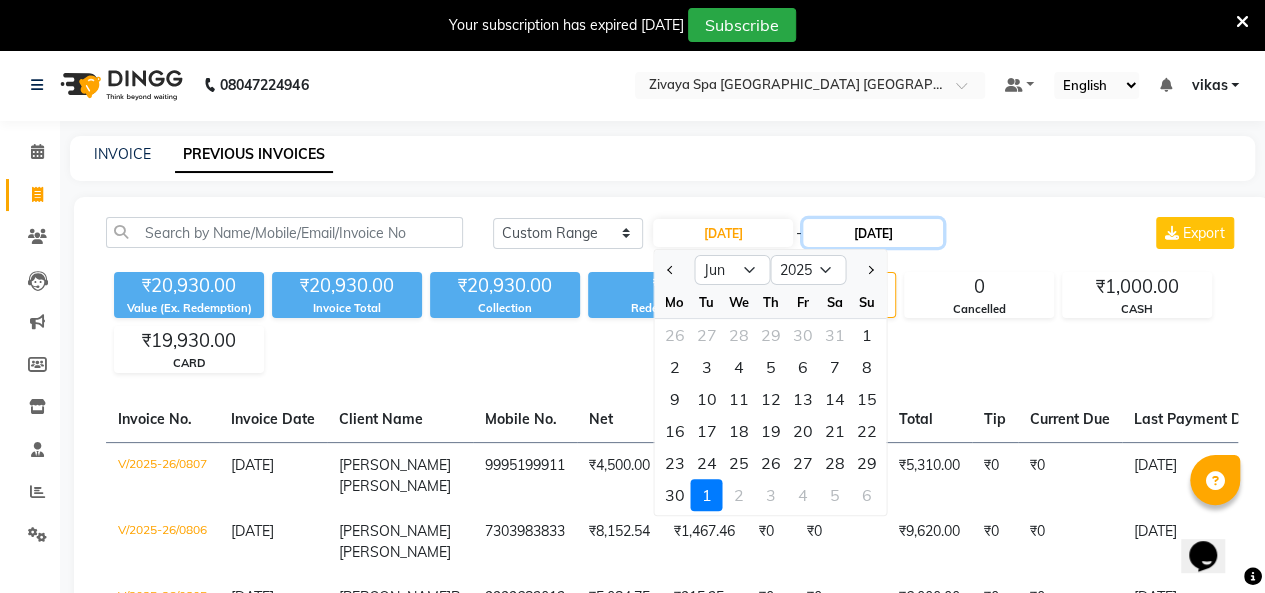 click on "[DATE]" 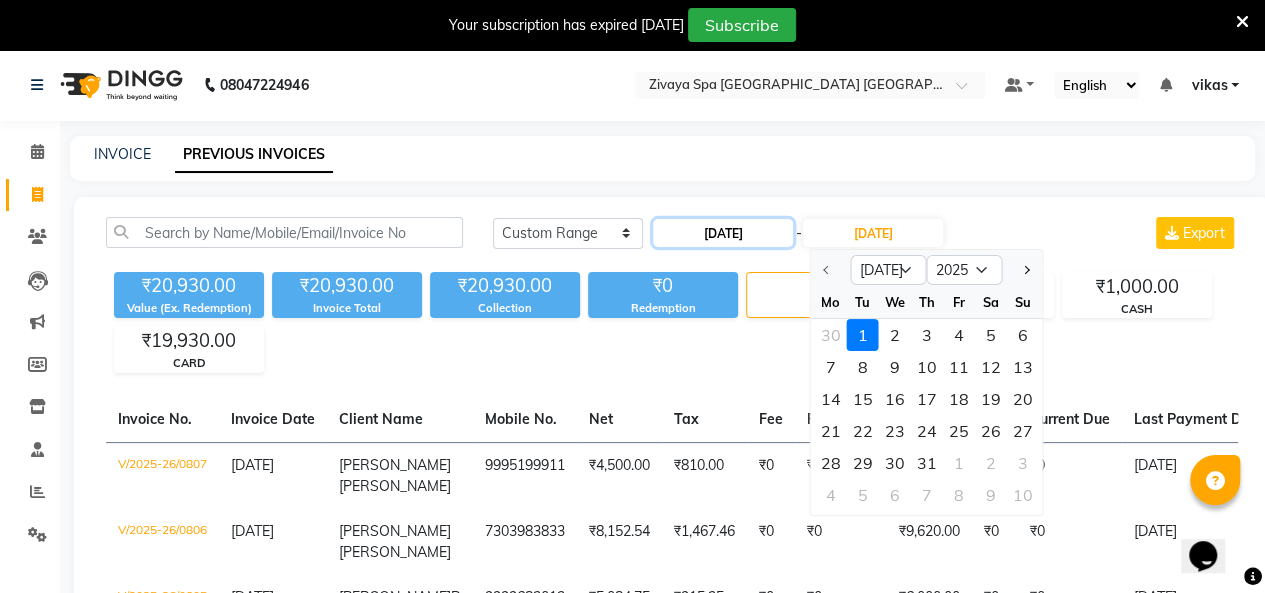 click on "[DATE]" 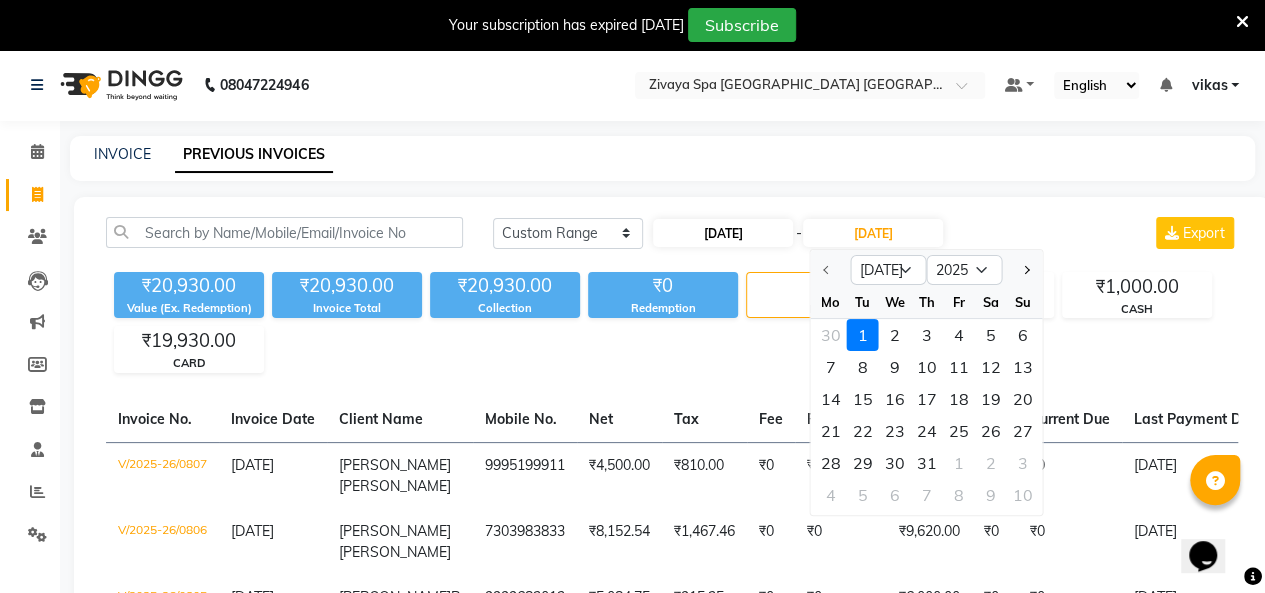 select on "7" 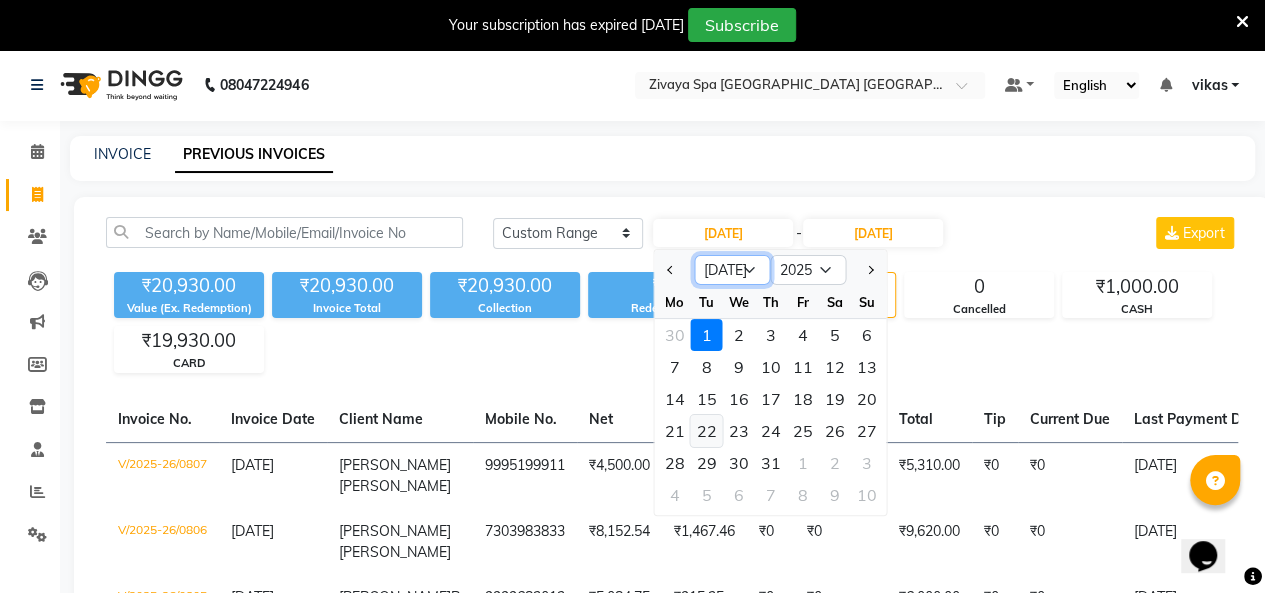 drag, startPoint x: 734, startPoint y: 281, endPoint x: 720, endPoint y: 429, distance: 148.66069 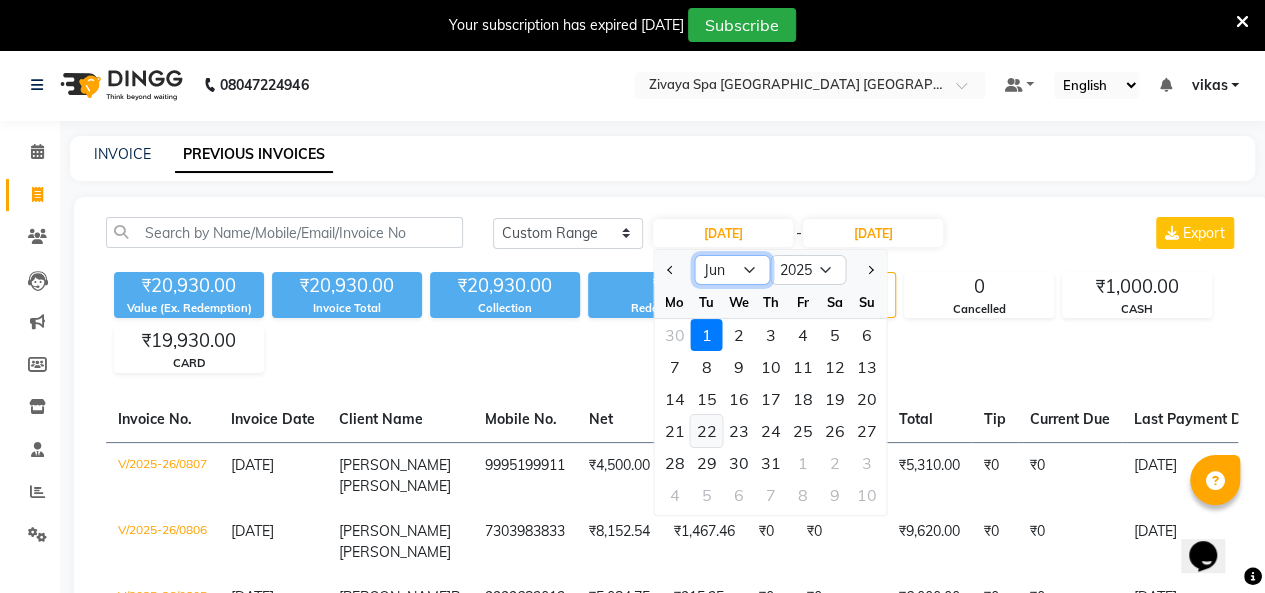 click on "Jan Feb Mar Apr May Jun Jul Aug Sep Oct Nov Dec" 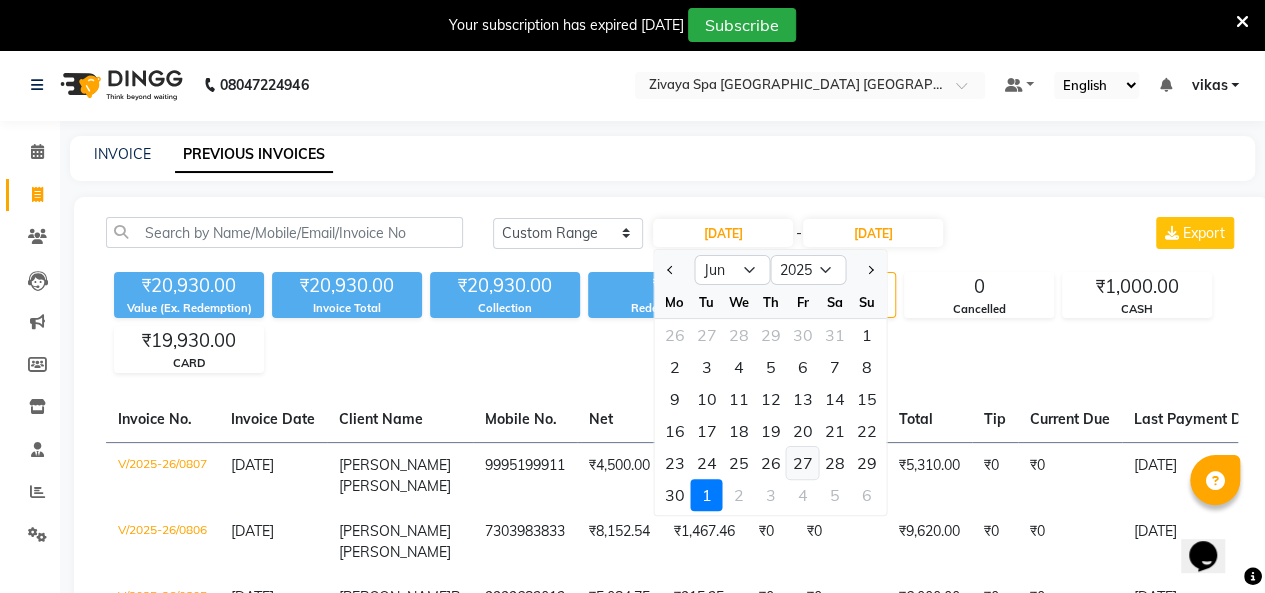 click on "27" 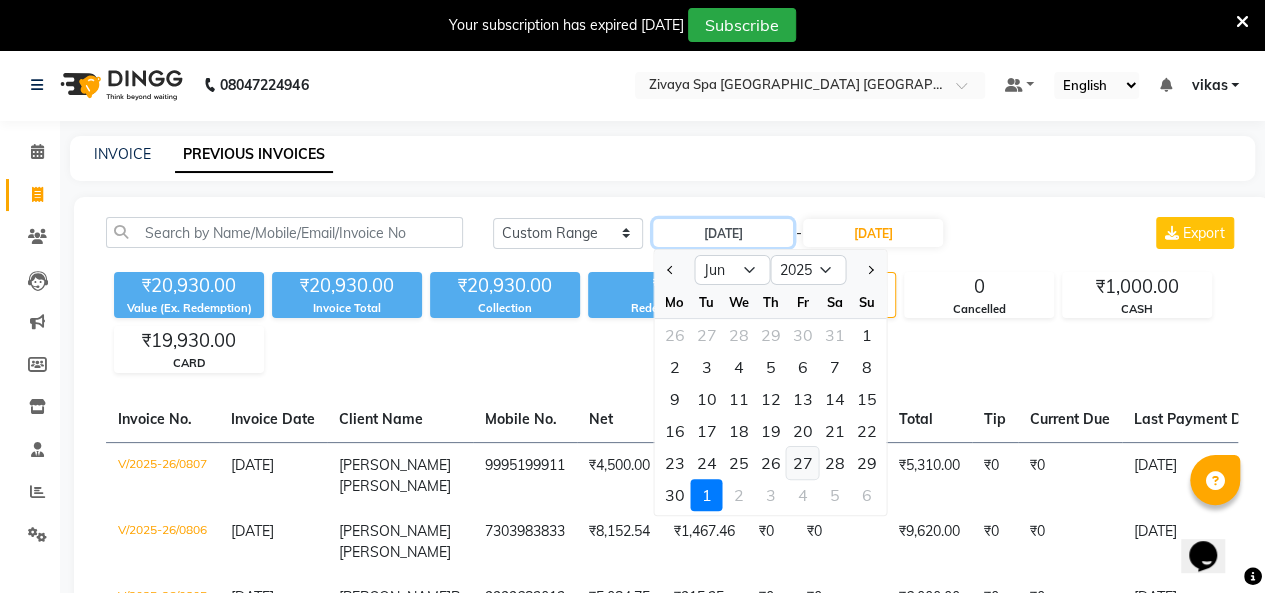 type on "27-06-2025" 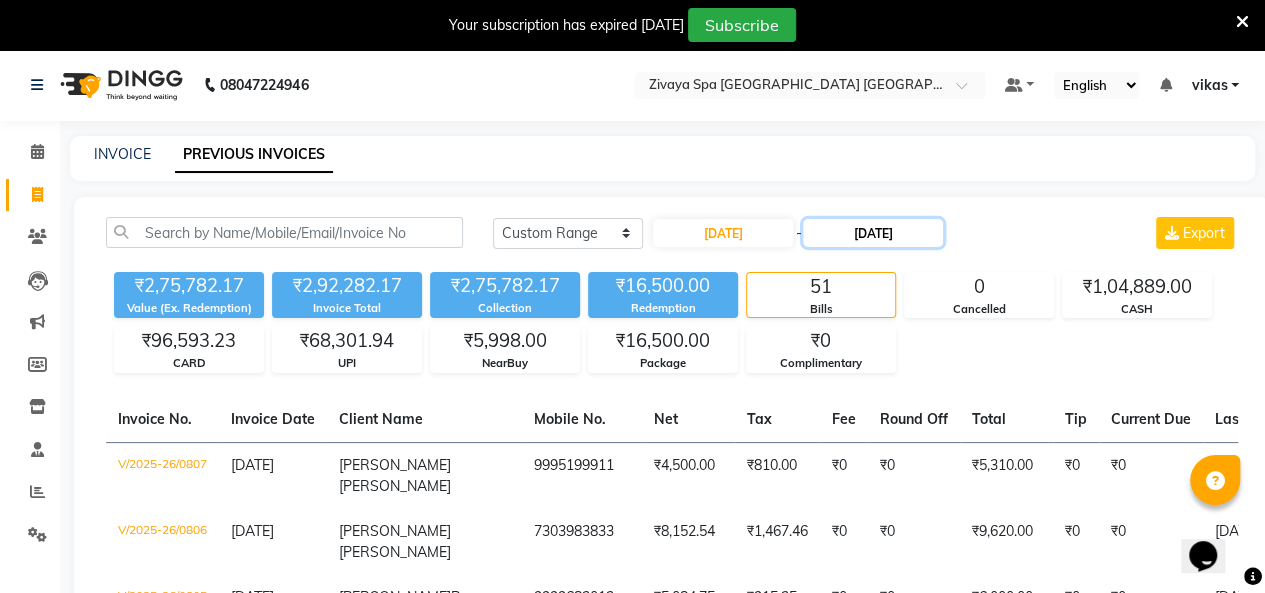 click on "[DATE]" 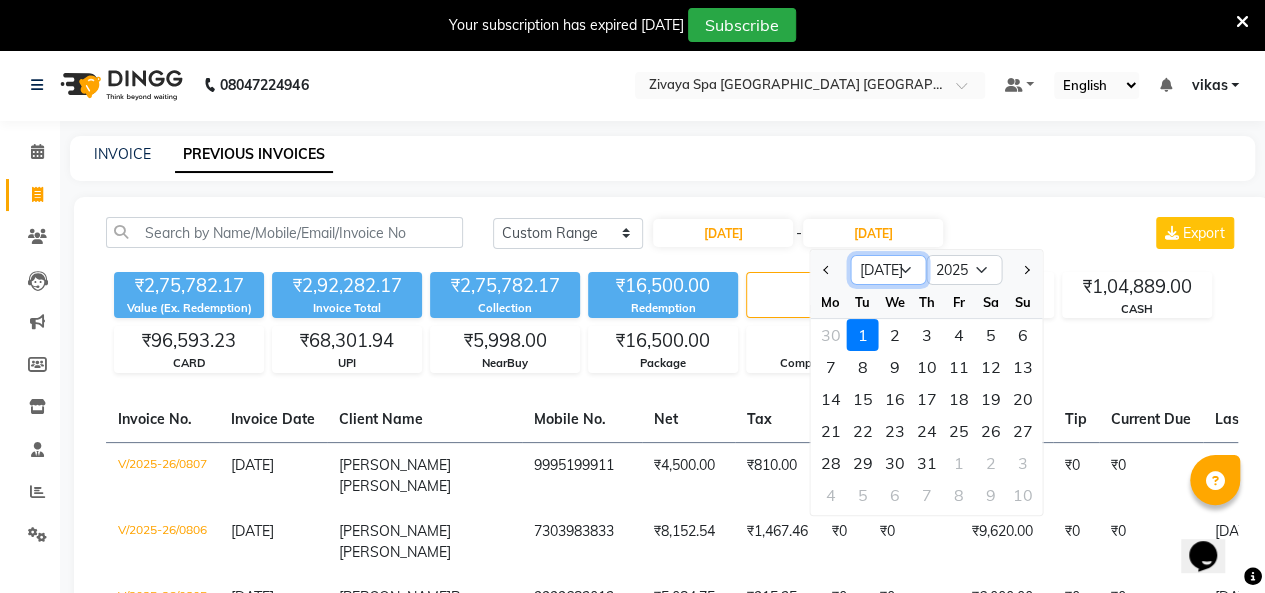 click on "Jun Jul Aug Sep Oct Nov Dec" 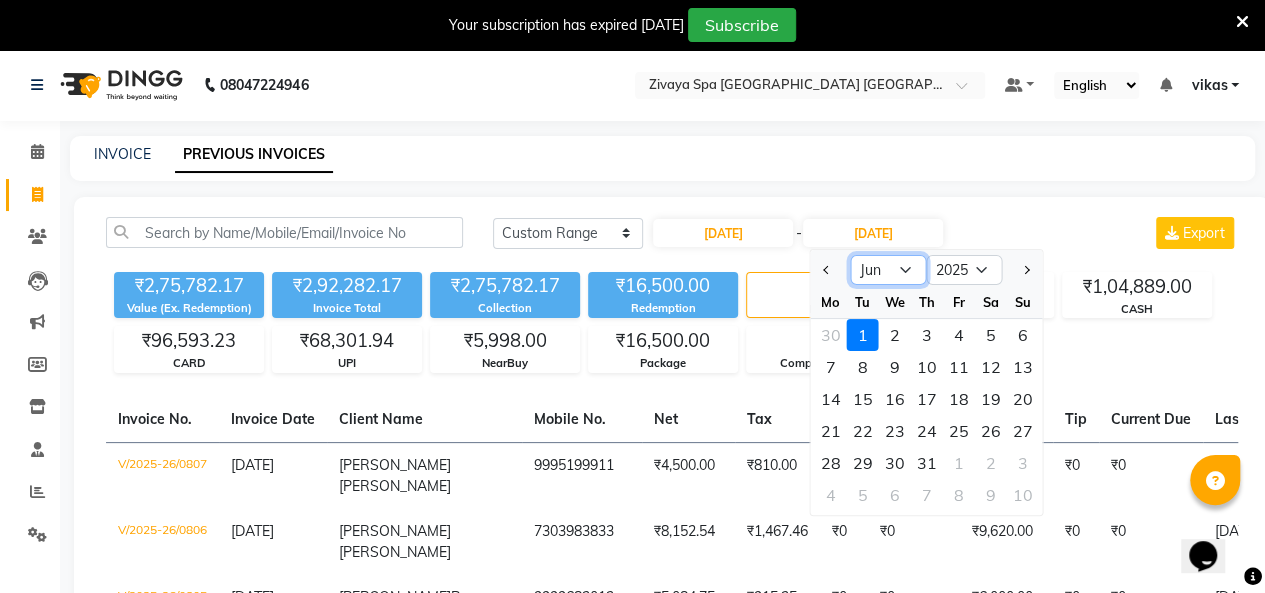 click on "Jun Jul Aug Sep Oct Nov Dec" 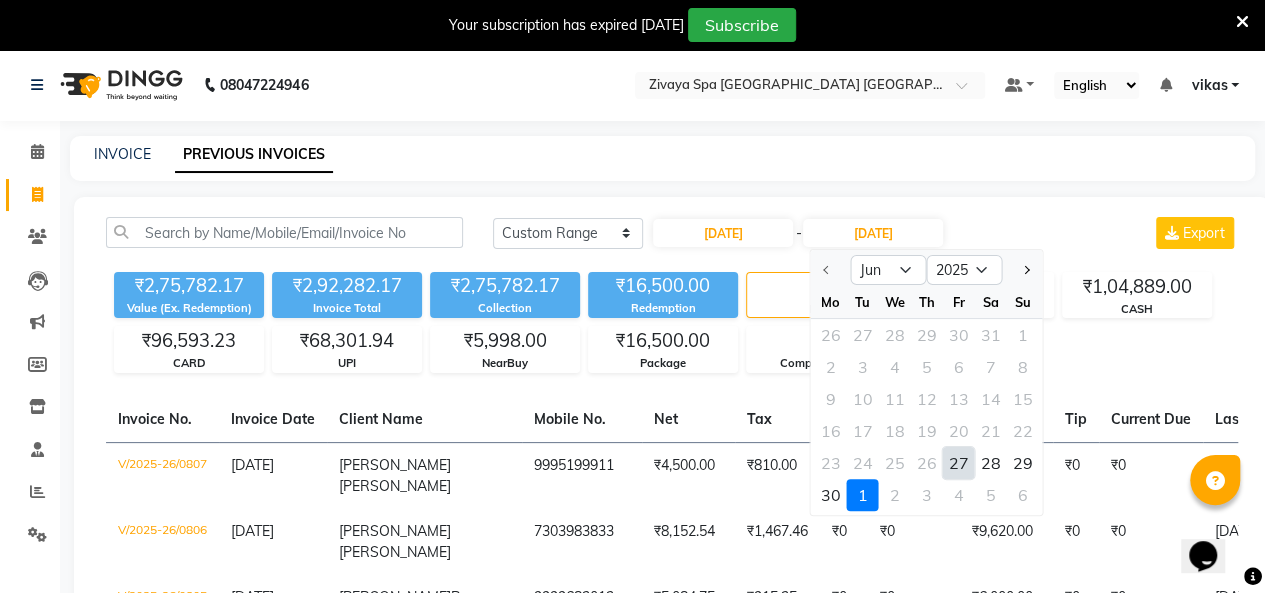 click on "27" 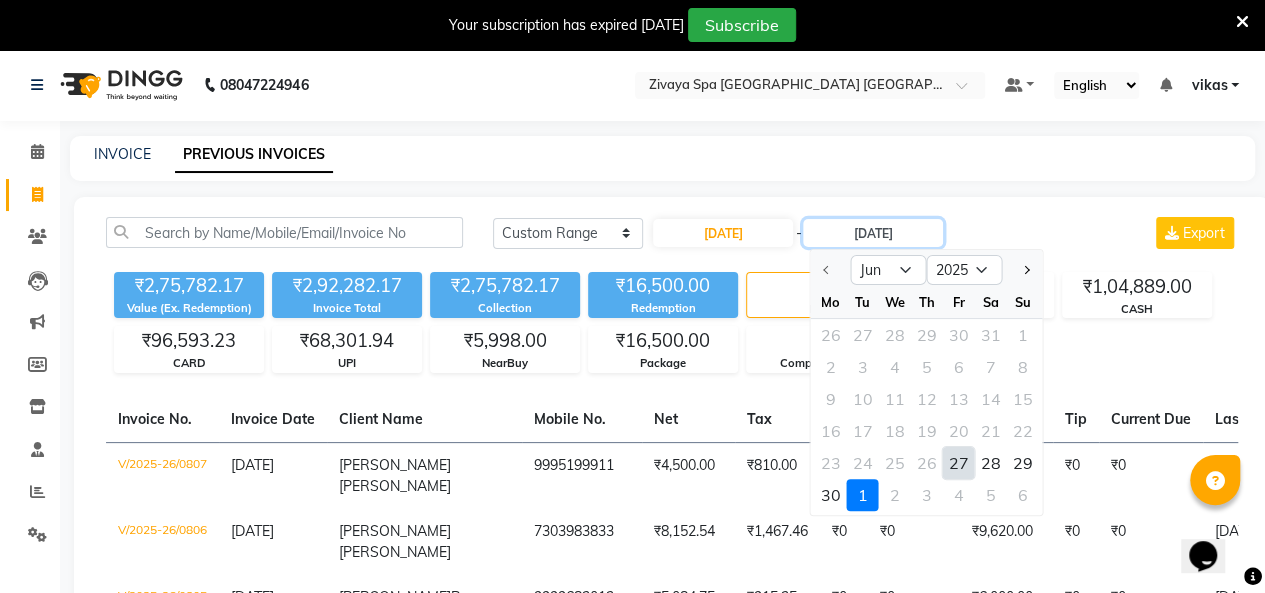 type on "[DATE]" 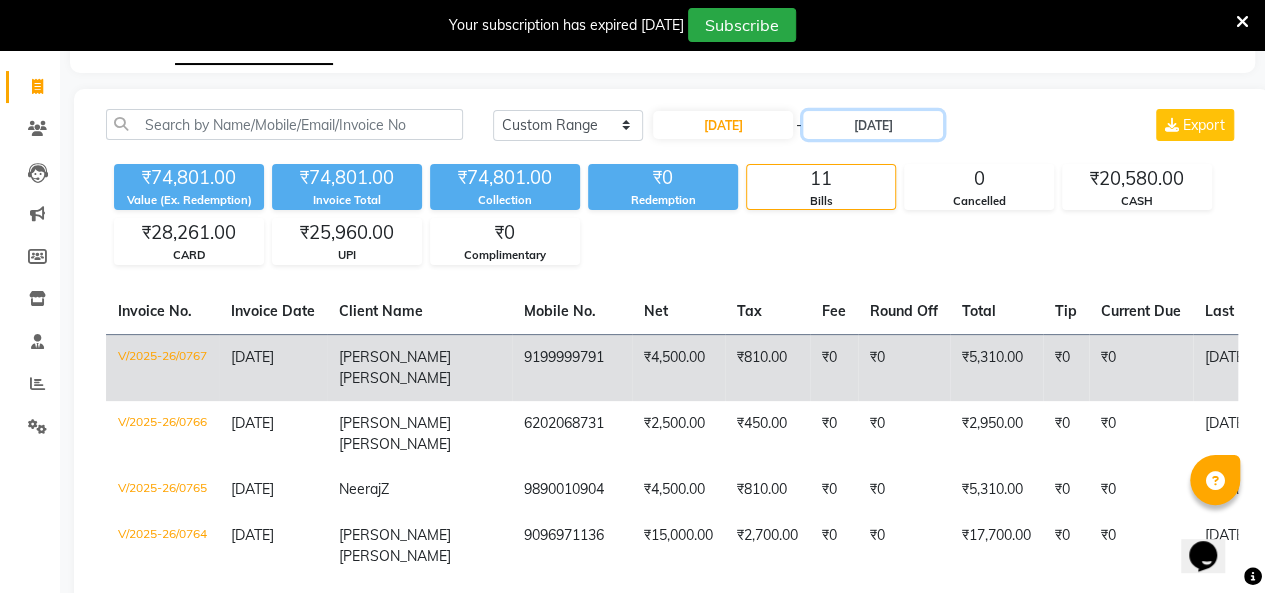 scroll, scrollTop: 0, scrollLeft: 0, axis: both 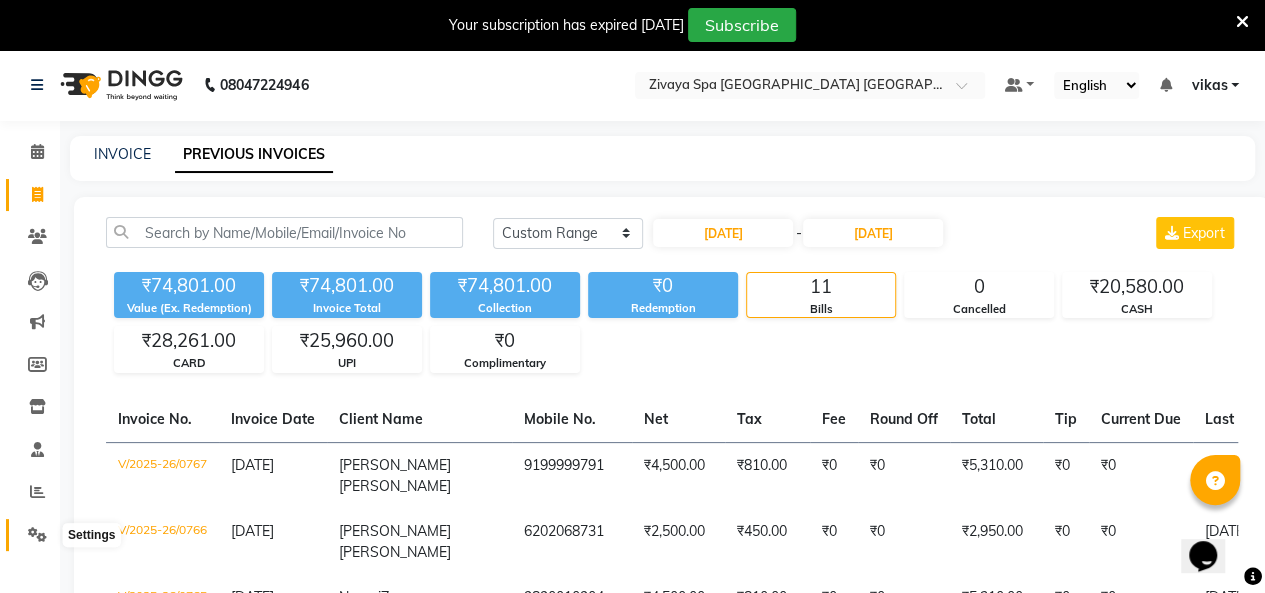 click 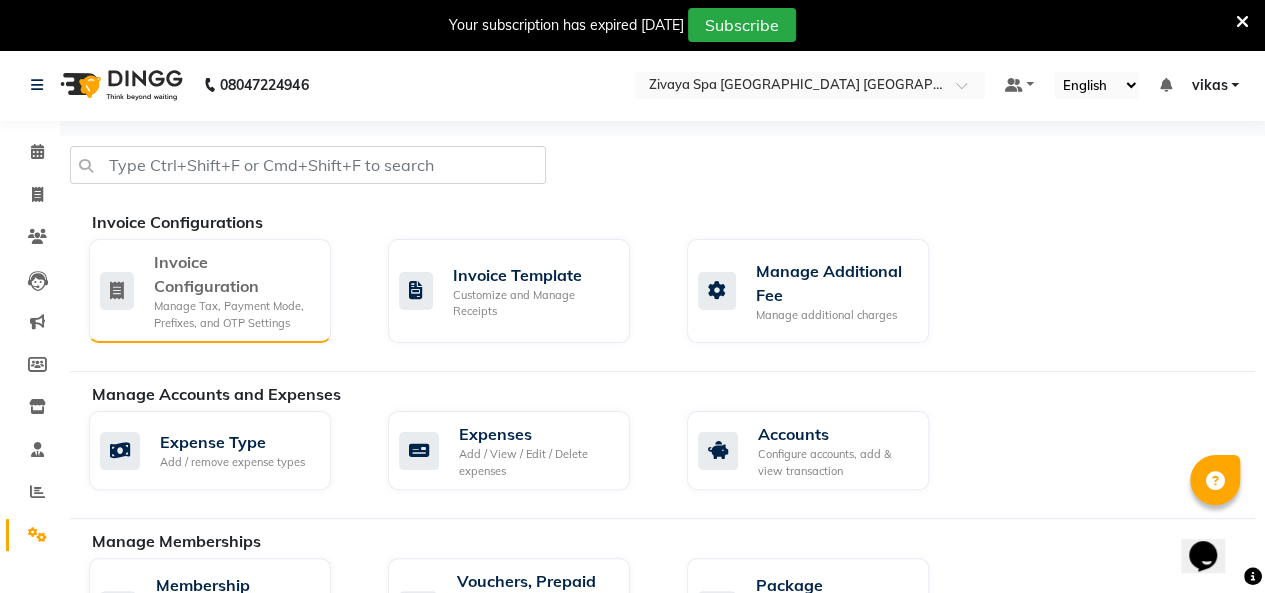 click on "Invoice Configuration Manage Tax, Payment Mode, Prefixes, and OTP Settings" 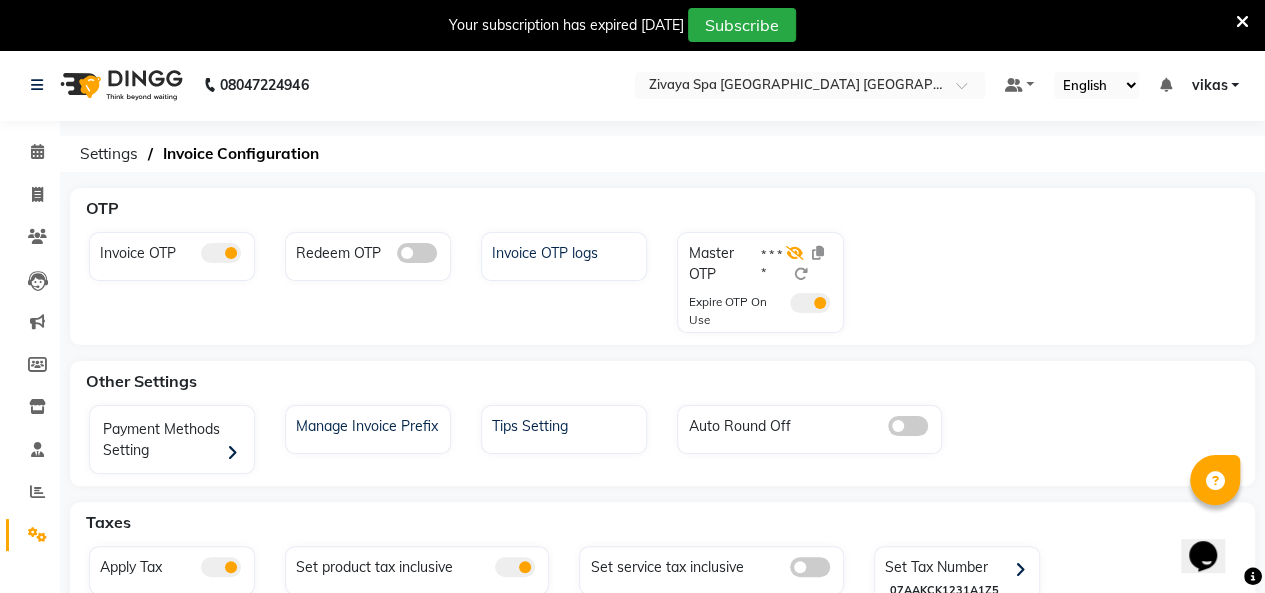 click 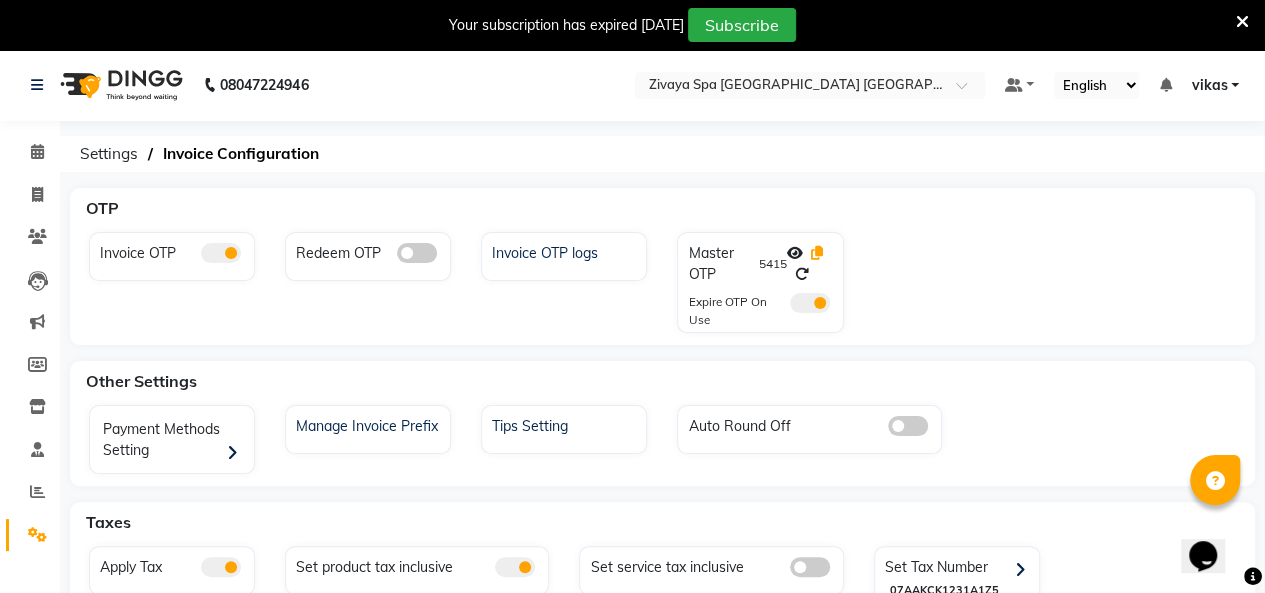 click 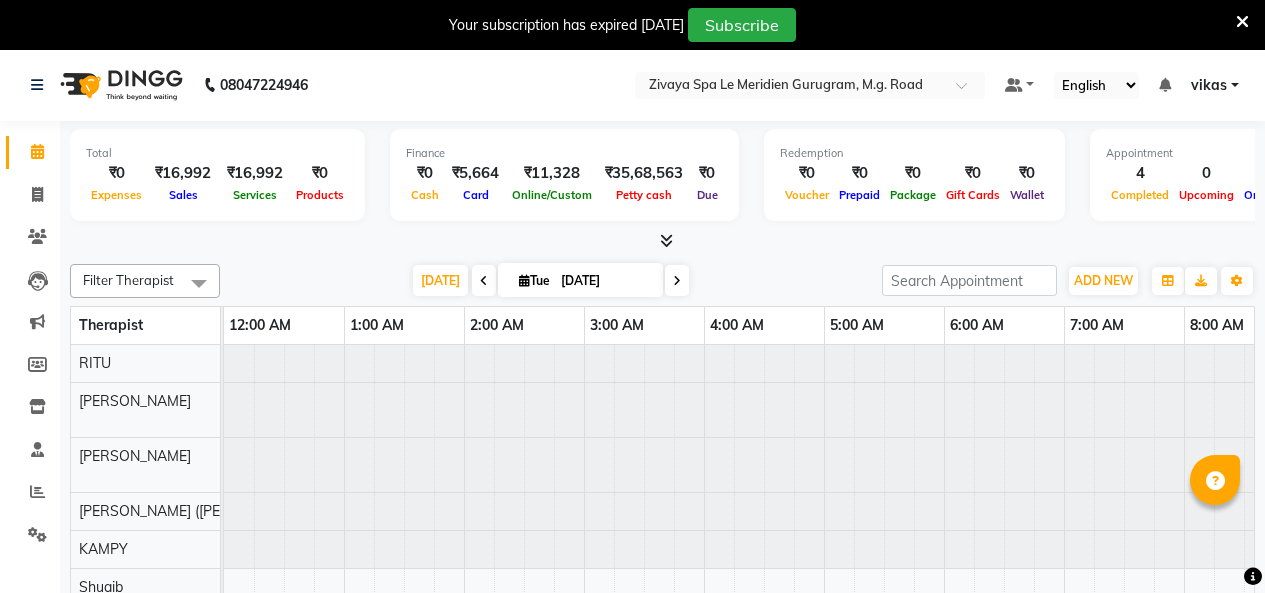 scroll, scrollTop: 0, scrollLeft: 0, axis: both 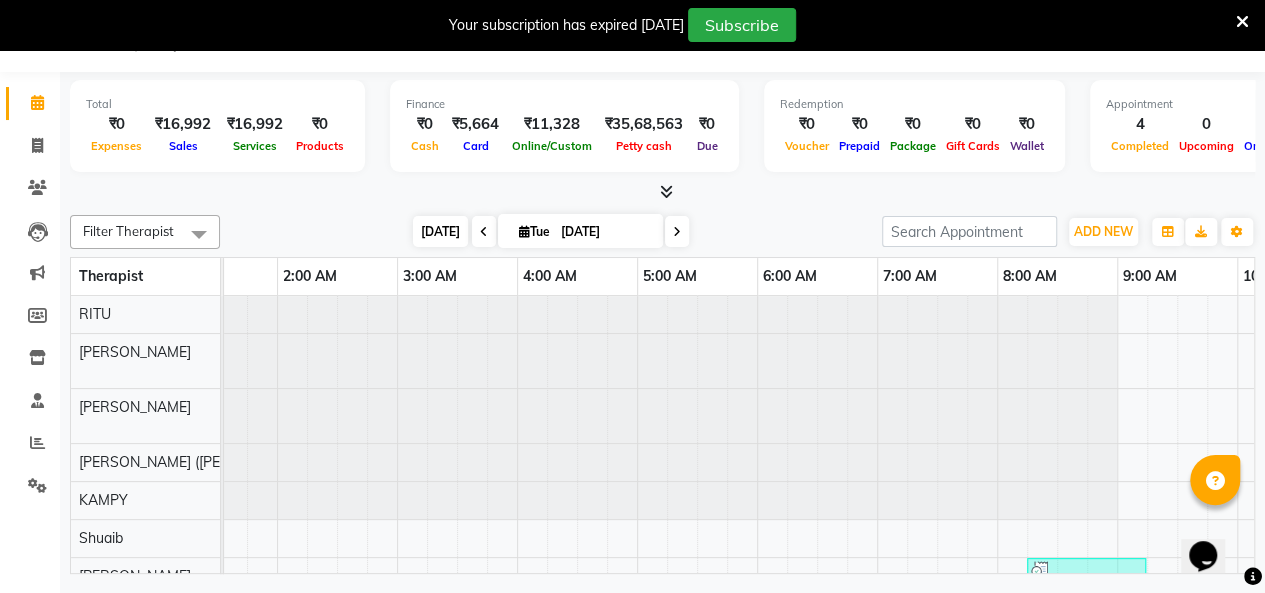 click on "[DATE]" at bounding box center (440, 231) 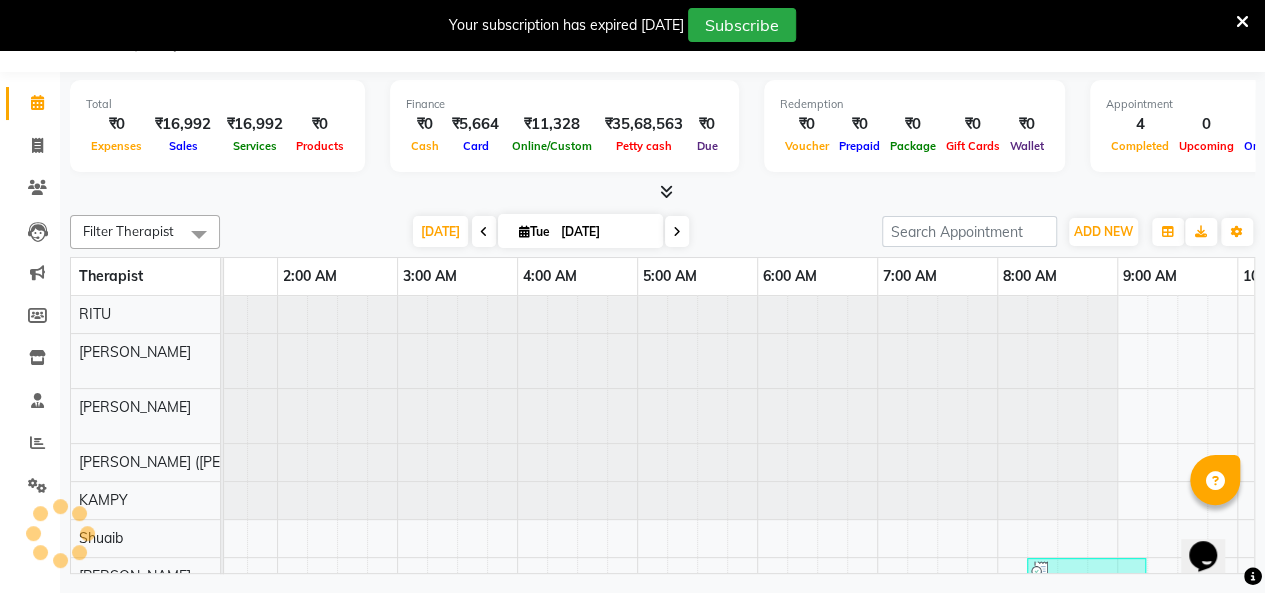 scroll, scrollTop: 0, scrollLeft: 721, axis: horizontal 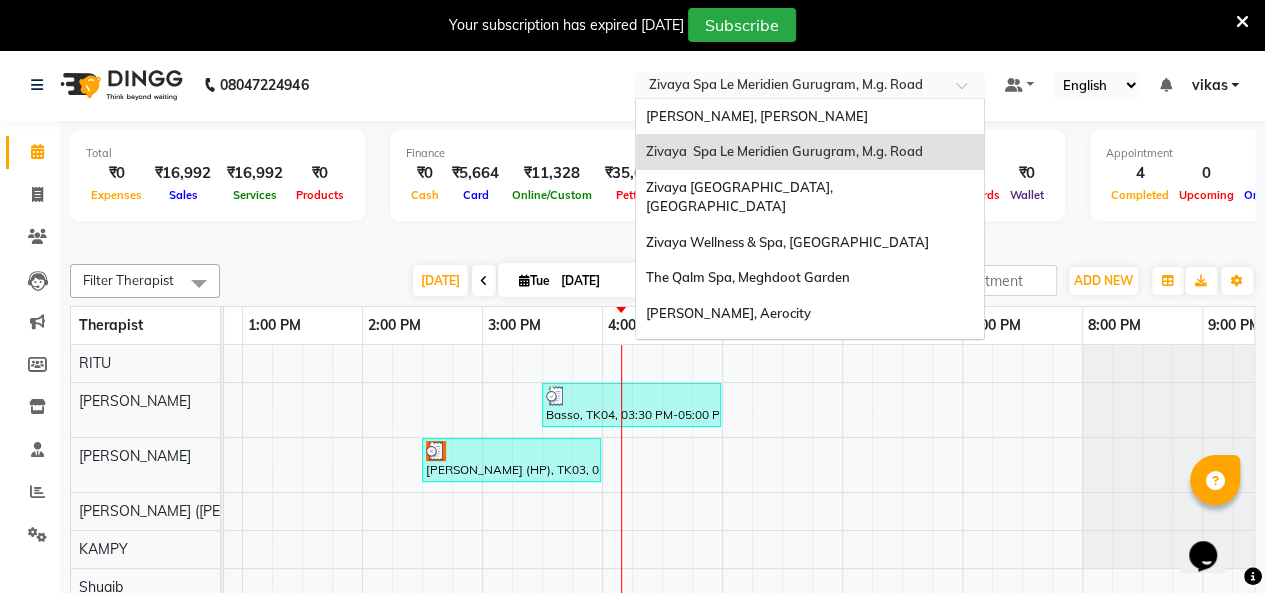 click on "Select Location × Zivaya  Spa Le Meridien Gurugram, M.g. Road" at bounding box center [810, 85] 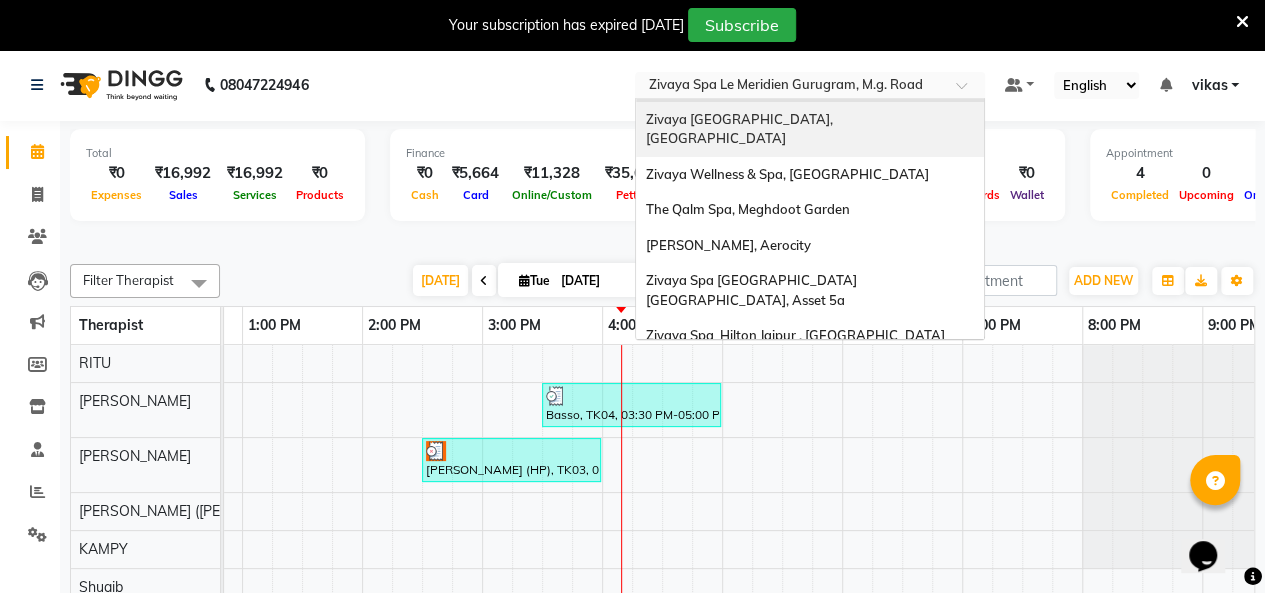 scroll, scrollTop: 89, scrollLeft: 0, axis: vertical 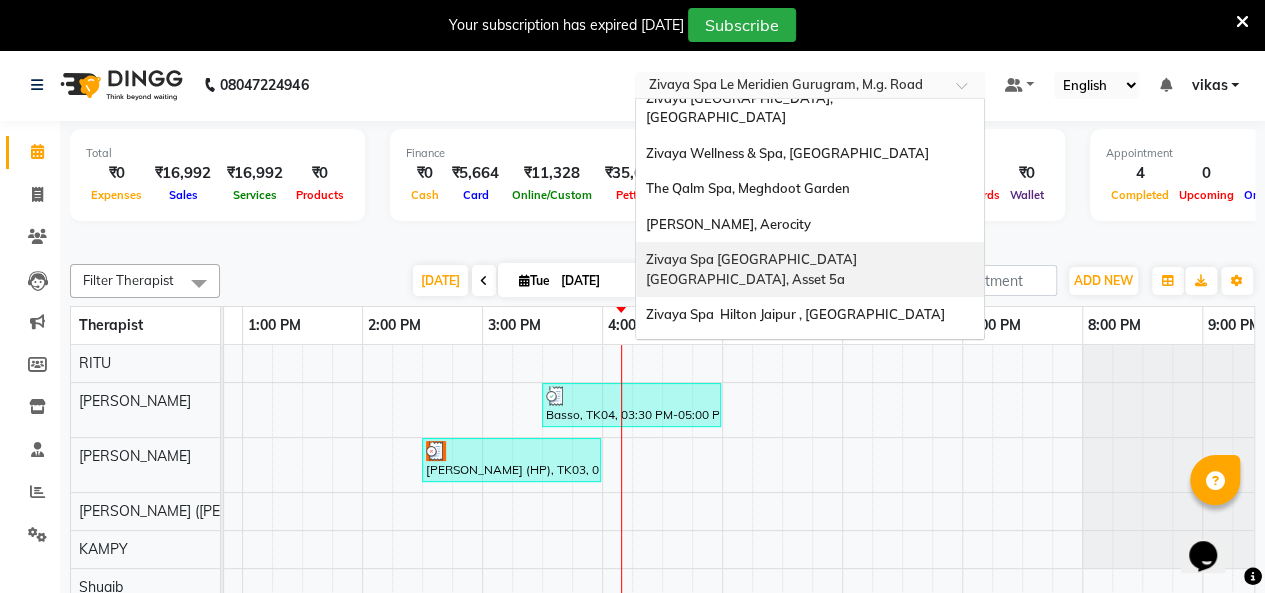 click on "Zivaya Spa [GEOGRAPHIC_DATA] [GEOGRAPHIC_DATA], Asset 5a" at bounding box center (753, 269) 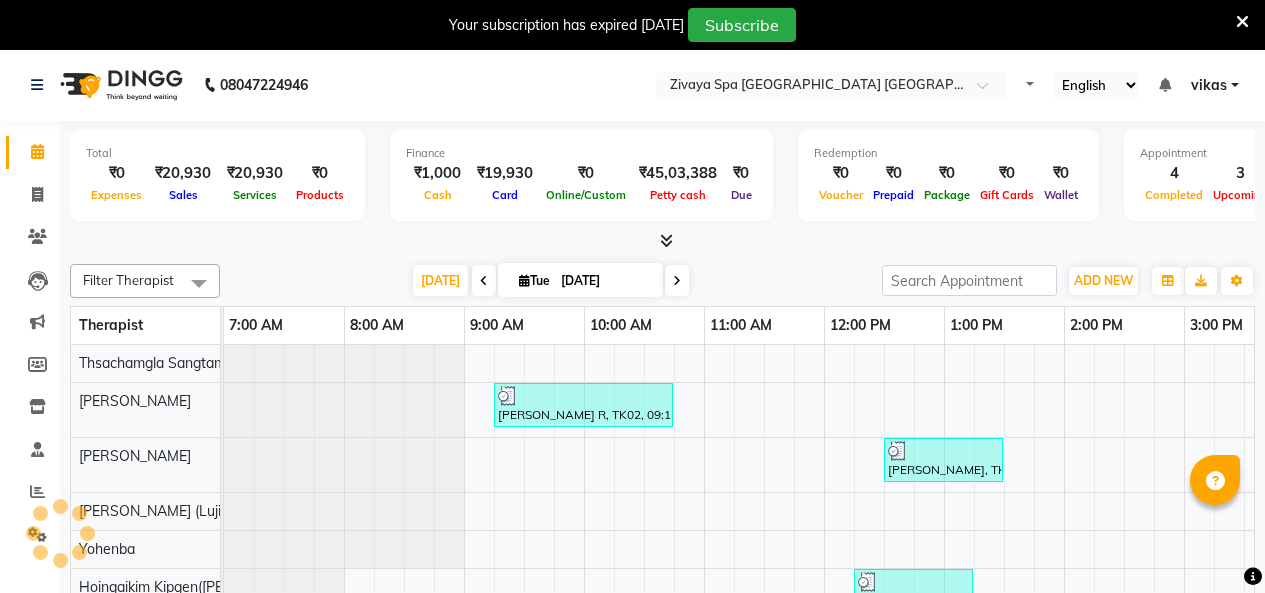 scroll, scrollTop: 0, scrollLeft: 0, axis: both 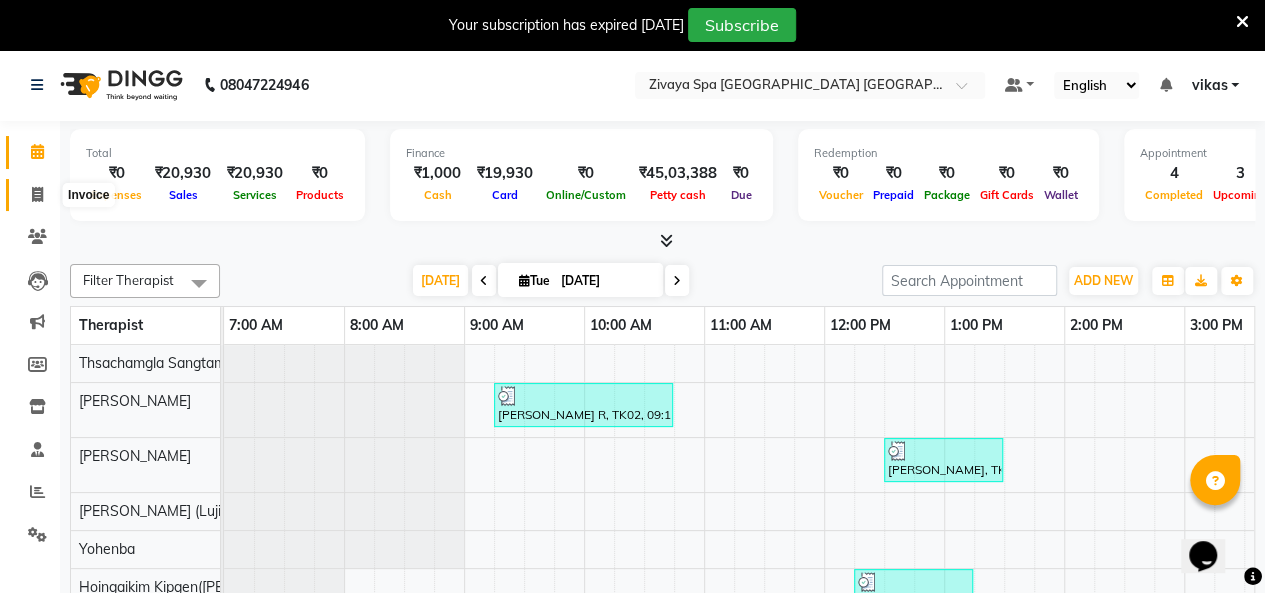 click 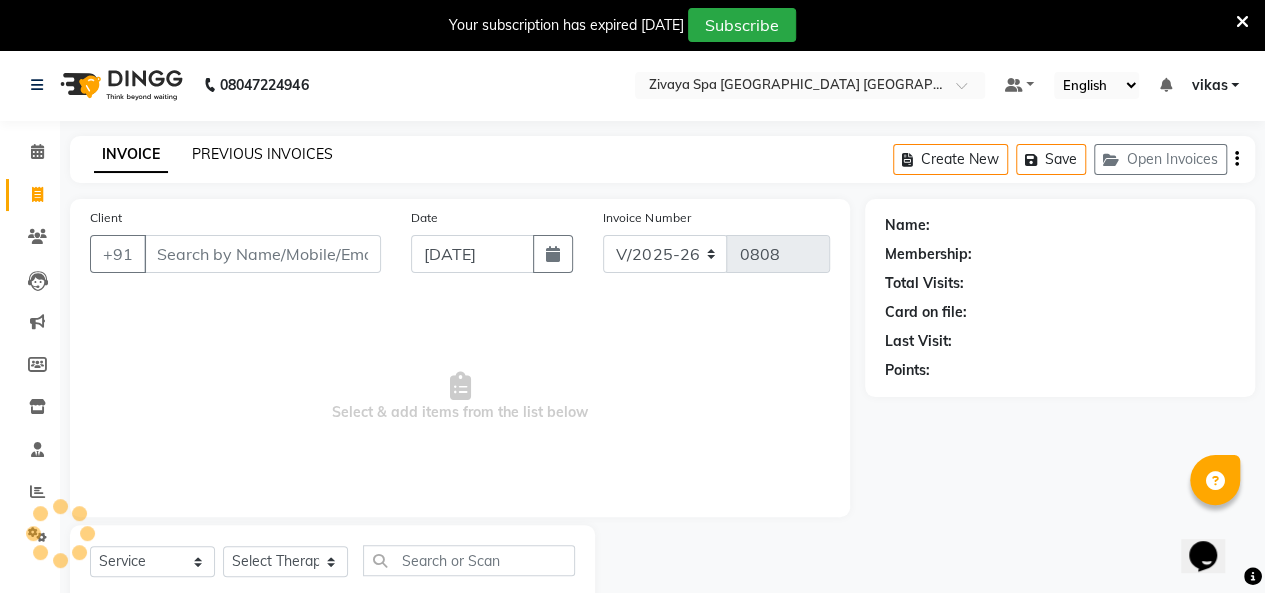 click on "PREVIOUS INVOICES" 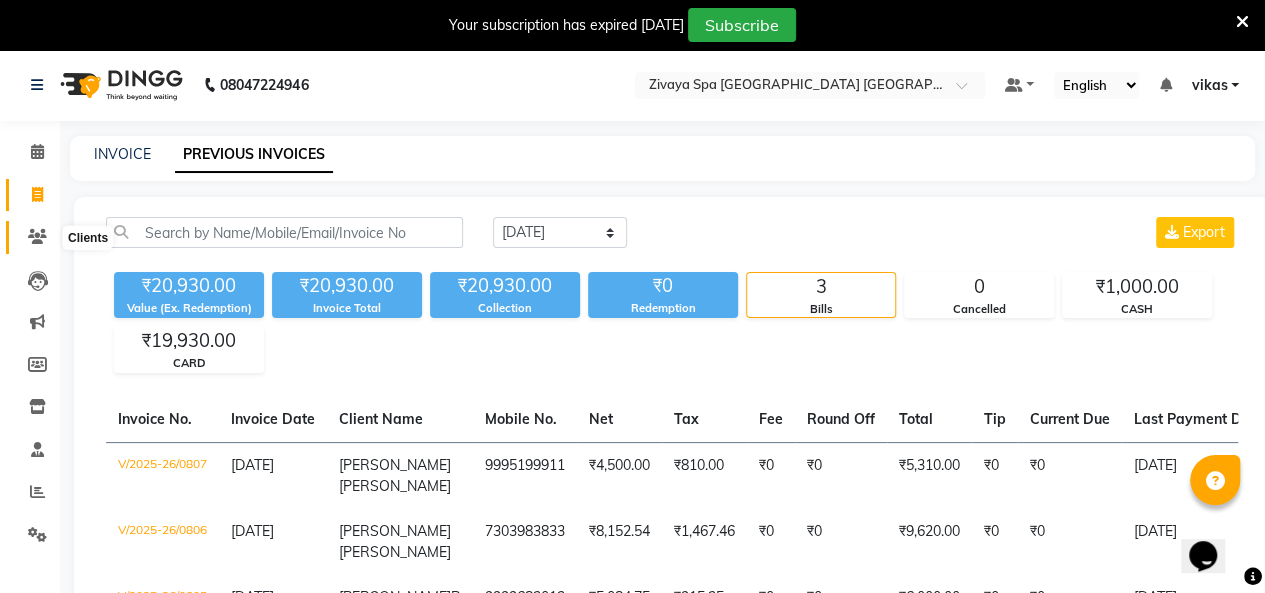 click 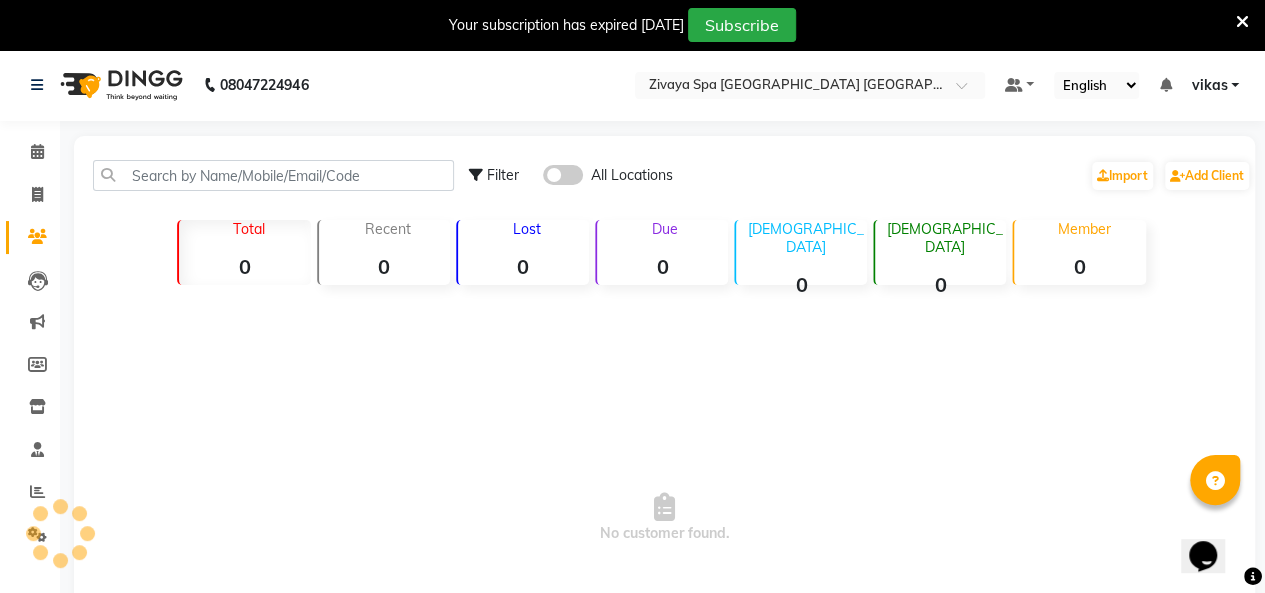 click 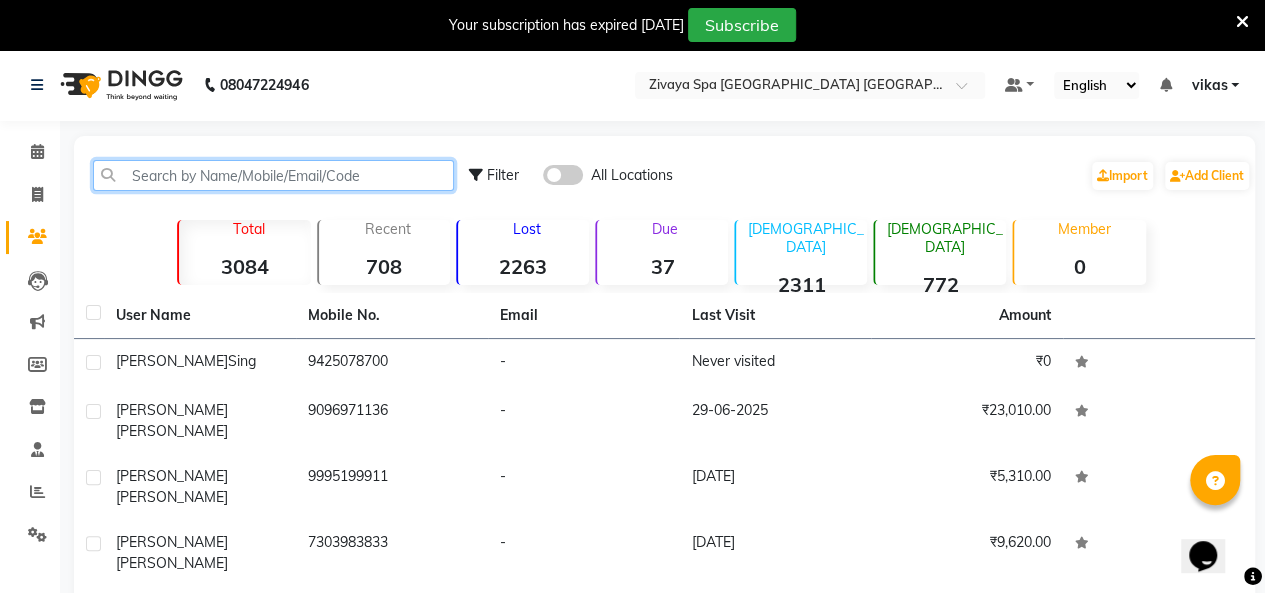 click 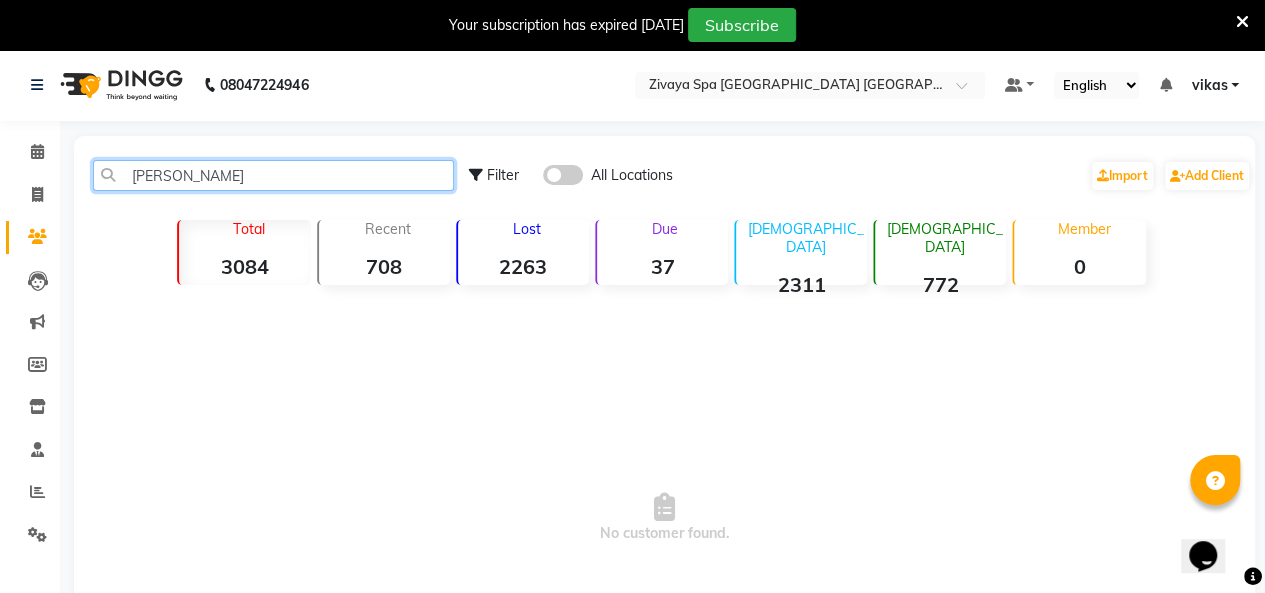 drag, startPoint x: 158, startPoint y: 169, endPoint x: 135, endPoint y: 183, distance: 26.925823 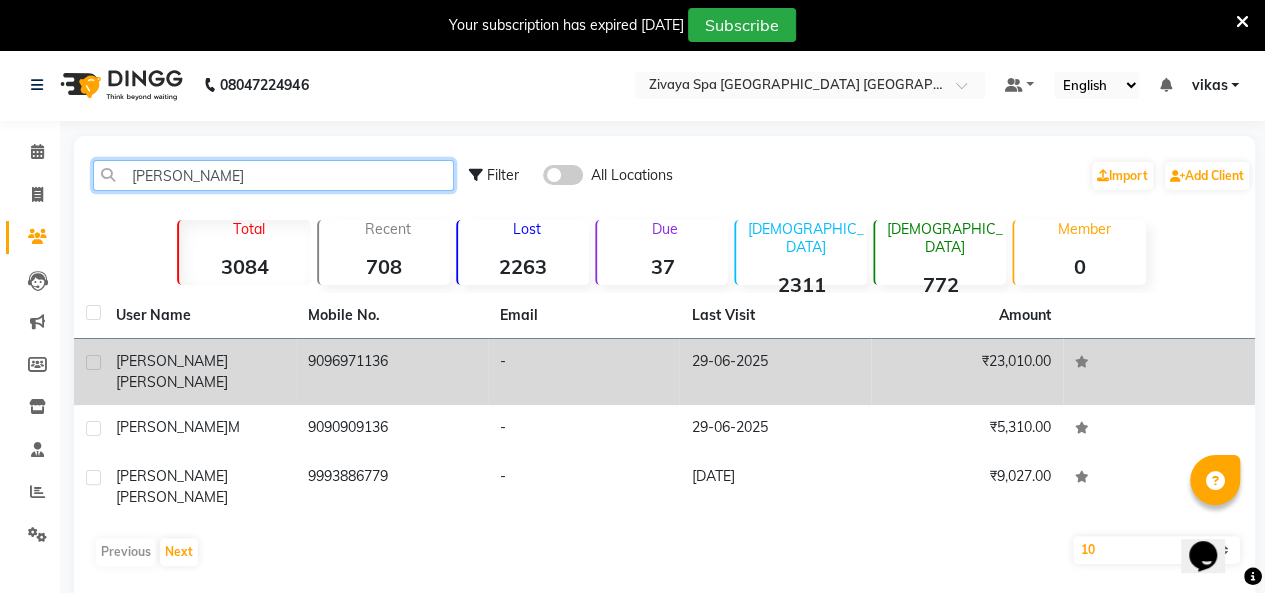 type on "[PERSON_NAME]" 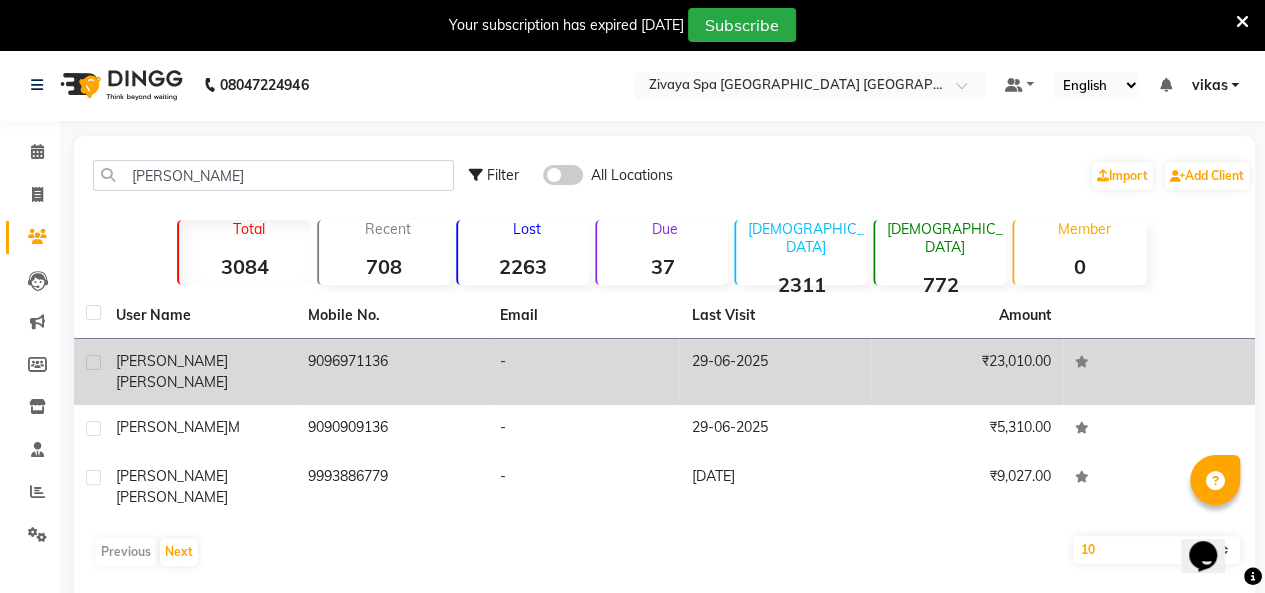 click on "[PERSON_NAME]" 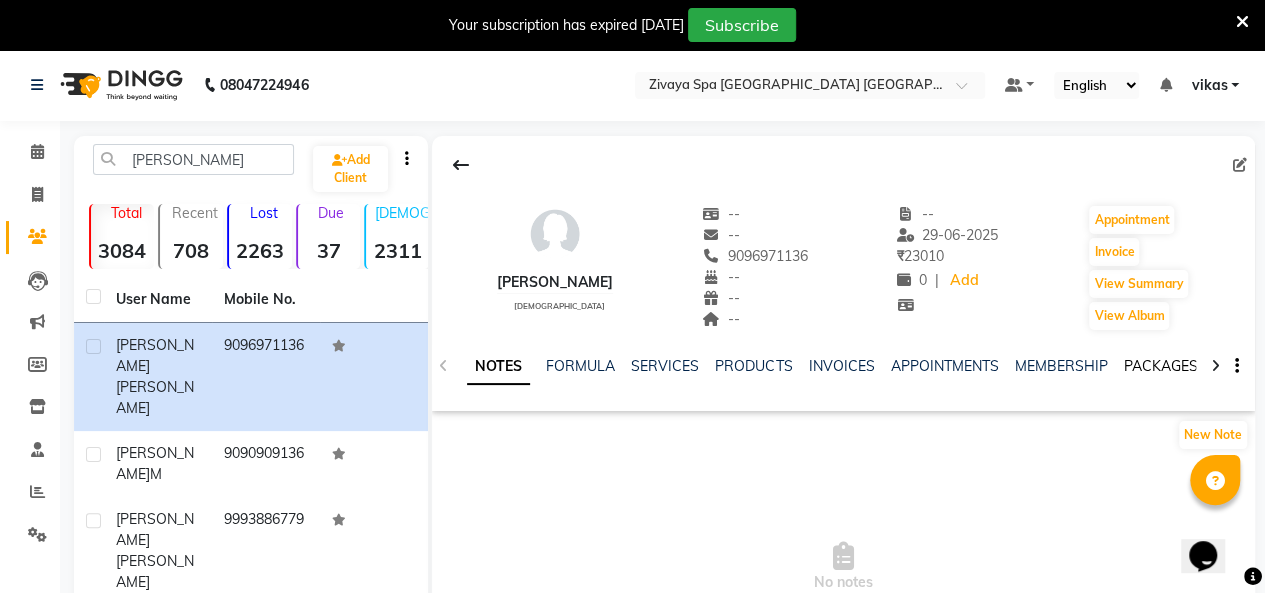 click on "PACKAGES" 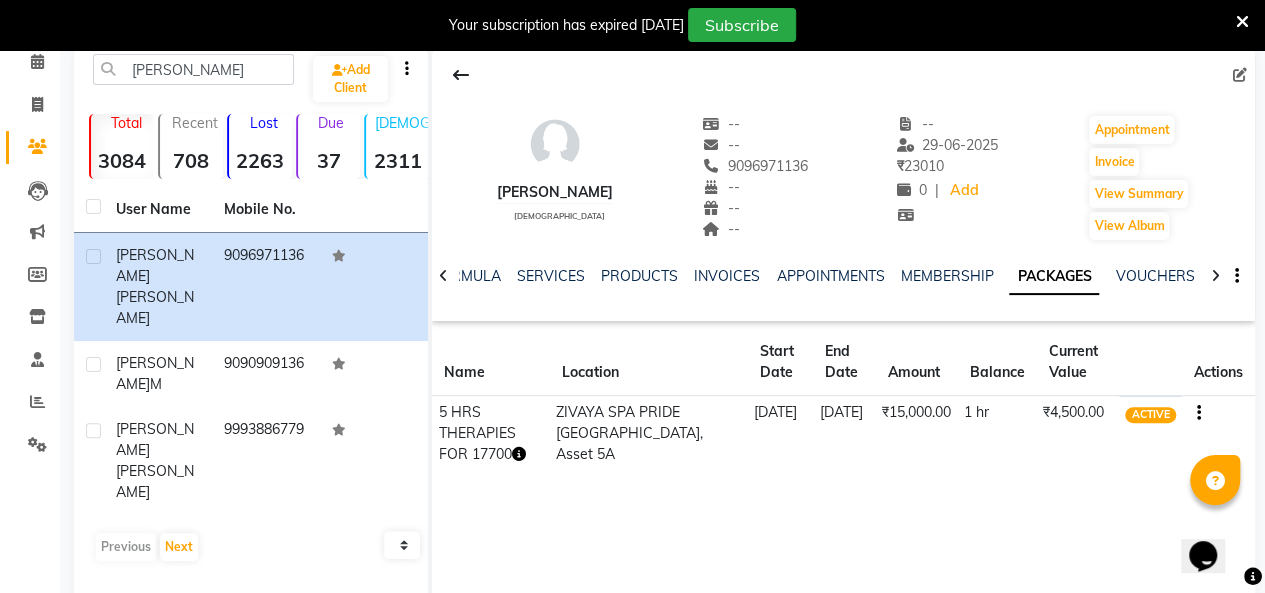 scroll, scrollTop: 172, scrollLeft: 0, axis: vertical 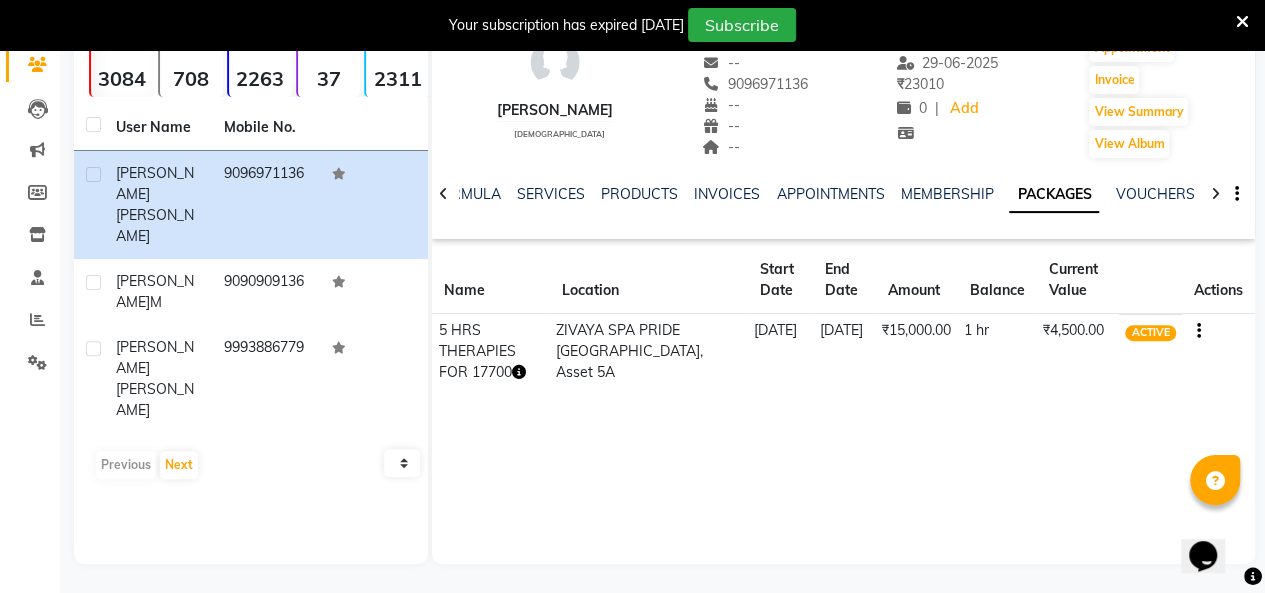 click 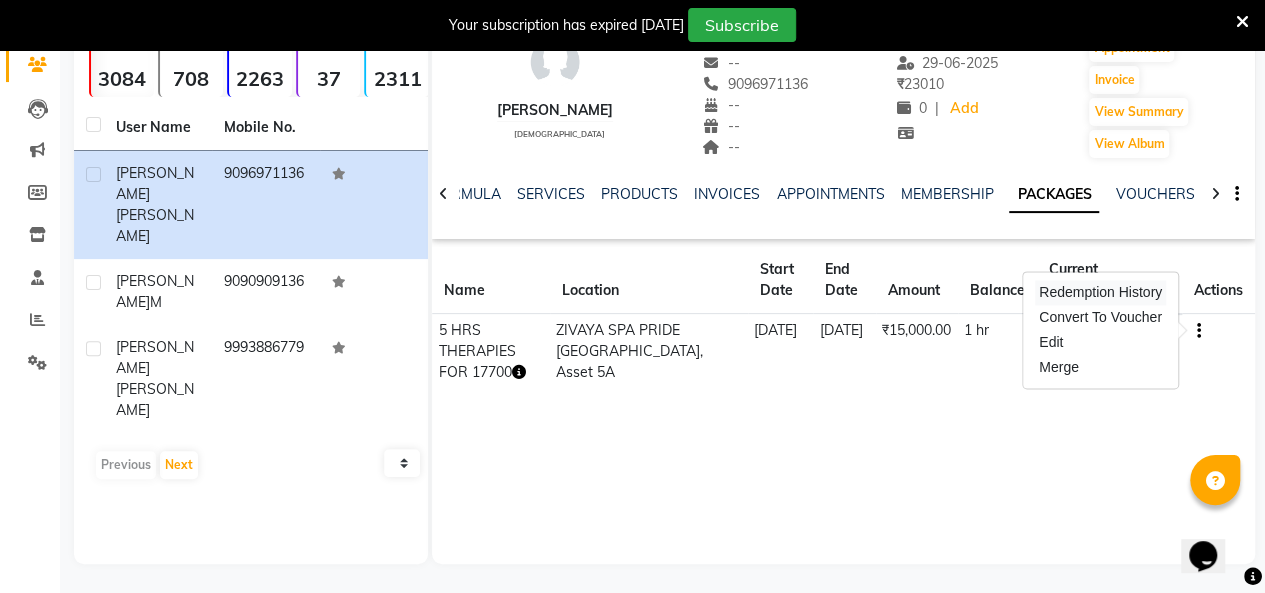 click on "Redemption History" at bounding box center (1100, 292) 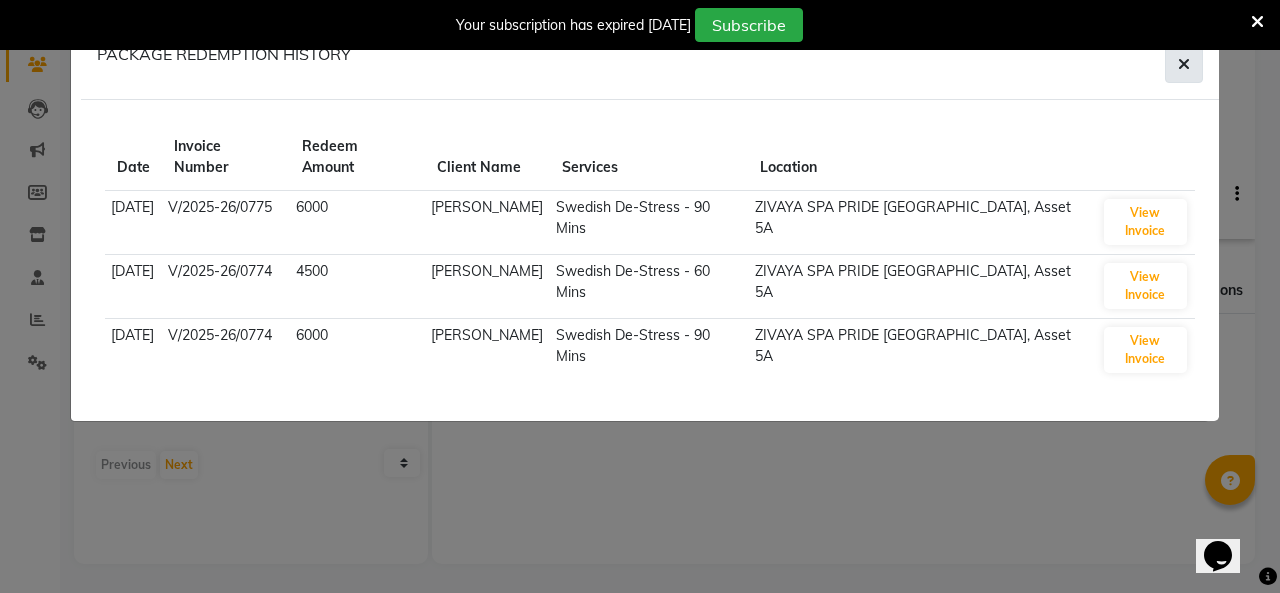 click 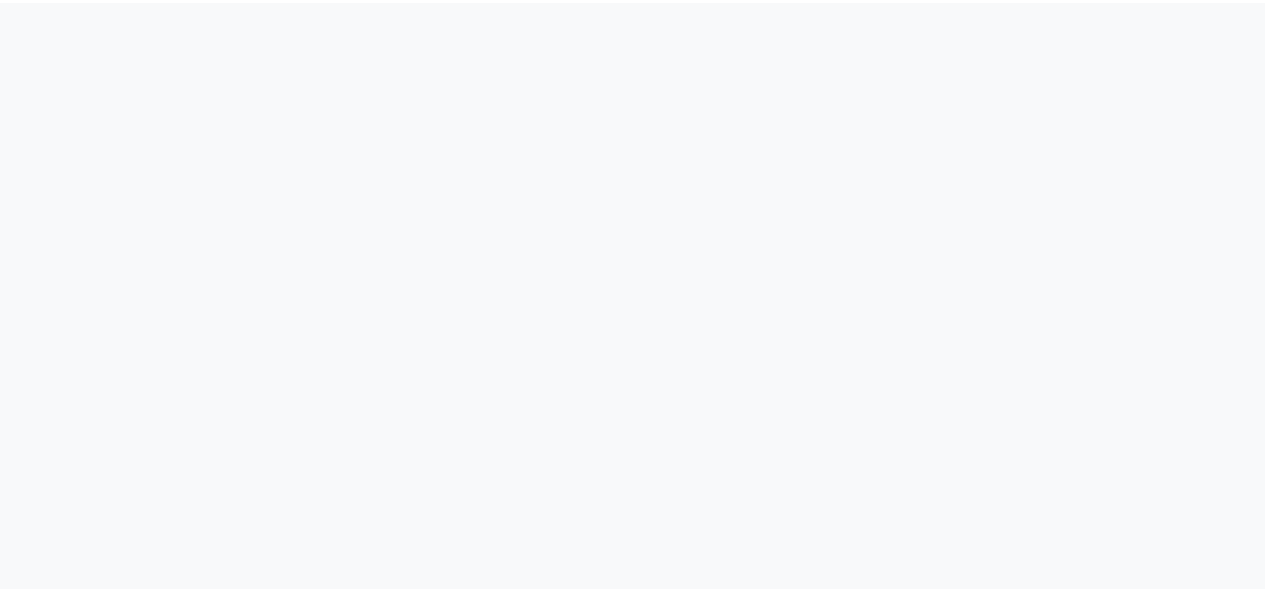 scroll, scrollTop: 0, scrollLeft: 0, axis: both 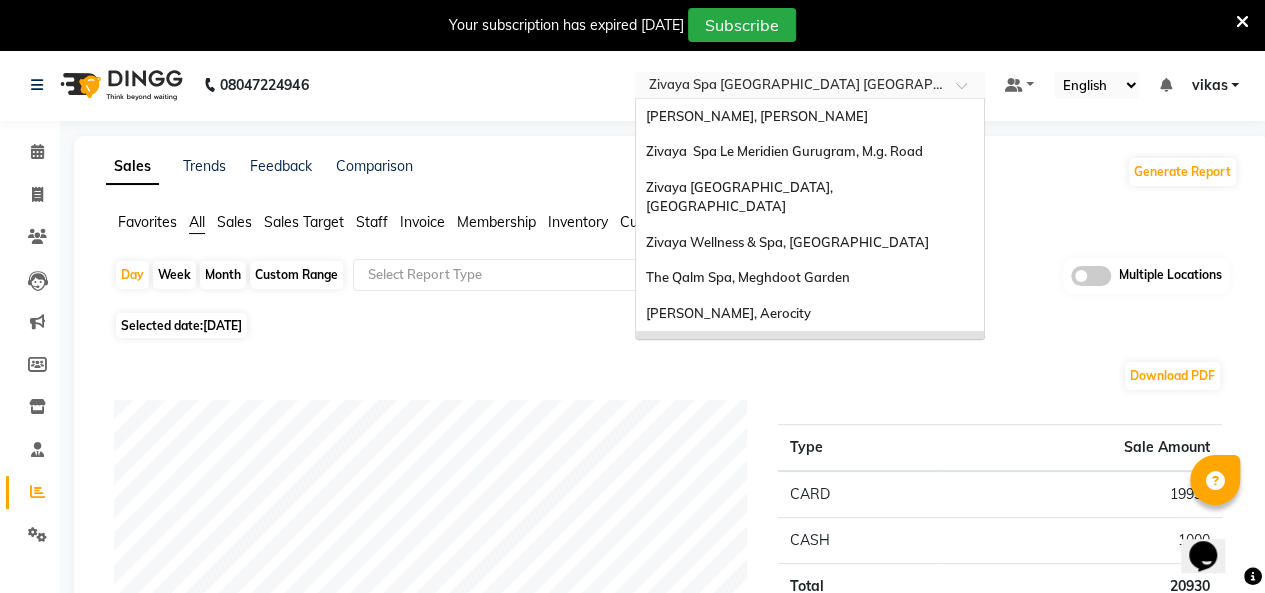 click at bounding box center [790, 87] 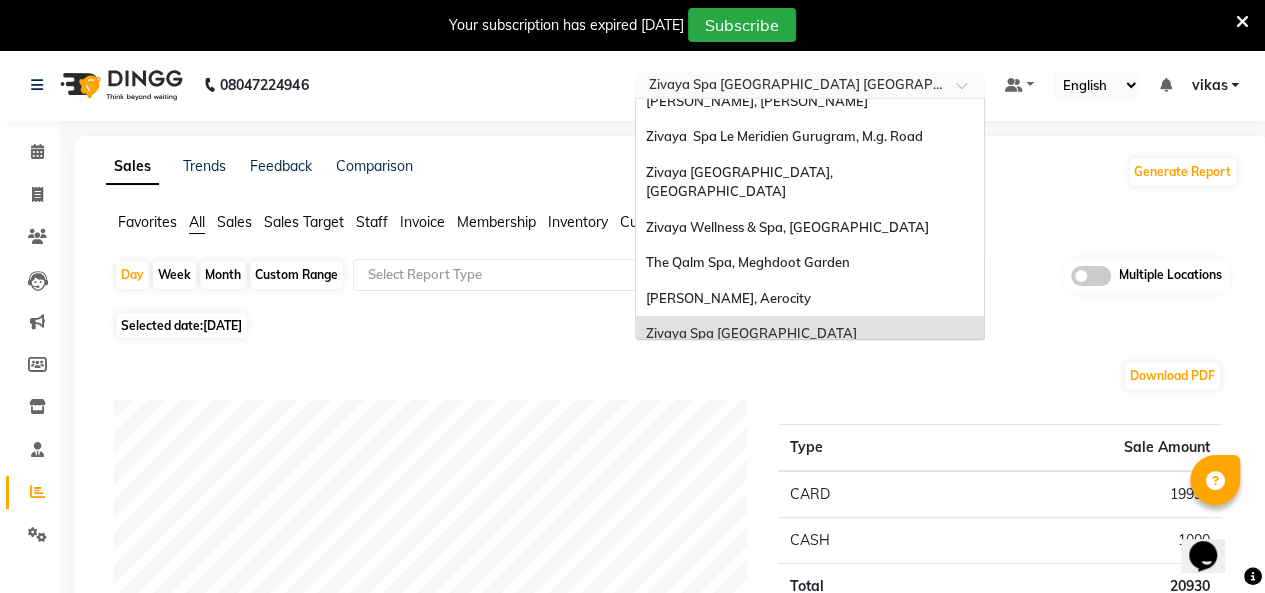 scroll, scrollTop: 0, scrollLeft: 0, axis: both 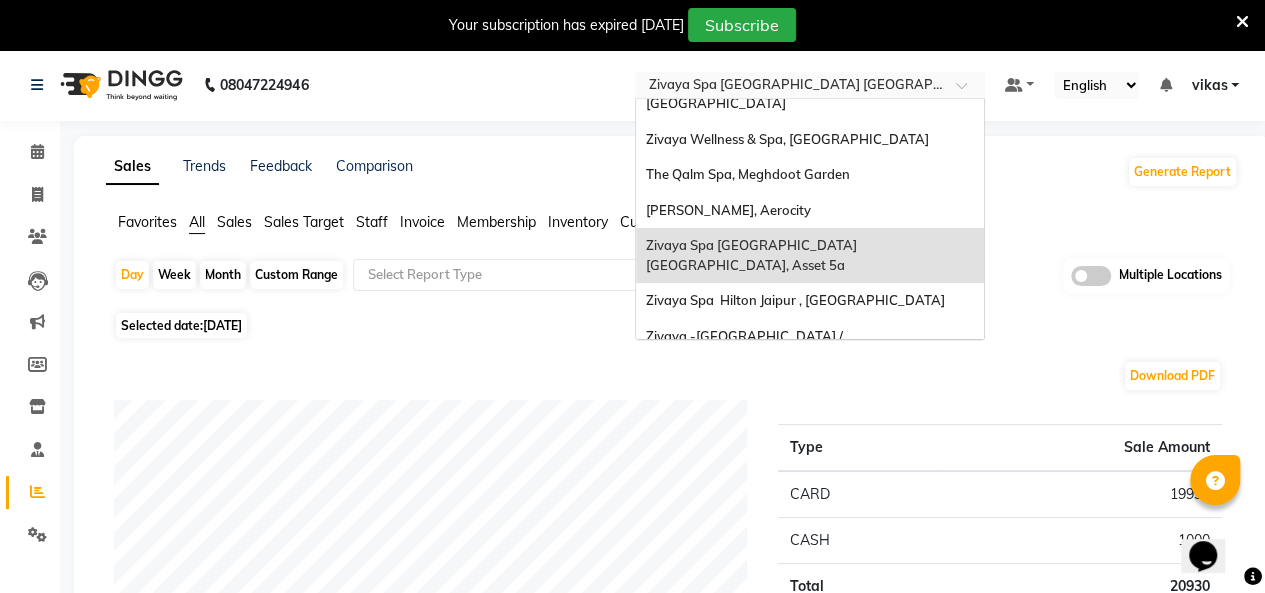 click on "Zivaya Spa [GEOGRAPHIC_DATA] [GEOGRAPHIC_DATA], Asset 5a" at bounding box center (753, 255) 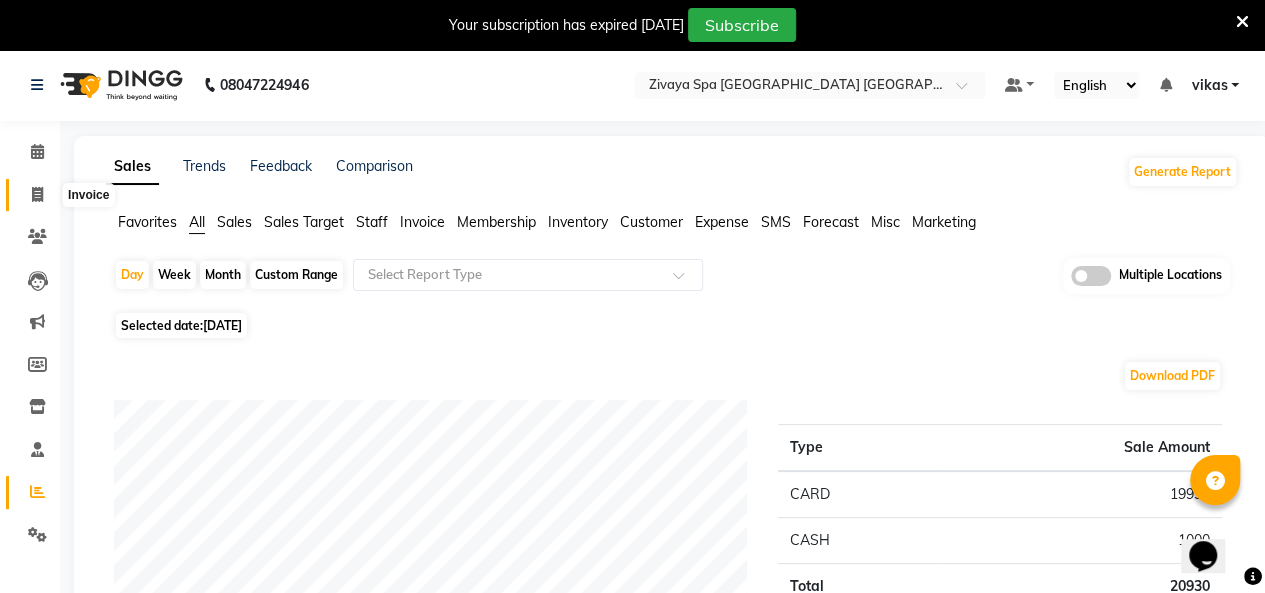 click 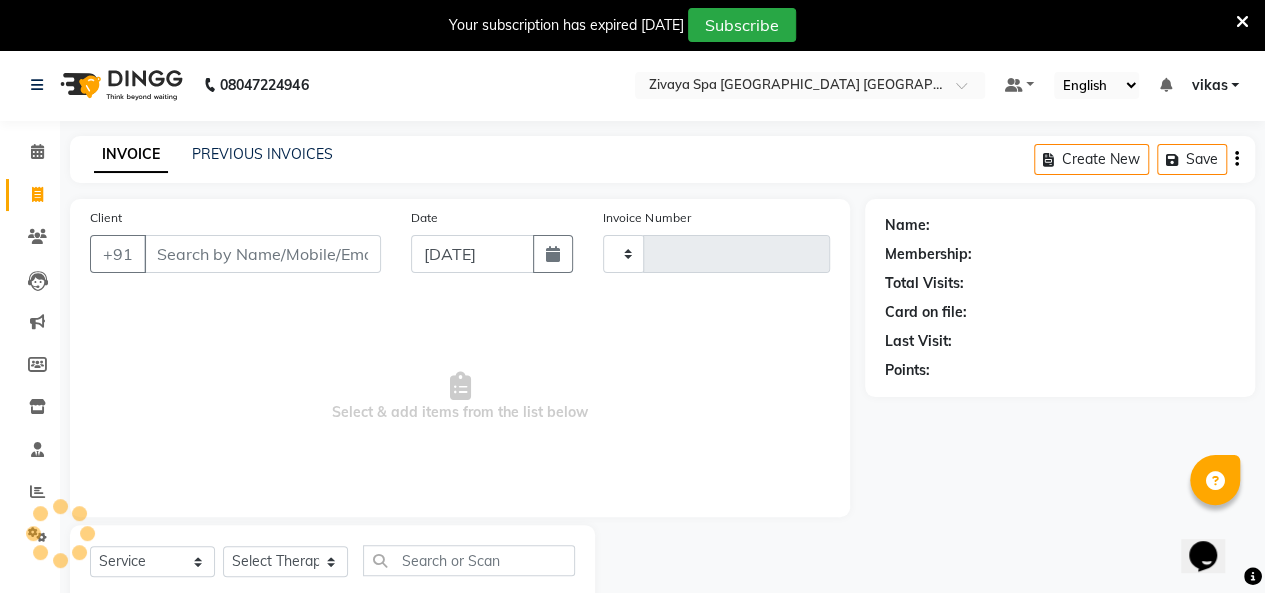 type on "0808" 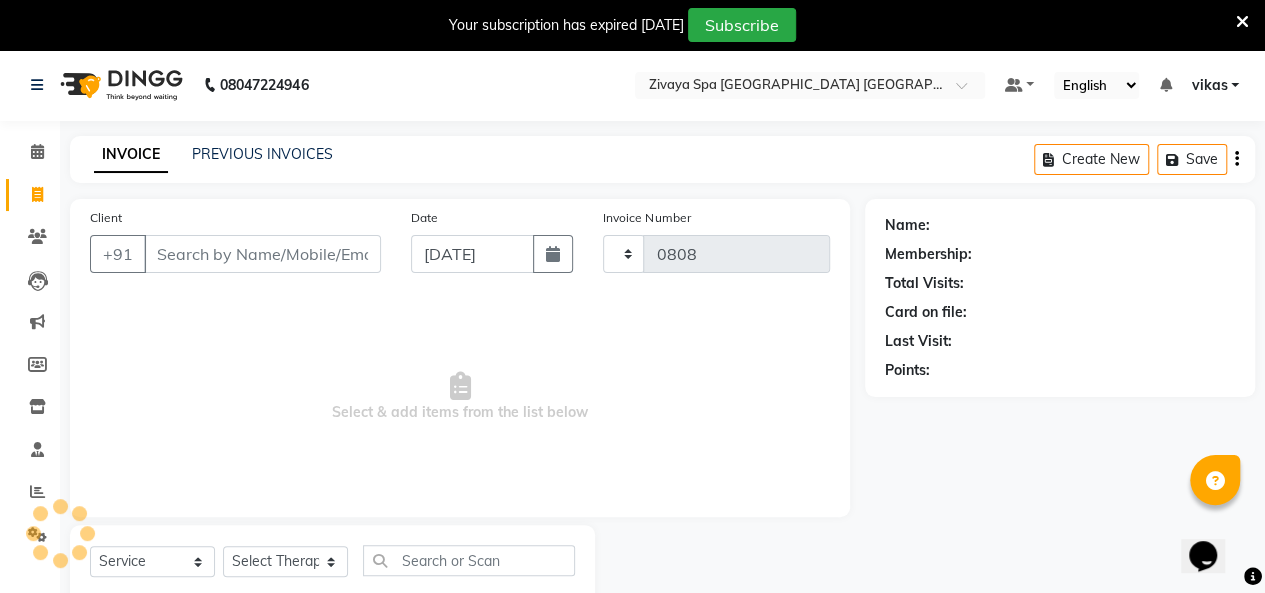 scroll, scrollTop: 56, scrollLeft: 0, axis: vertical 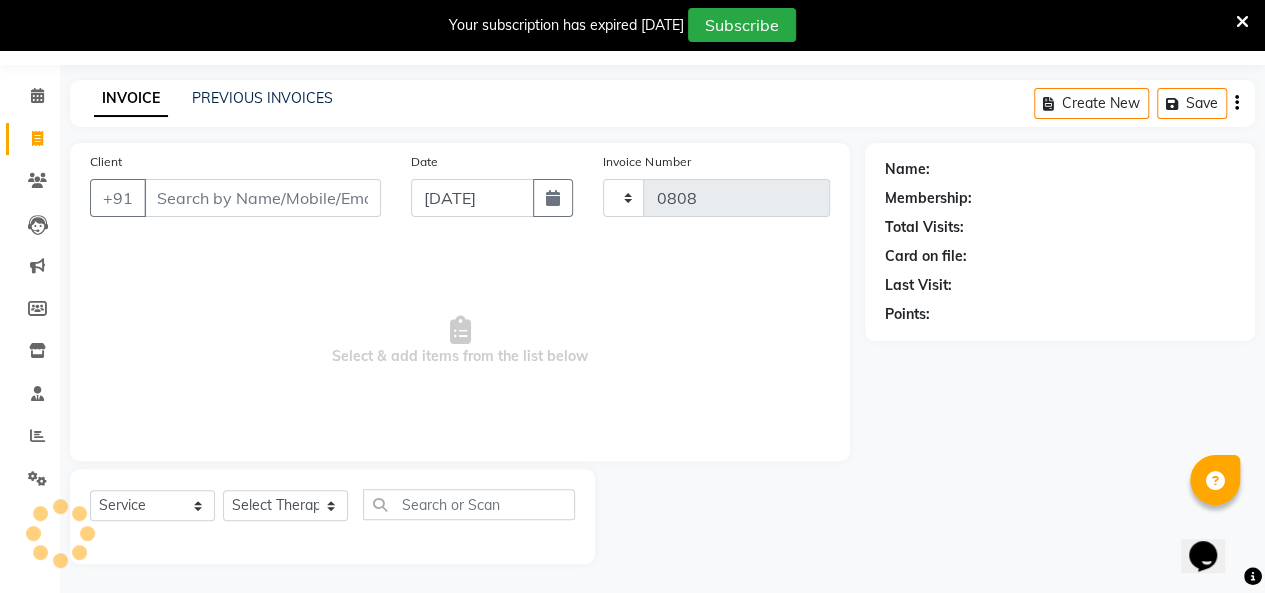 select on "6501" 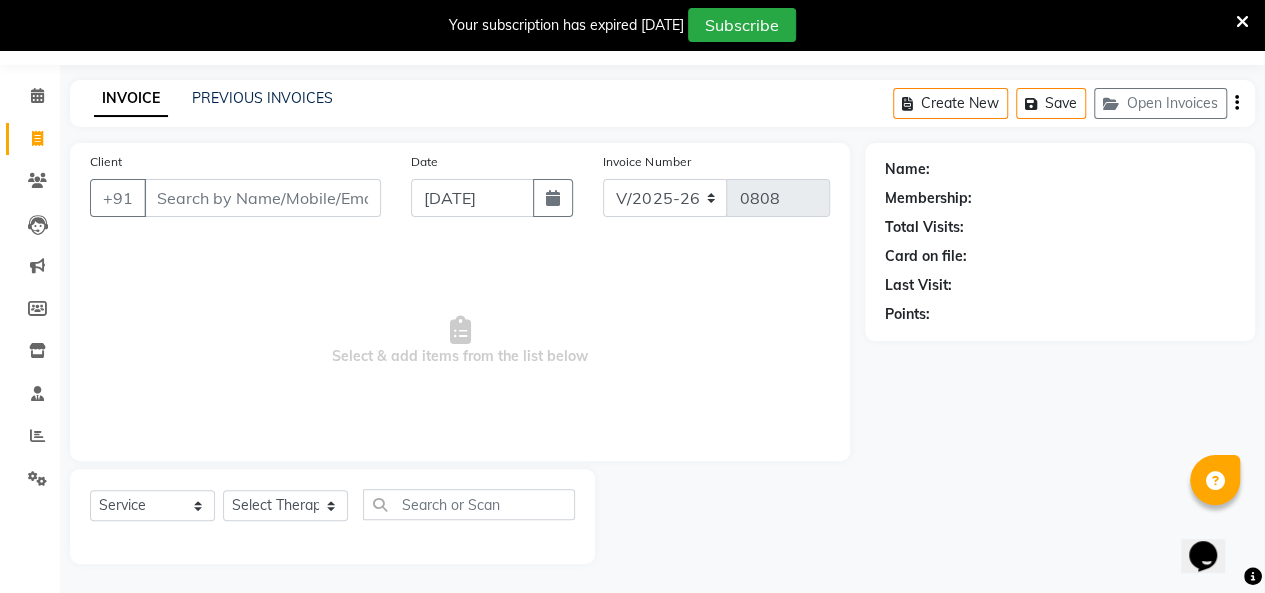 click on "PREVIOUS INVOICES" 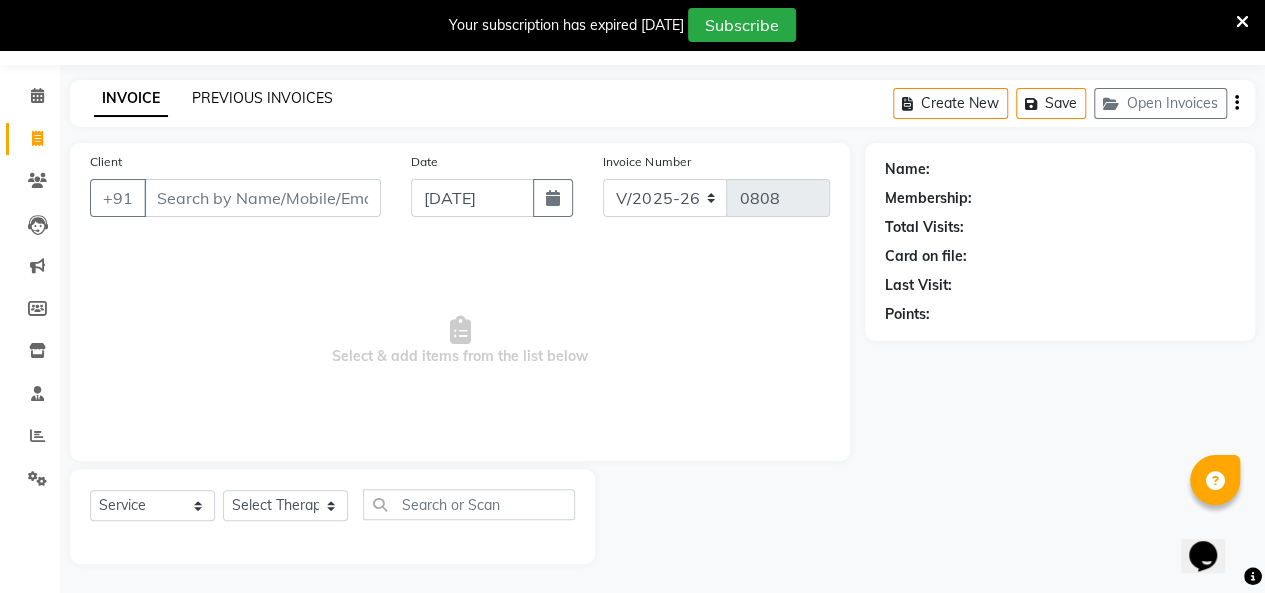 click on "PREVIOUS INVOICES" 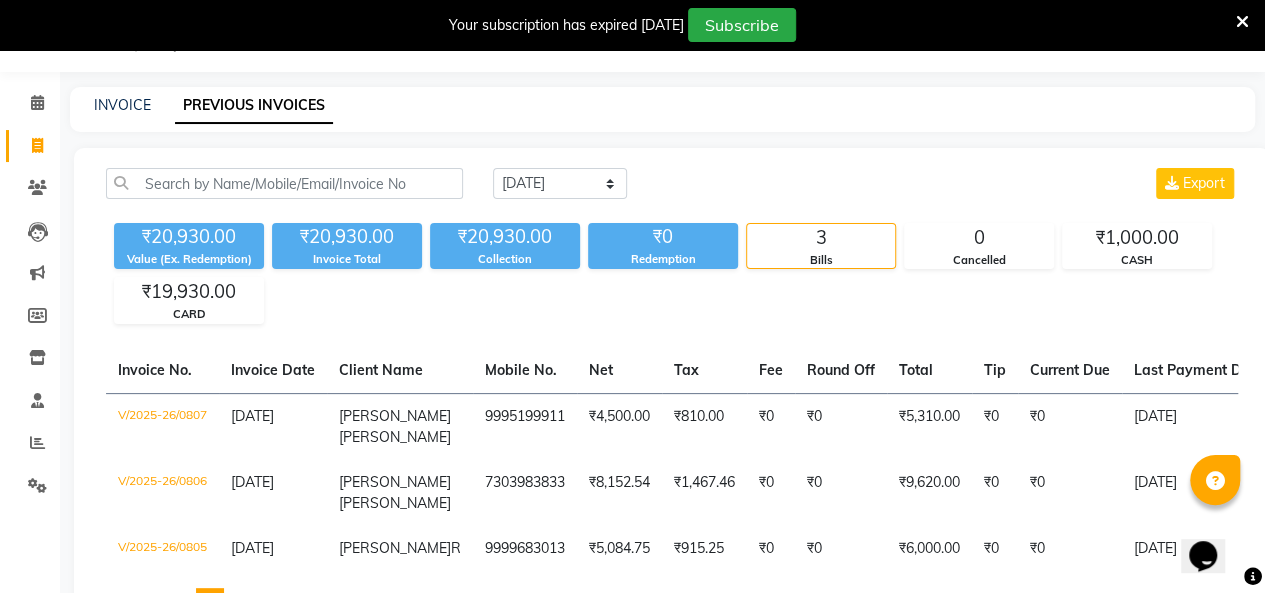 scroll, scrollTop: 56, scrollLeft: 0, axis: vertical 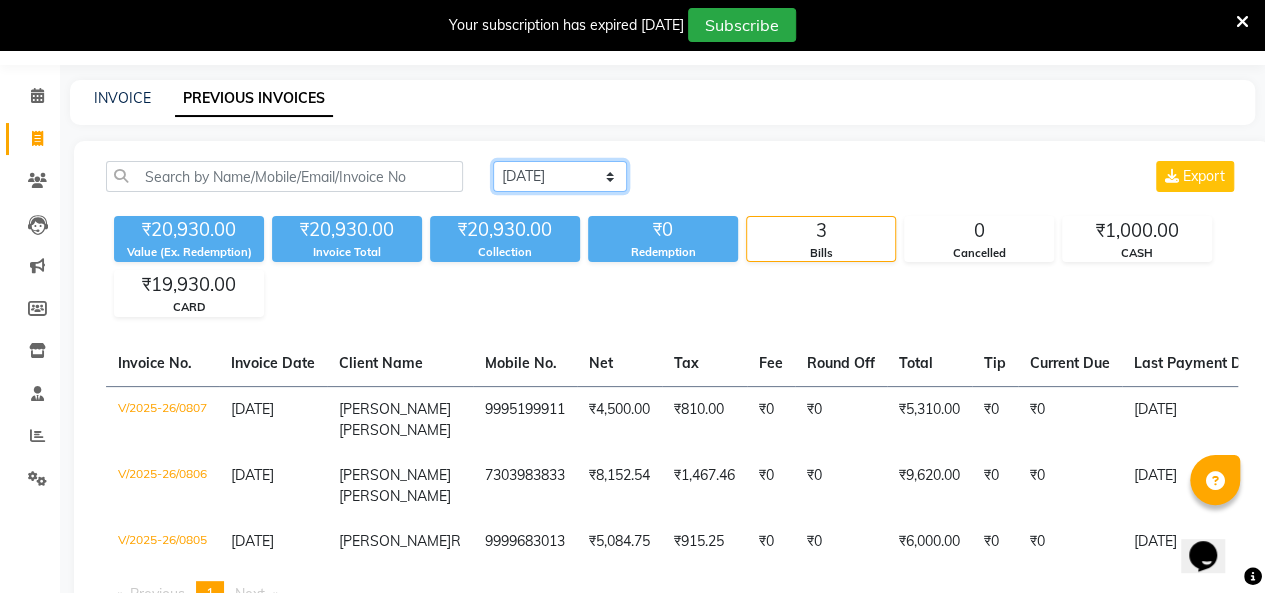 click on "Today Yesterday Custom Range" 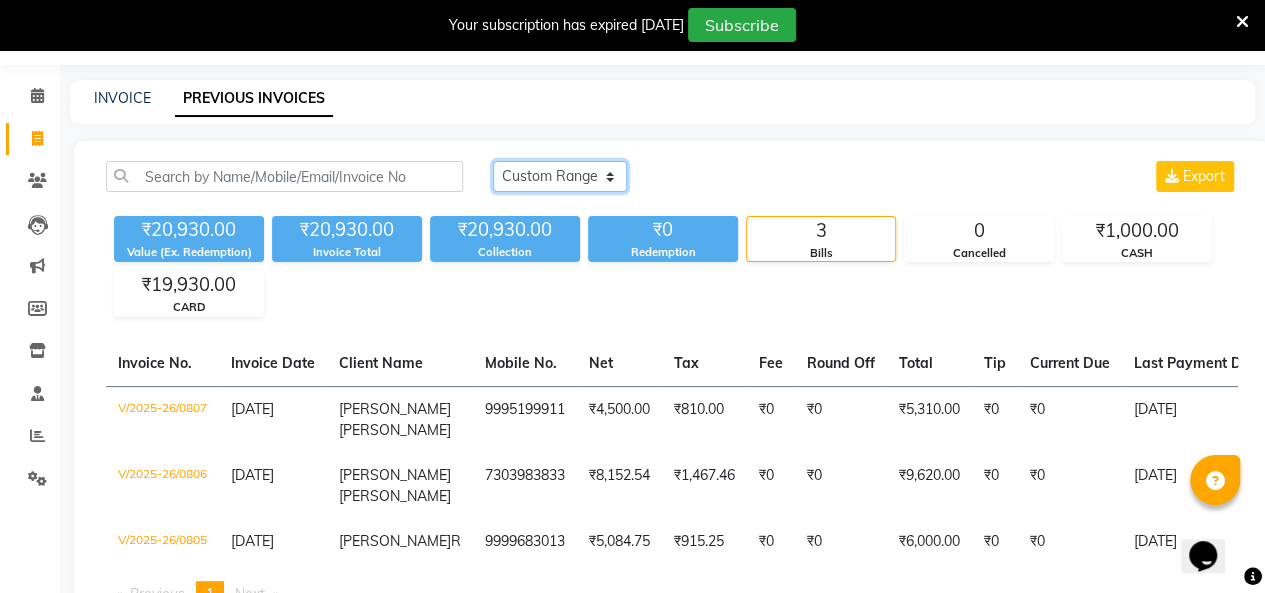 click on "Today Yesterday Custom Range" 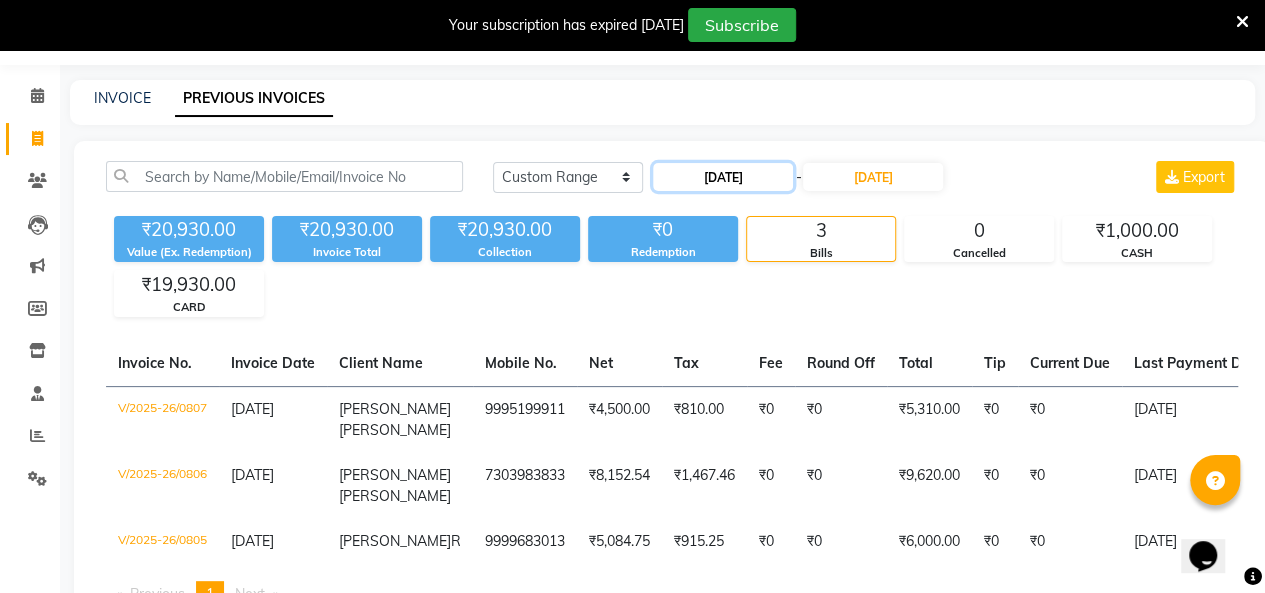 click on "01-07-2025" 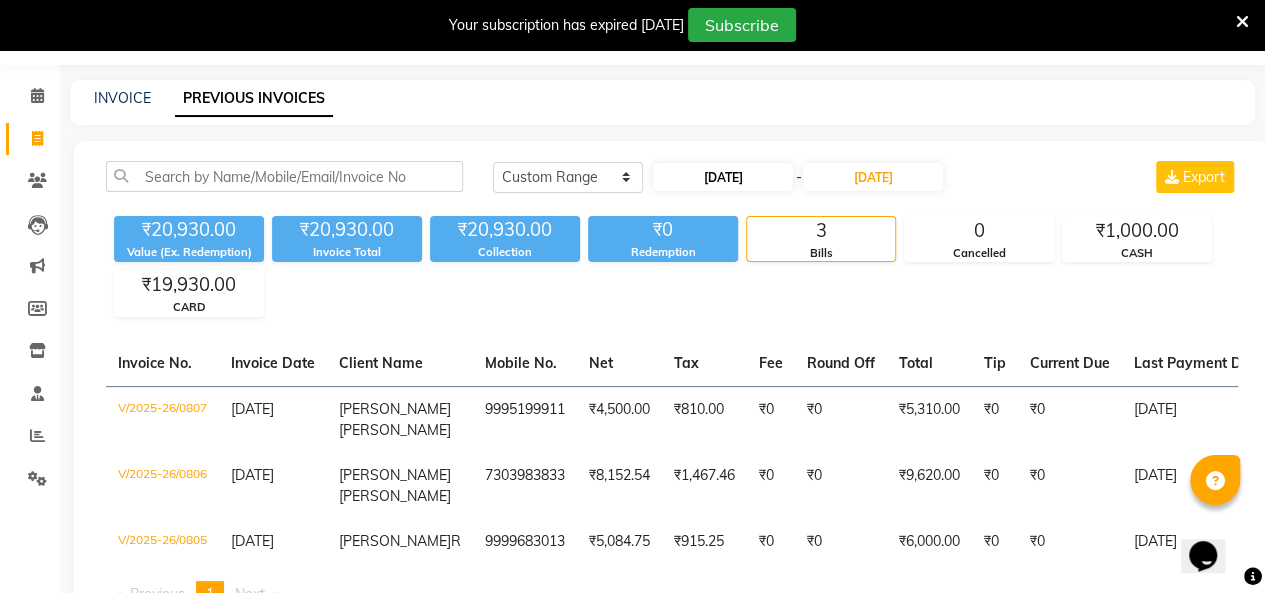 select on "7" 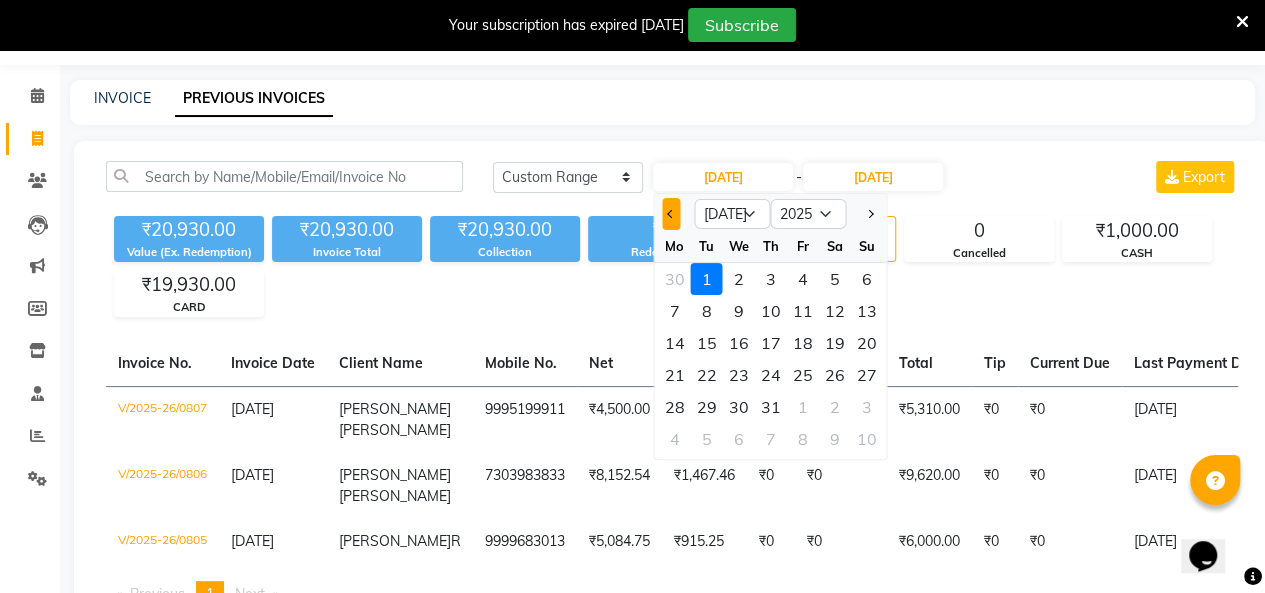 click 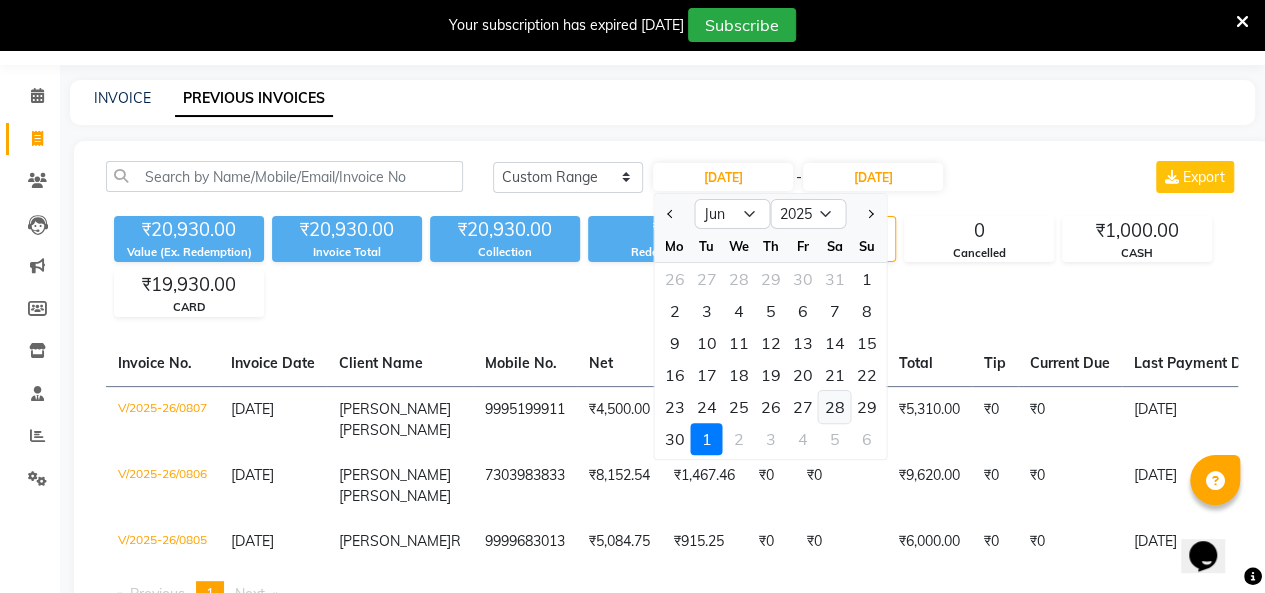 click on "28" 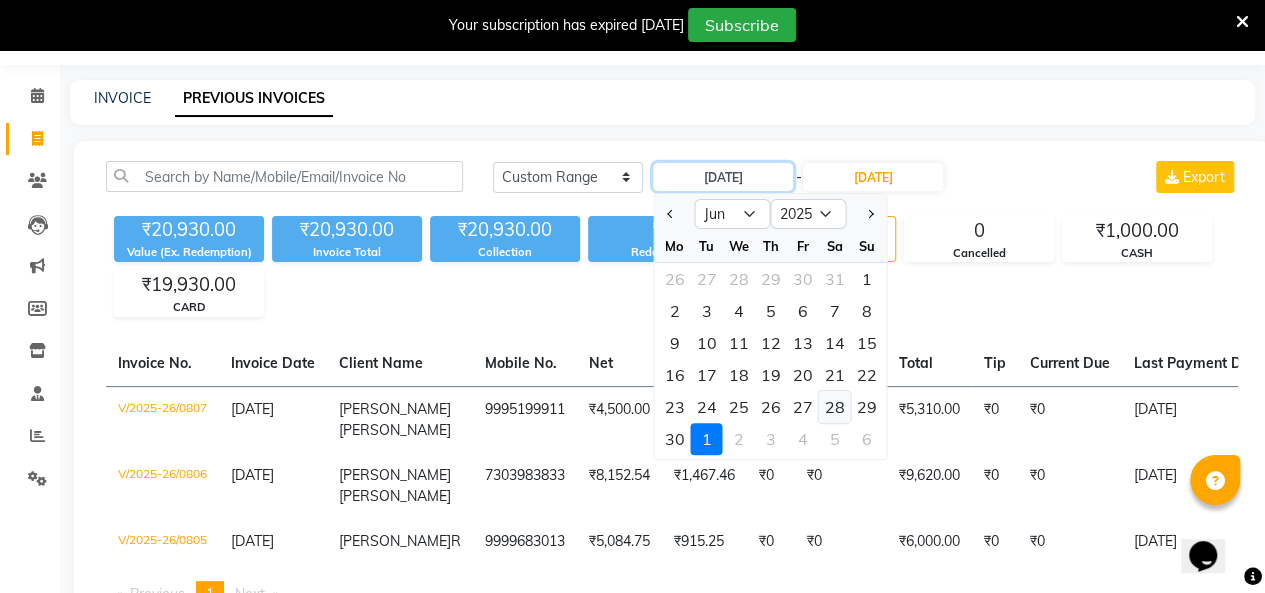 type on "28-06-2025" 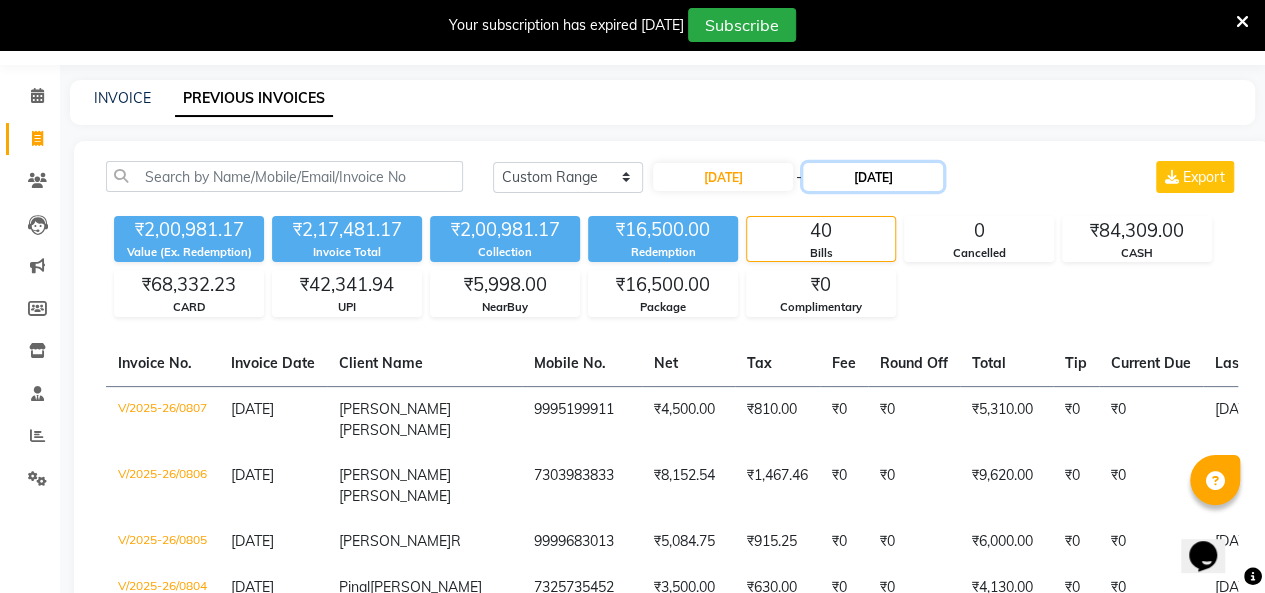 click on "01-07-2025" 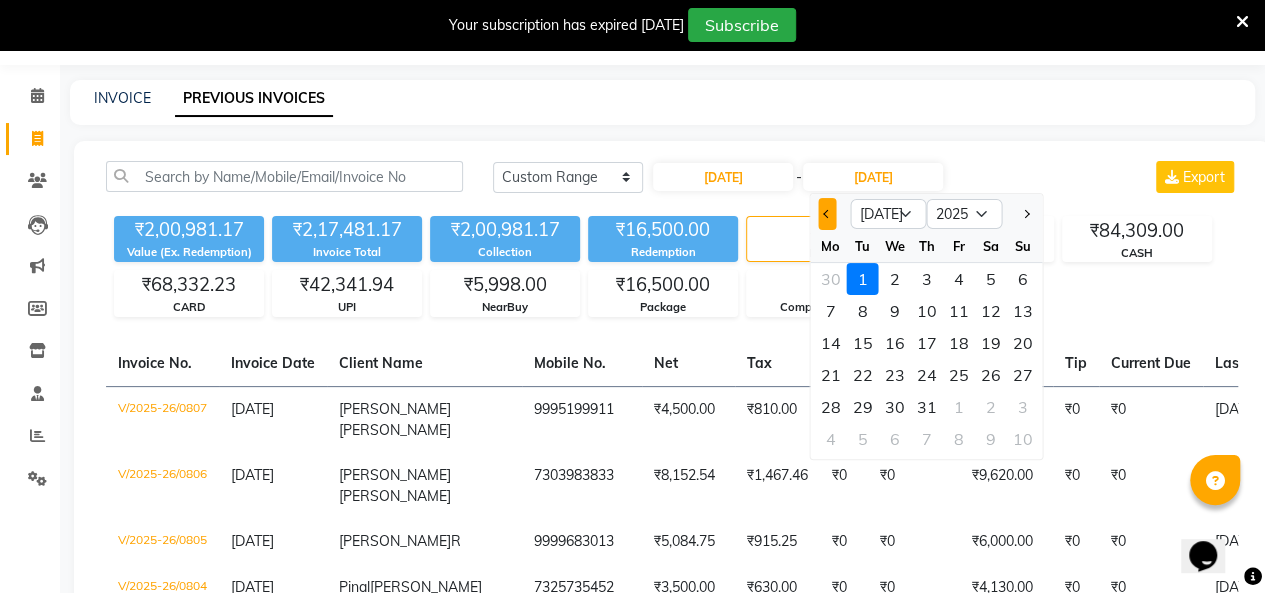 click 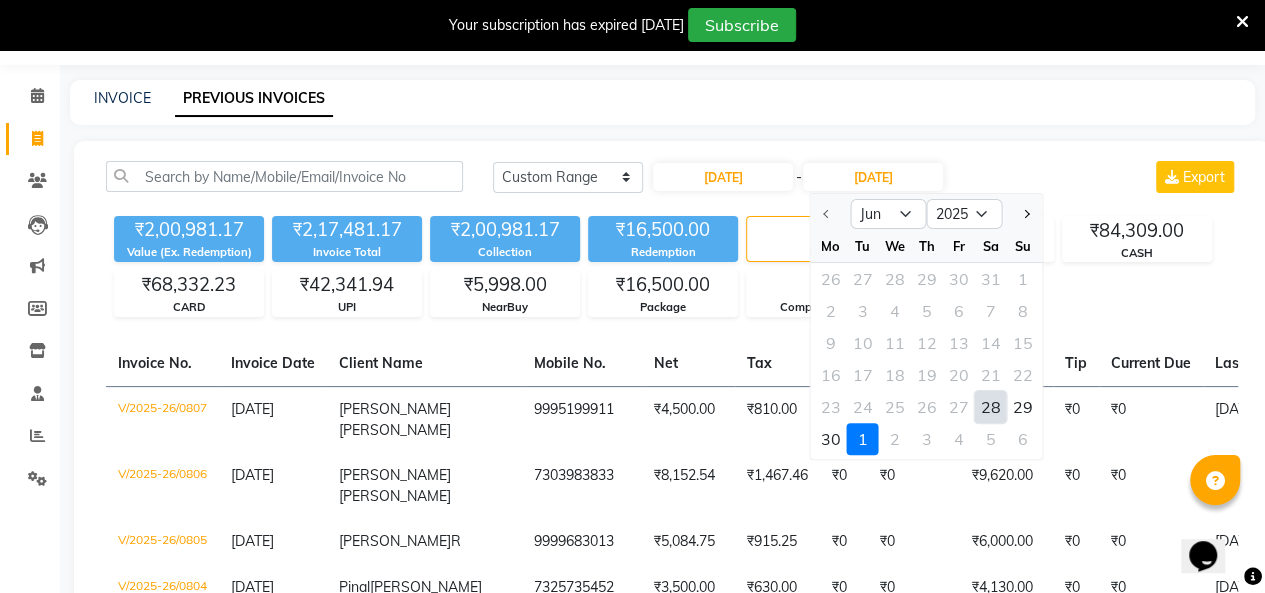 click on "28" 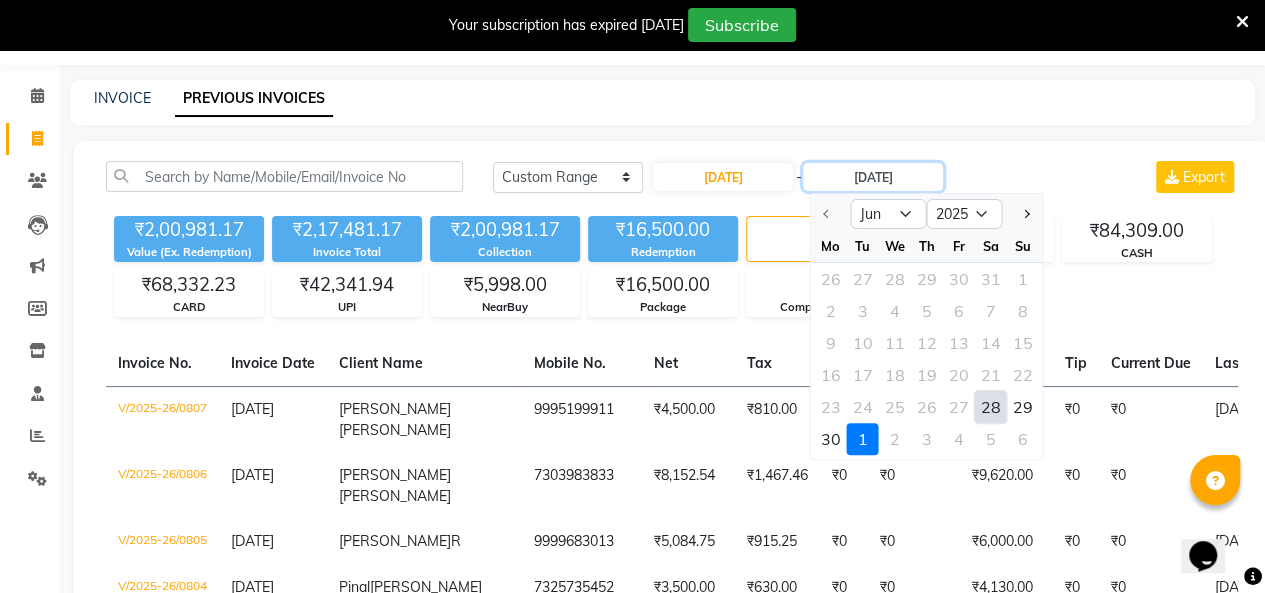 type on "28-06-2025" 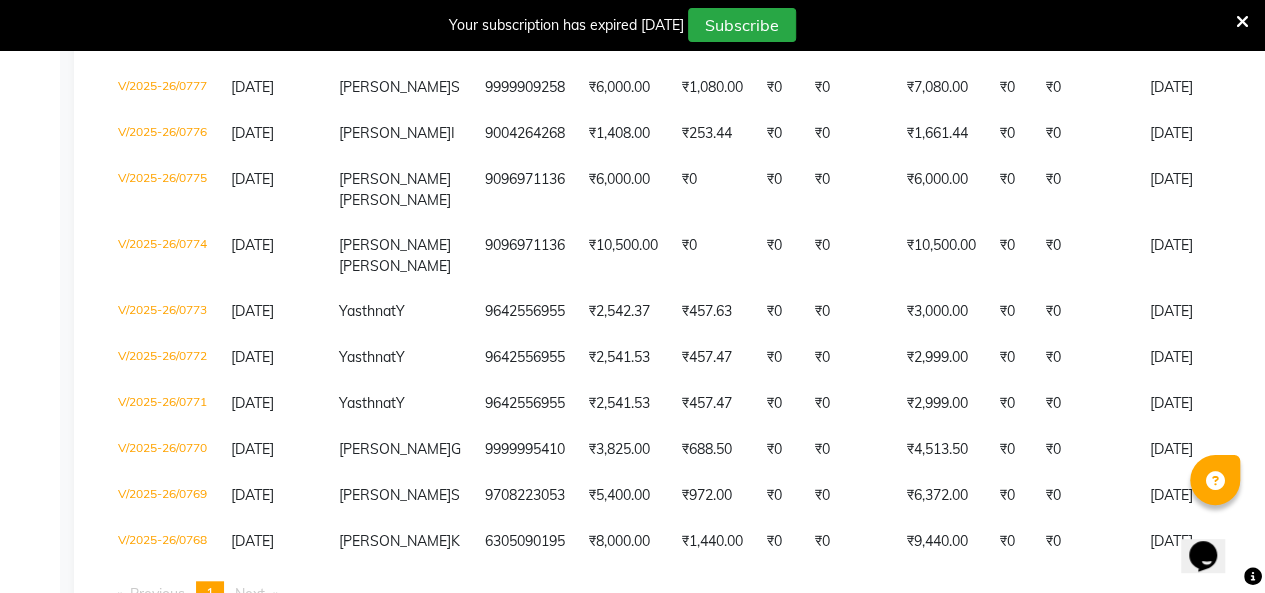 scroll, scrollTop: 584, scrollLeft: 0, axis: vertical 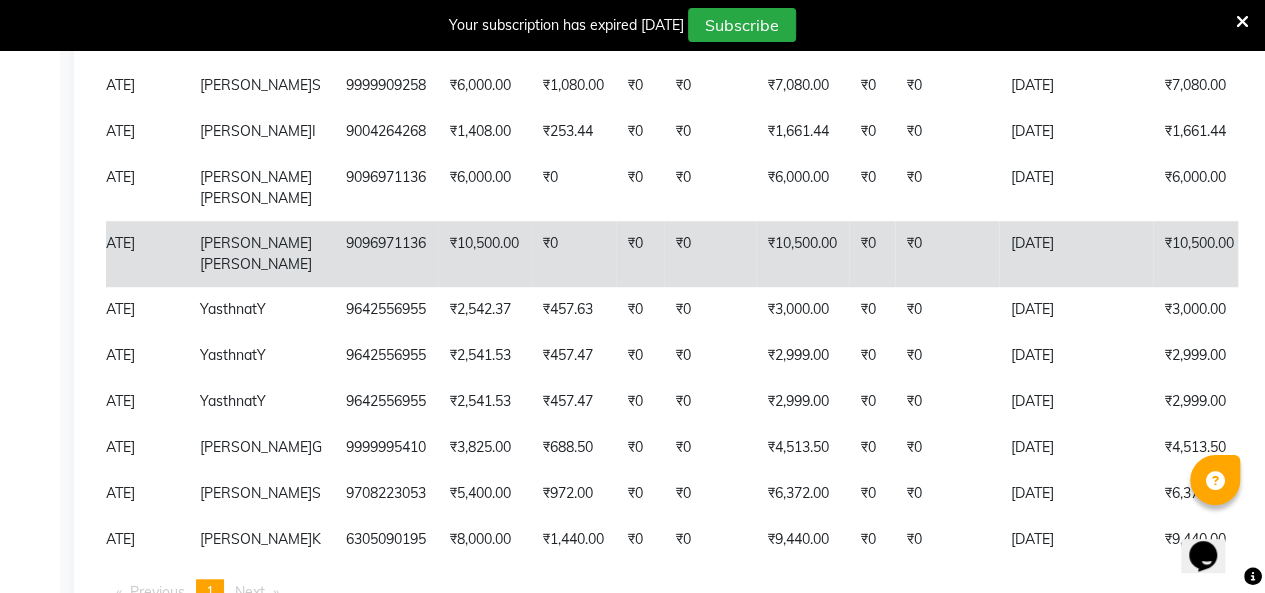 click on "₹0" 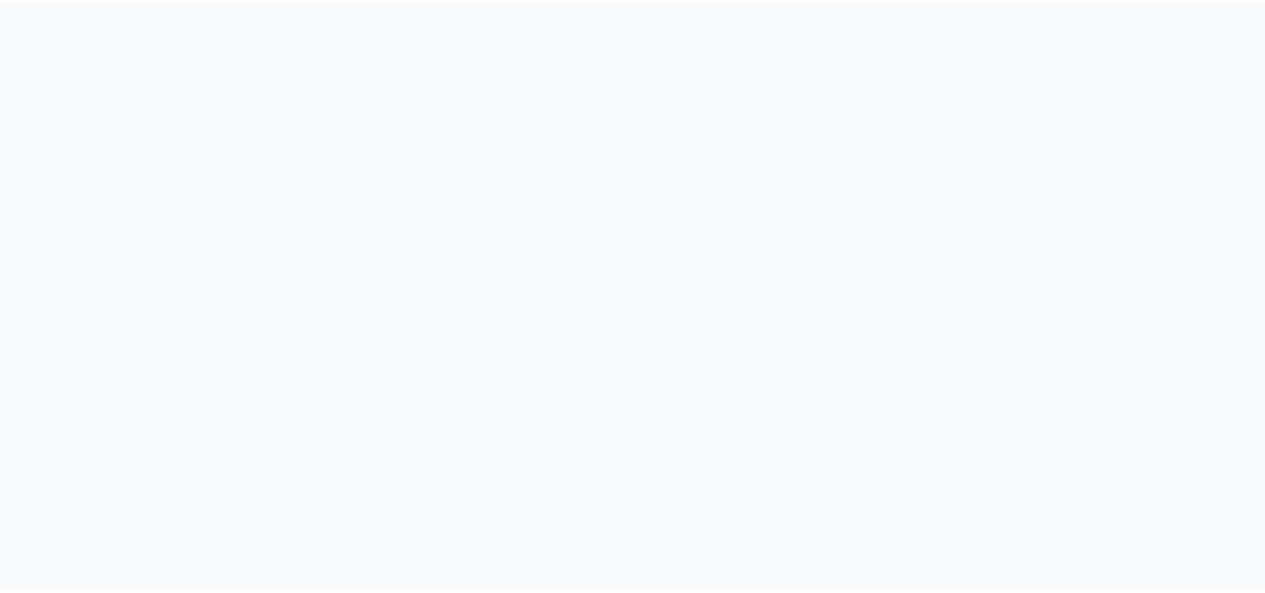 scroll, scrollTop: 0, scrollLeft: 0, axis: both 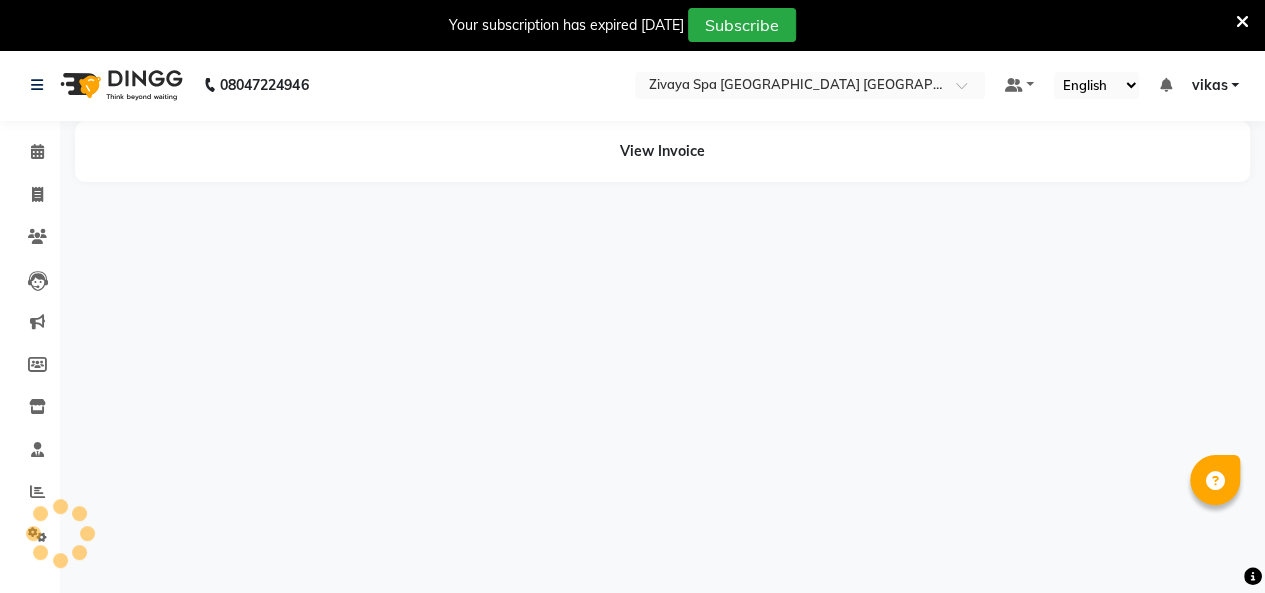 select on "en" 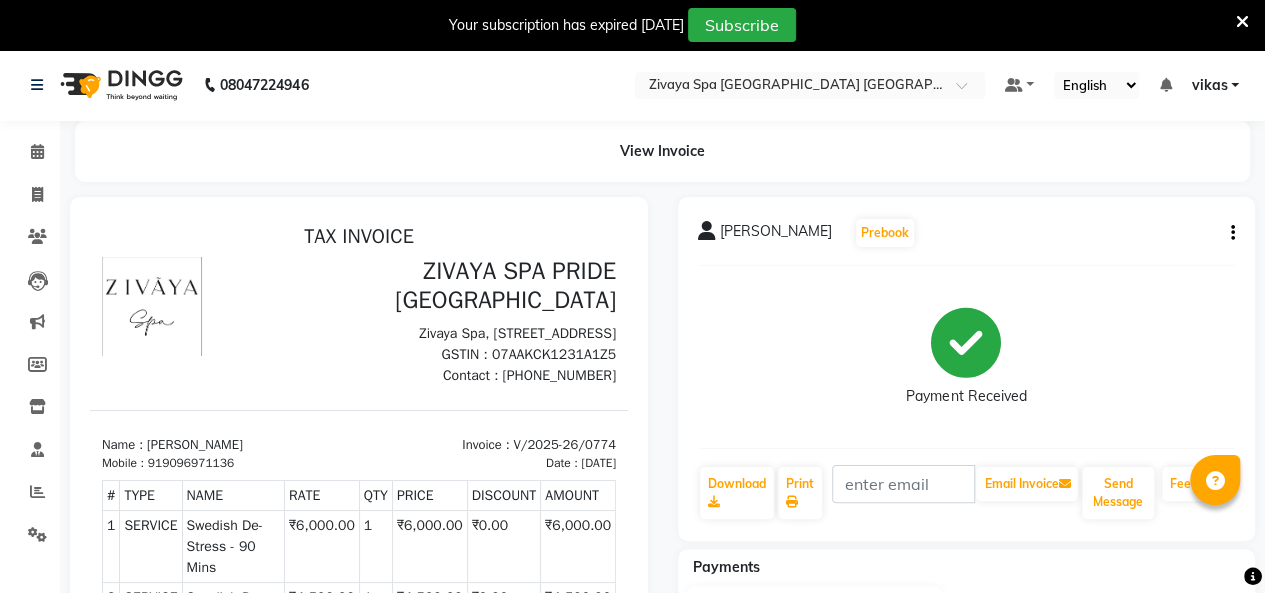 scroll, scrollTop: 0, scrollLeft: 0, axis: both 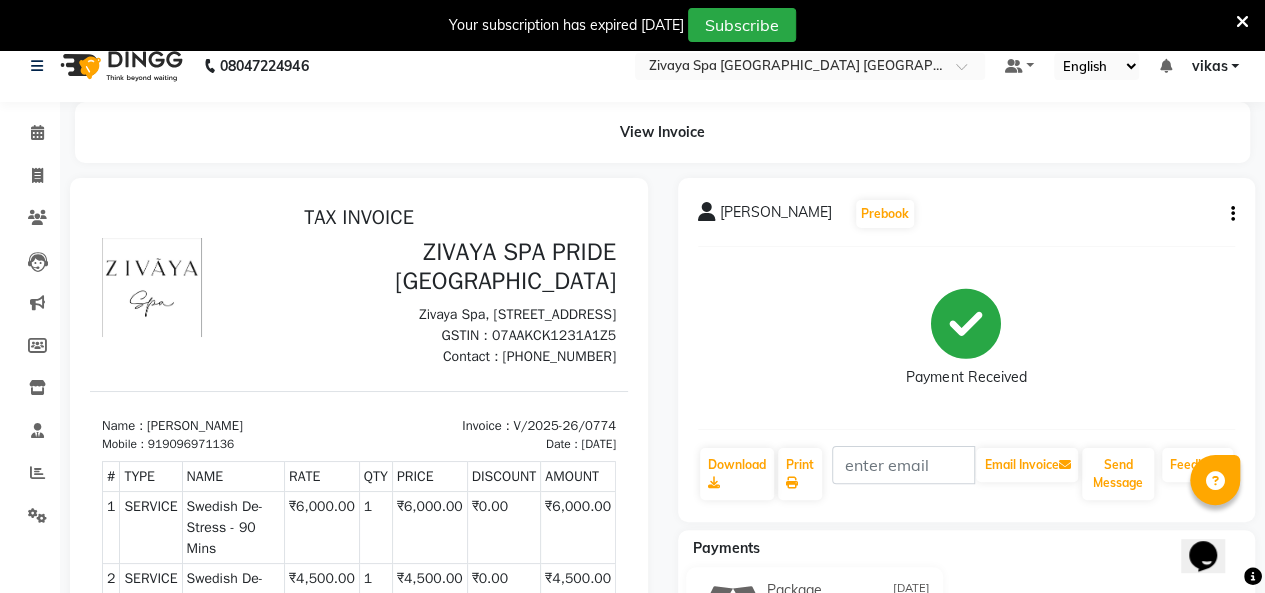 click 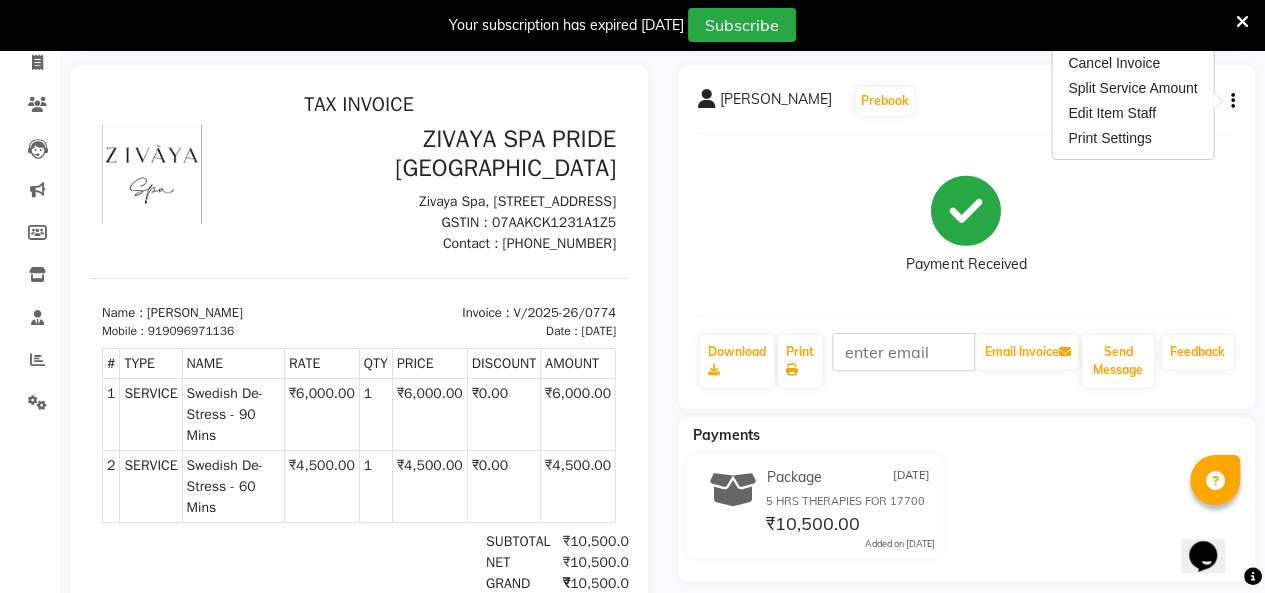 scroll, scrollTop: 346, scrollLeft: 0, axis: vertical 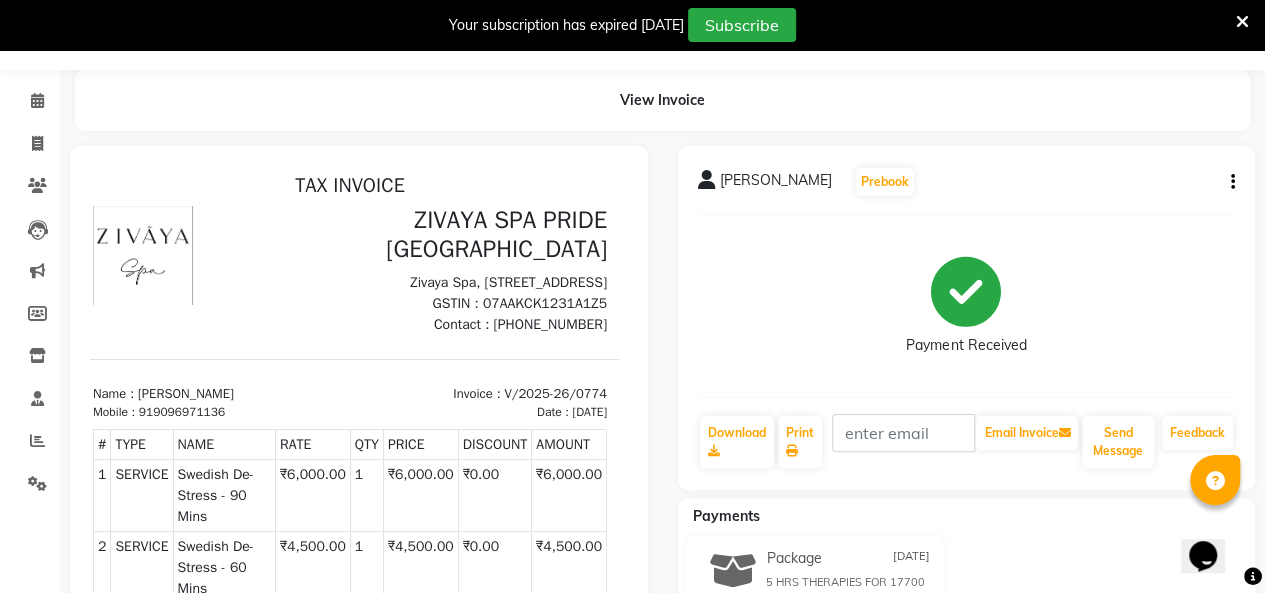 click 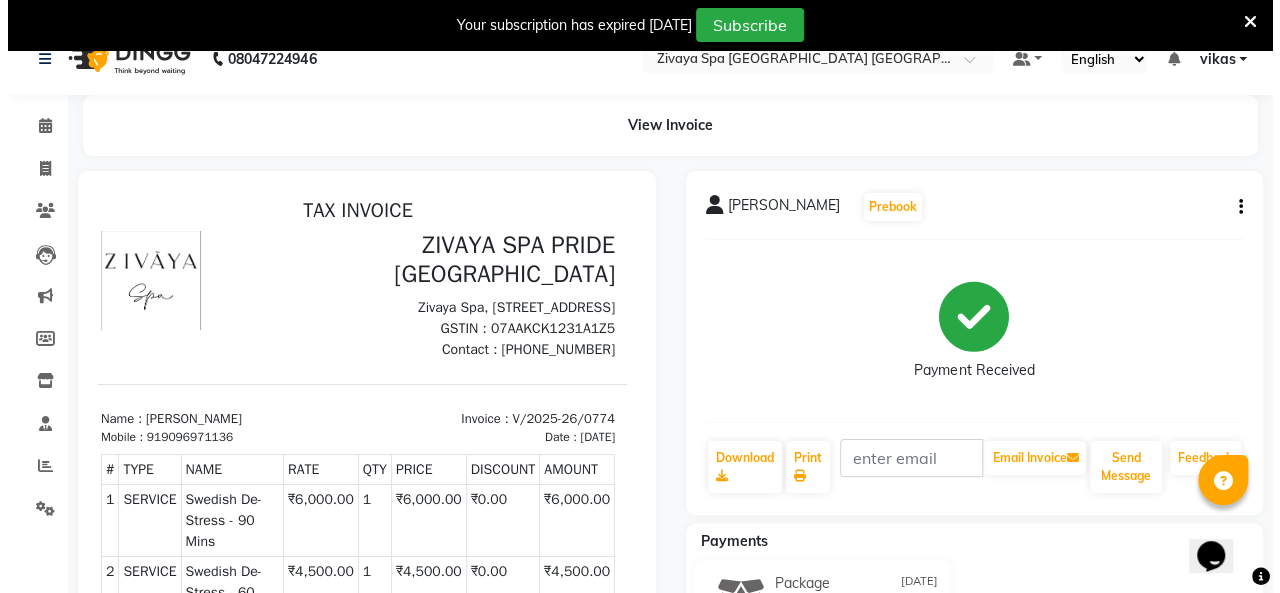 scroll, scrollTop: 0, scrollLeft: 0, axis: both 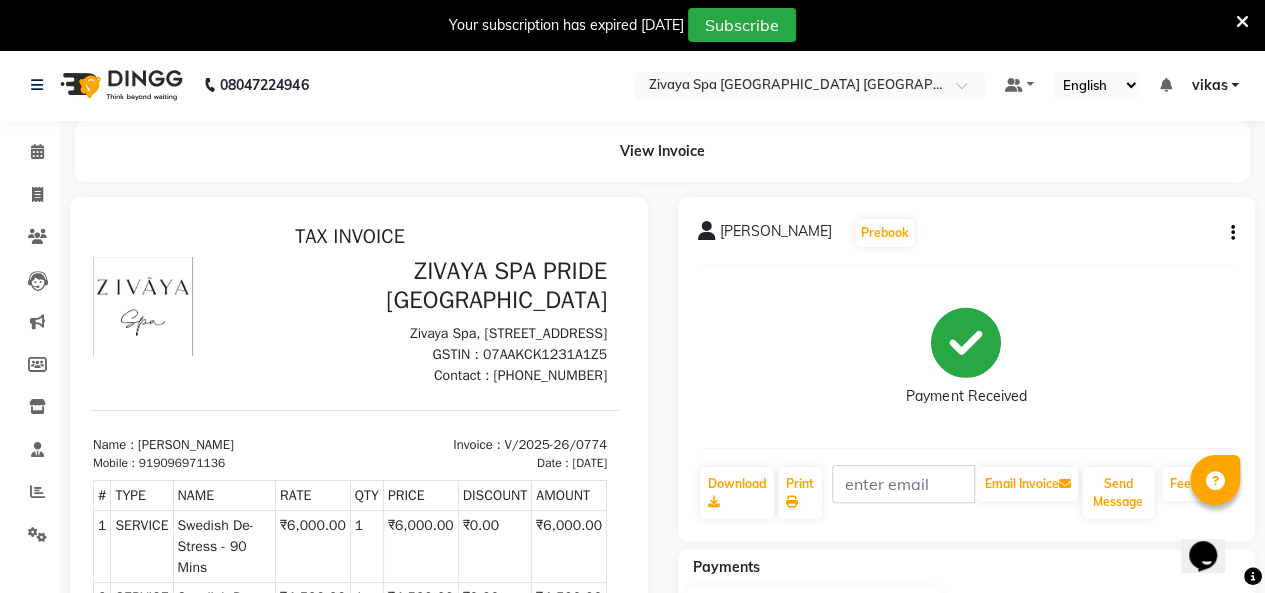 click 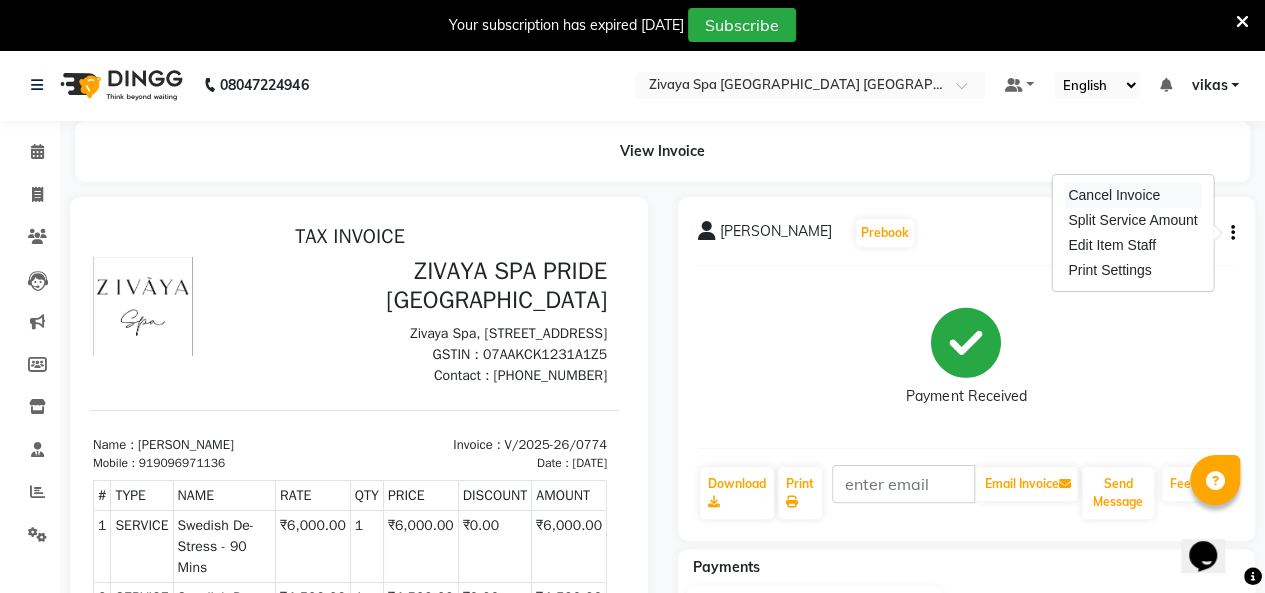 click on "Cancel Invoice" at bounding box center (1132, 195) 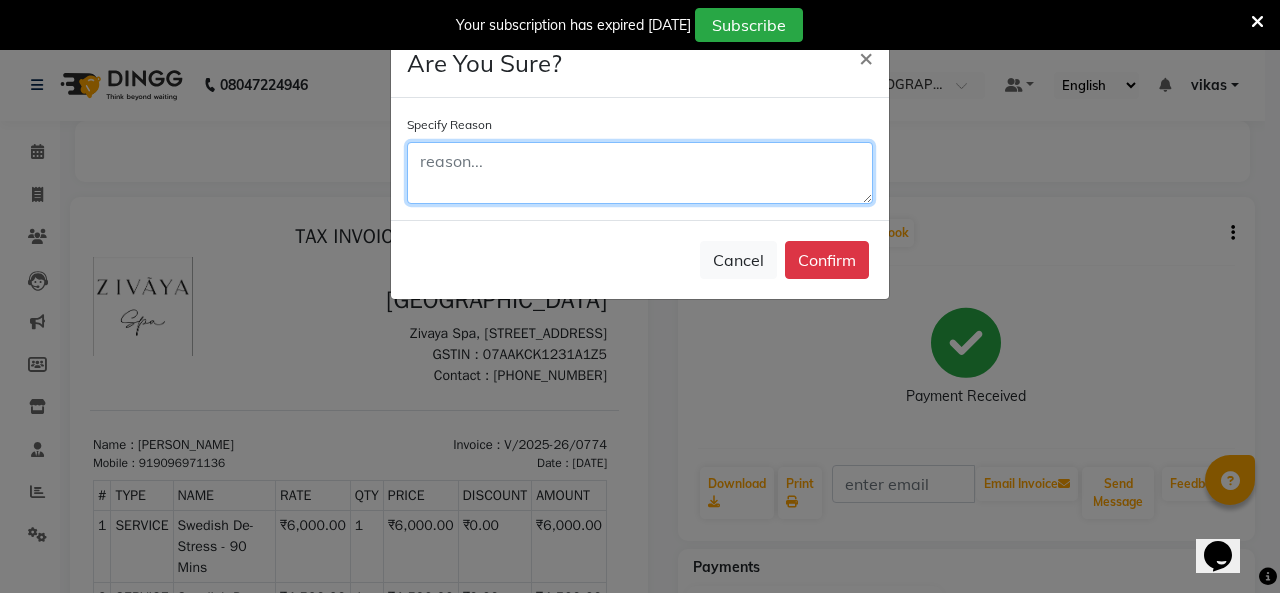 click 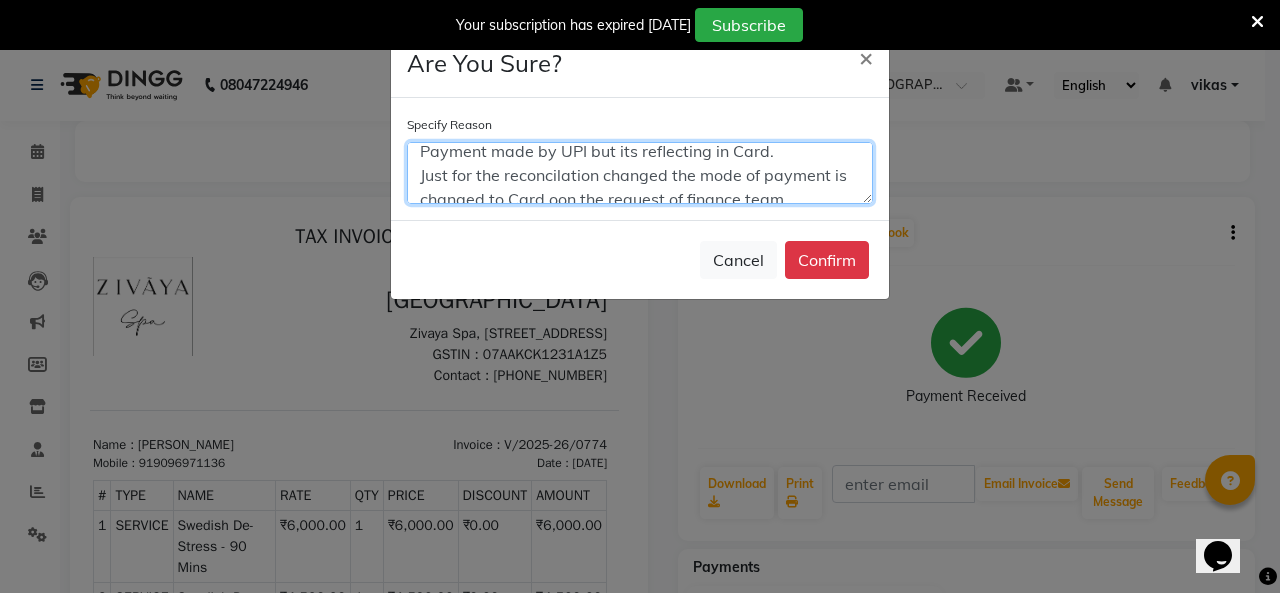scroll, scrollTop: 18, scrollLeft: 0, axis: vertical 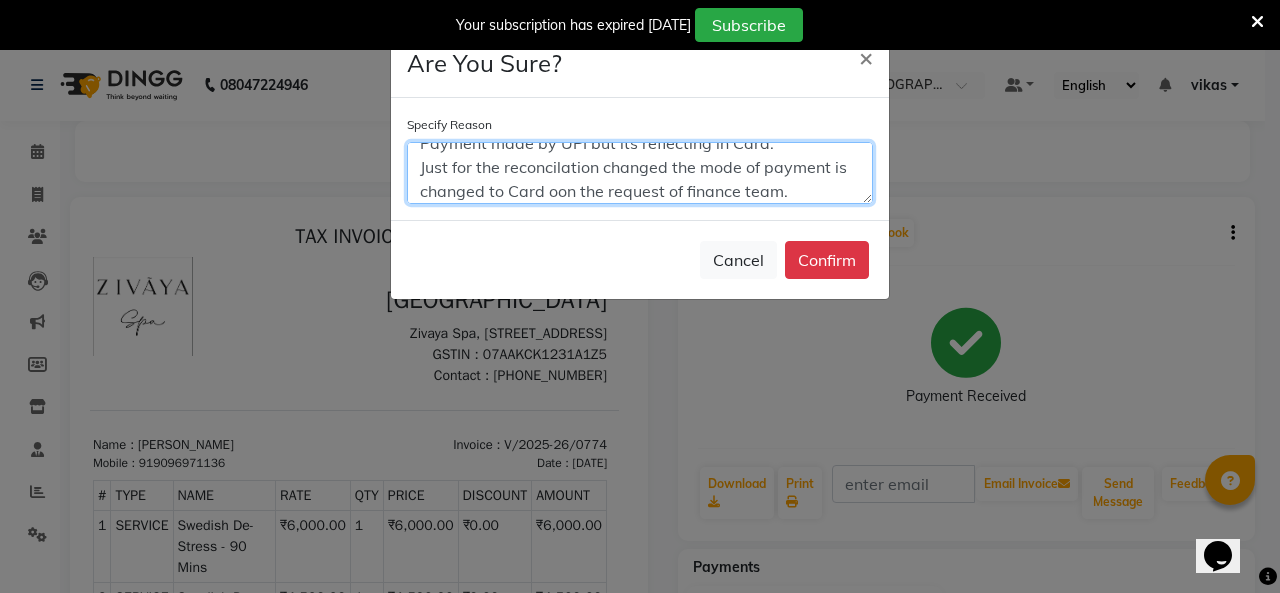click on "Payment made by UPI but its reflecting in Card.
Just for the reconcilation changed the mode of payment is changed to Card oon the request of finance team." 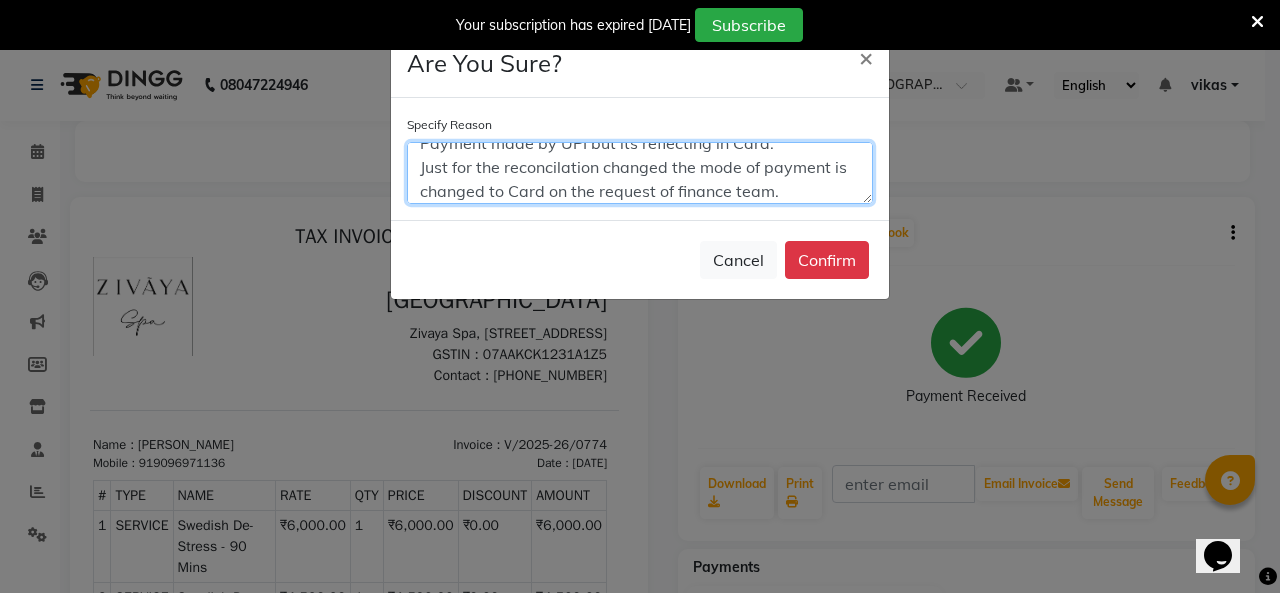 drag, startPoint x: 600, startPoint y: 162, endPoint x: 666, endPoint y: 165, distance: 66.068146 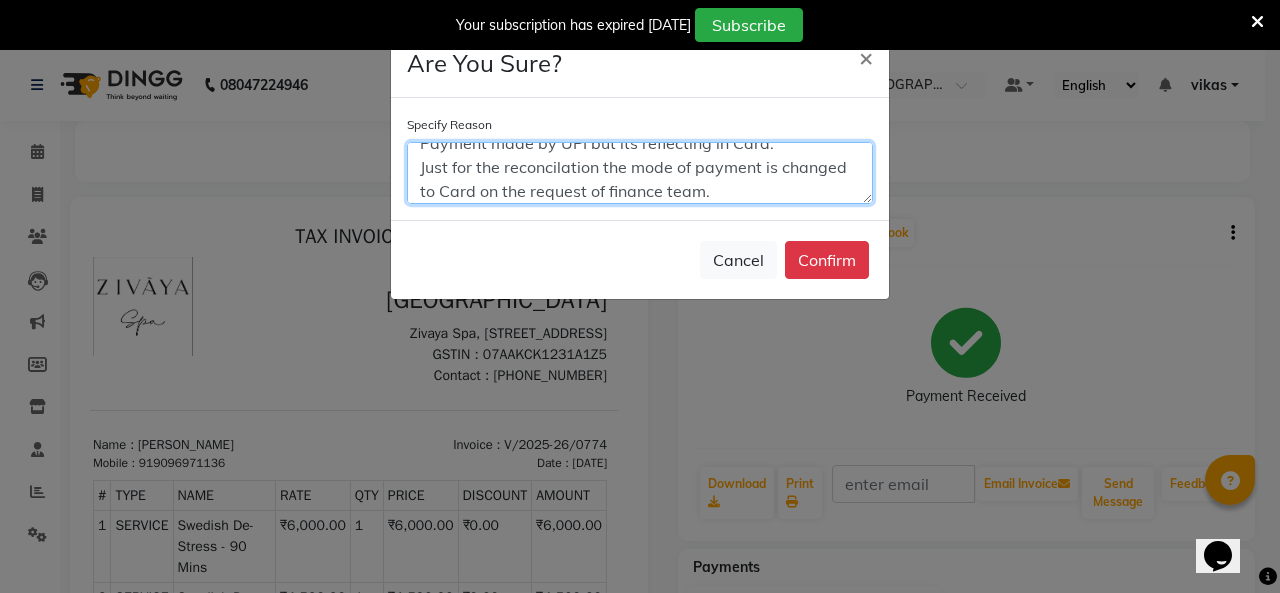 click on "Payment made by UPI but its reflecting in Card.
Just for the reconcilation the mode of payment is changed to Card on the request of finance team." 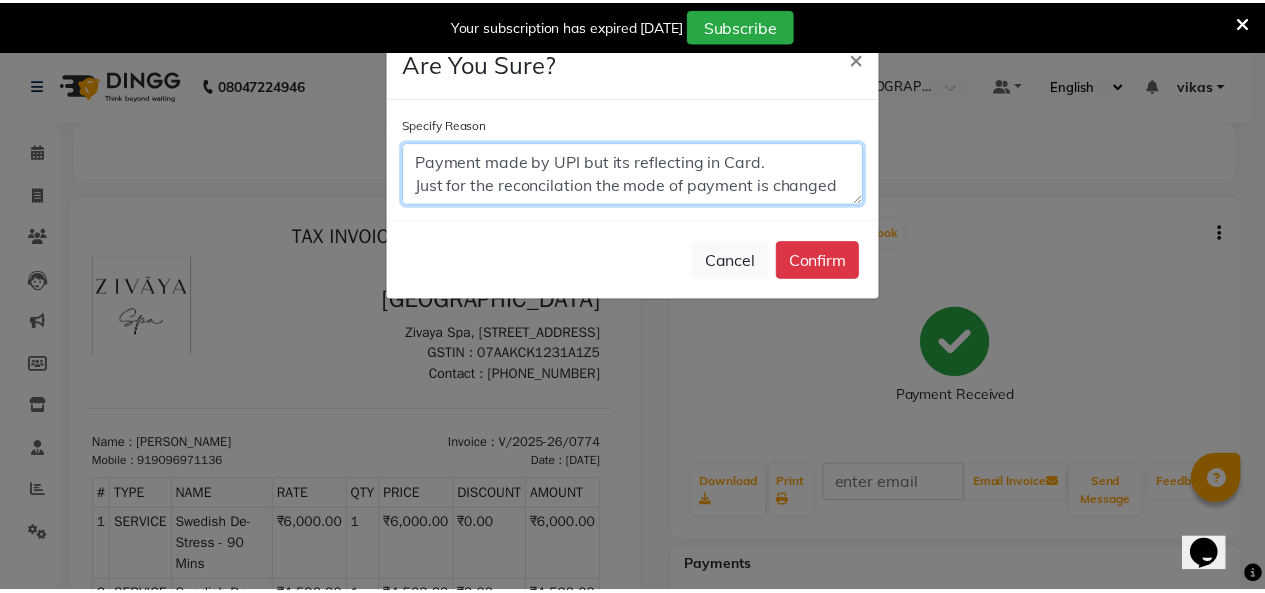 scroll, scrollTop: 24, scrollLeft: 0, axis: vertical 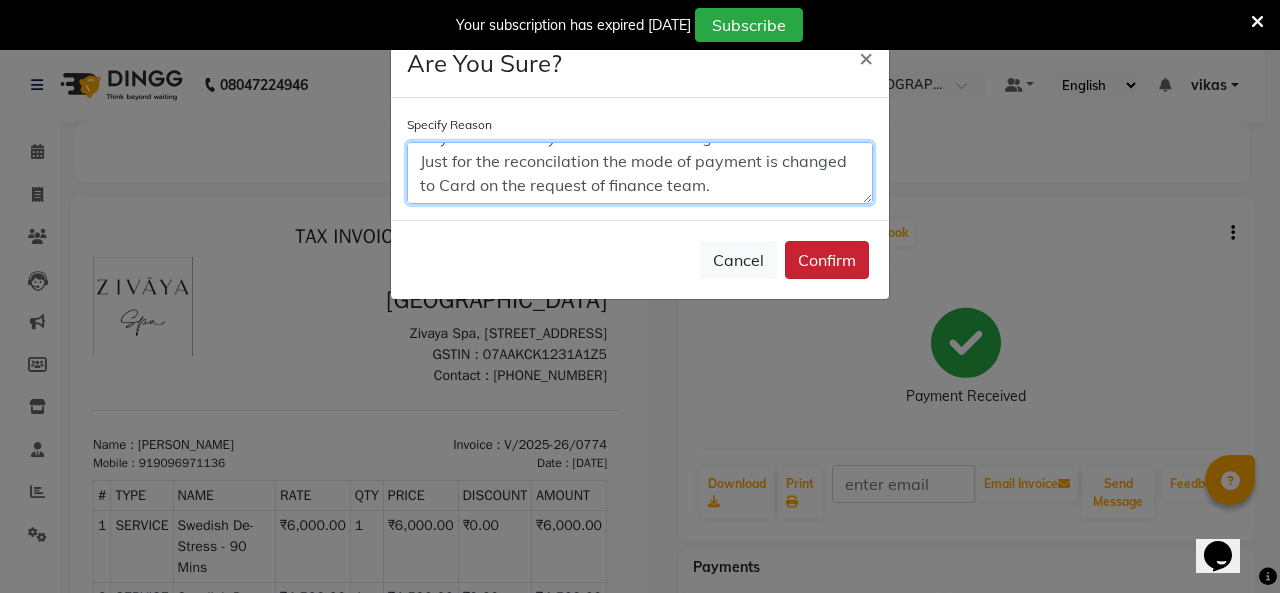 type on "Payment made by UPI but its reflecting in Card.
Just for the reconcilation the mode of payment is changed to Card on the request of finance team." 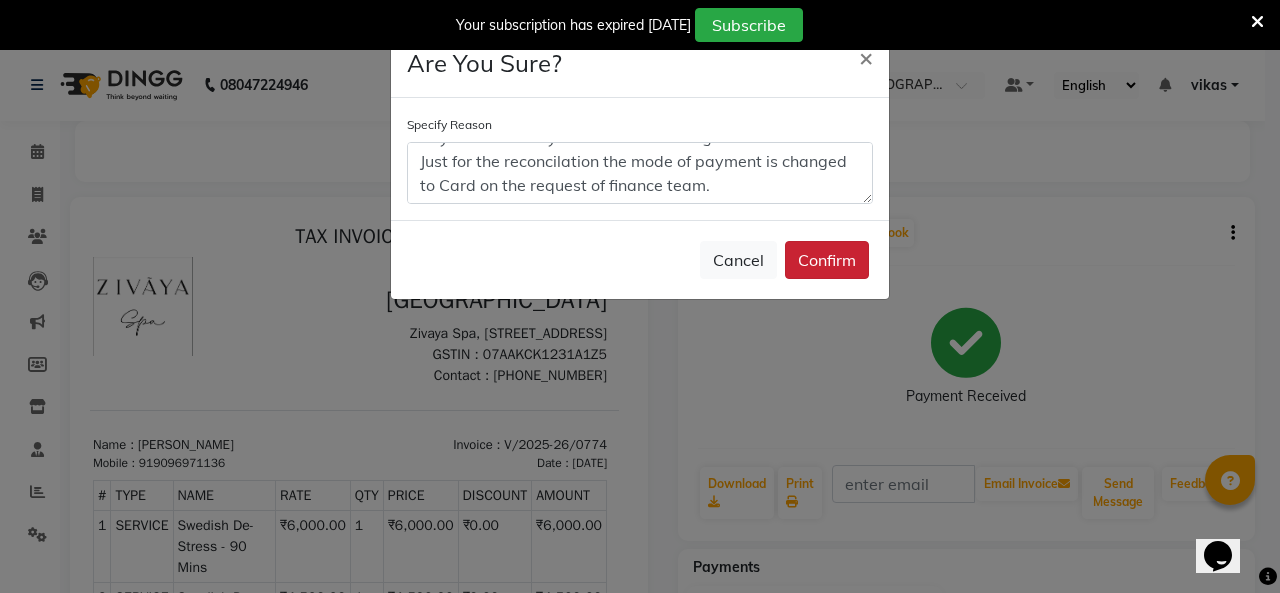 click on "Confirm" 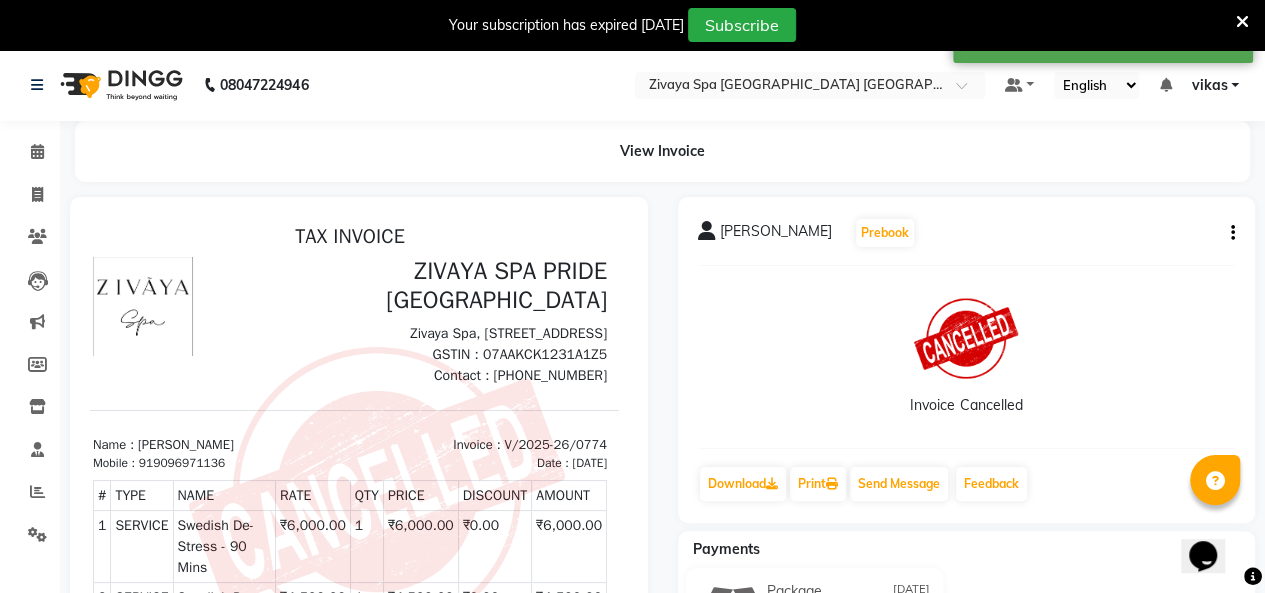 scroll, scrollTop: 31, scrollLeft: 11, axis: both 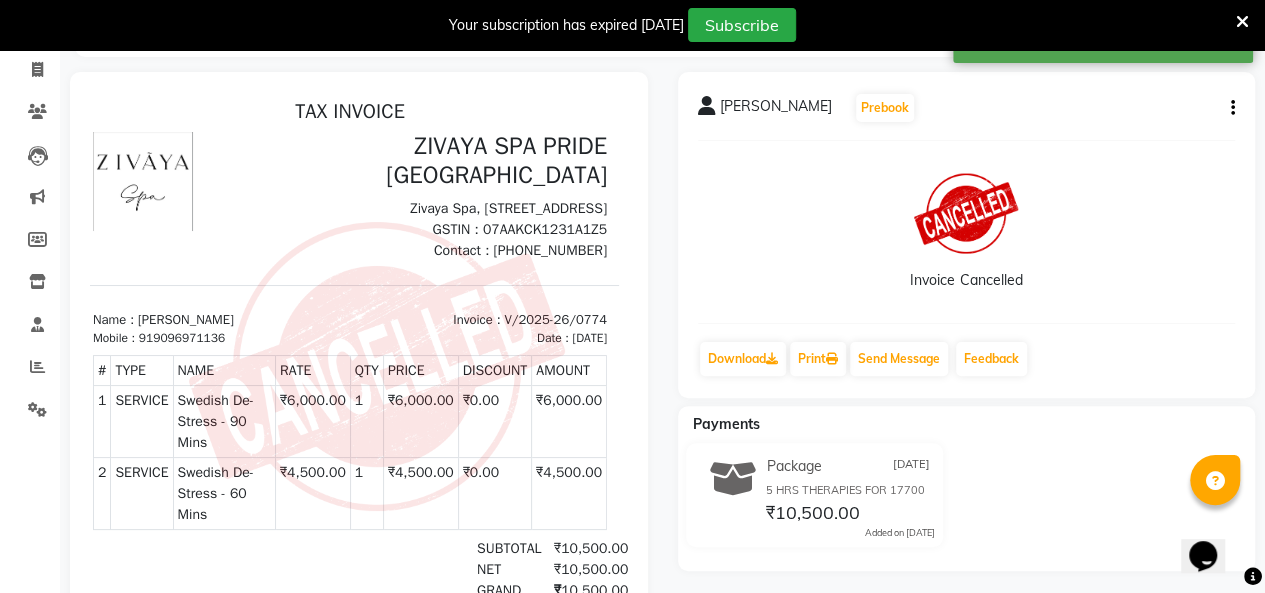 click at bounding box center (377, 366) 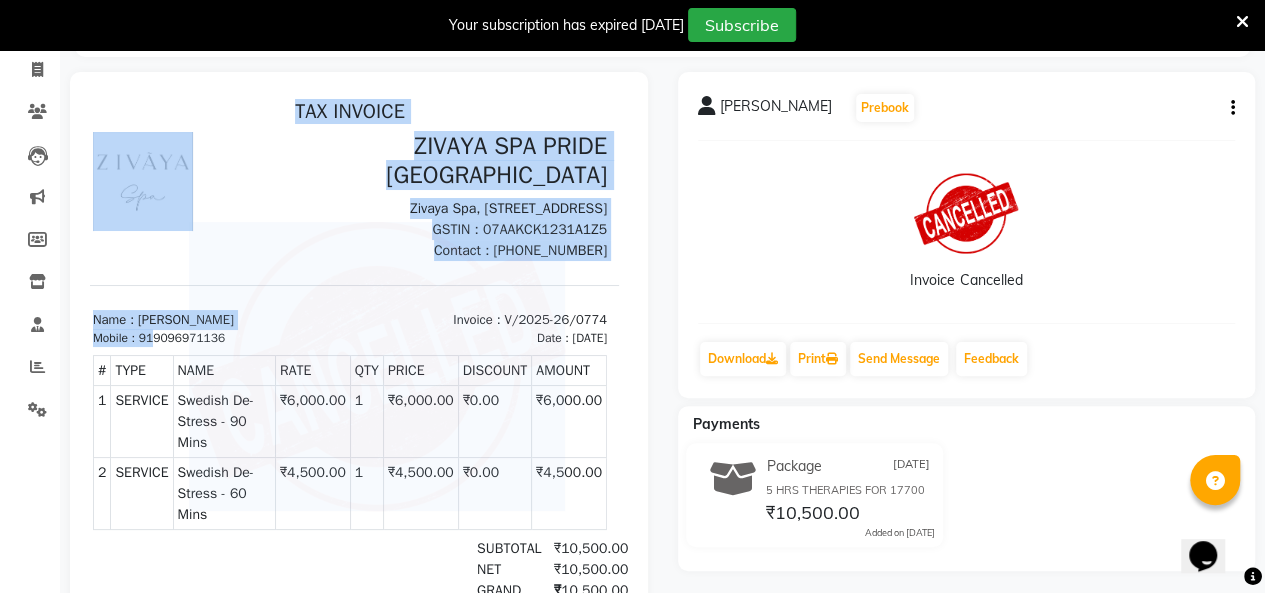 drag, startPoint x: 154, startPoint y: 347, endPoint x: 216, endPoint y: 348, distance: 62.008064 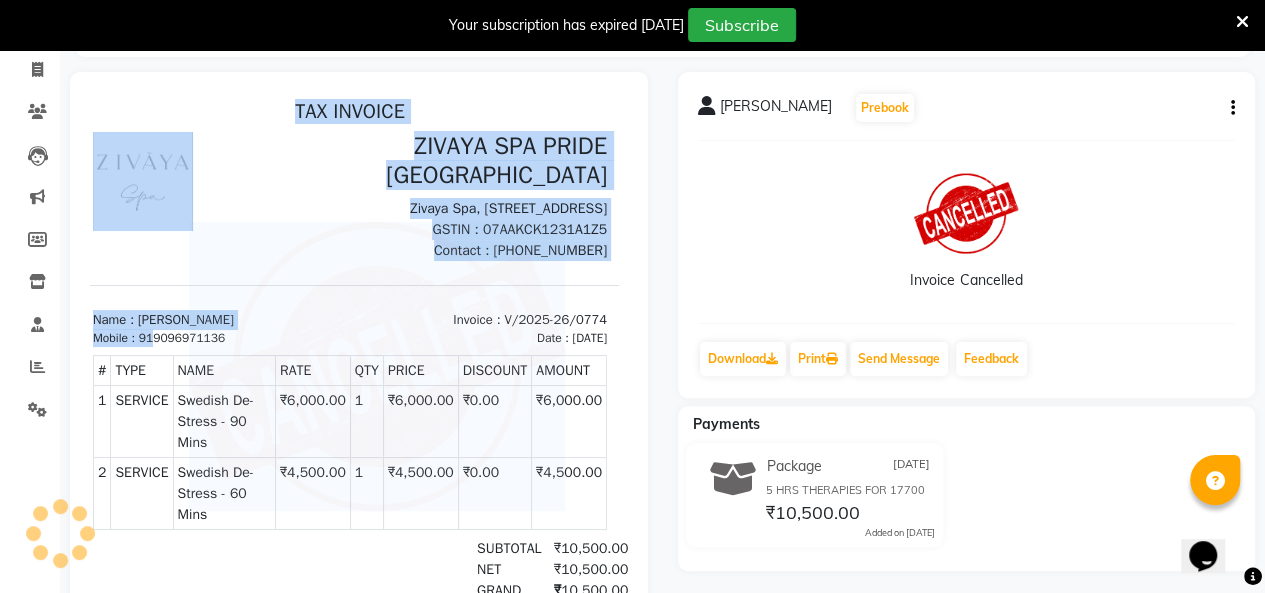 click at bounding box center (377, 366) 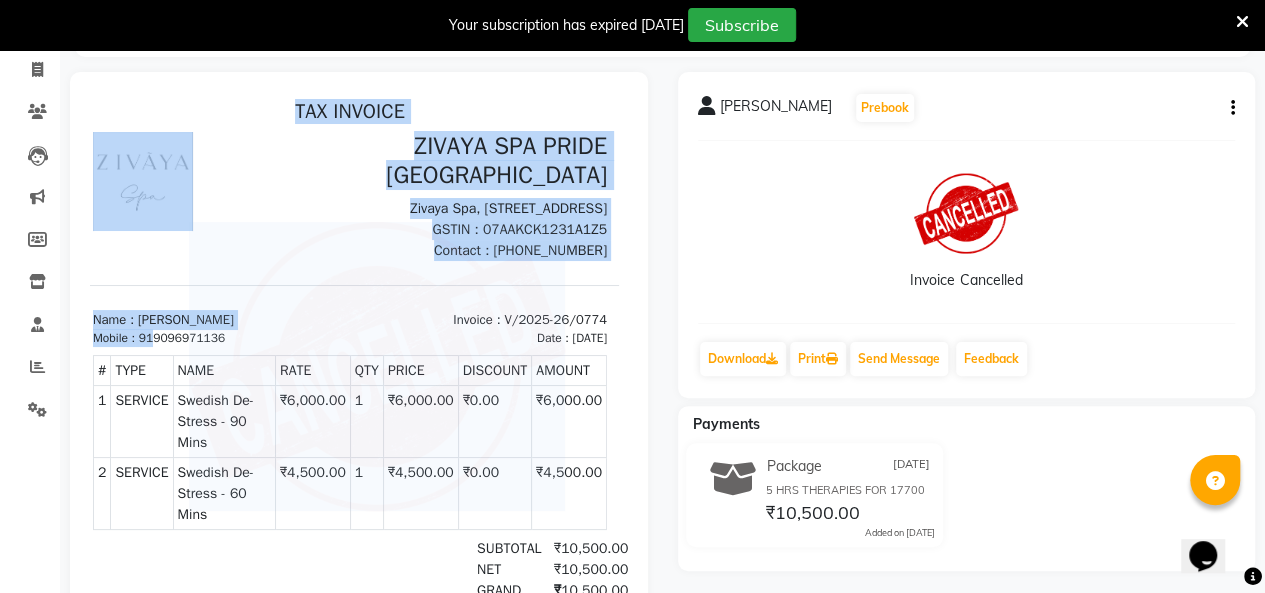 drag, startPoint x: 186, startPoint y: 343, endPoint x: 172, endPoint y: 343, distance: 14 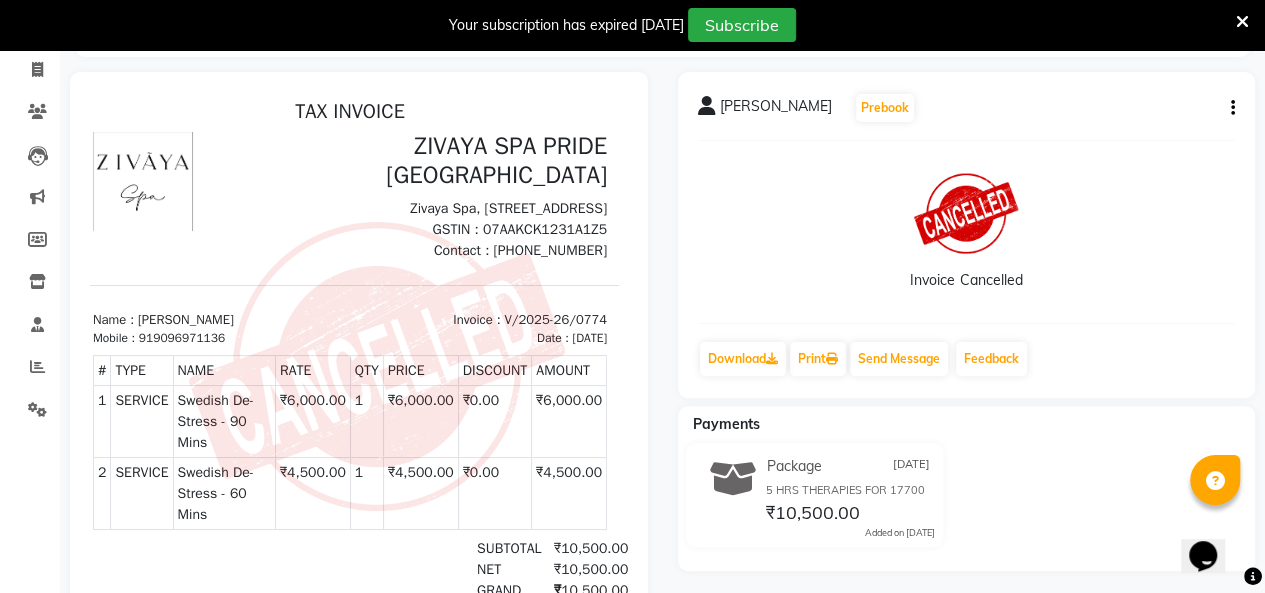 click on "919096971136" at bounding box center [182, 338] 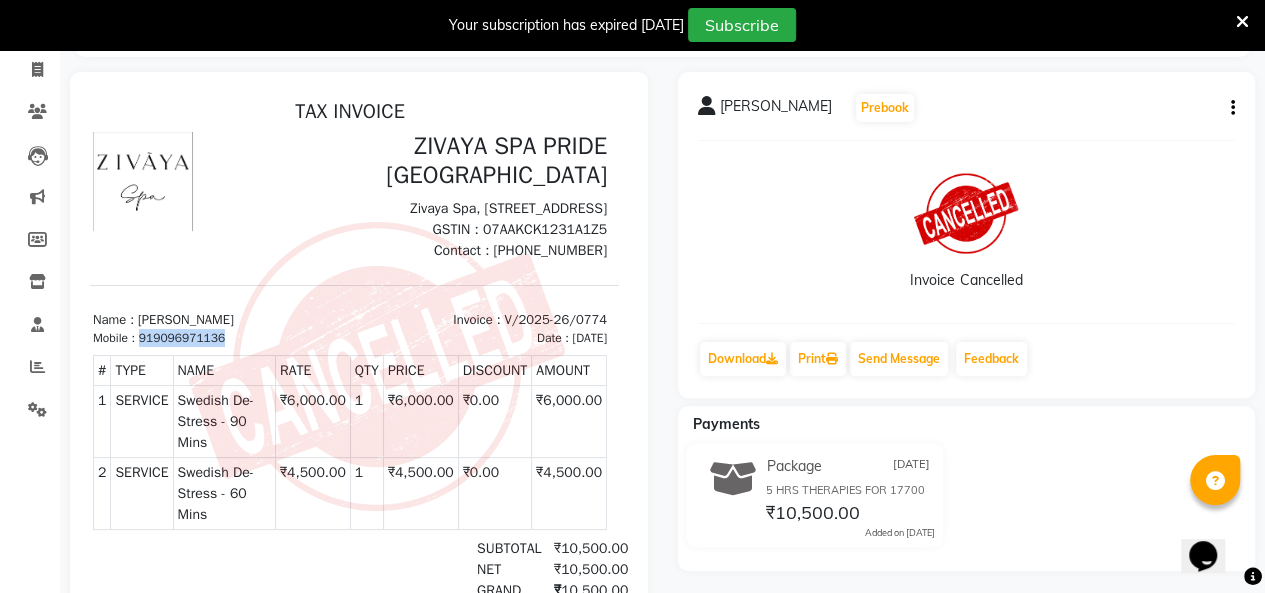 click on "919096971136" at bounding box center (182, 338) 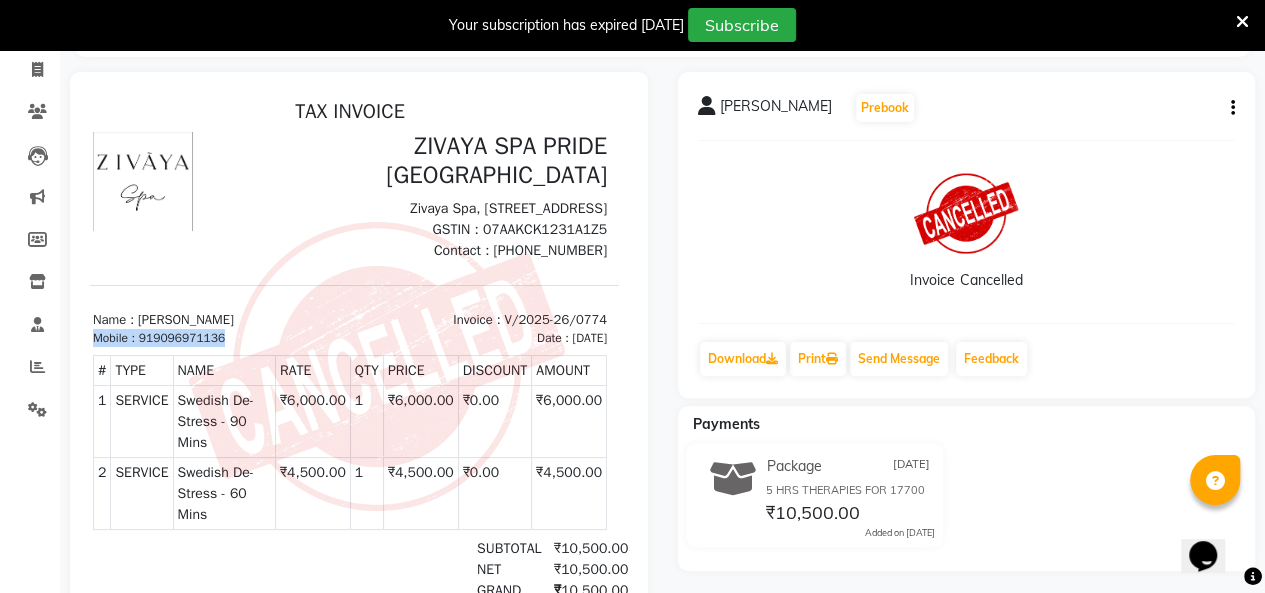 click on "919096971136" at bounding box center [182, 338] 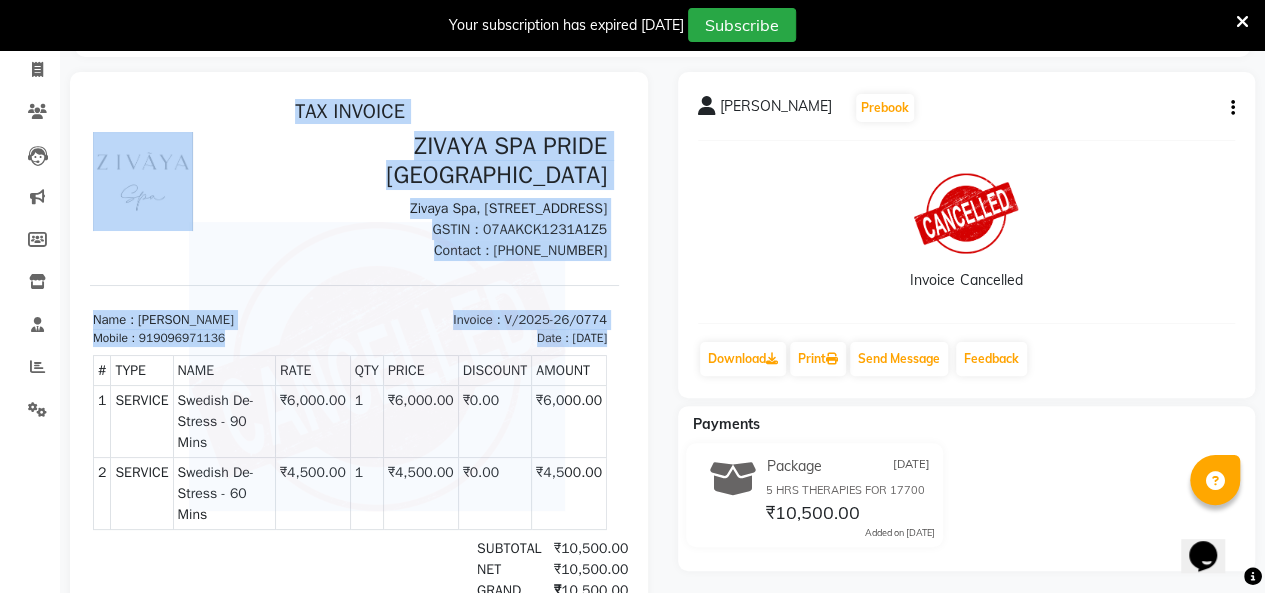 drag, startPoint x: 173, startPoint y: 362, endPoint x: 193, endPoint y: 346, distance: 25.612497 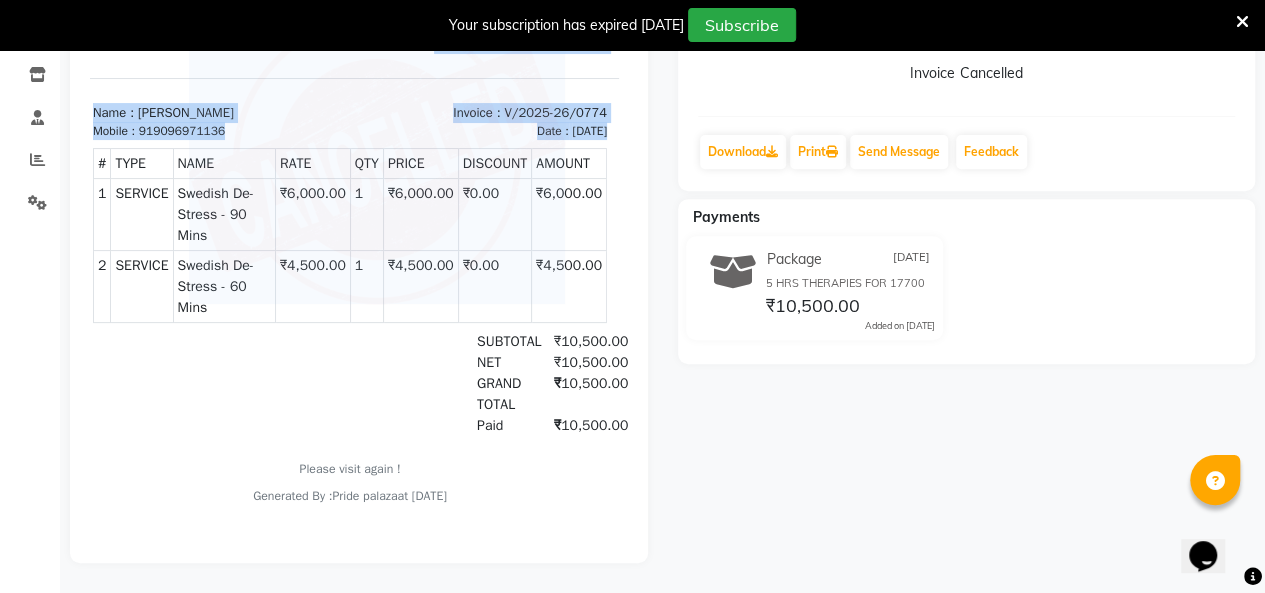 scroll, scrollTop: 338, scrollLeft: 0, axis: vertical 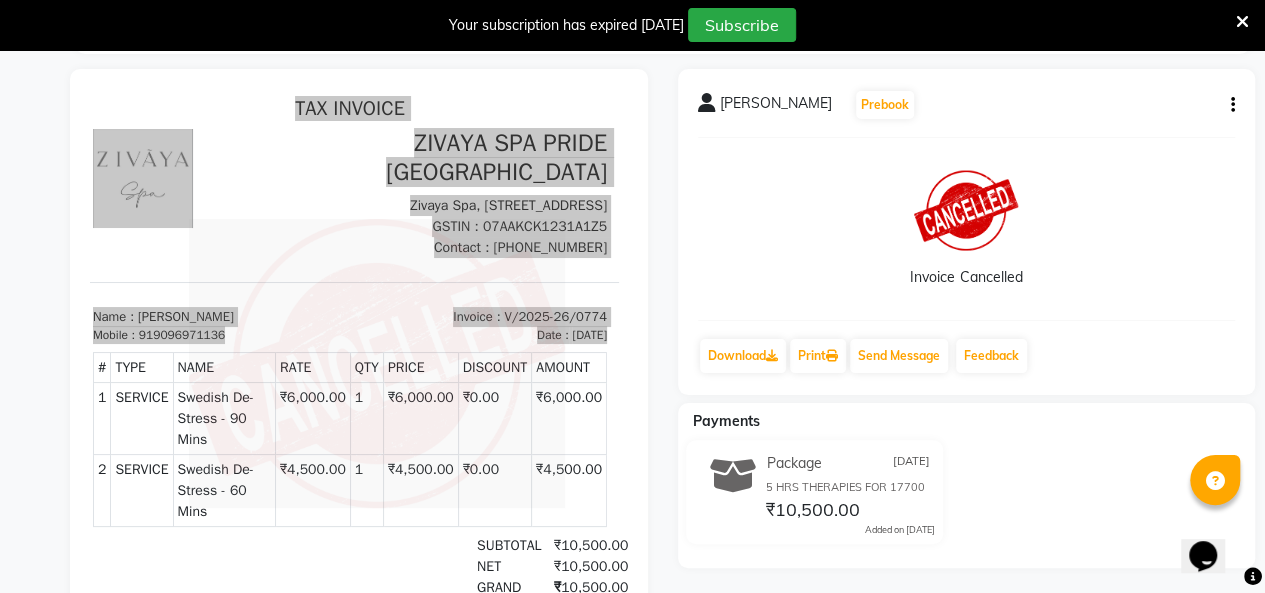 click at bounding box center (1242, 22) 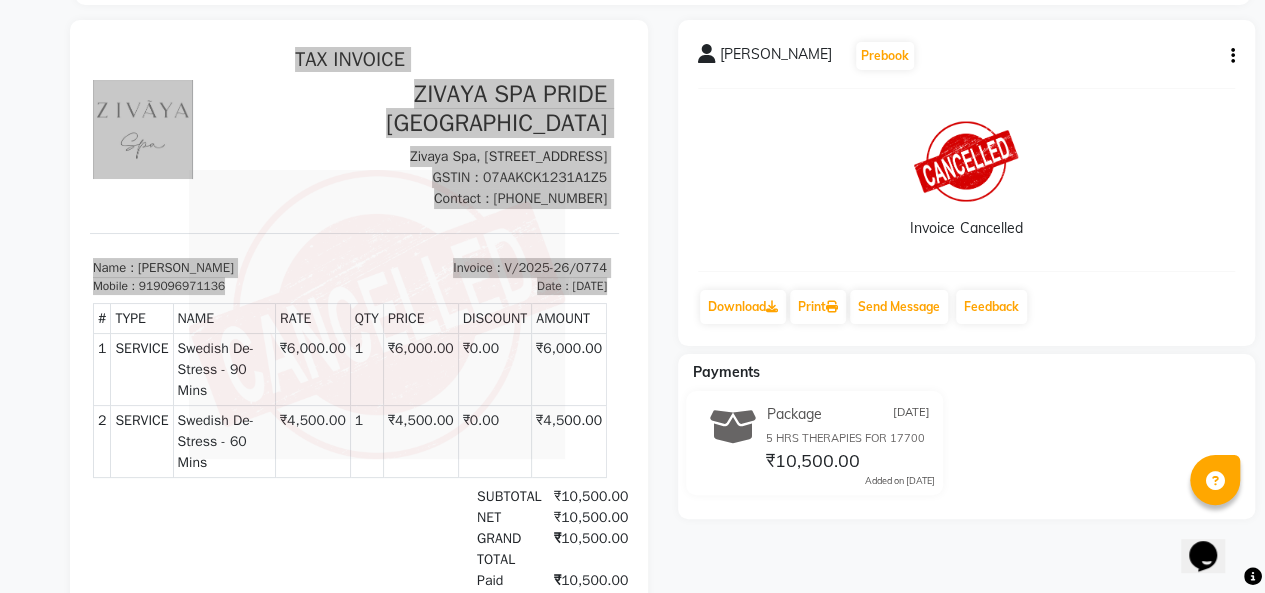 scroll, scrollTop: 0, scrollLeft: 0, axis: both 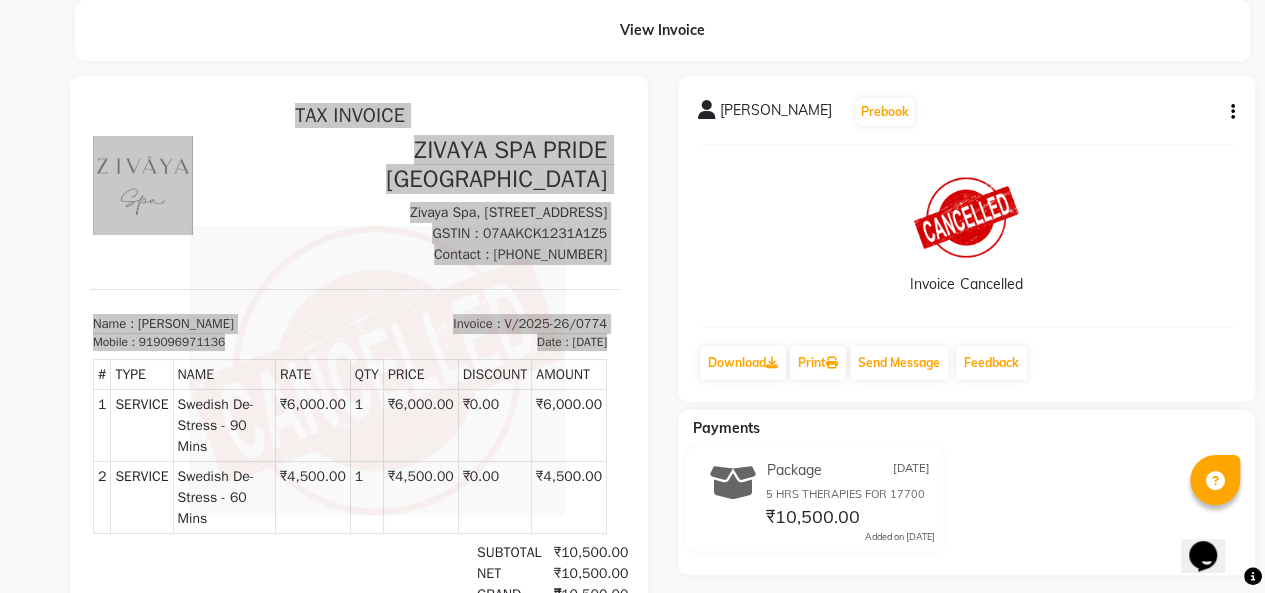 click on "View Invoice      Megha Arpit  Prebook   Invoice Cancelled  Download  Print   Send Message Feedback  Payments Package 28-06-2025 5 HRS THERAPIES FOR 17700 ₹10,500.00  Added on 28-06-2025" 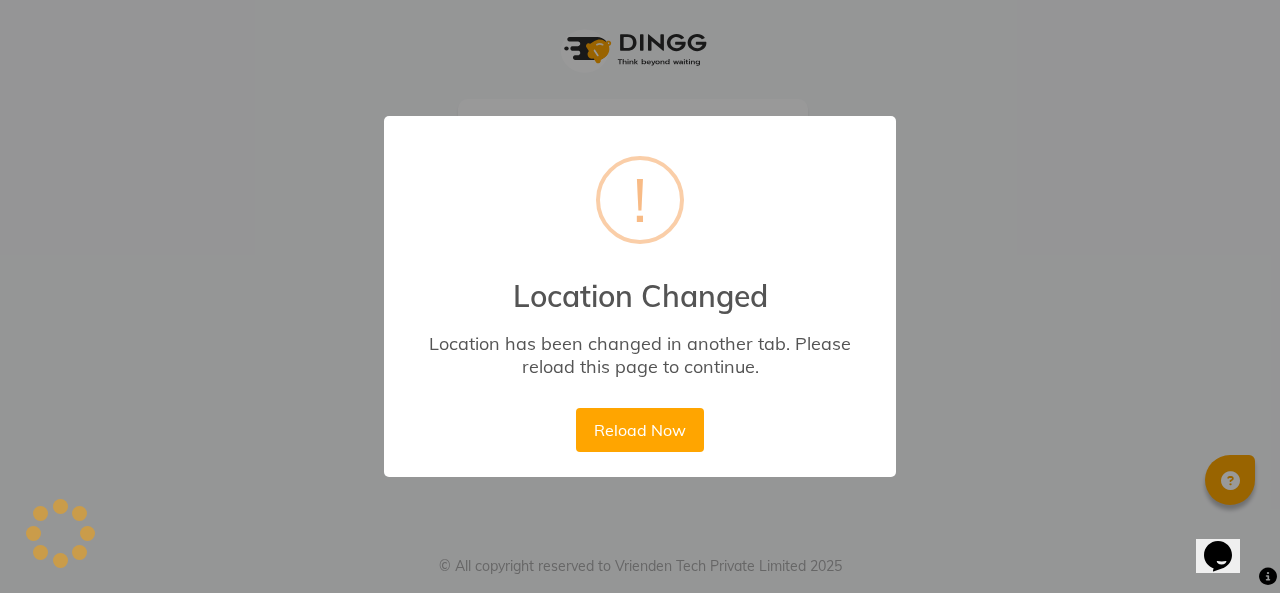 scroll, scrollTop: 0, scrollLeft: 0, axis: both 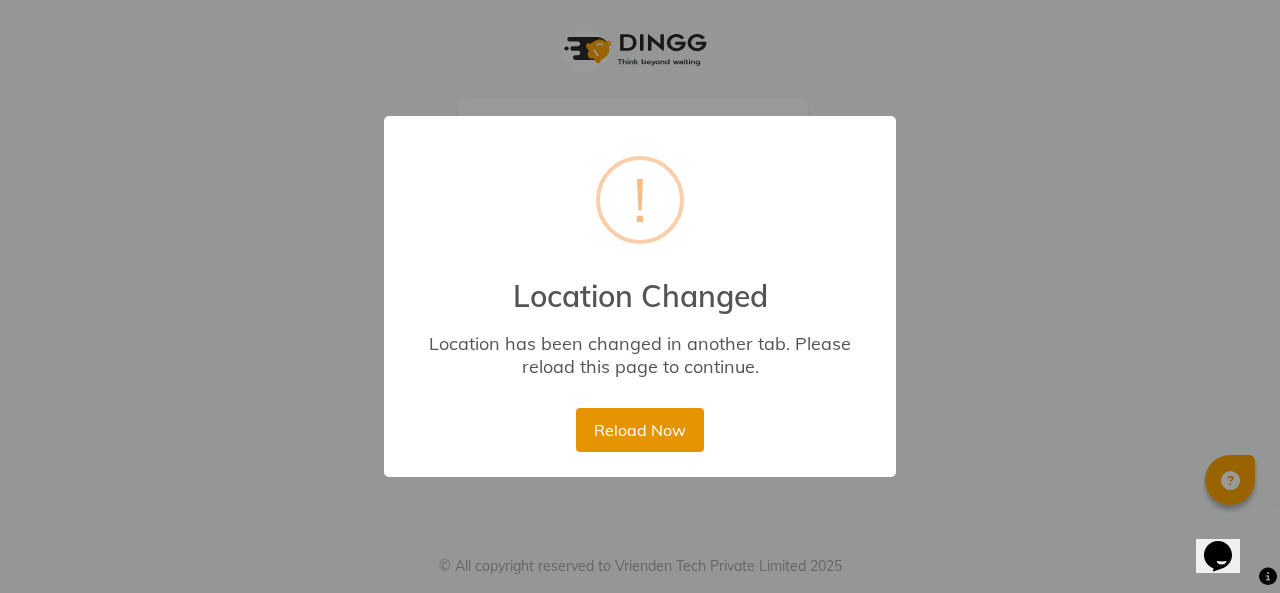 click on "Reload Now" at bounding box center (639, 430) 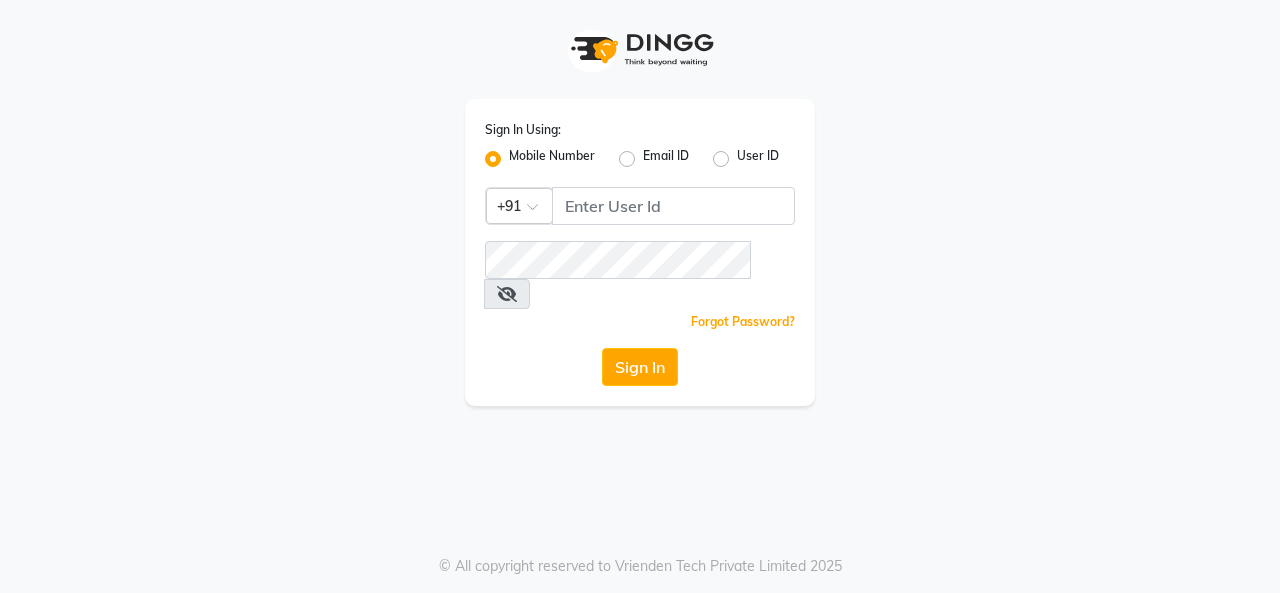 scroll, scrollTop: 0, scrollLeft: 0, axis: both 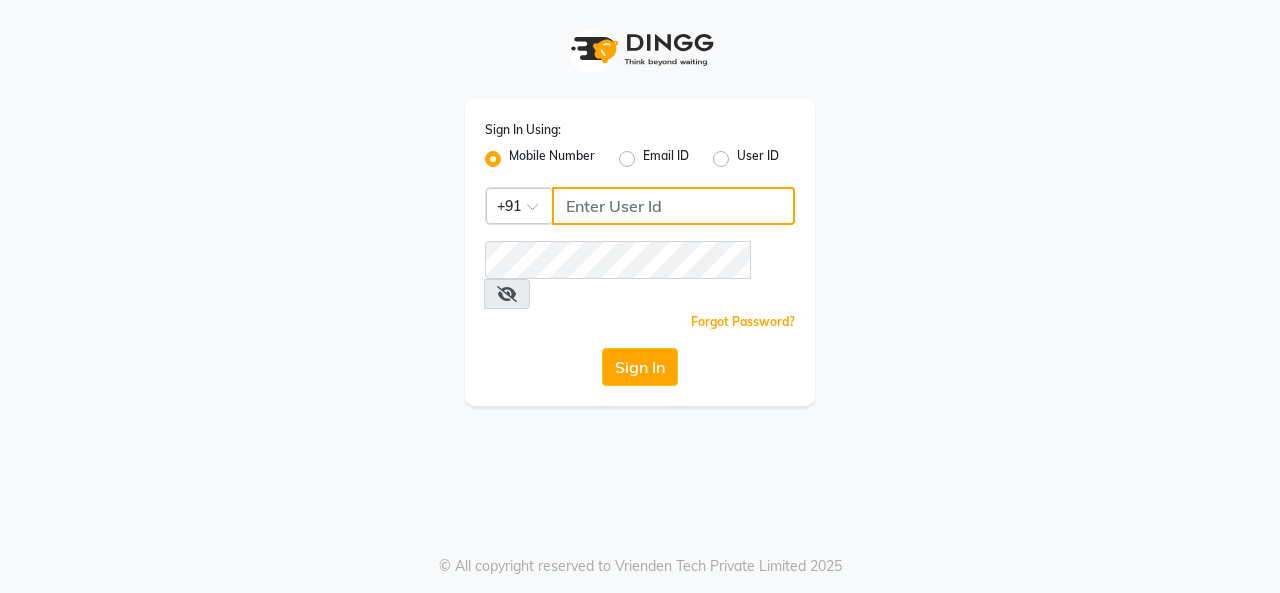 type on "8463824428" 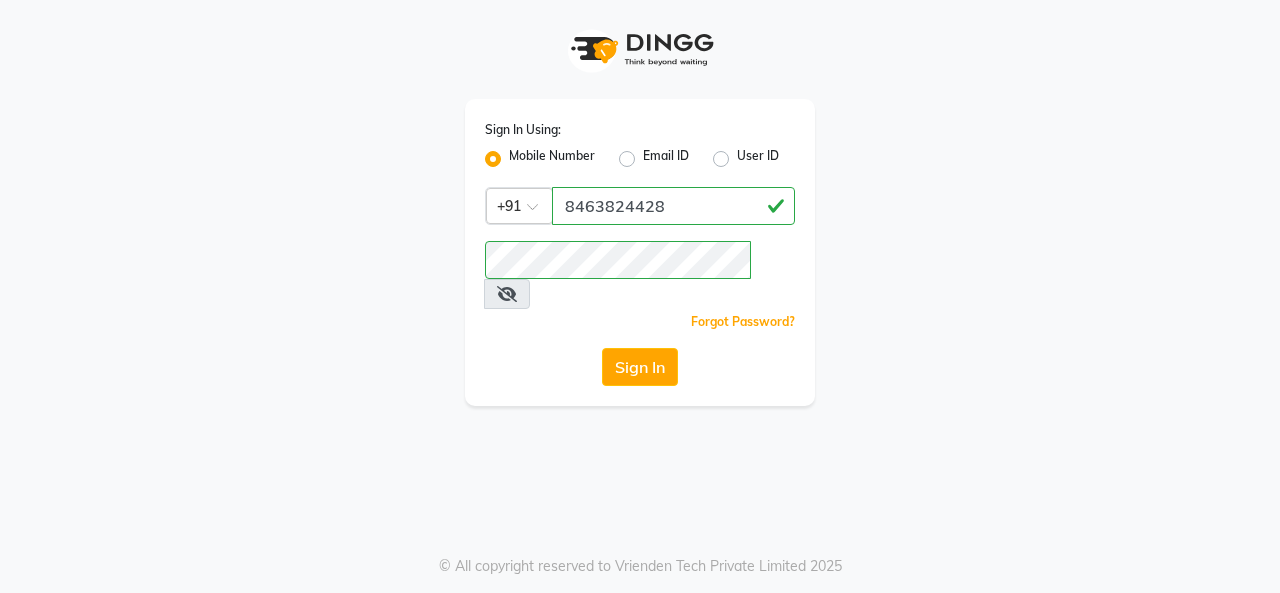 click on "Sign In Using: Mobile Number Email ID User ID Country Code × [PHONE_NUMBER]  Remember me Forgot Password?  Sign In   © All copyright reserved to Vrienden Tech Private Limited 2025" at bounding box center [640, 296] 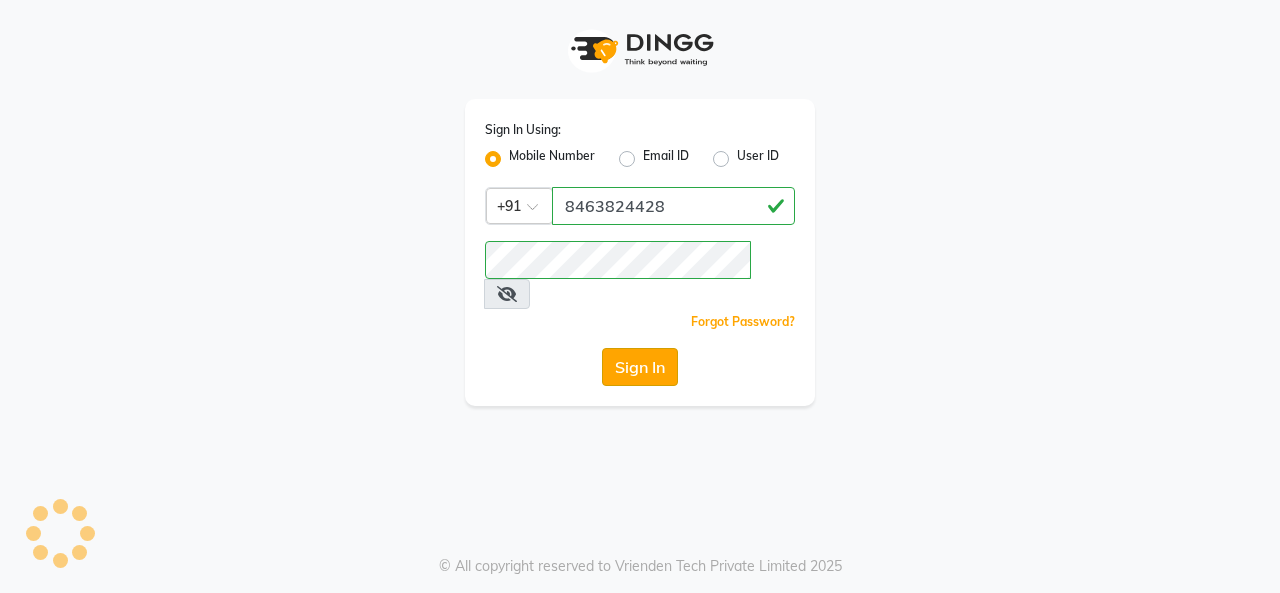 click on "Sign In" 